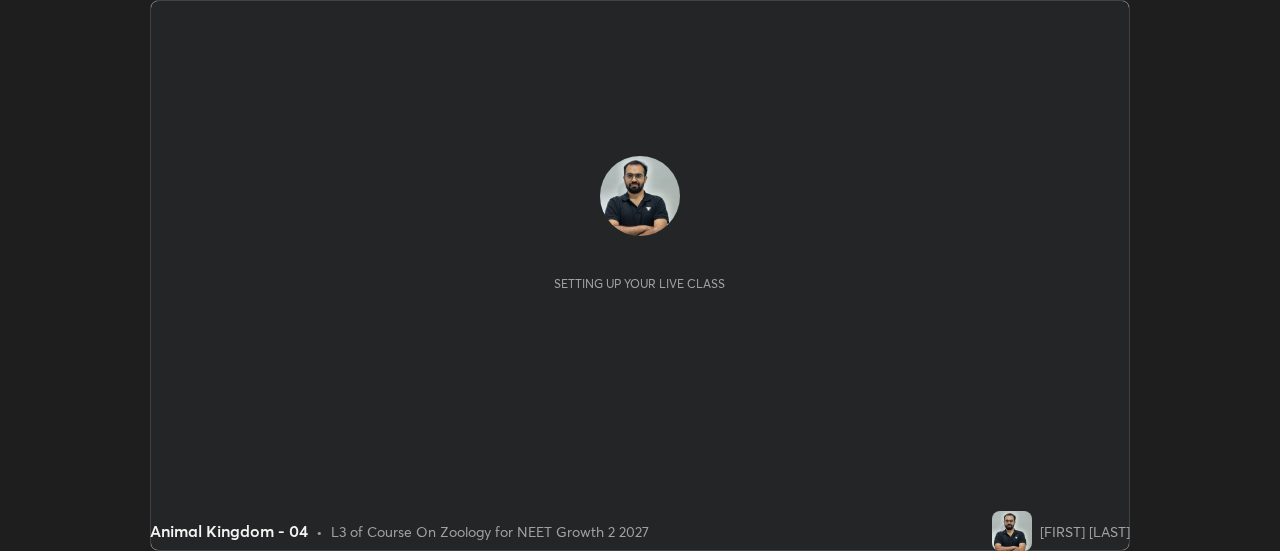 scroll, scrollTop: 0, scrollLeft: 0, axis: both 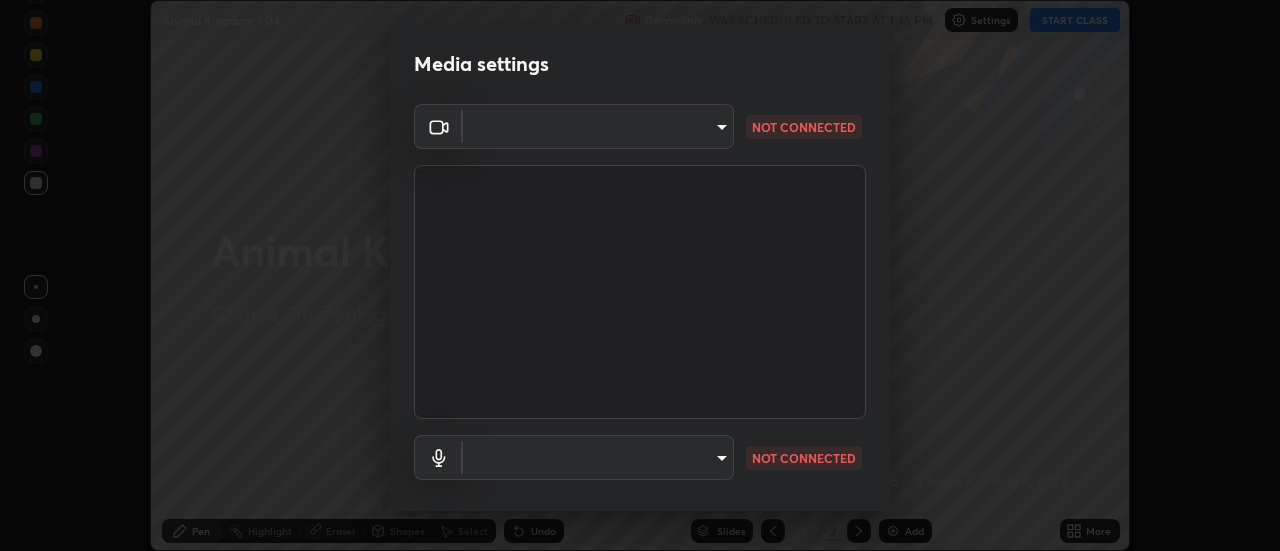 type on "28859c64a8e3d58139daa62c4cbb3a58b4059ef2bfed964700f789928c4fc7db" 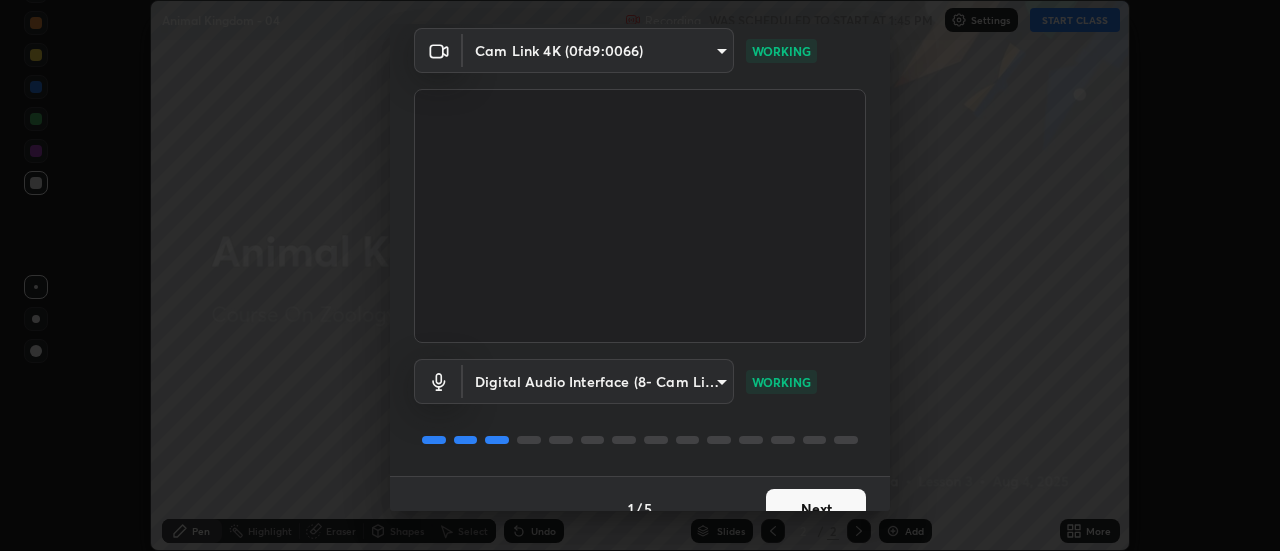 scroll, scrollTop: 105, scrollLeft: 0, axis: vertical 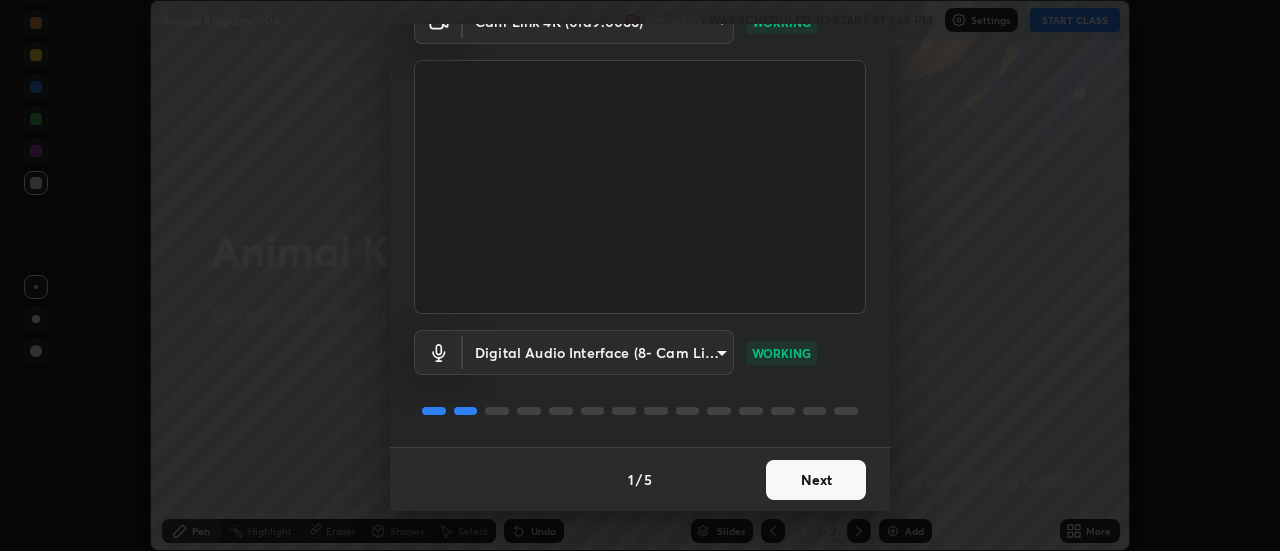click on "Next" at bounding box center (816, 480) 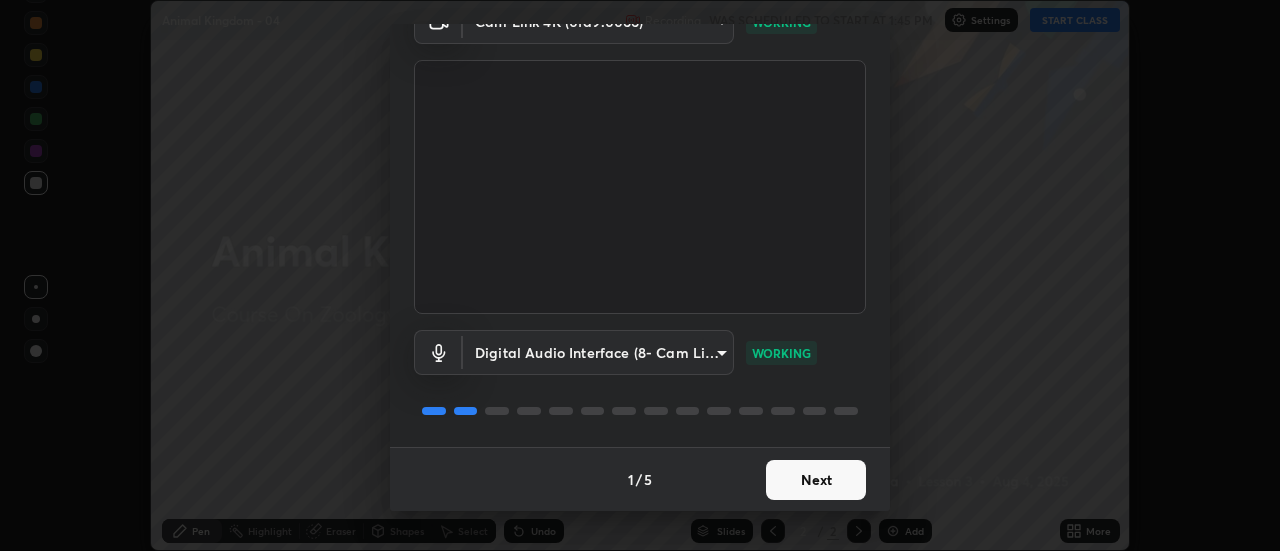 scroll, scrollTop: 0, scrollLeft: 0, axis: both 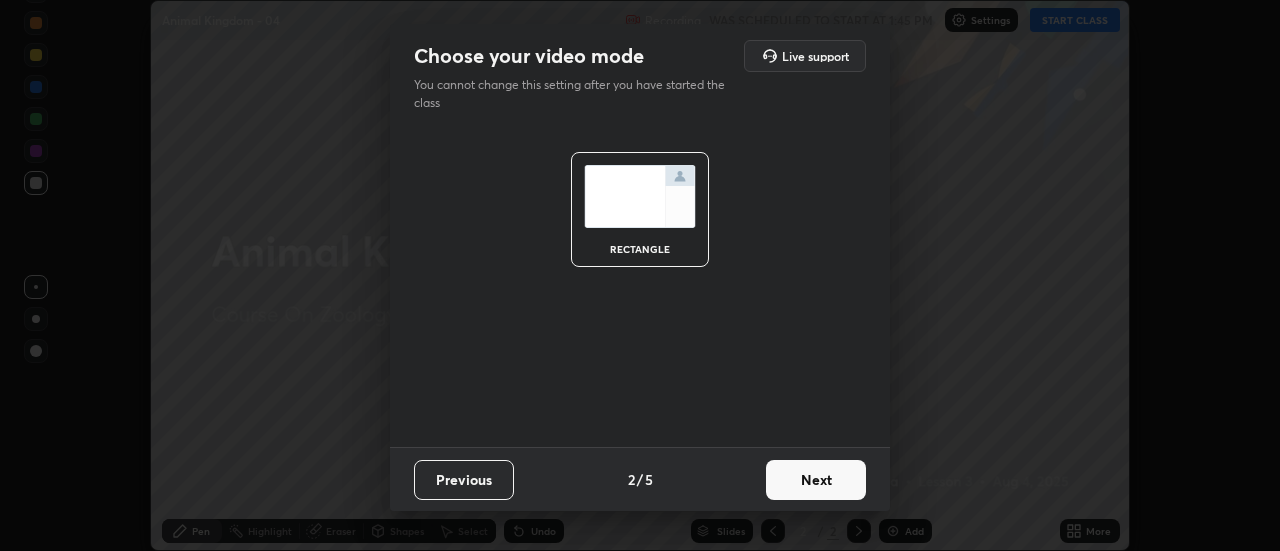 click on "Next" at bounding box center (816, 480) 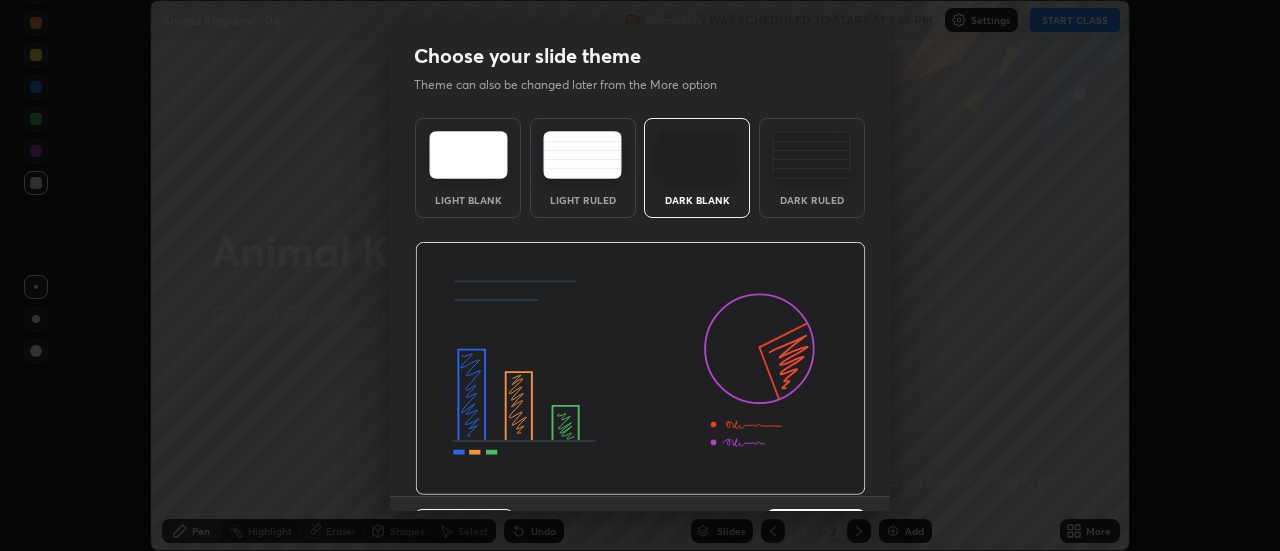 scroll, scrollTop: 49, scrollLeft: 0, axis: vertical 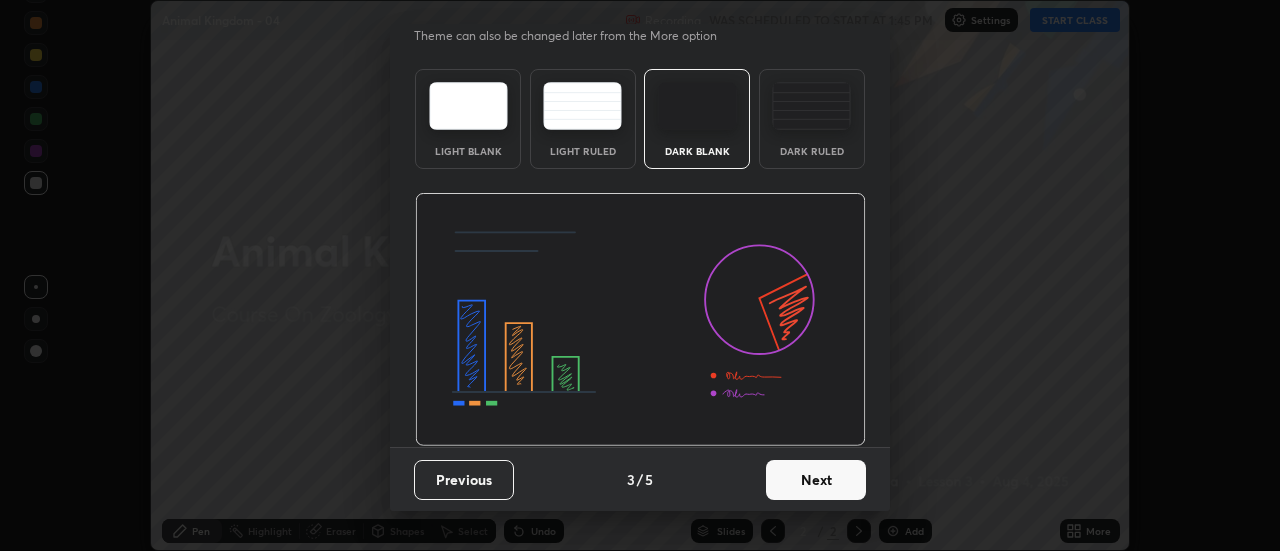 click on "Next" at bounding box center (816, 480) 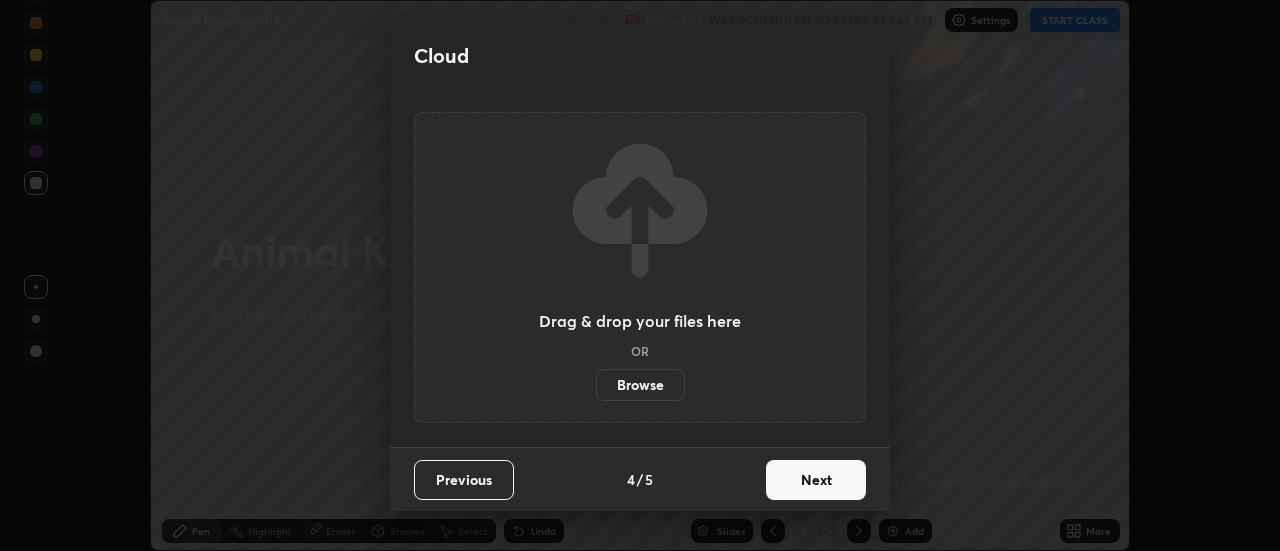 scroll, scrollTop: 0, scrollLeft: 0, axis: both 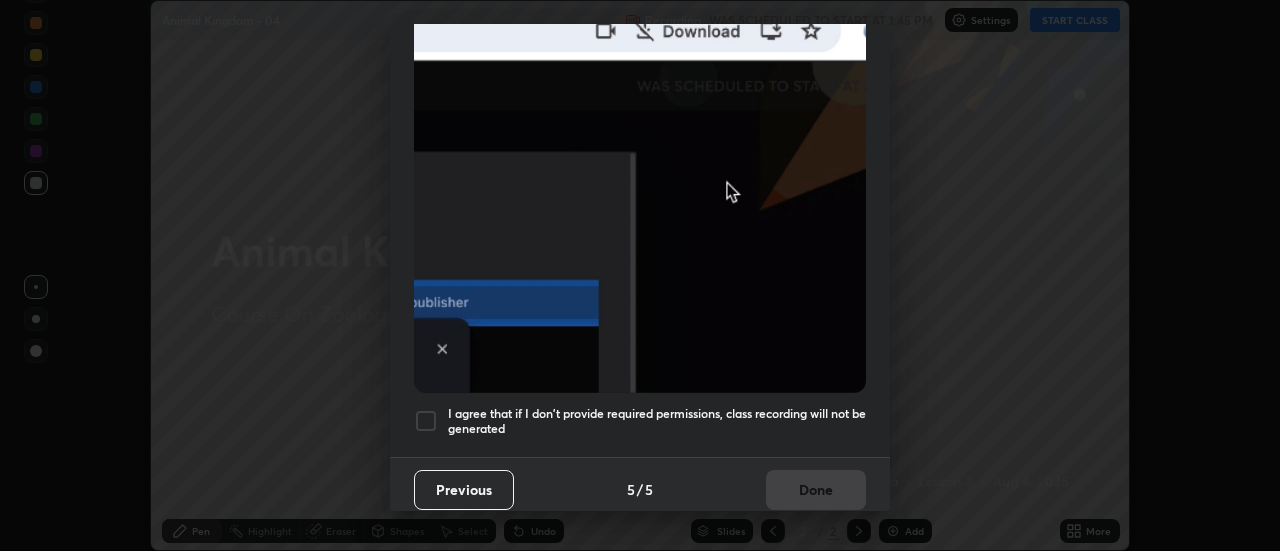 click at bounding box center [426, 421] 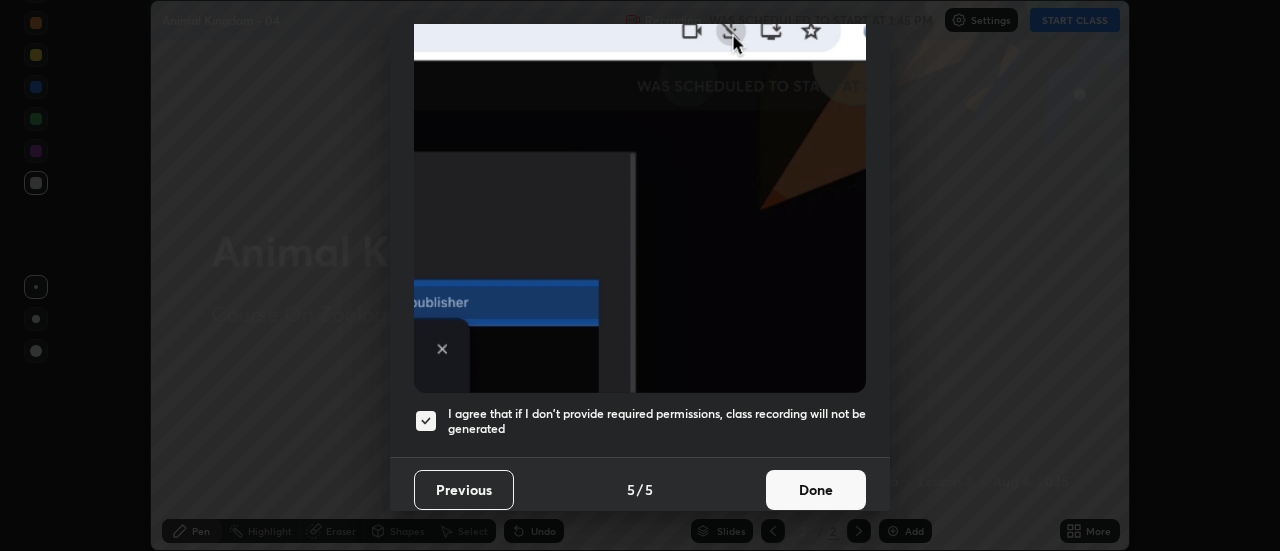click on "Done" at bounding box center (816, 490) 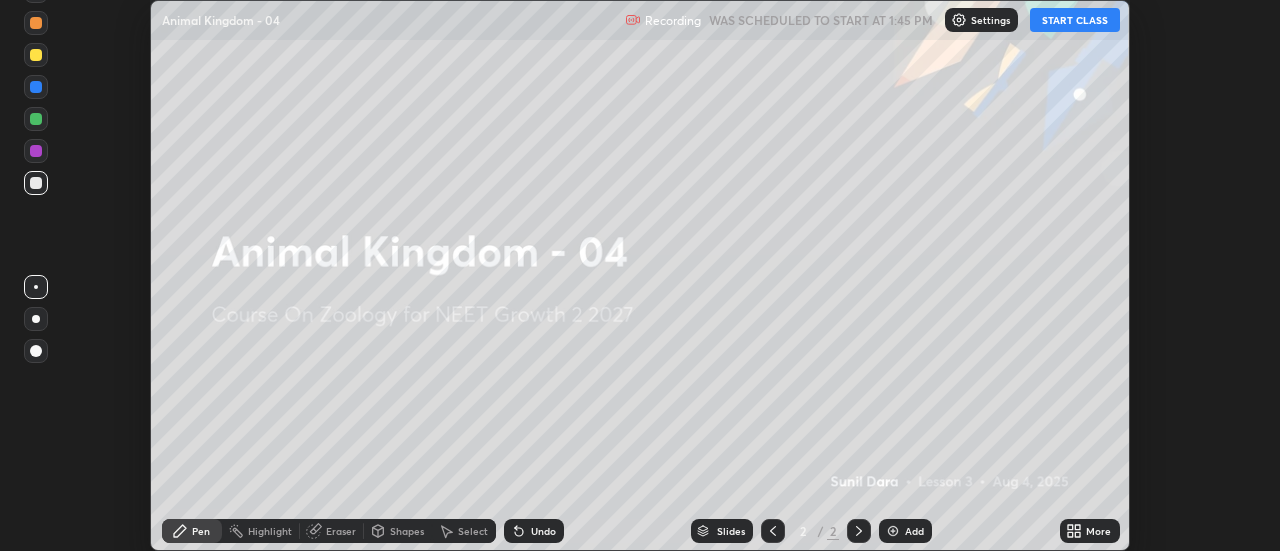 click 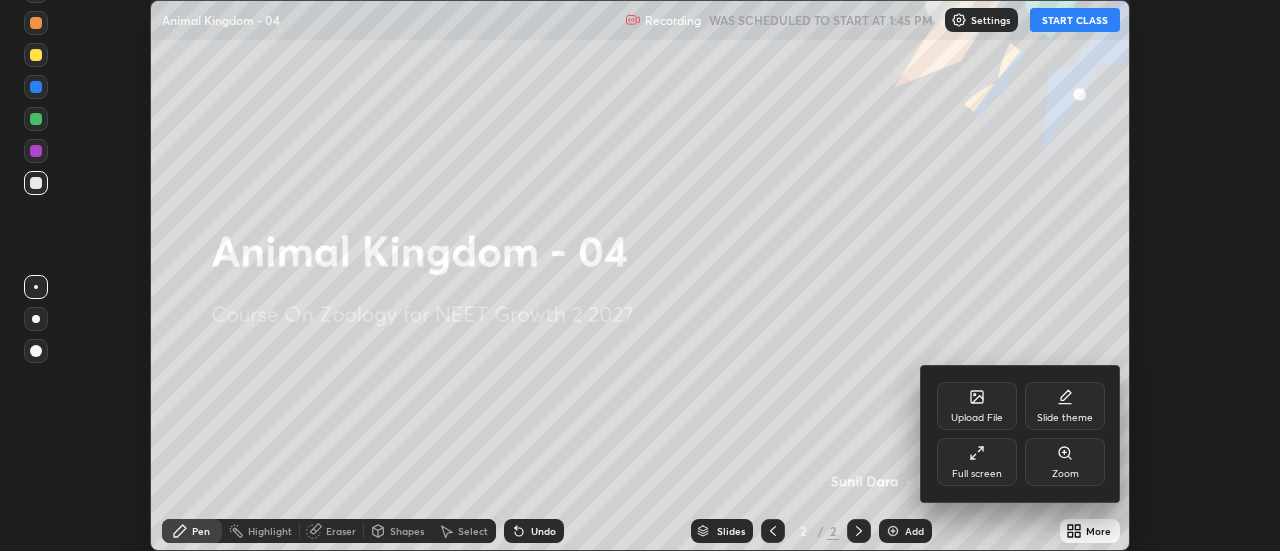 click on "Full screen" at bounding box center (977, 474) 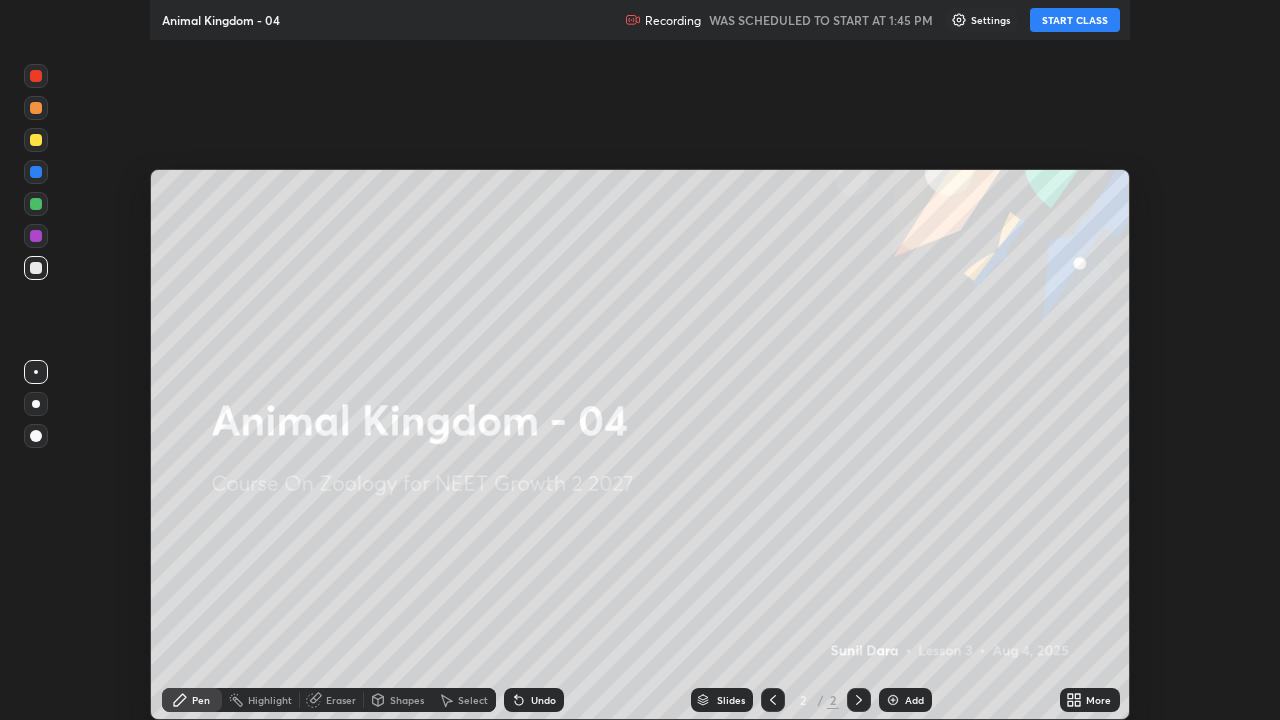 scroll, scrollTop: 99280, scrollLeft: 98720, axis: both 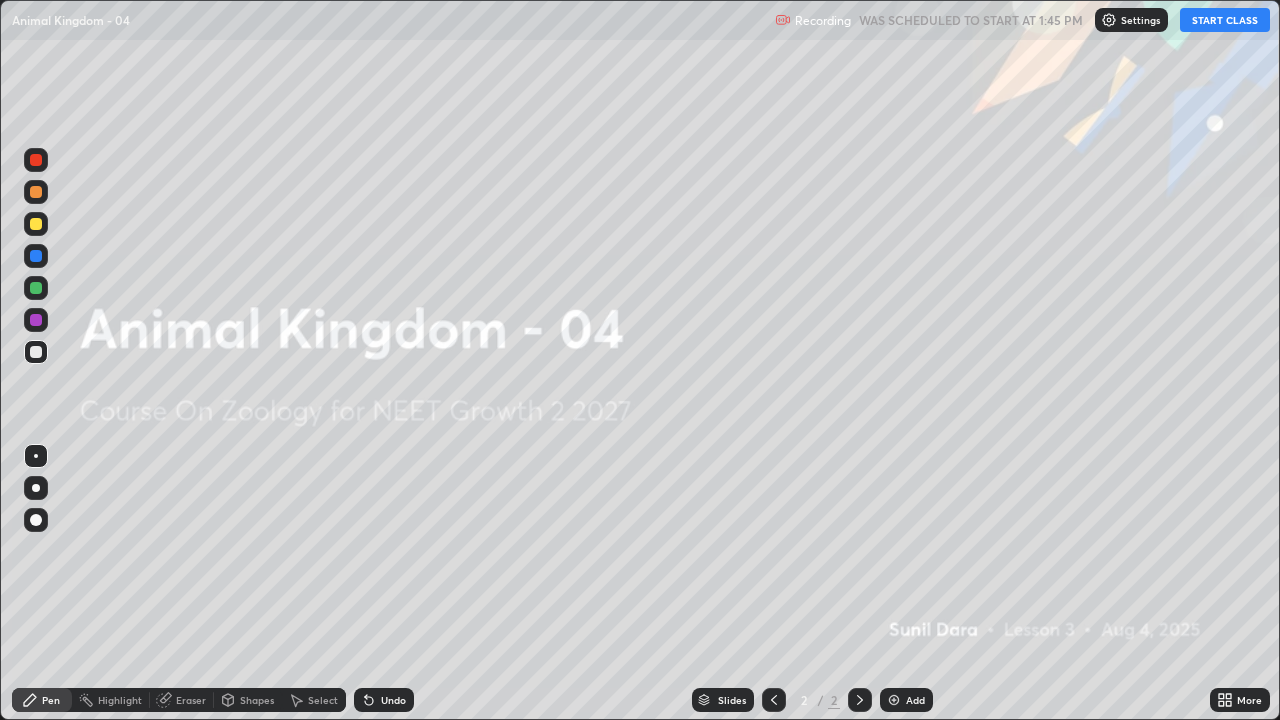 click on "START CLASS" at bounding box center [1225, 20] 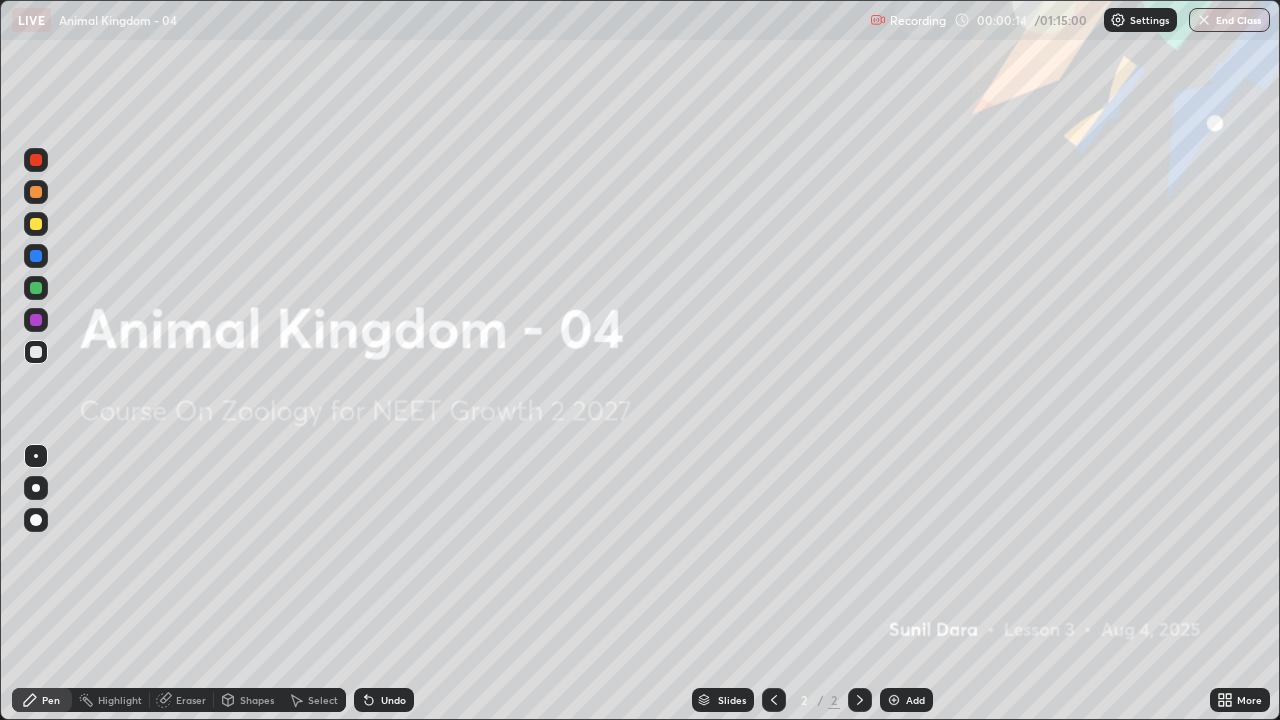 click on "Add" at bounding box center (915, 700) 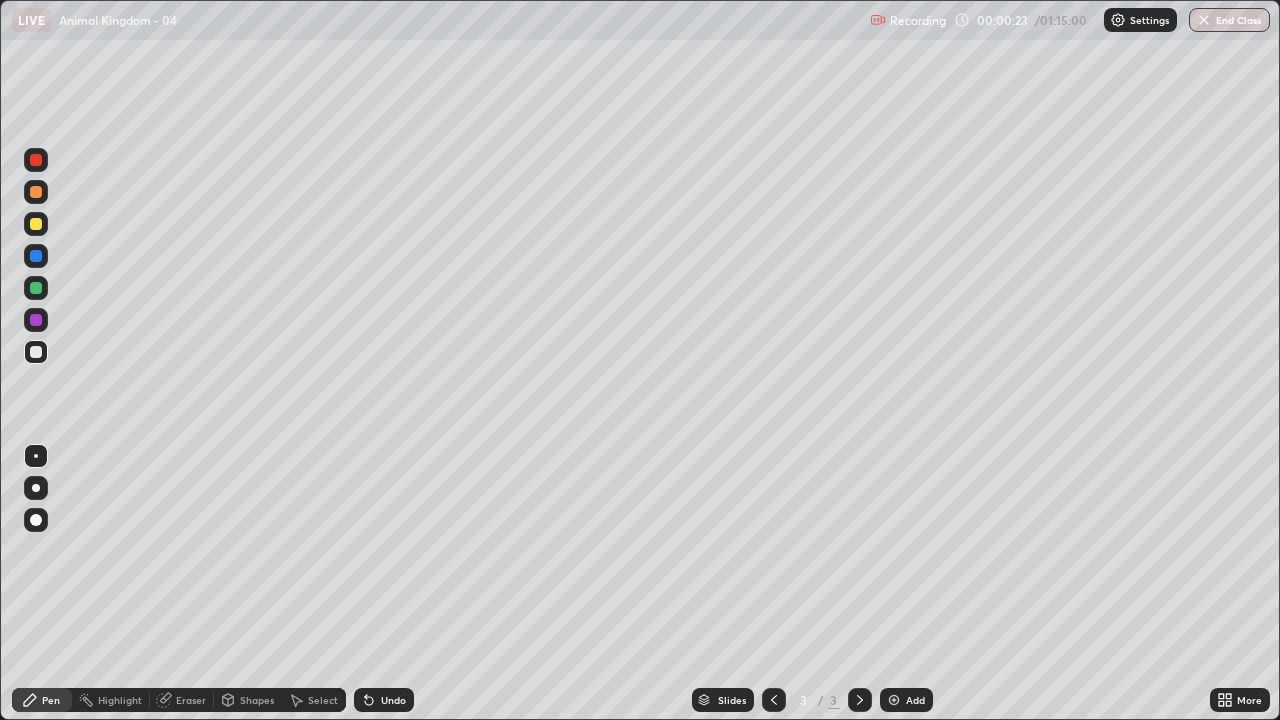 click at bounding box center (36, 488) 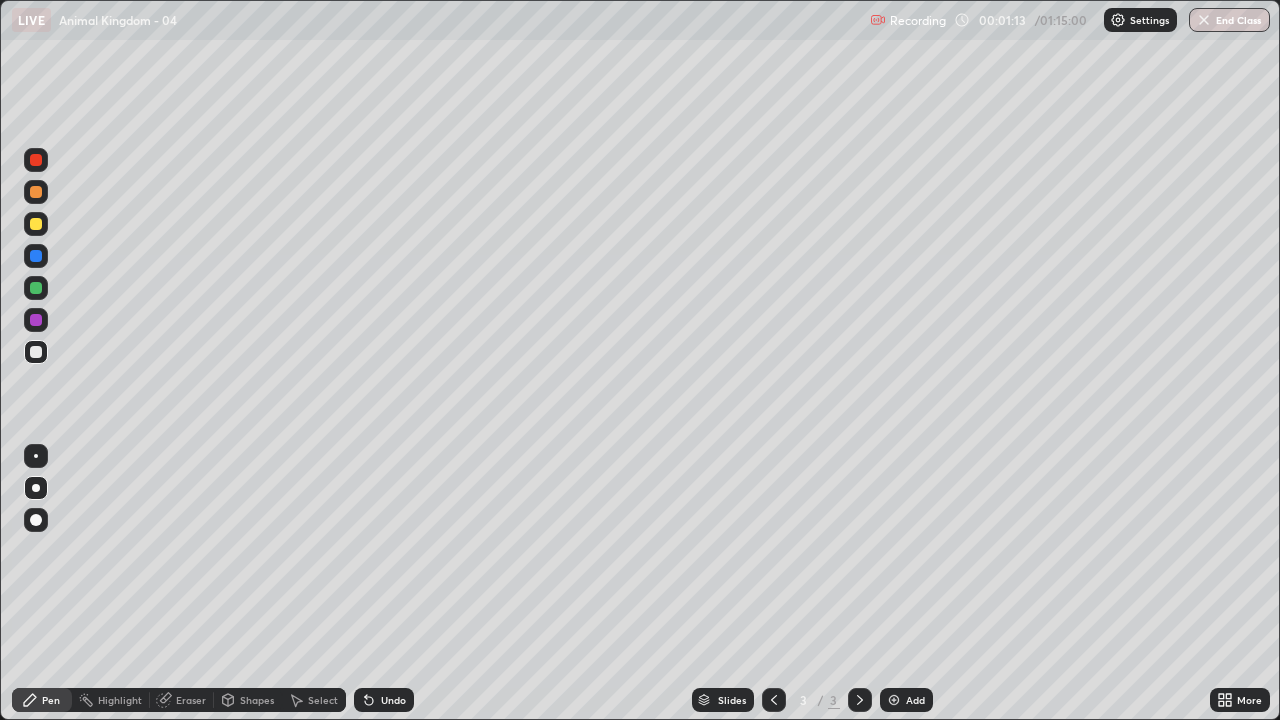 click at bounding box center (36, 352) 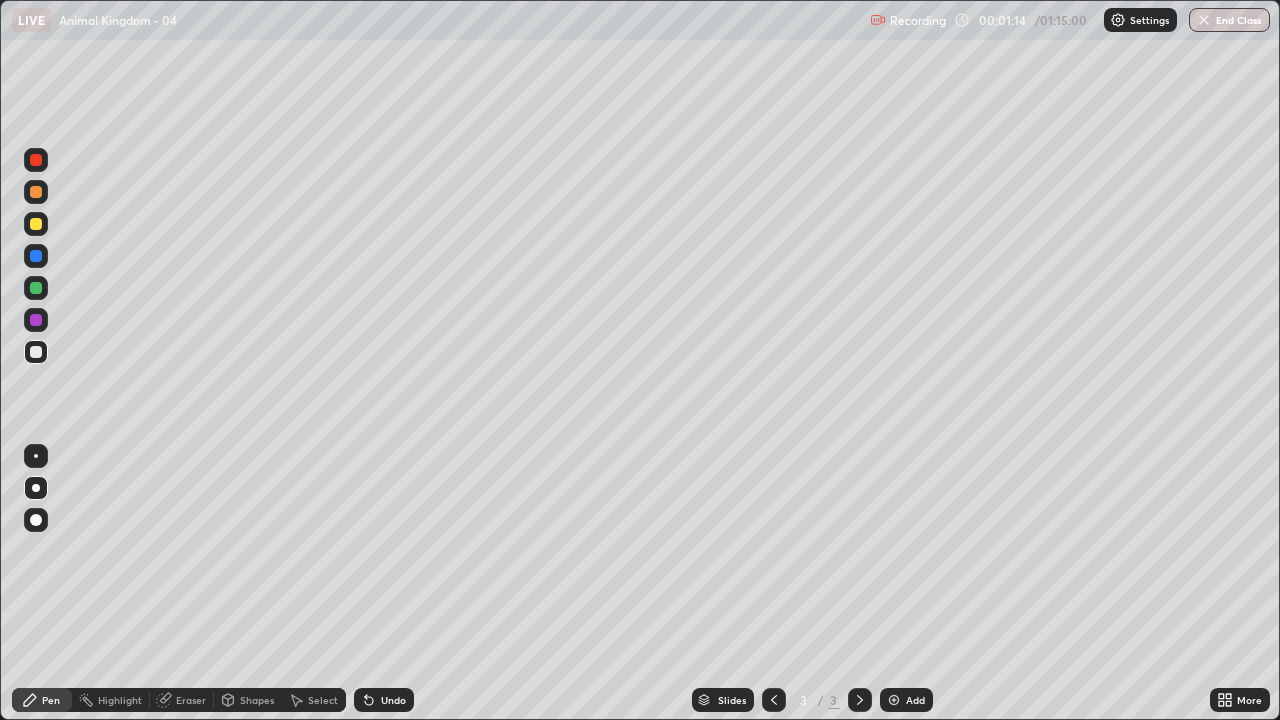 click at bounding box center (36, 488) 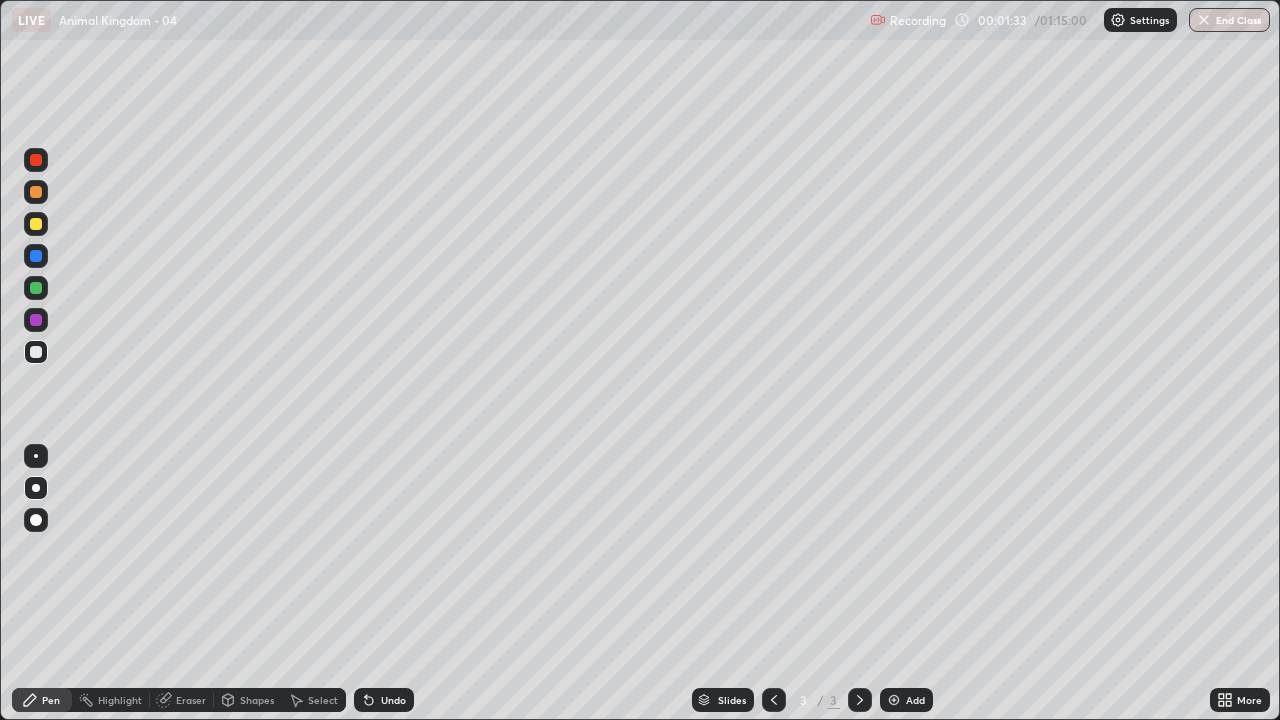 click at bounding box center (36, 352) 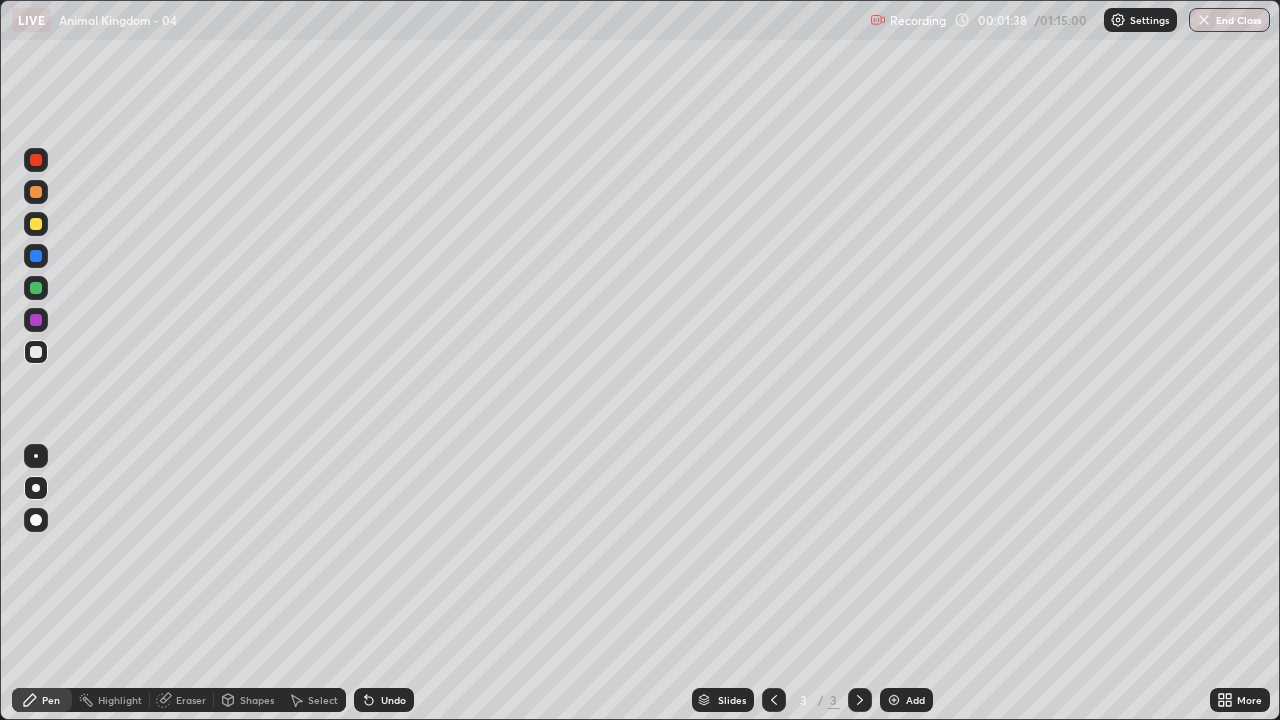 click at bounding box center (36, 352) 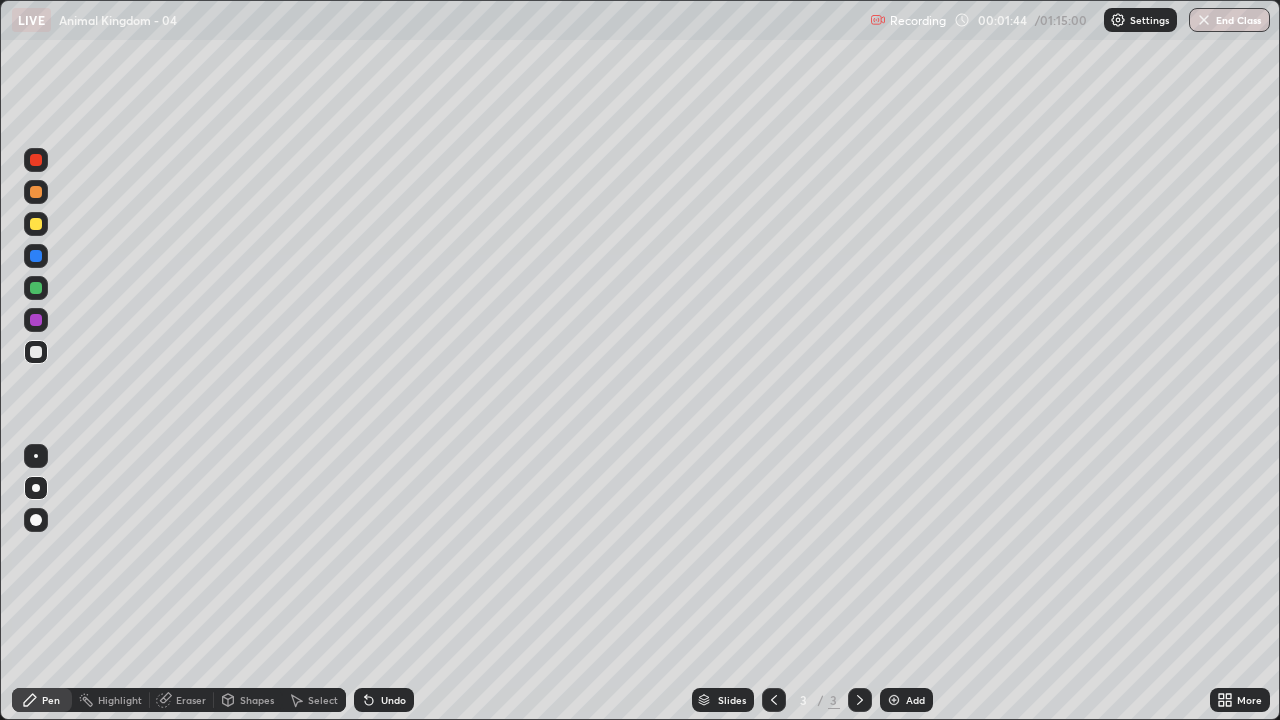 click at bounding box center [36, 352] 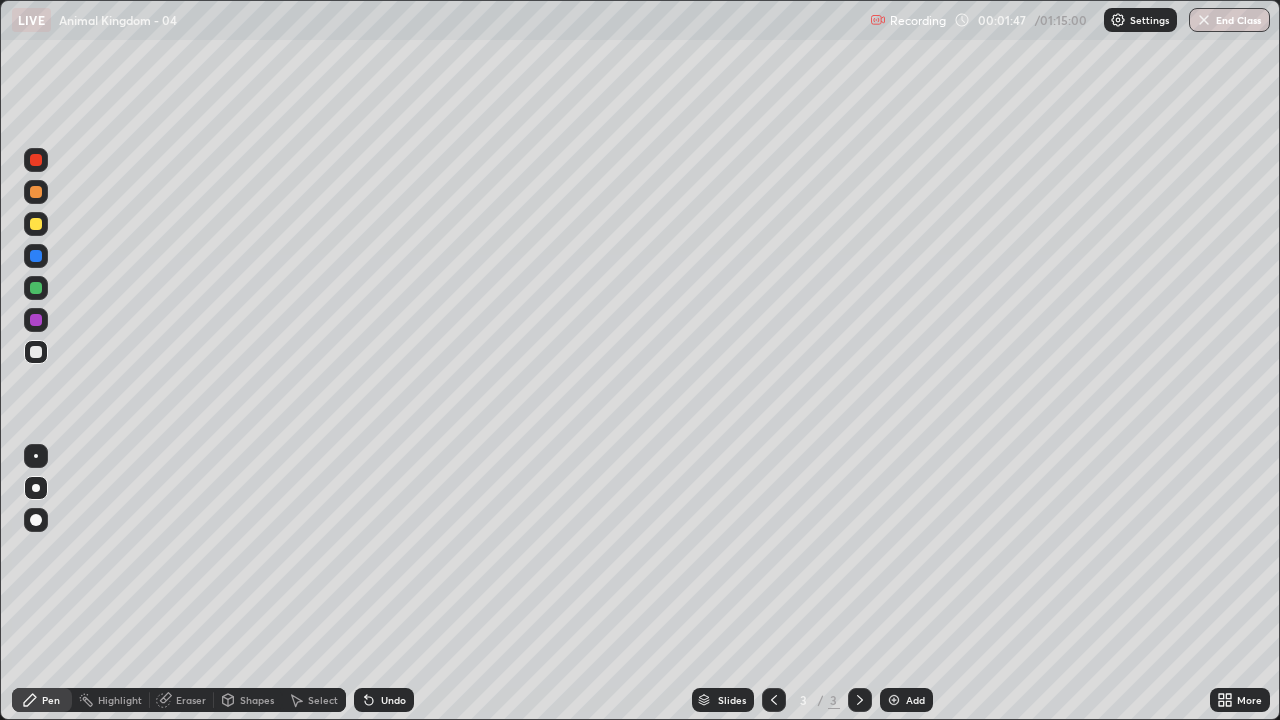 click at bounding box center [36, 192] 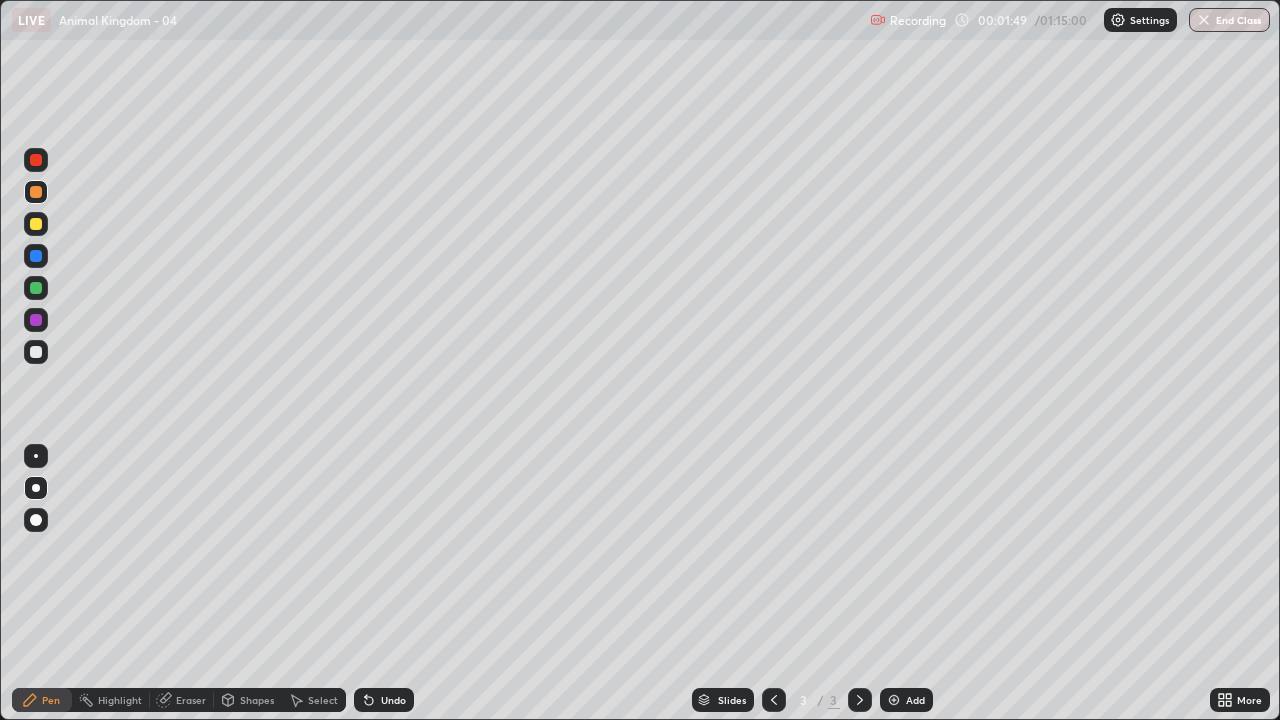 click at bounding box center [36, 352] 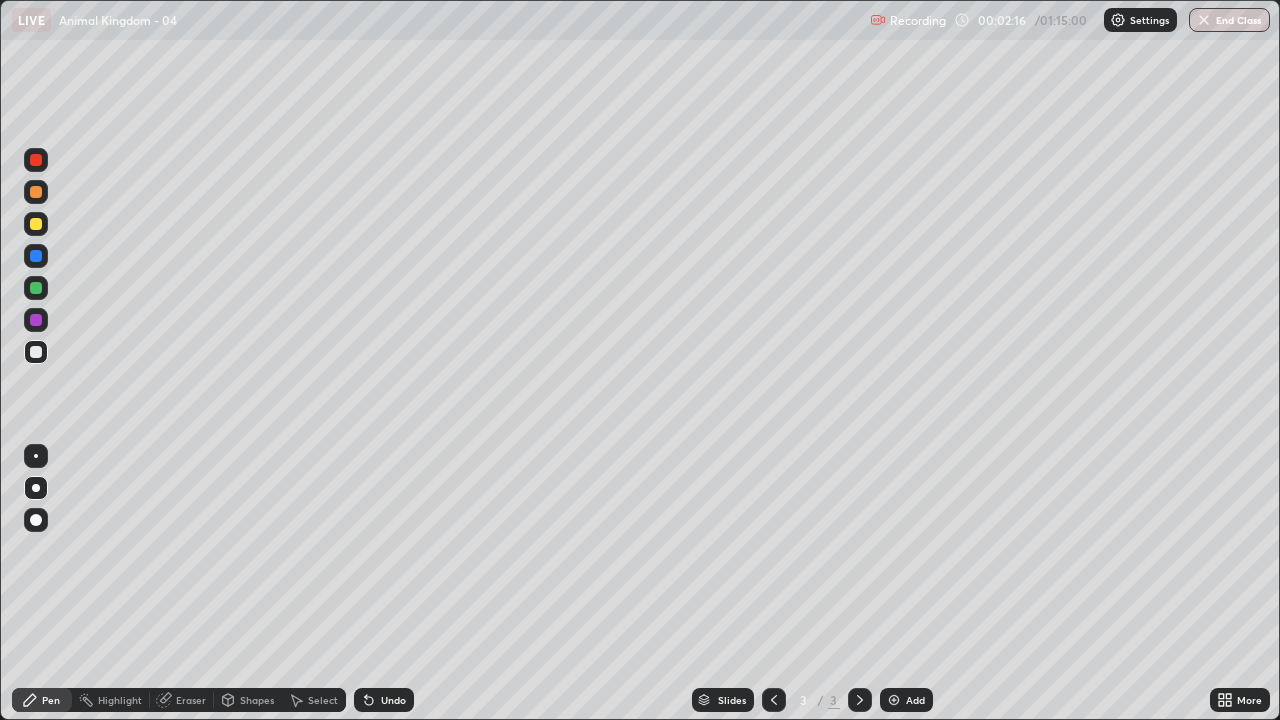 click on "Undo" at bounding box center (393, 700) 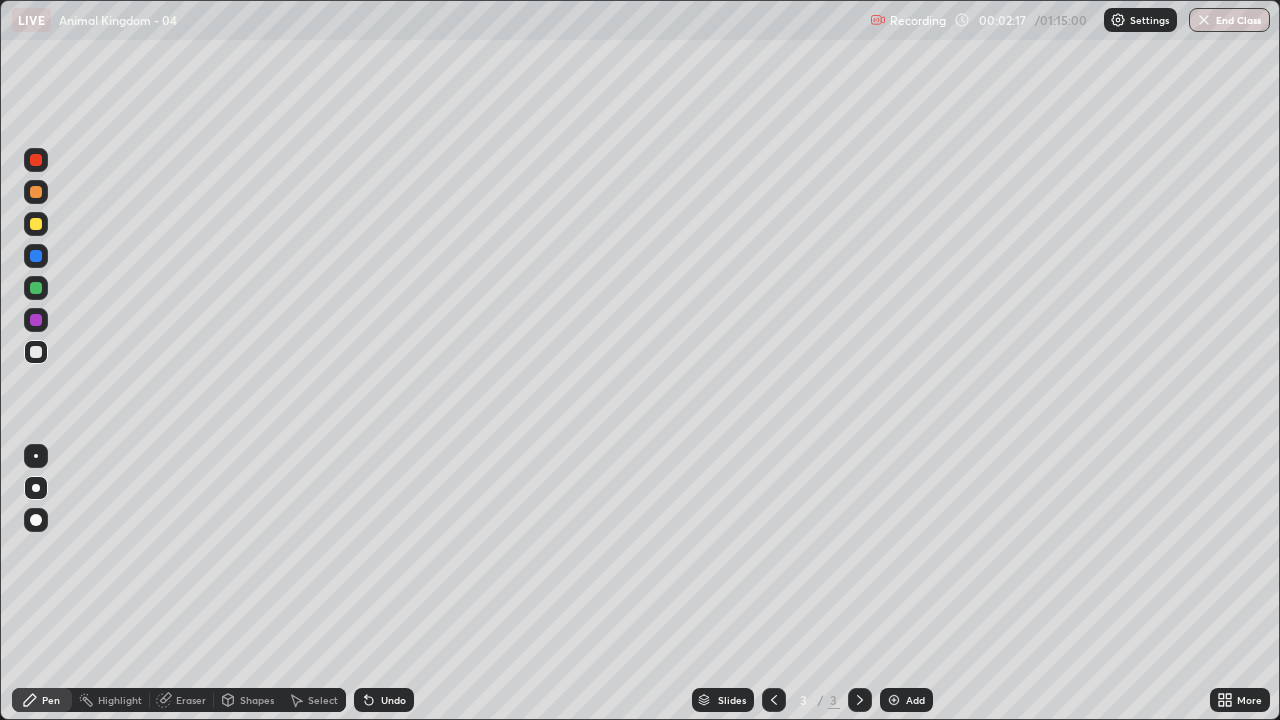 click on "Undo" at bounding box center (384, 700) 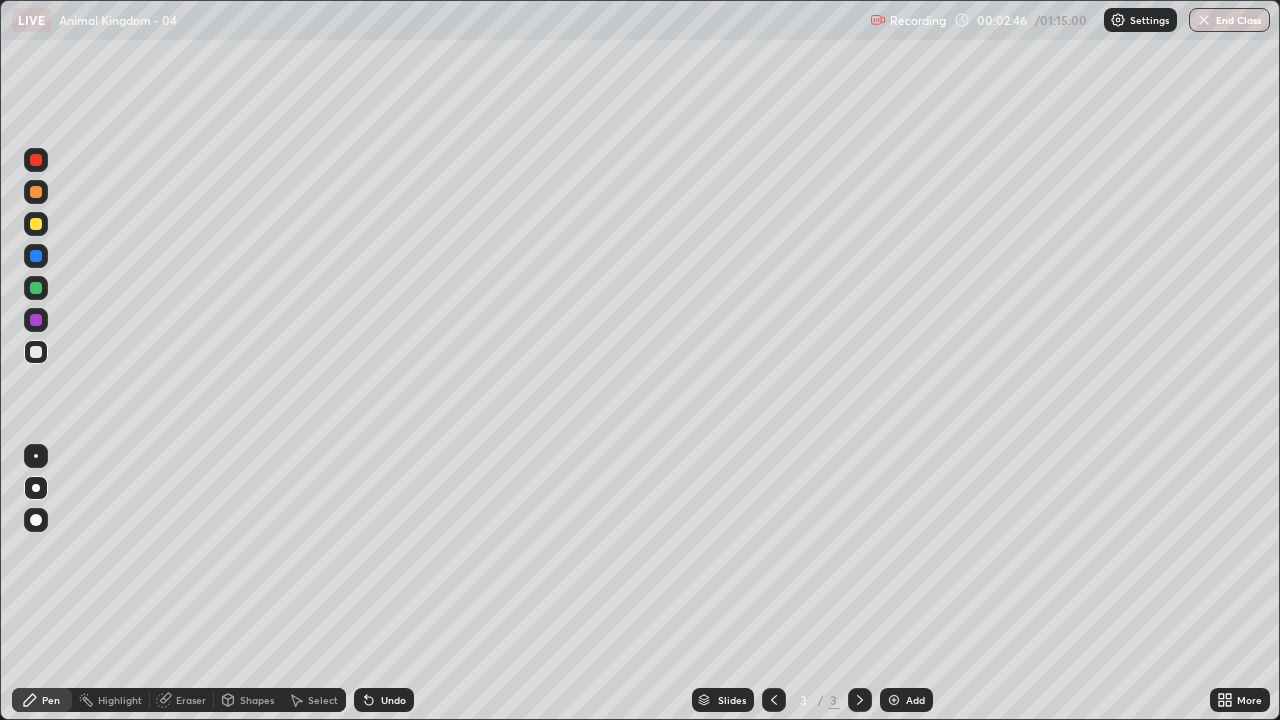 click on "Undo" at bounding box center (384, 700) 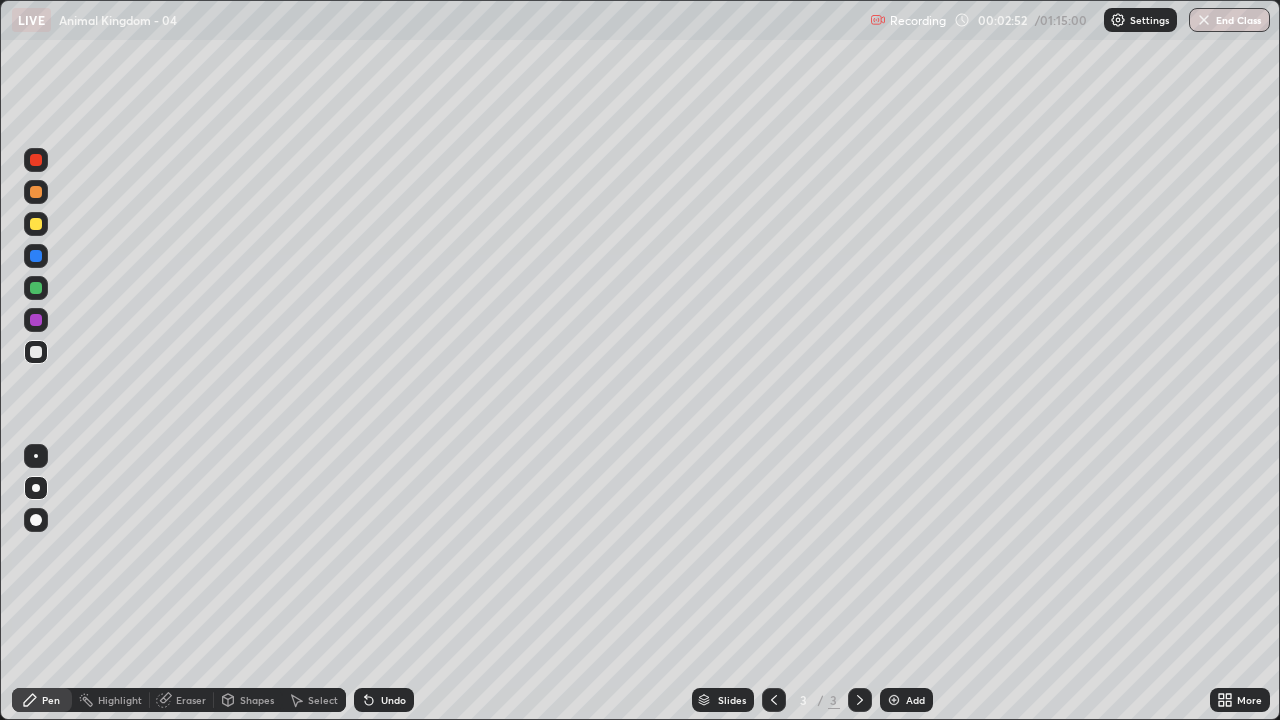 click at bounding box center (36, 352) 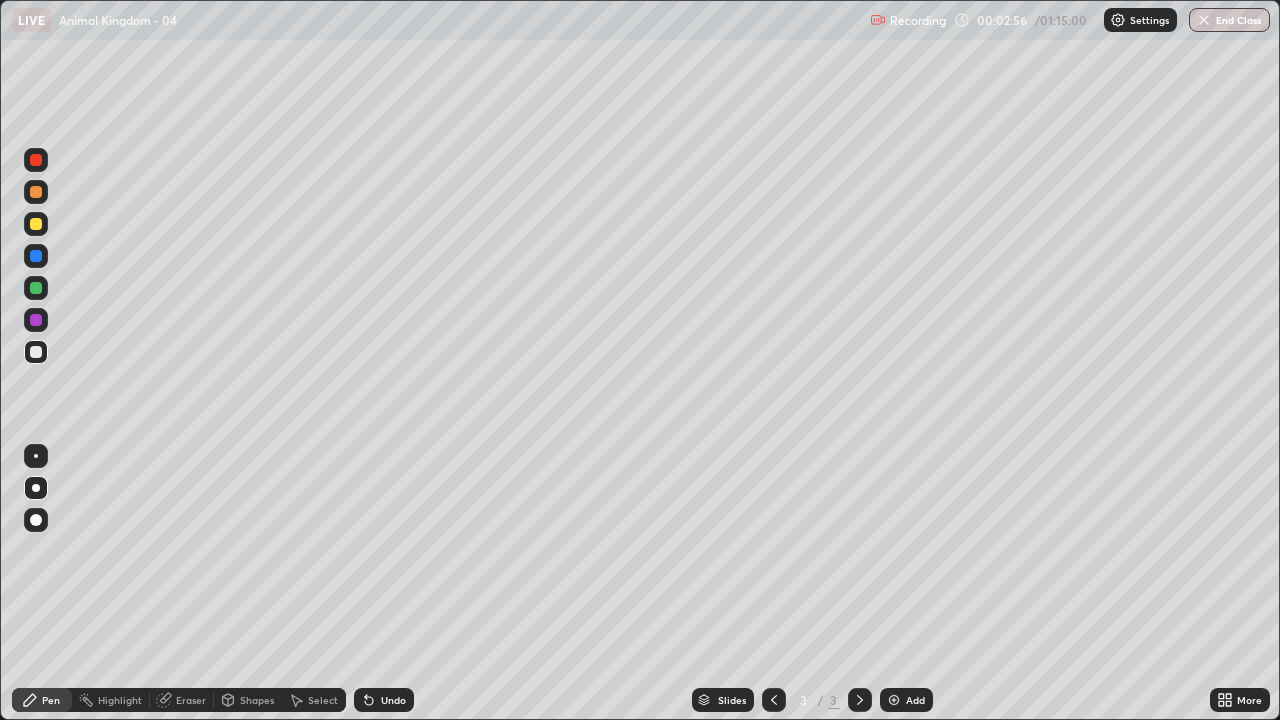 click at bounding box center [36, 352] 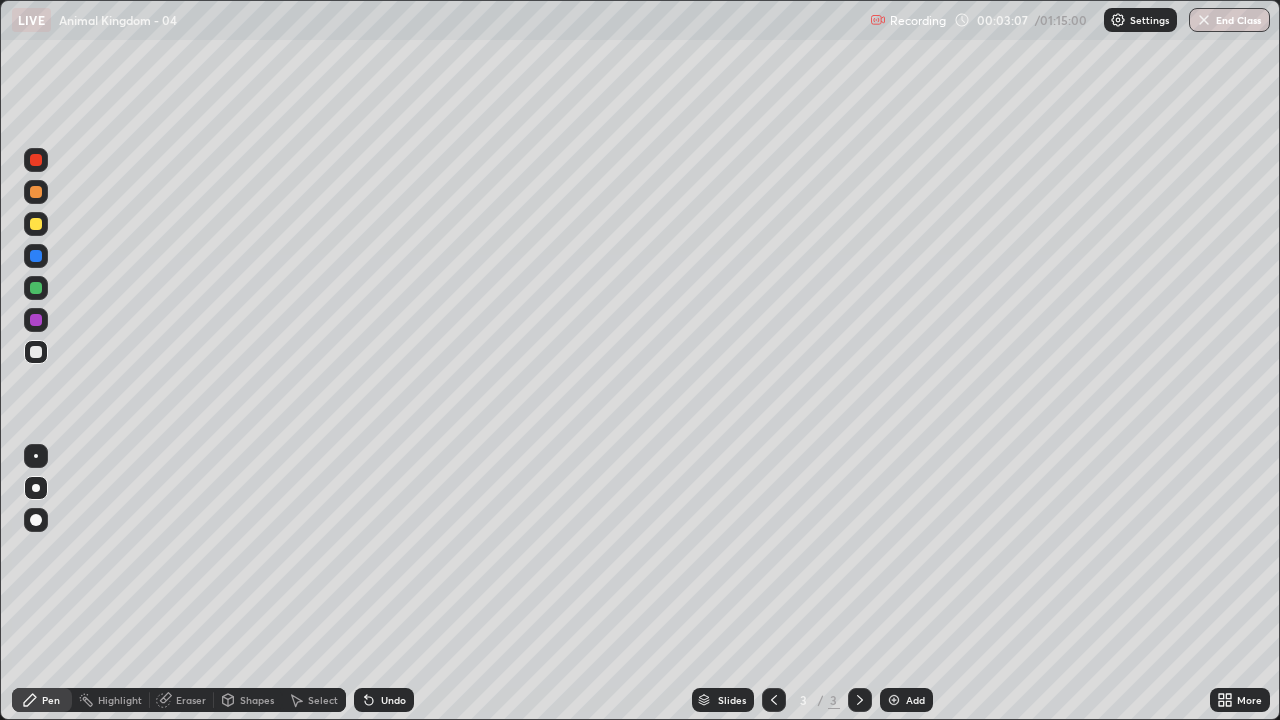 click at bounding box center [36, 352] 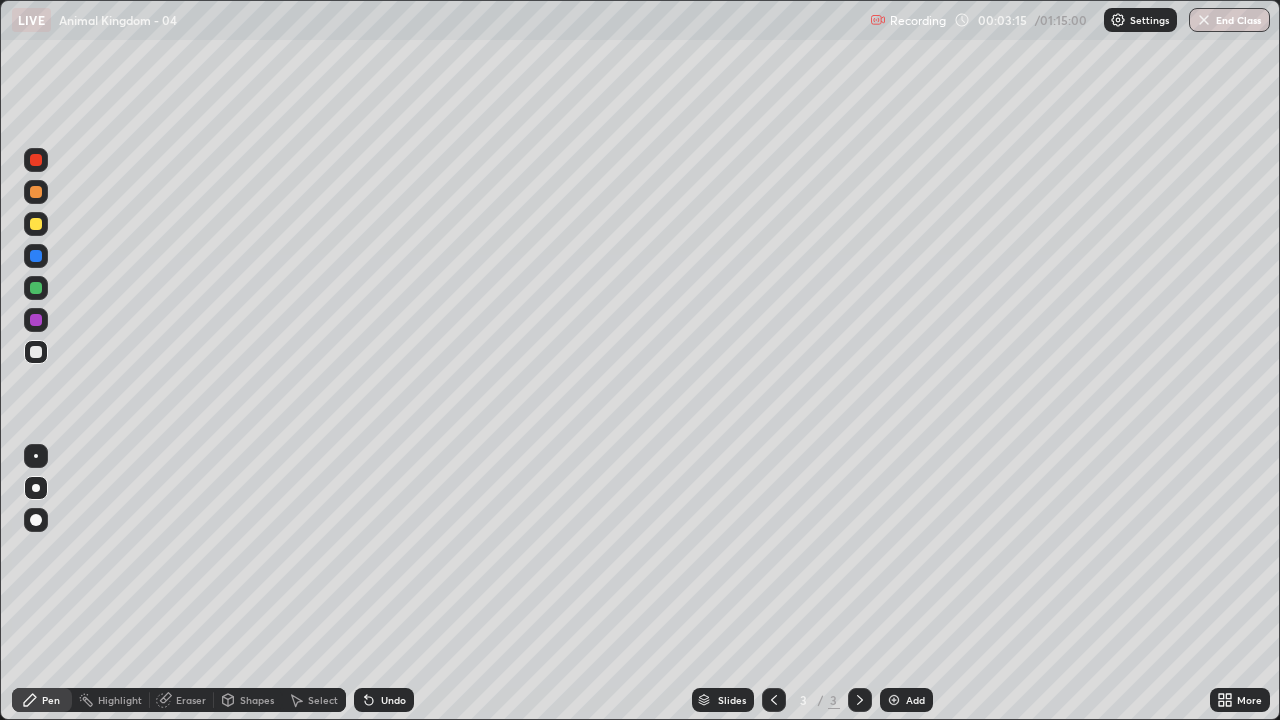 click at bounding box center (36, 256) 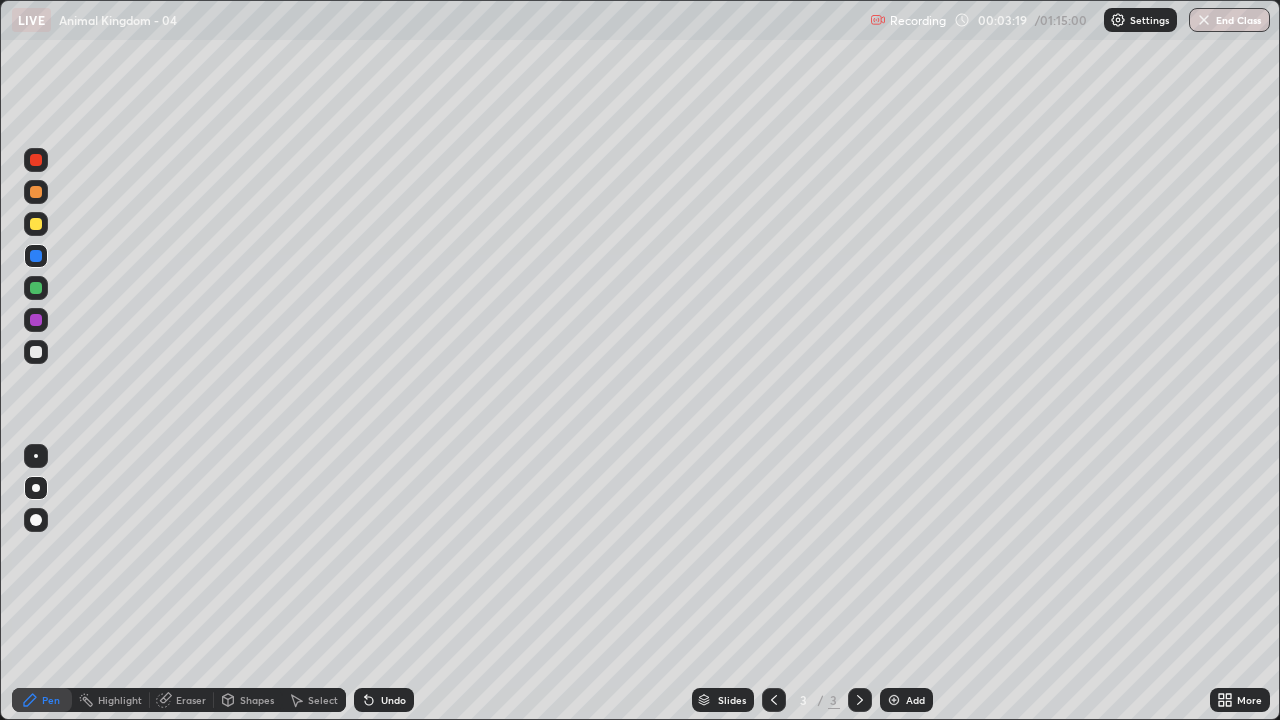 click at bounding box center [36, 160] 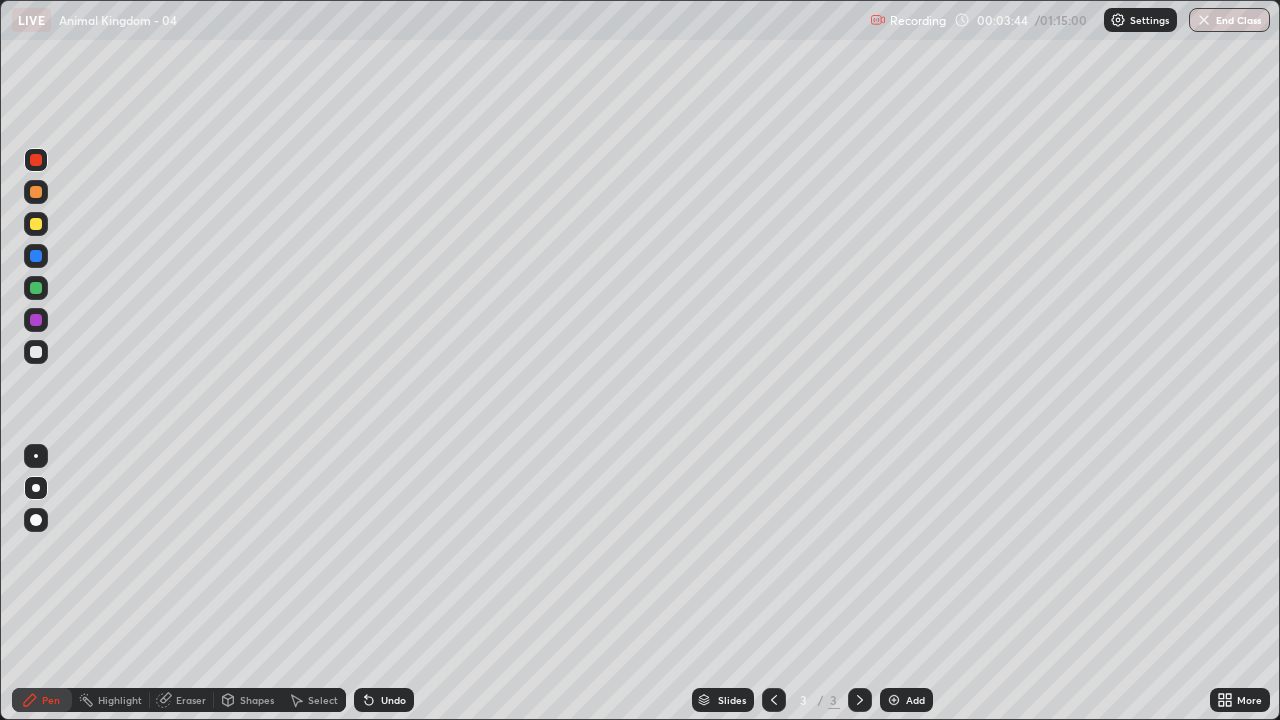 click at bounding box center (36, 352) 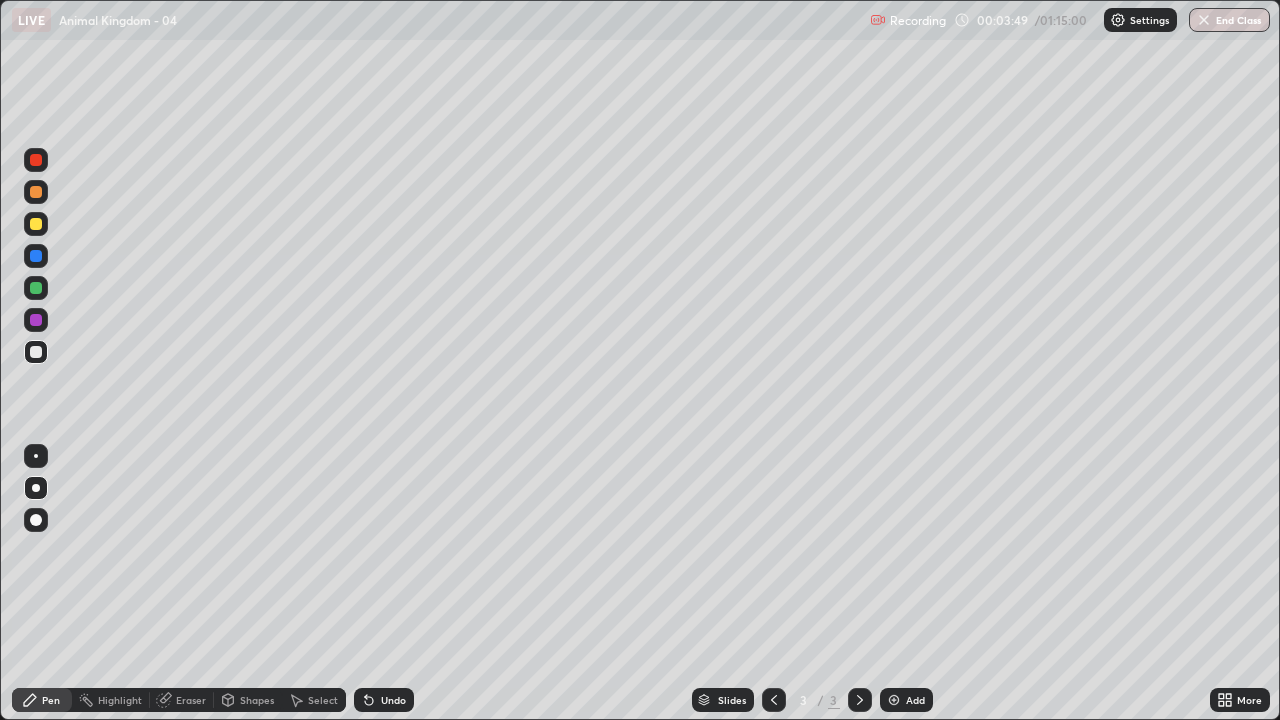 click at bounding box center [36, 352] 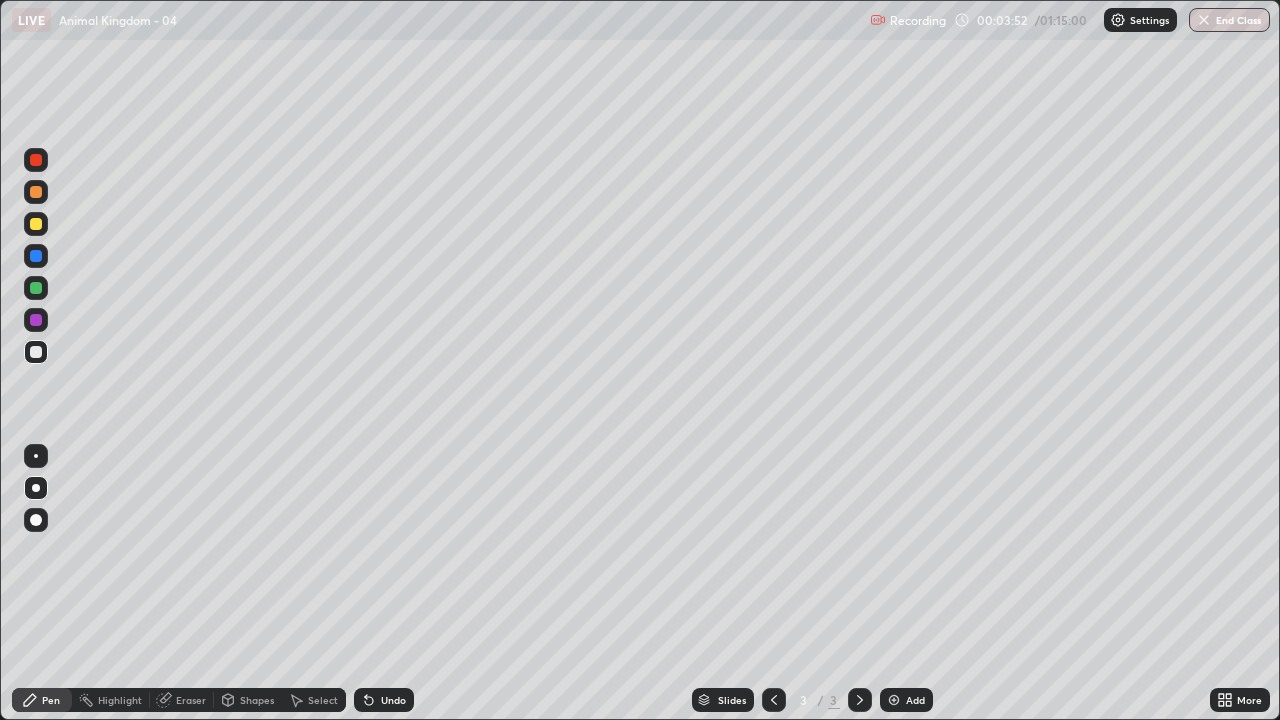 click on "Undo" at bounding box center [393, 700] 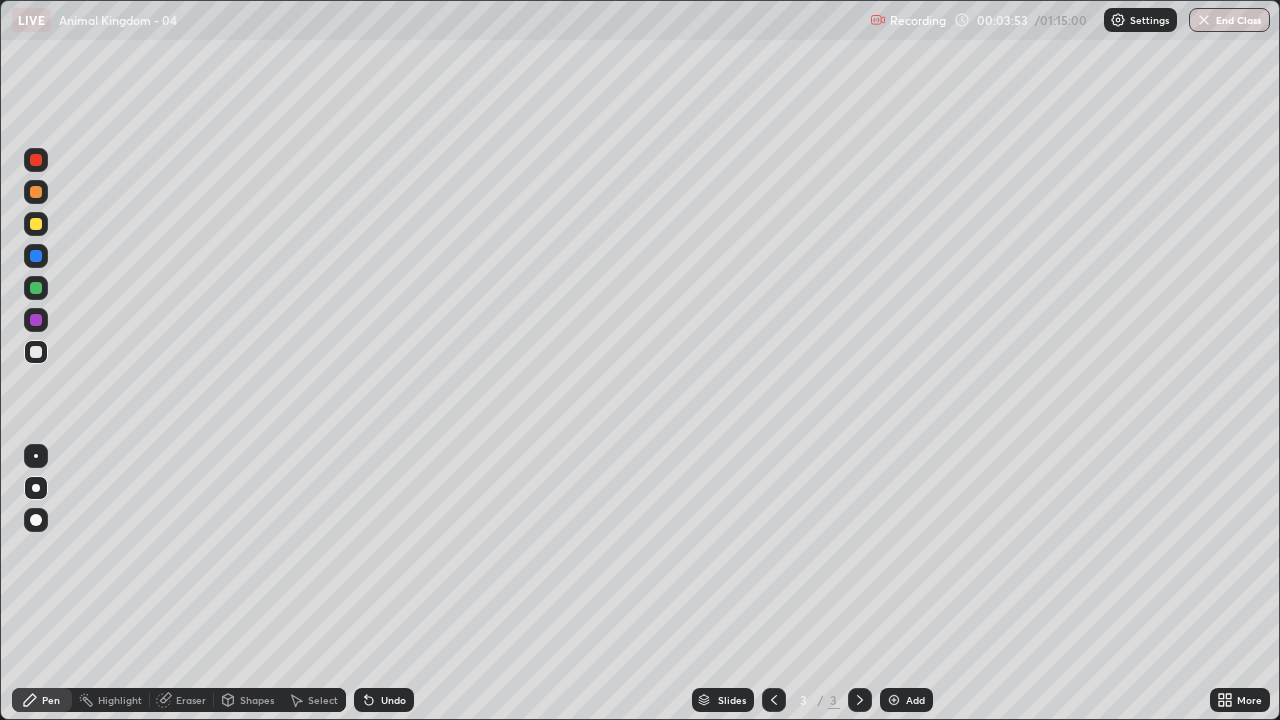 click on "Undo" at bounding box center (384, 700) 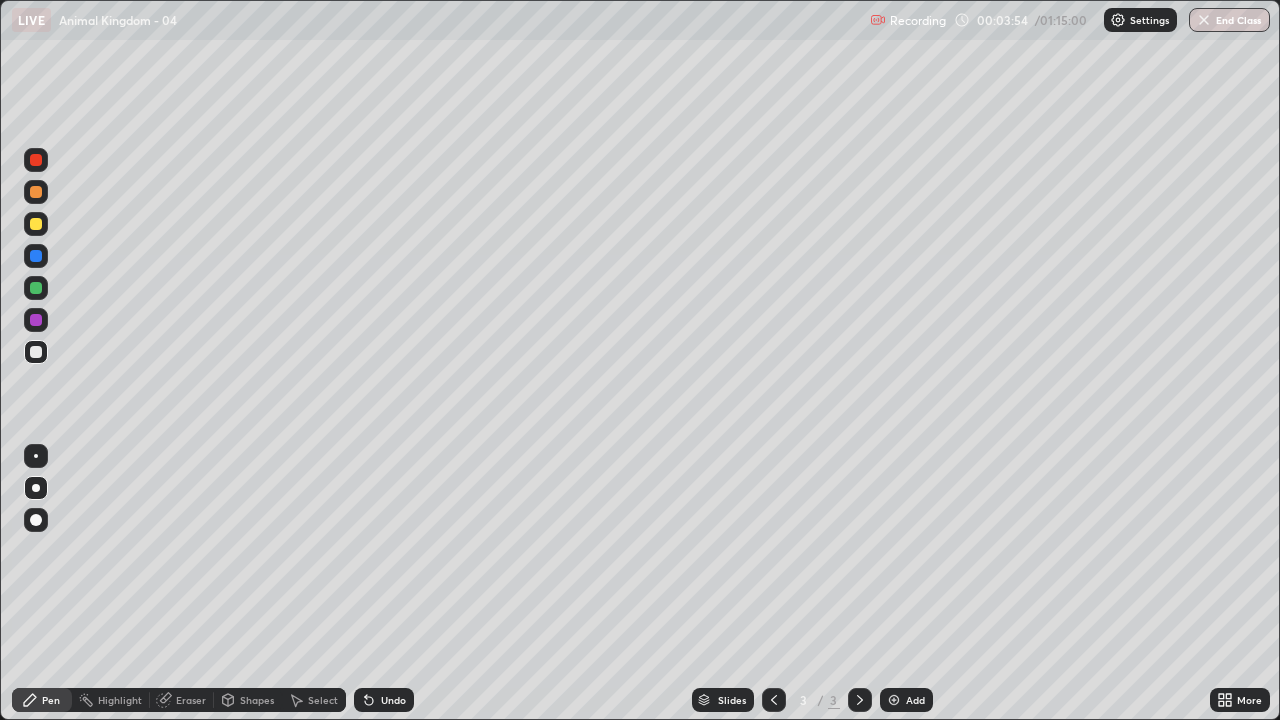 click on "Undo" at bounding box center (384, 700) 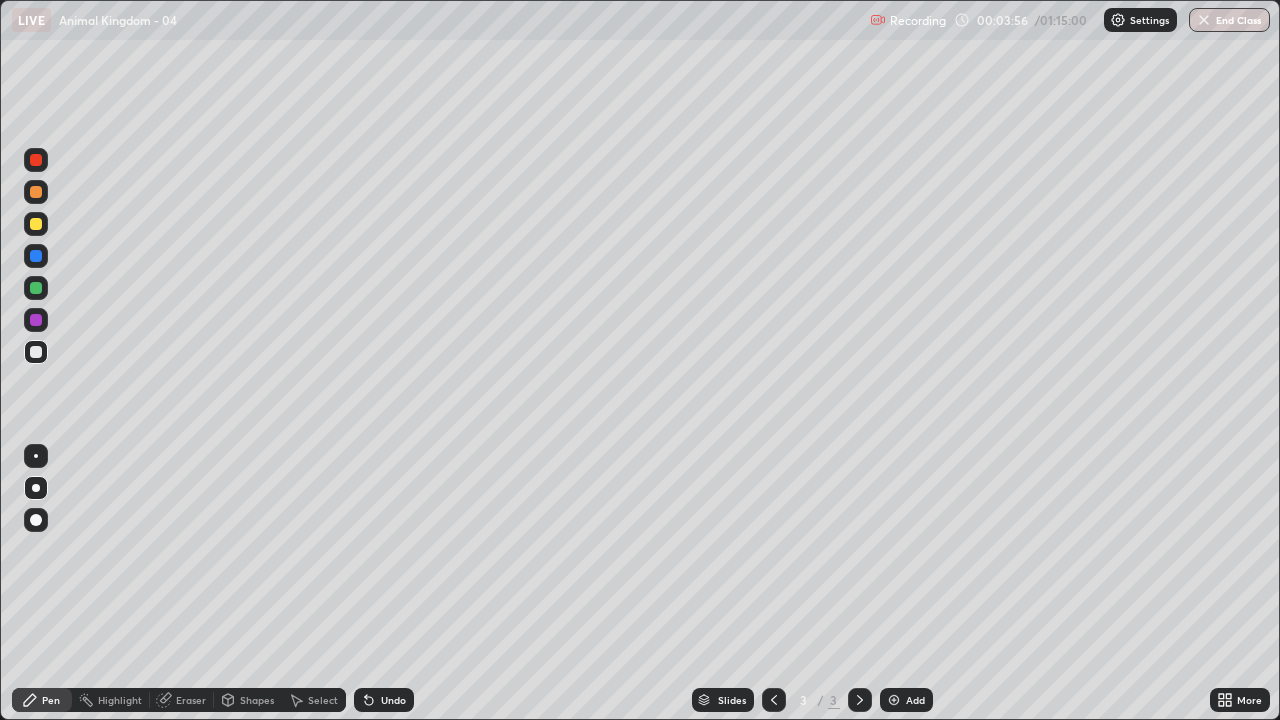 click at bounding box center (36, 352) 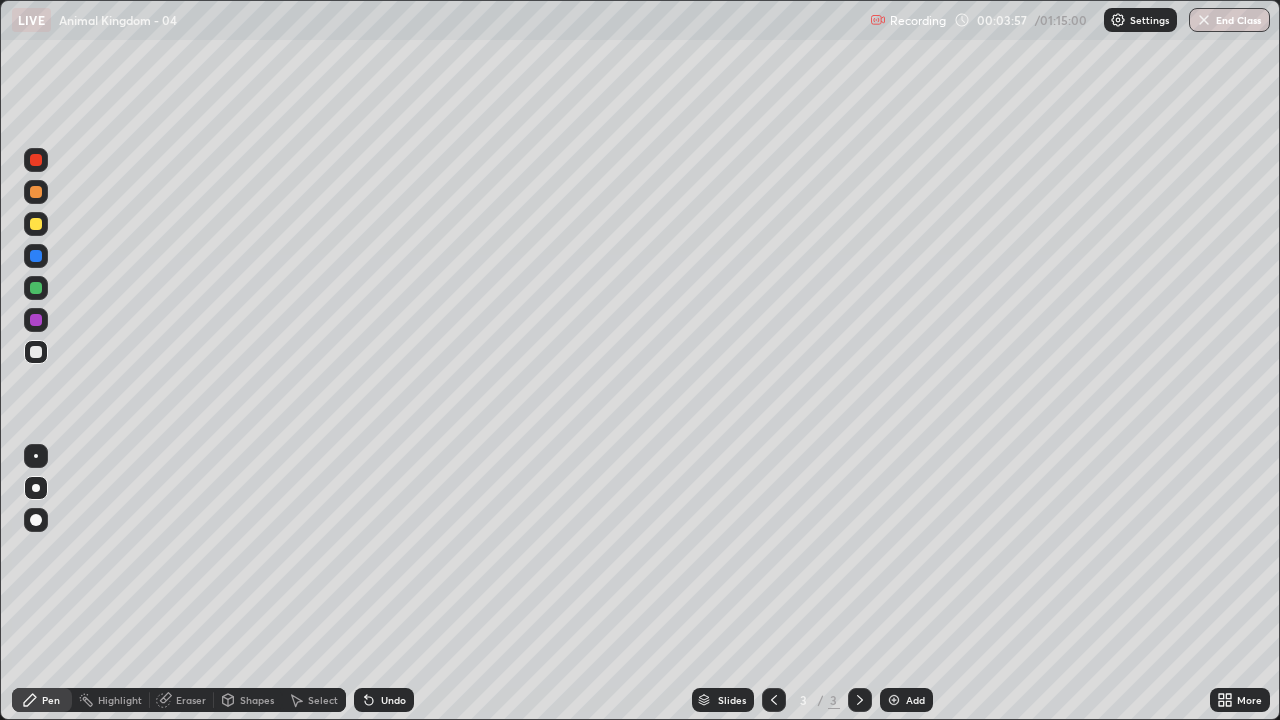 click at bounding box center [36, 352] 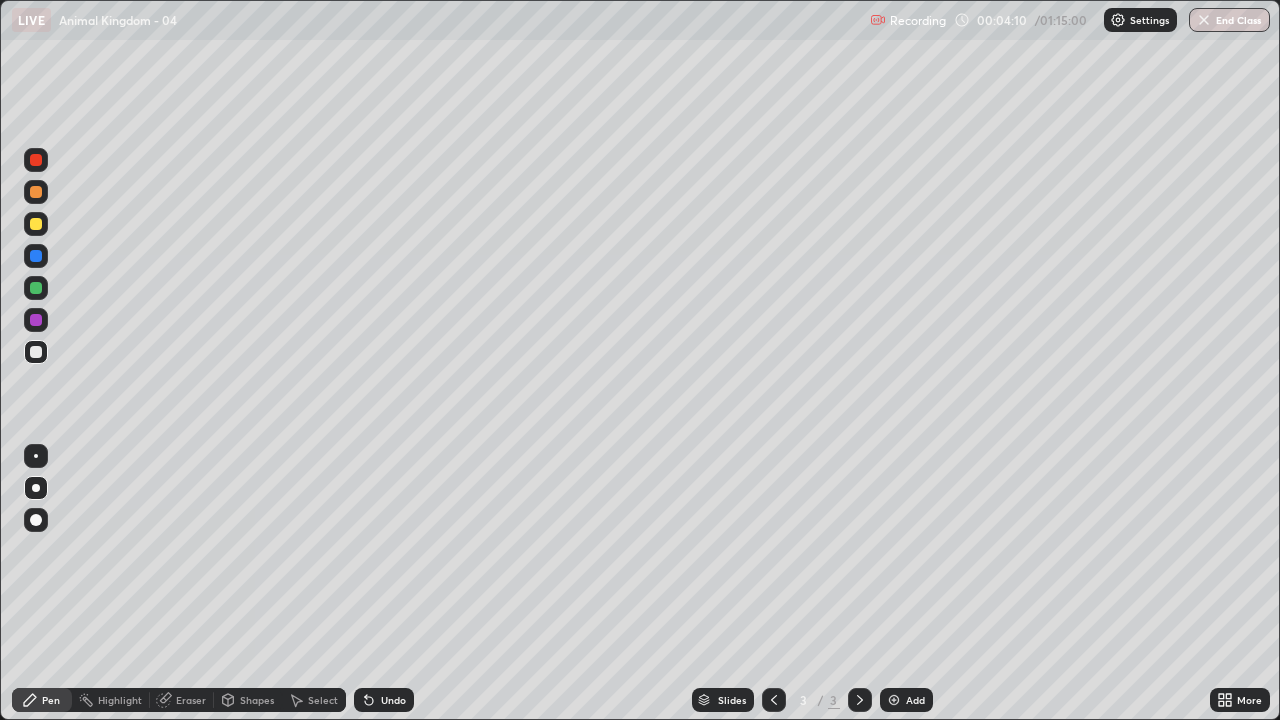 click at bounding box center (36, 352) 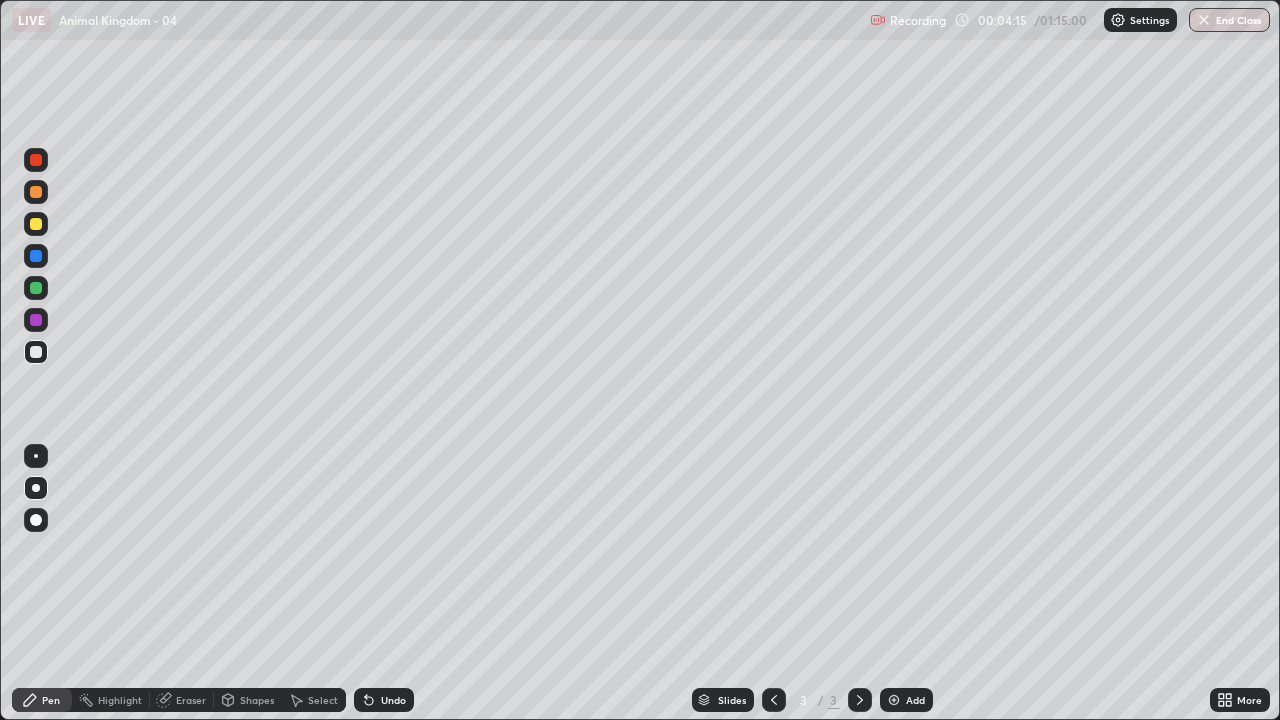 click at bounding box center (36, 352) 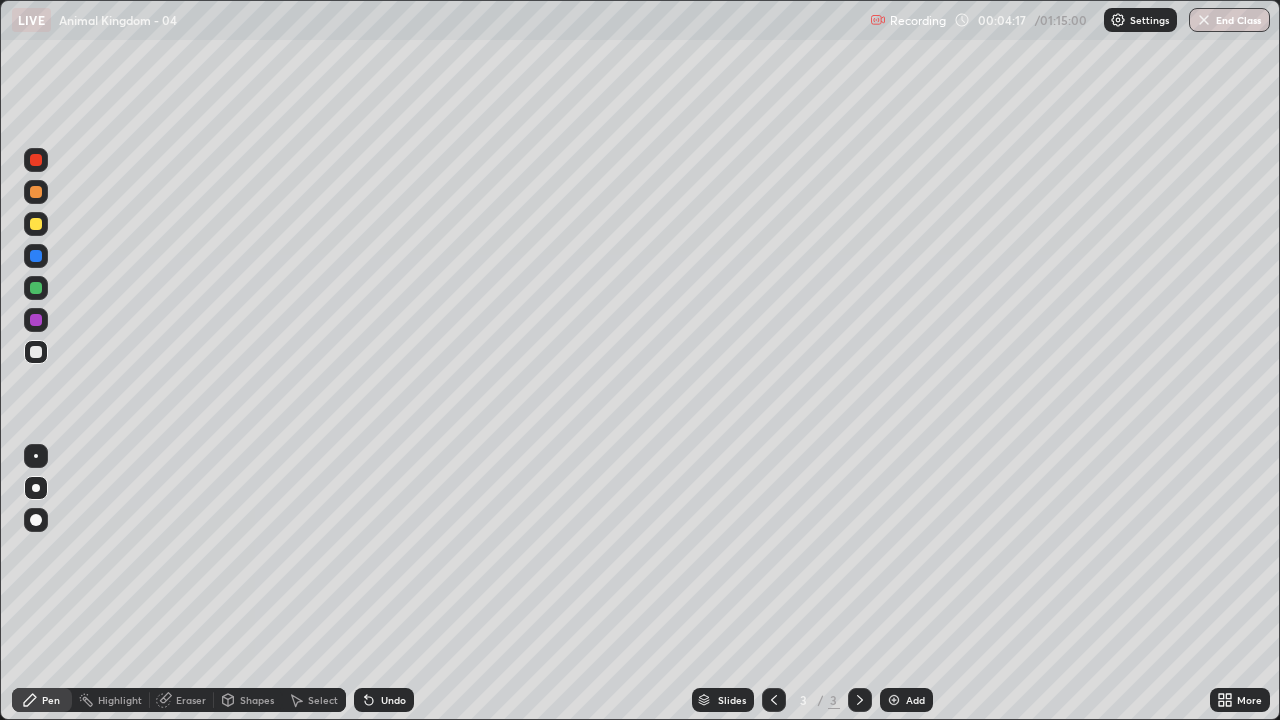click at bounding box center (36, 352) 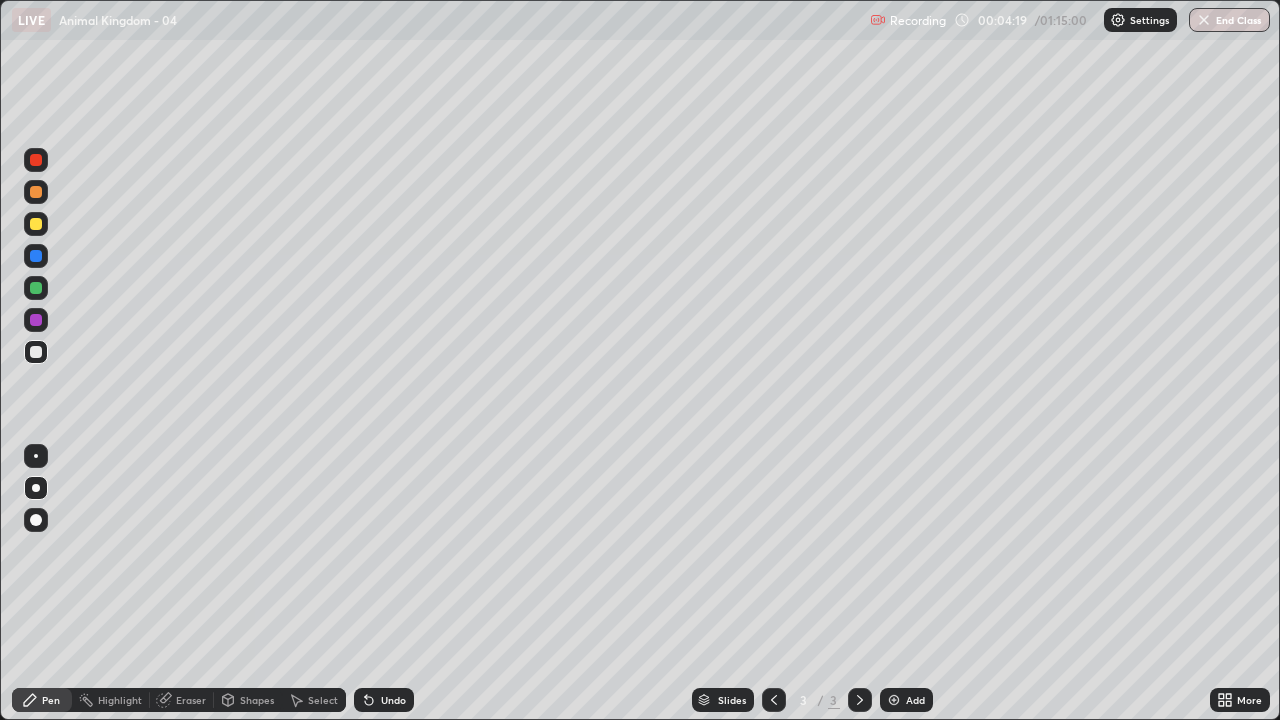 click at bounding box center [36, 352] 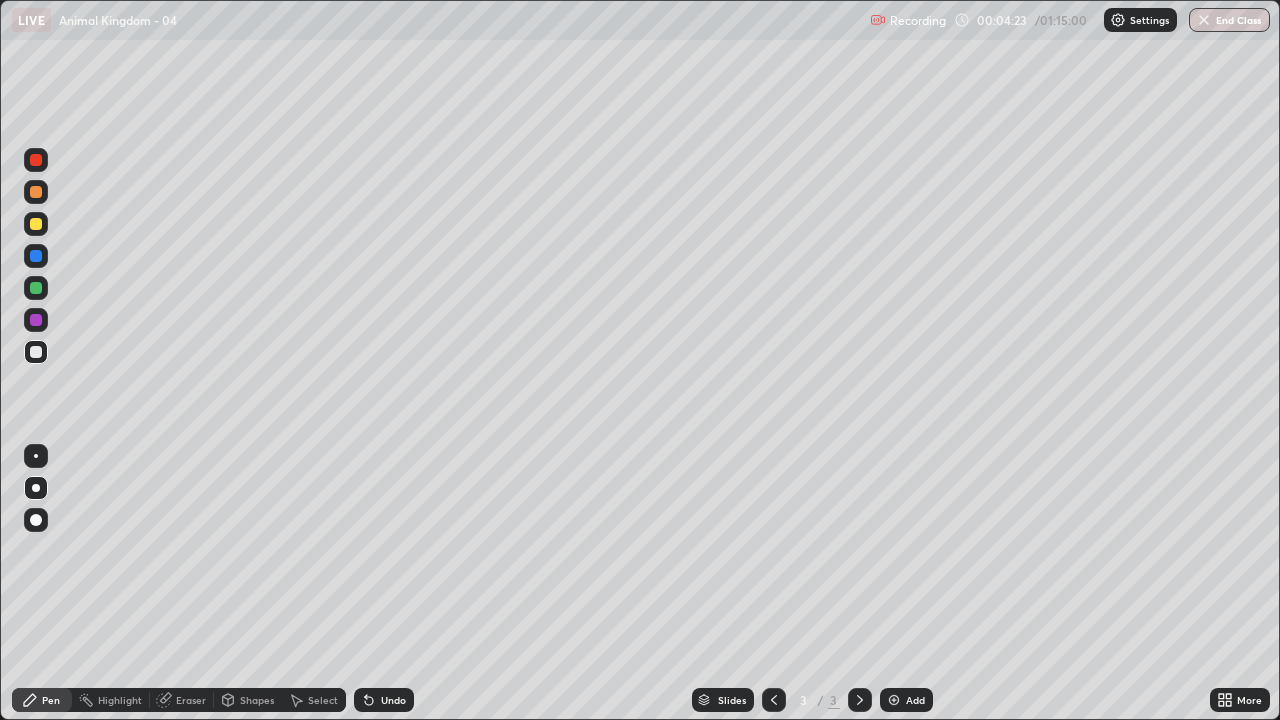 click on "Undo" at bounding box center [393, 700] 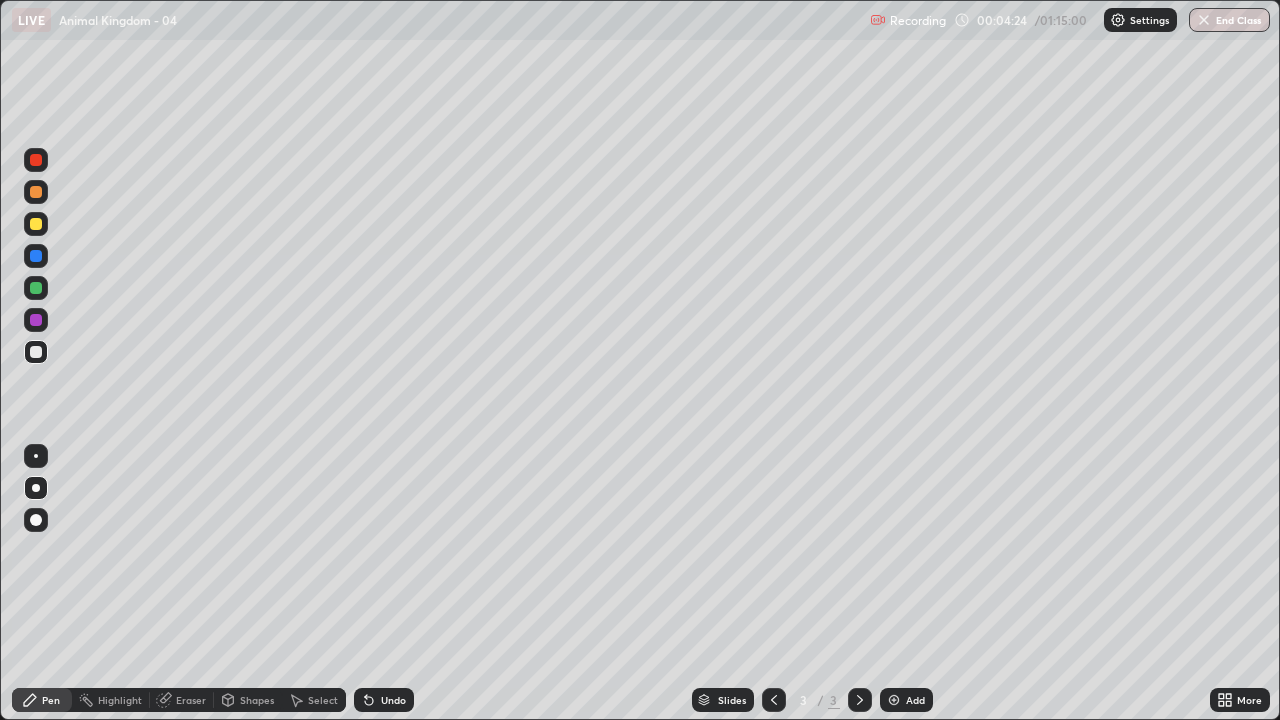 click on "Undo" at bounding box center (393, 700) 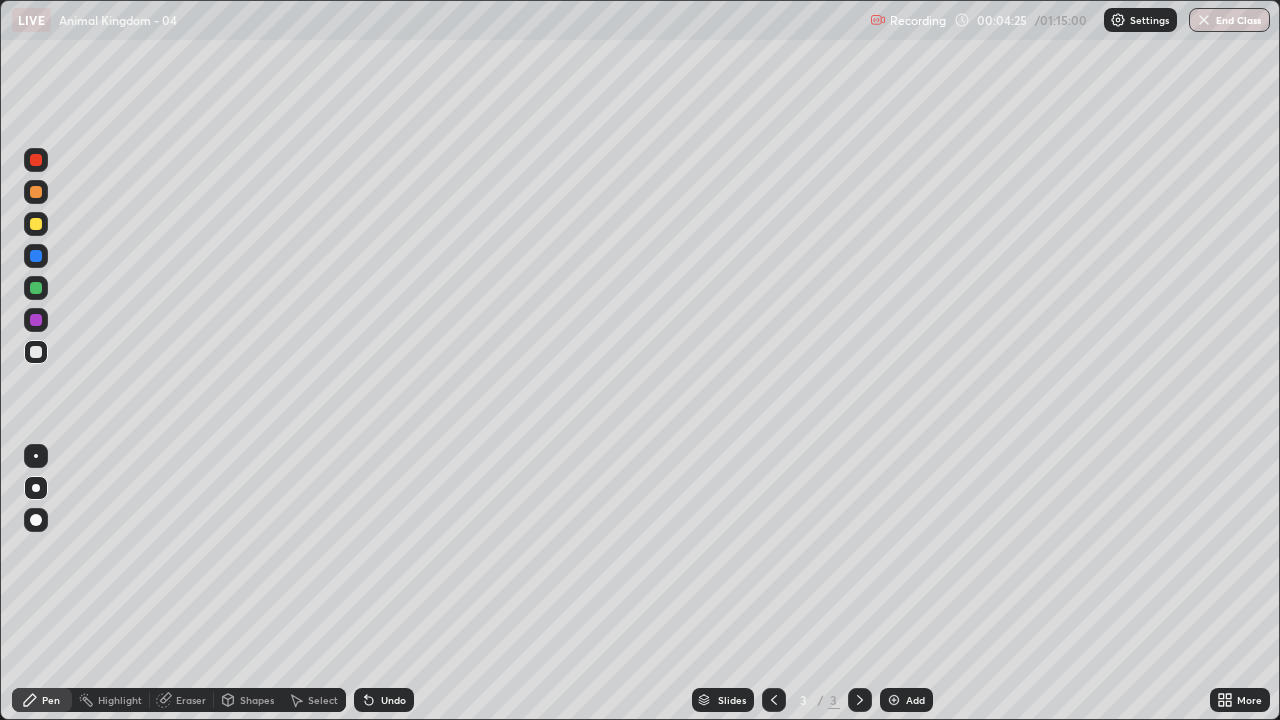 click on "Undo" at bounding box center (384, 700) 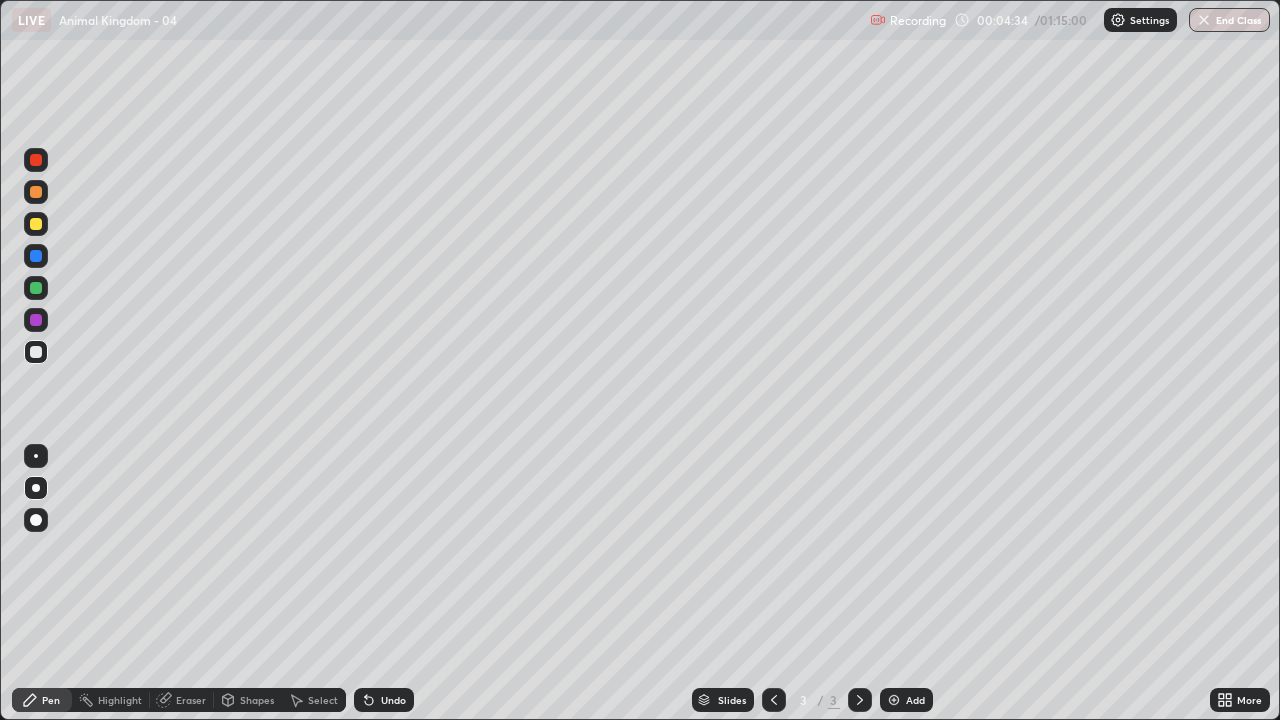 click at bounding box center (36, 352) 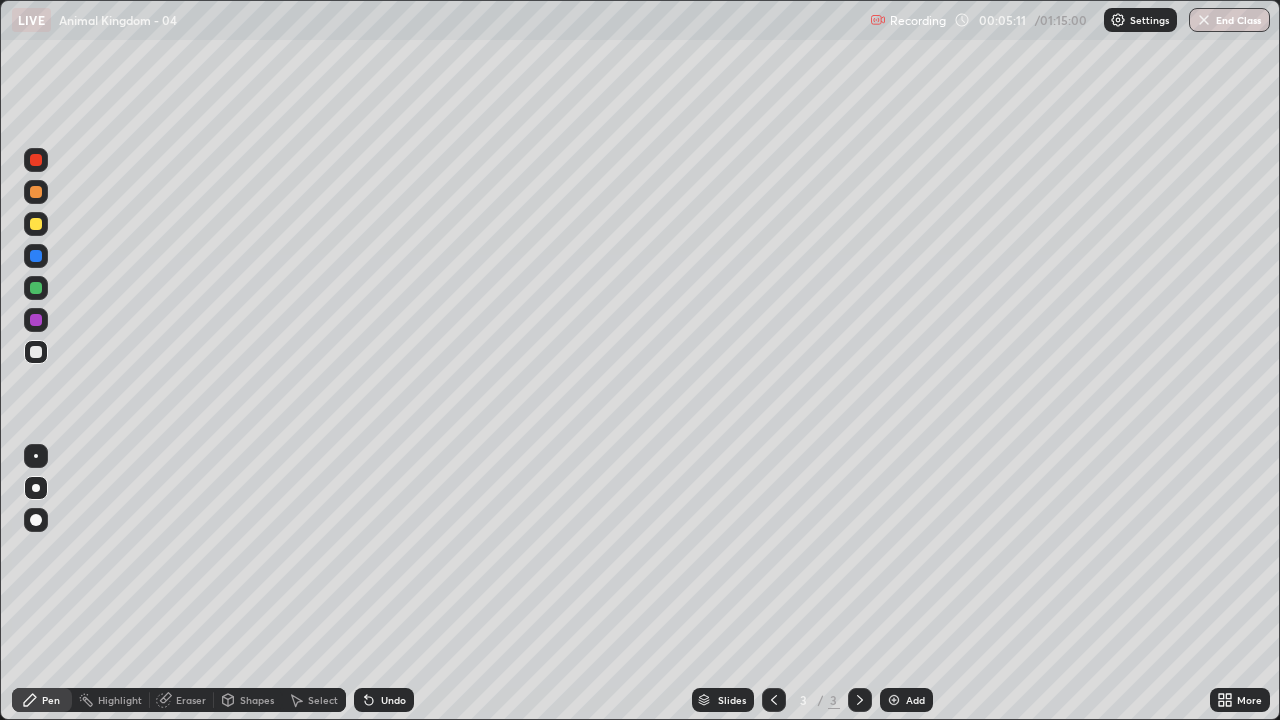 click at bounding box center [36, 352] 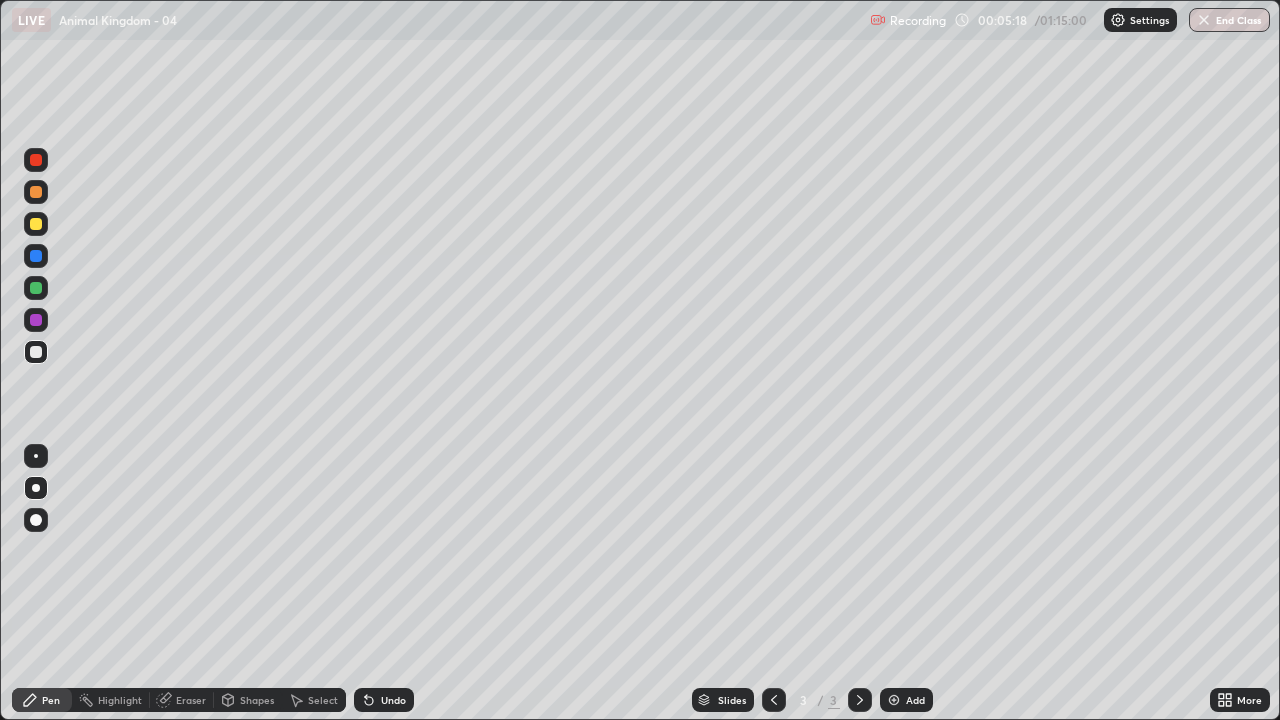 click at bounding box center (36, 352) 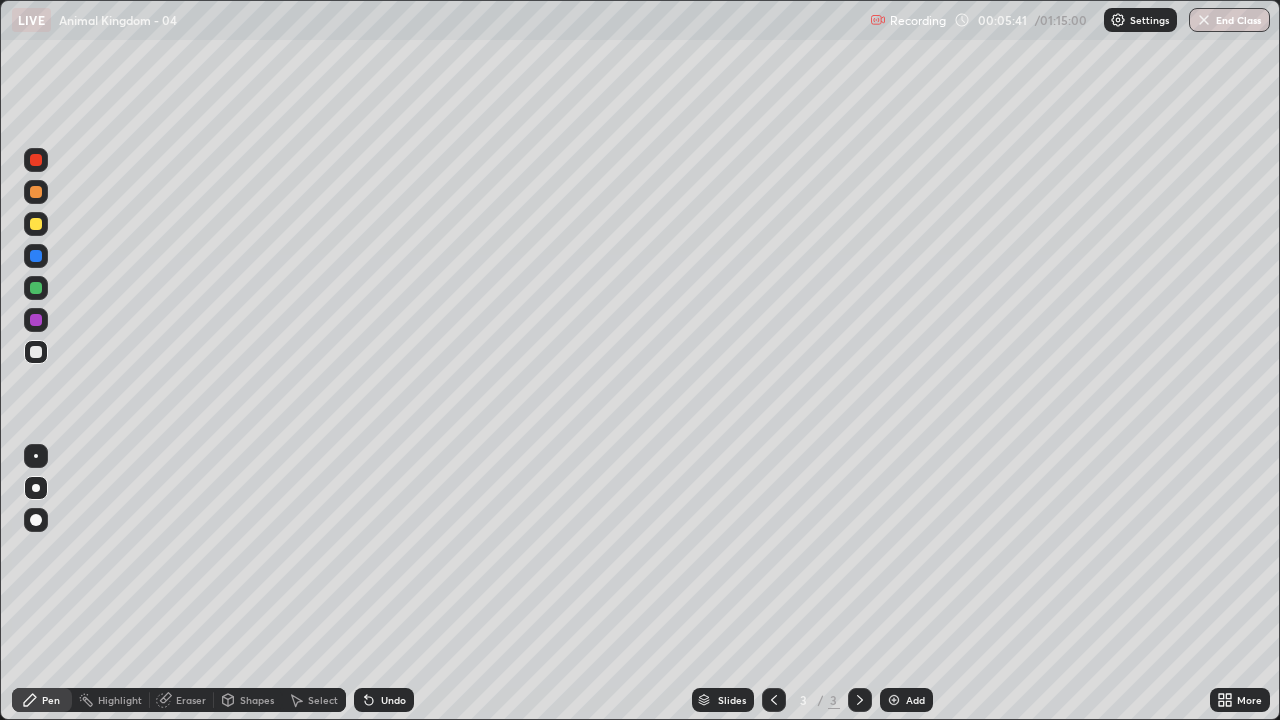 click on "Undo" at bounding box center [393, 700] 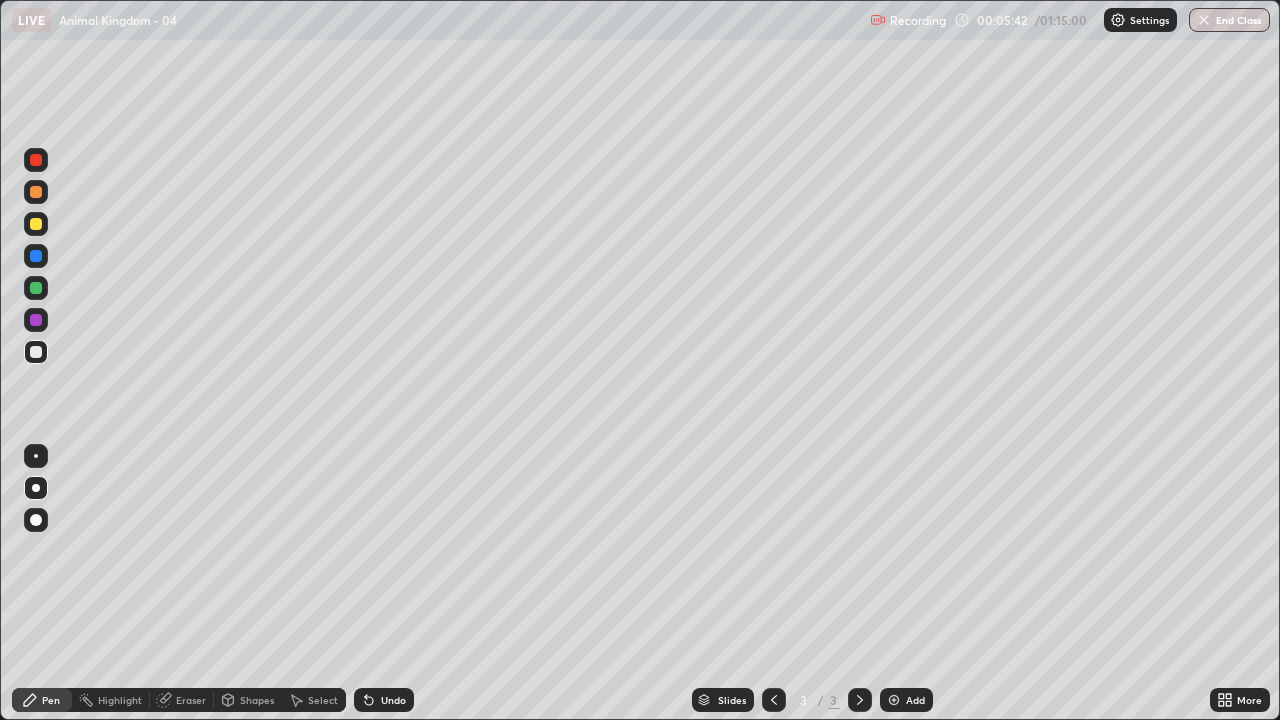 click on "Undo" at bounding box center (393, 700) 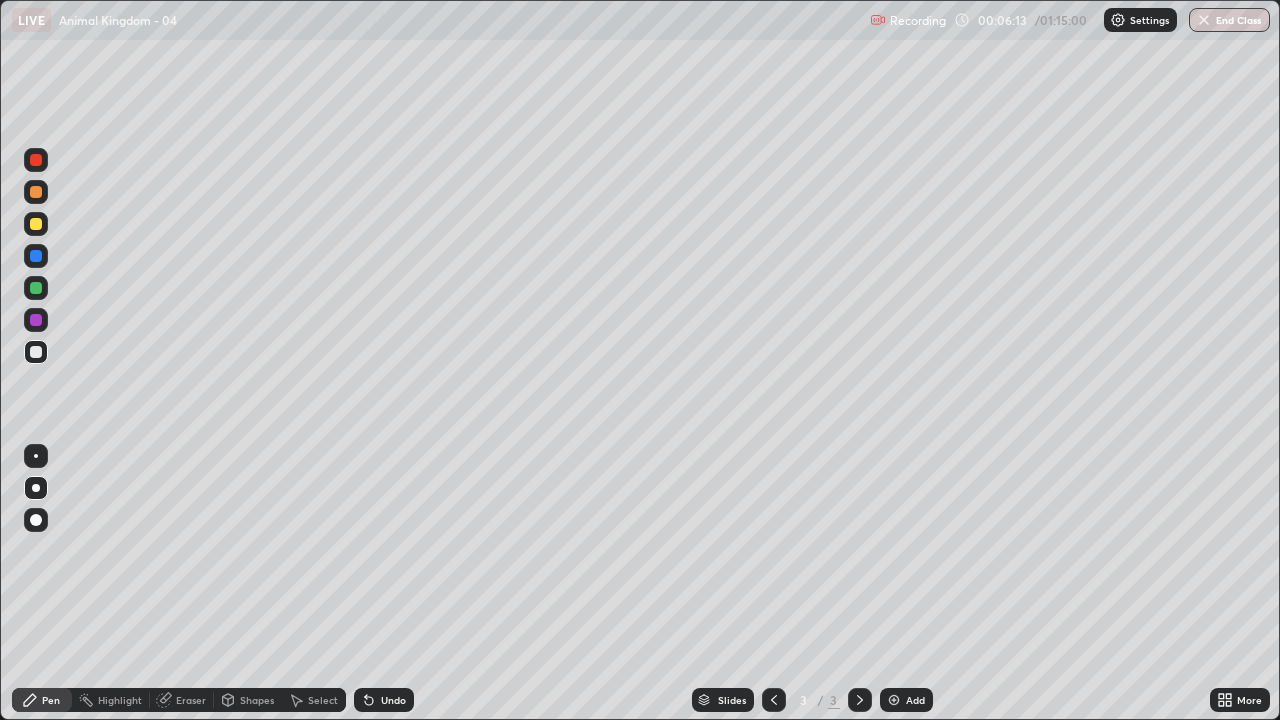 click at bounding box center (36, 352) 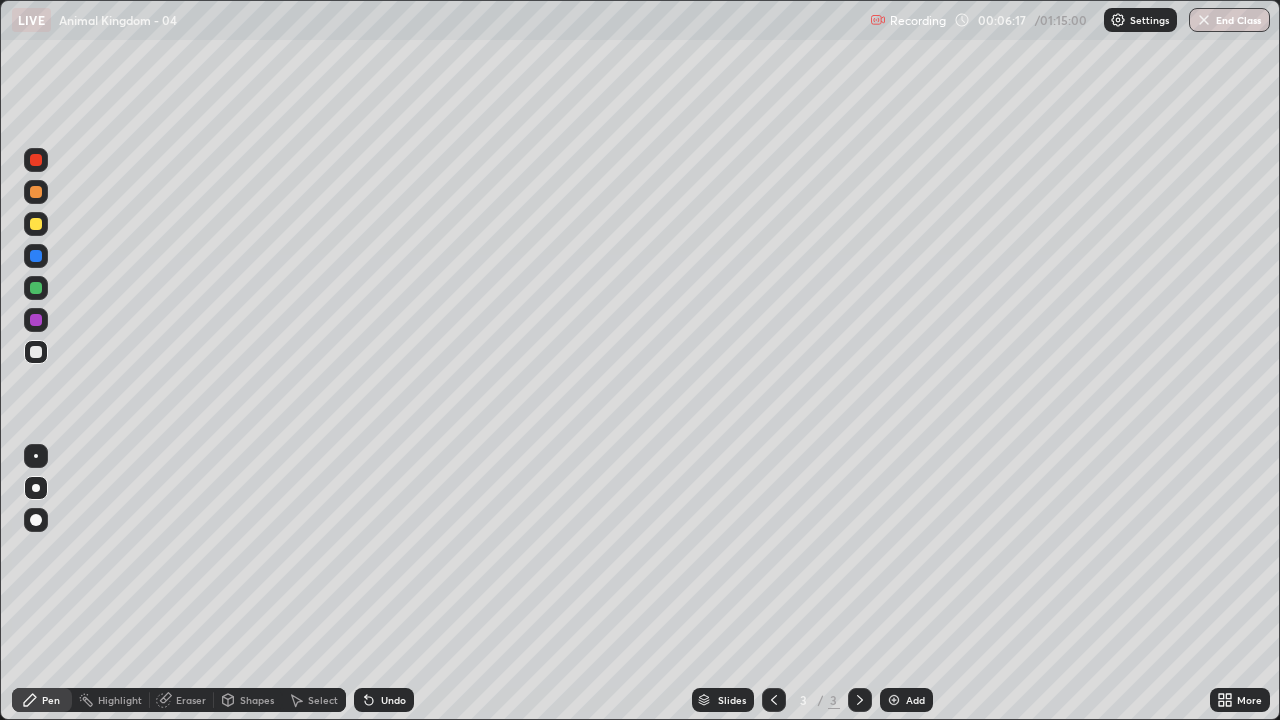 click on "Add" at bounding box center [906, 700] 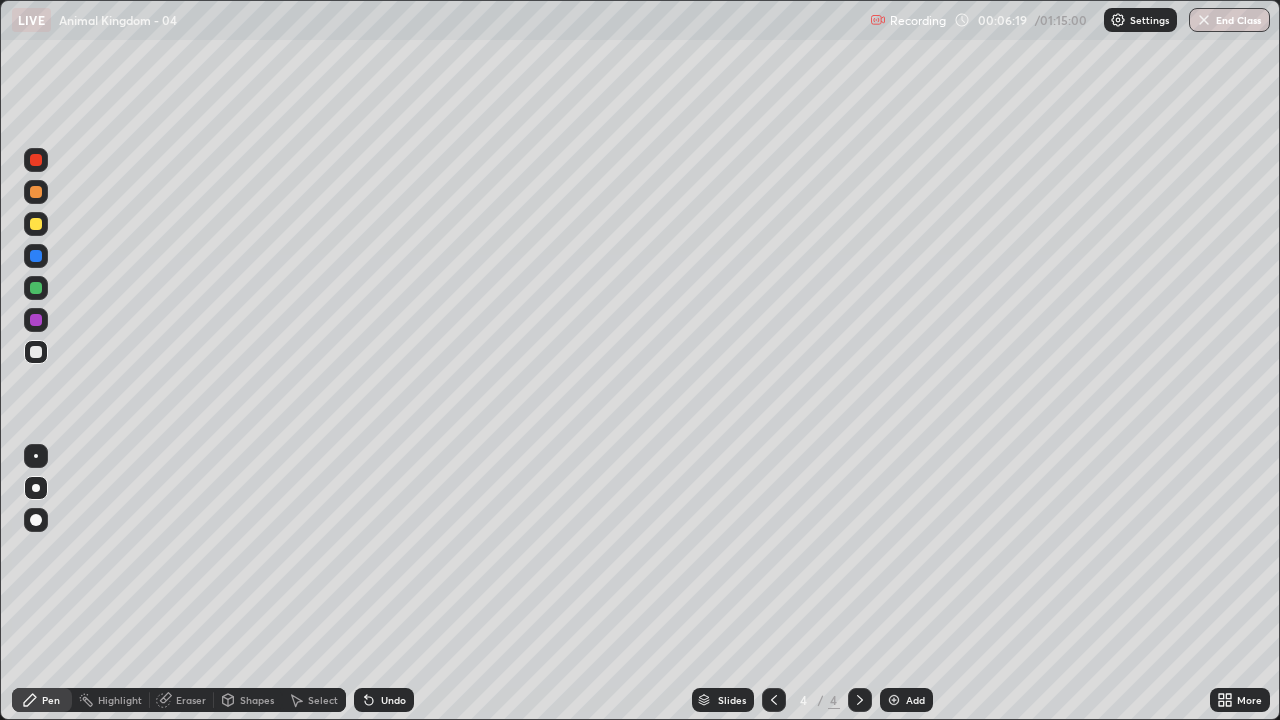 click 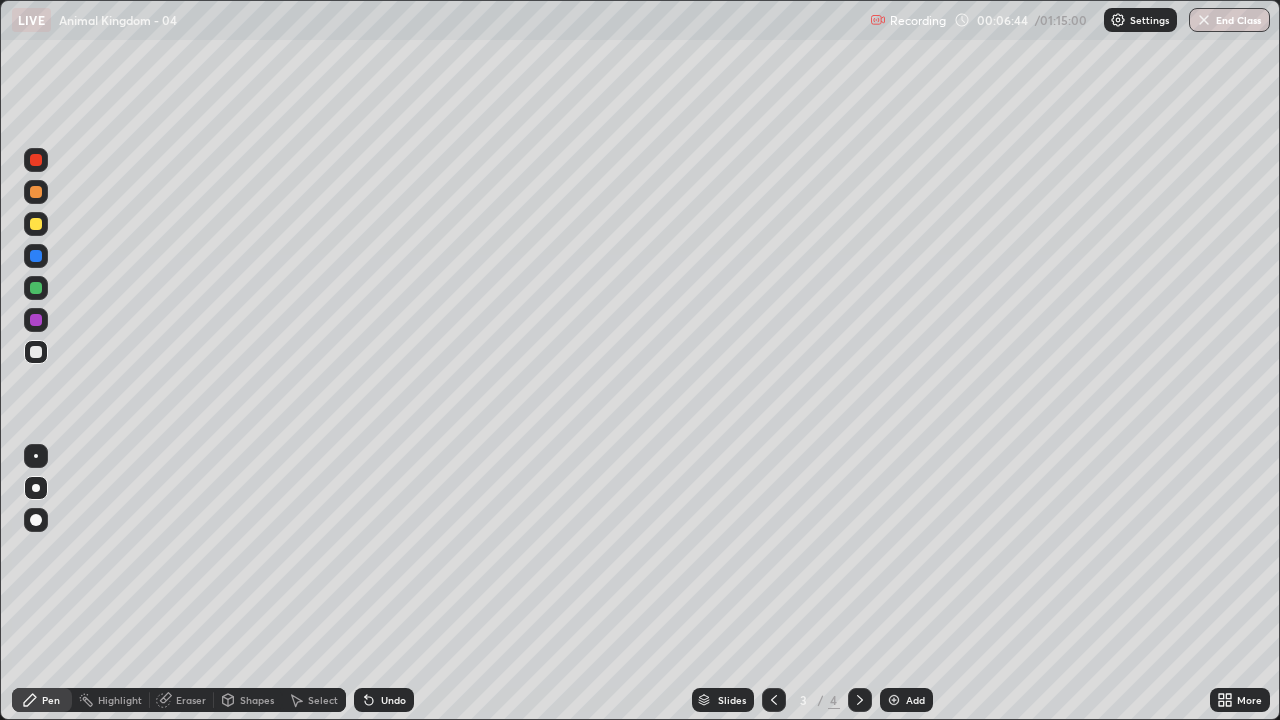 click at bounding box center (36, 352) 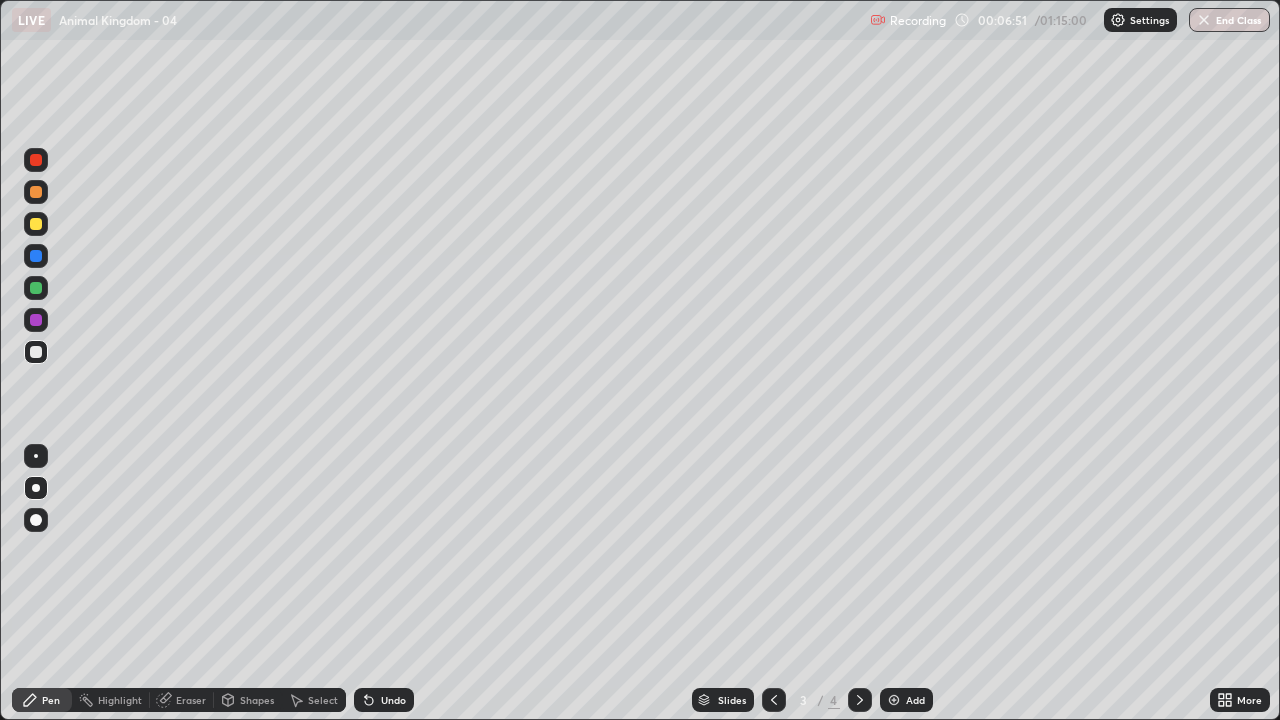 click at bounding box center (894, 700) 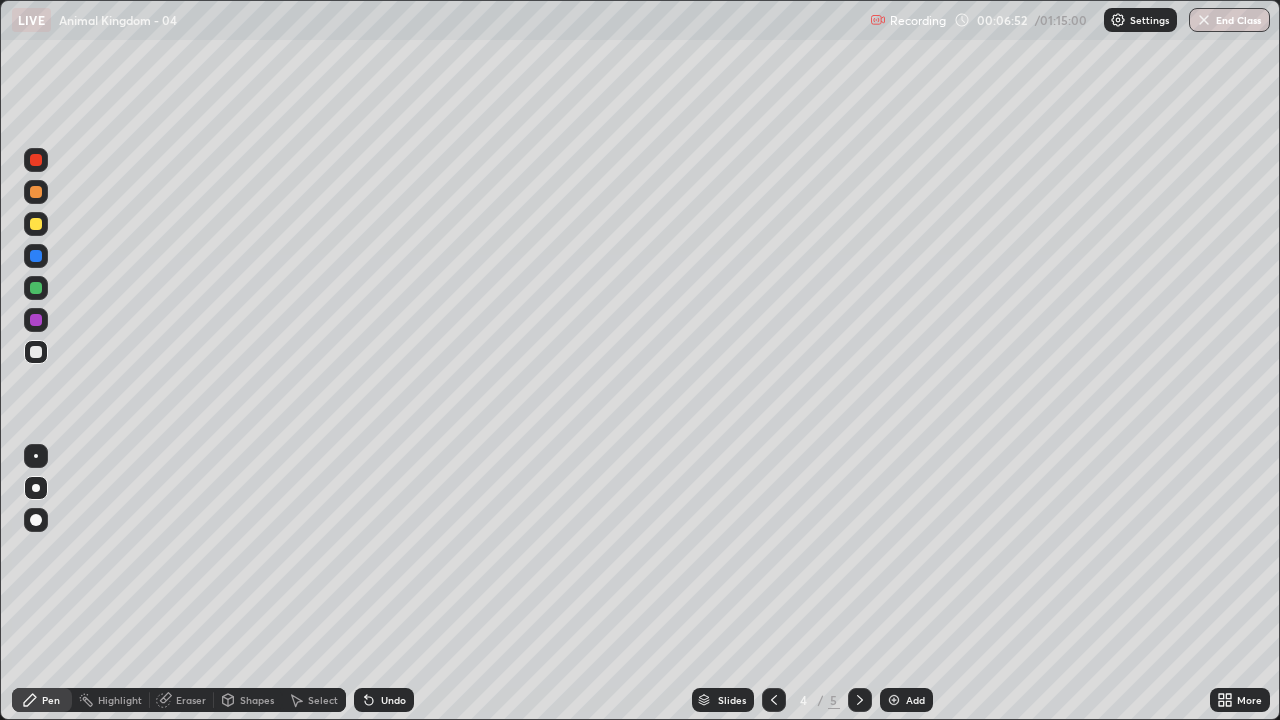 click at bounding box center [36, 352] 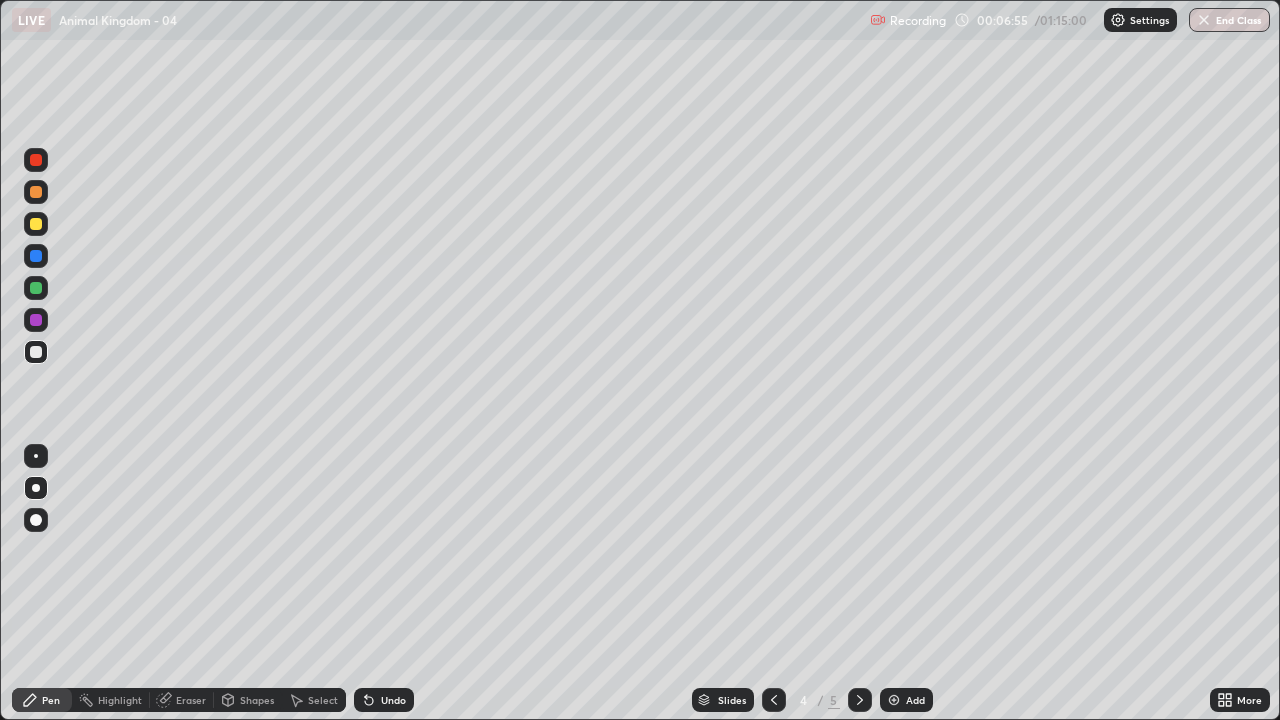 click at bounding box center (36, 352) 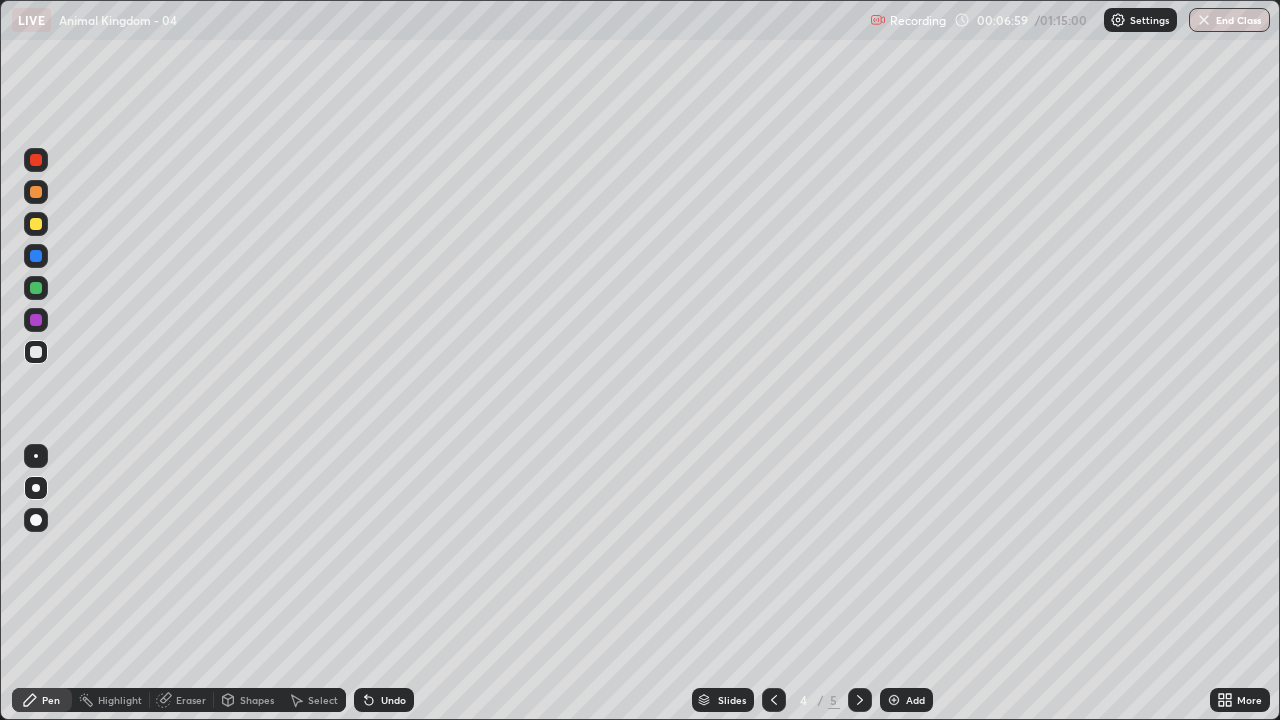 click 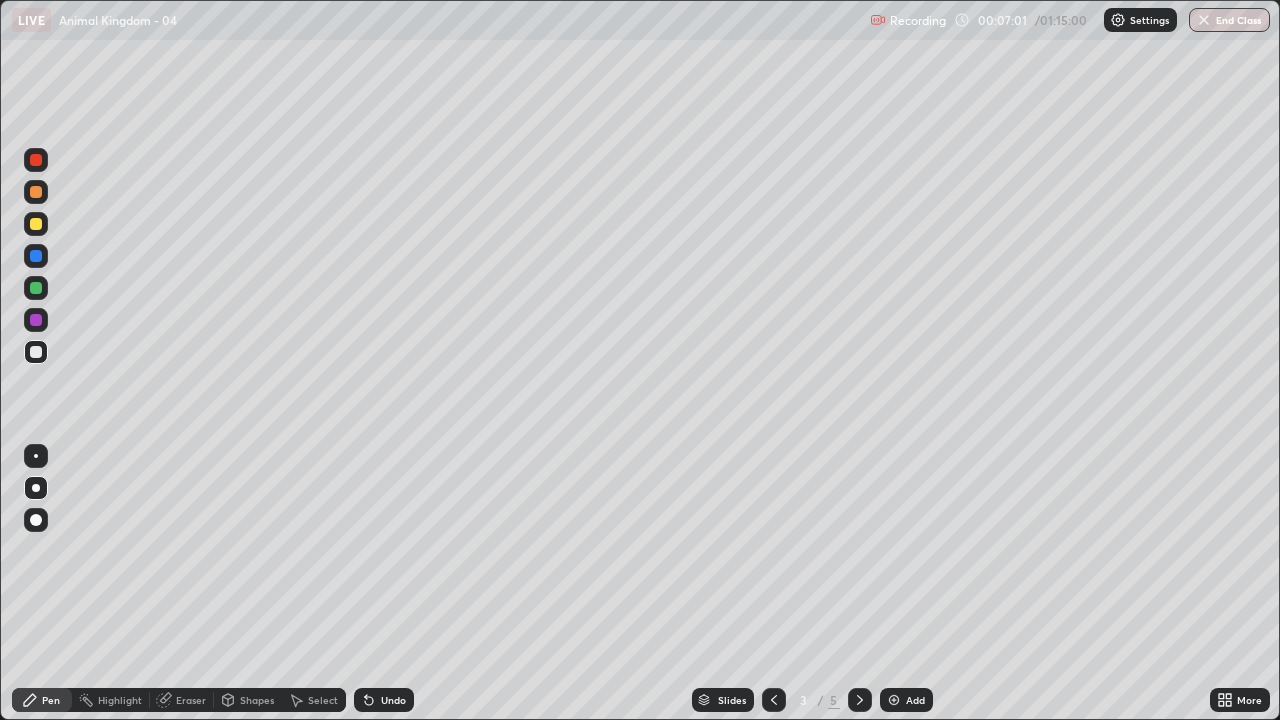 click 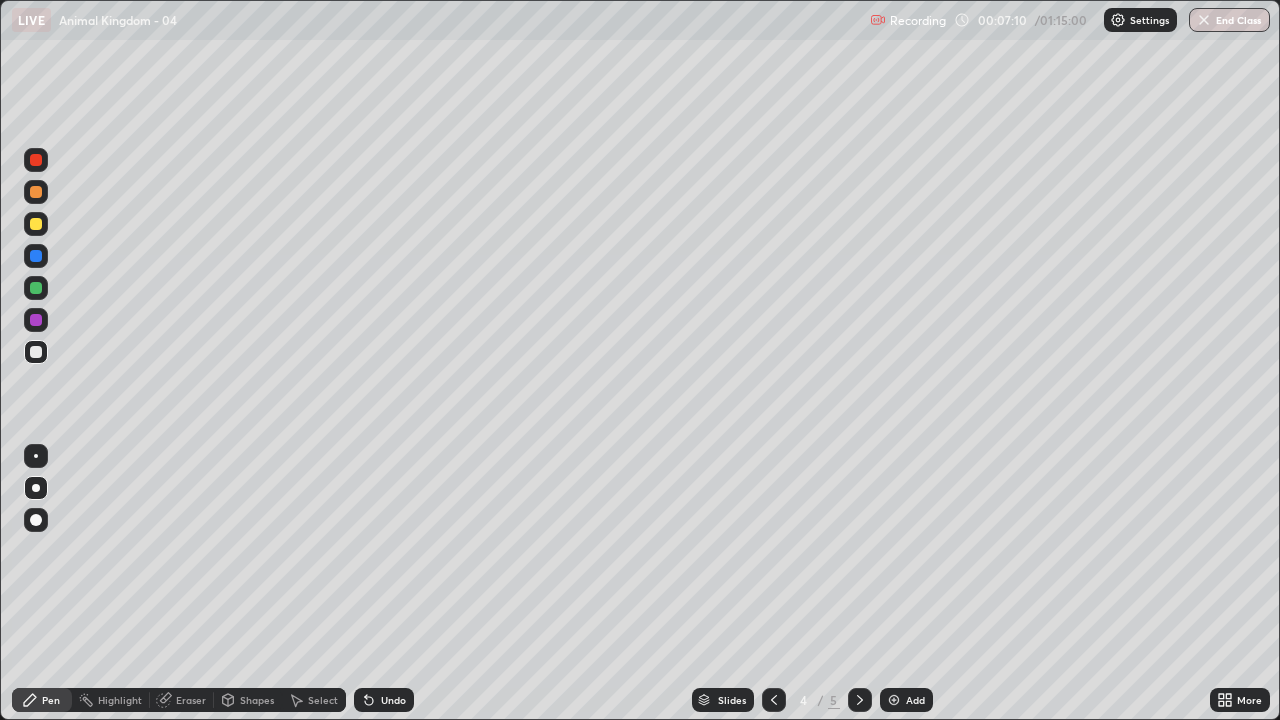 click at bounding box center (36, 352) 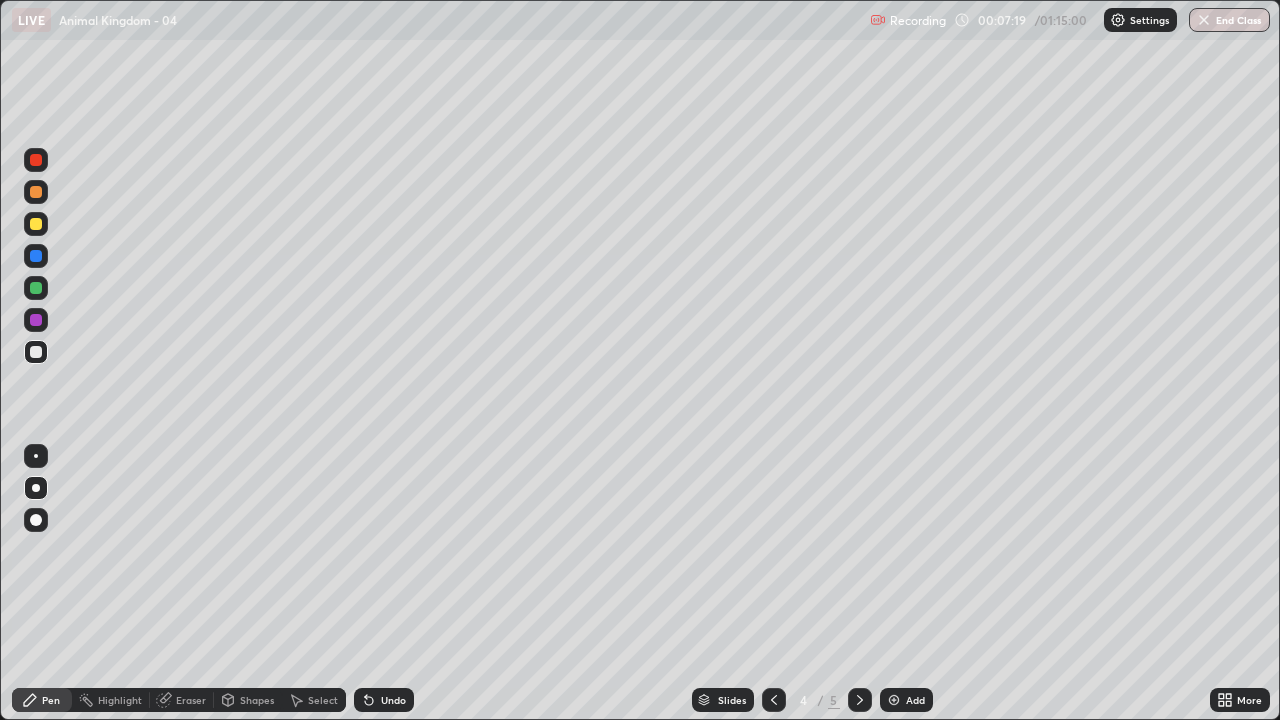 click at bounding box center (36, 352) 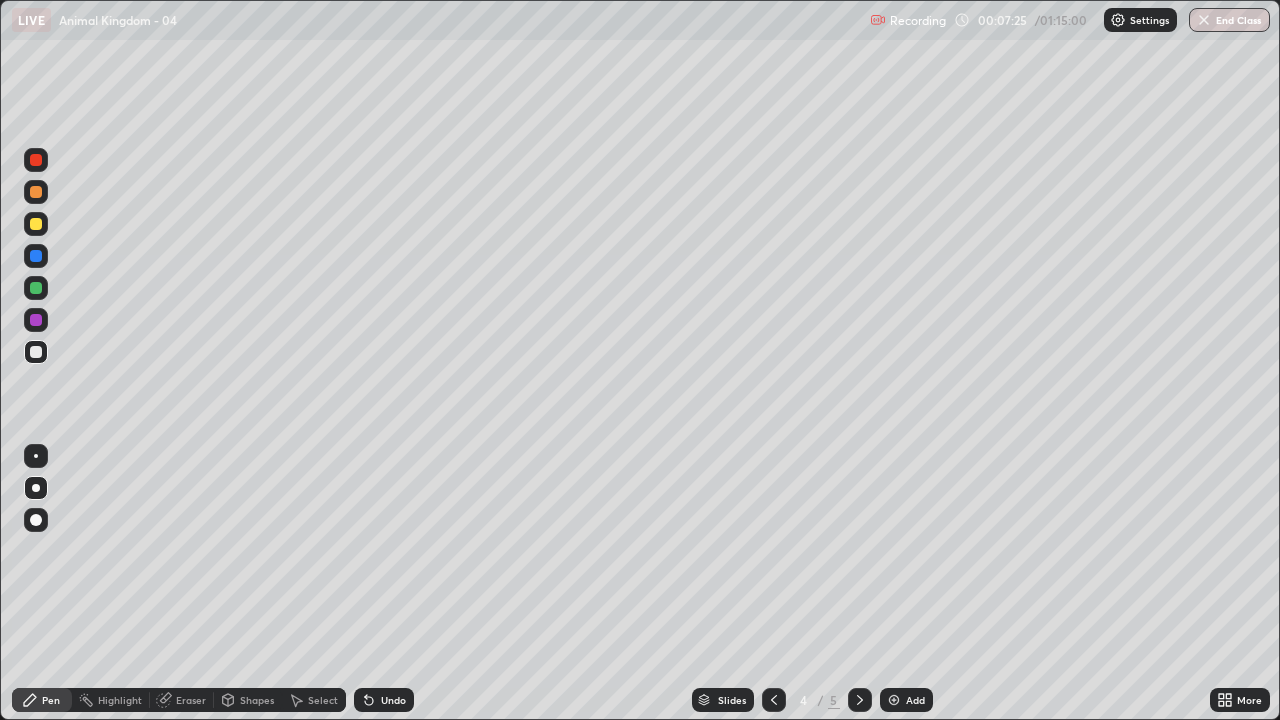click at bounding box center (36, 256) 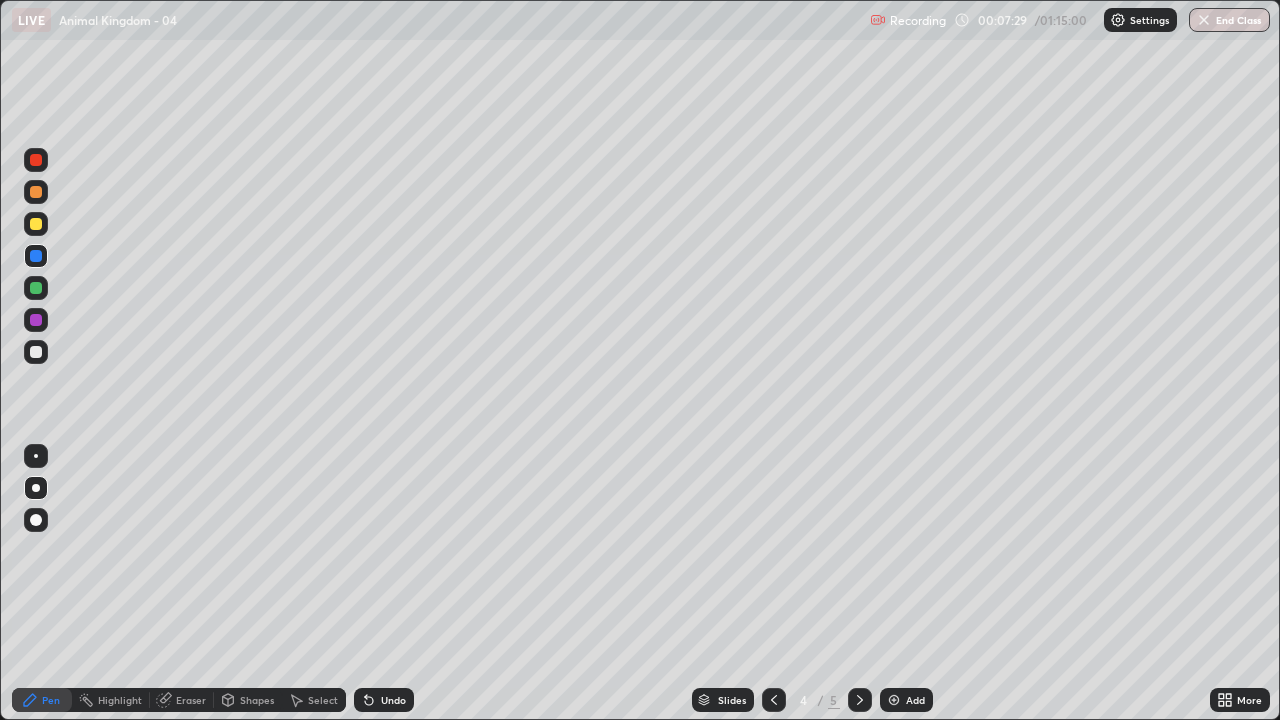 click at bounding box center [36, 160] 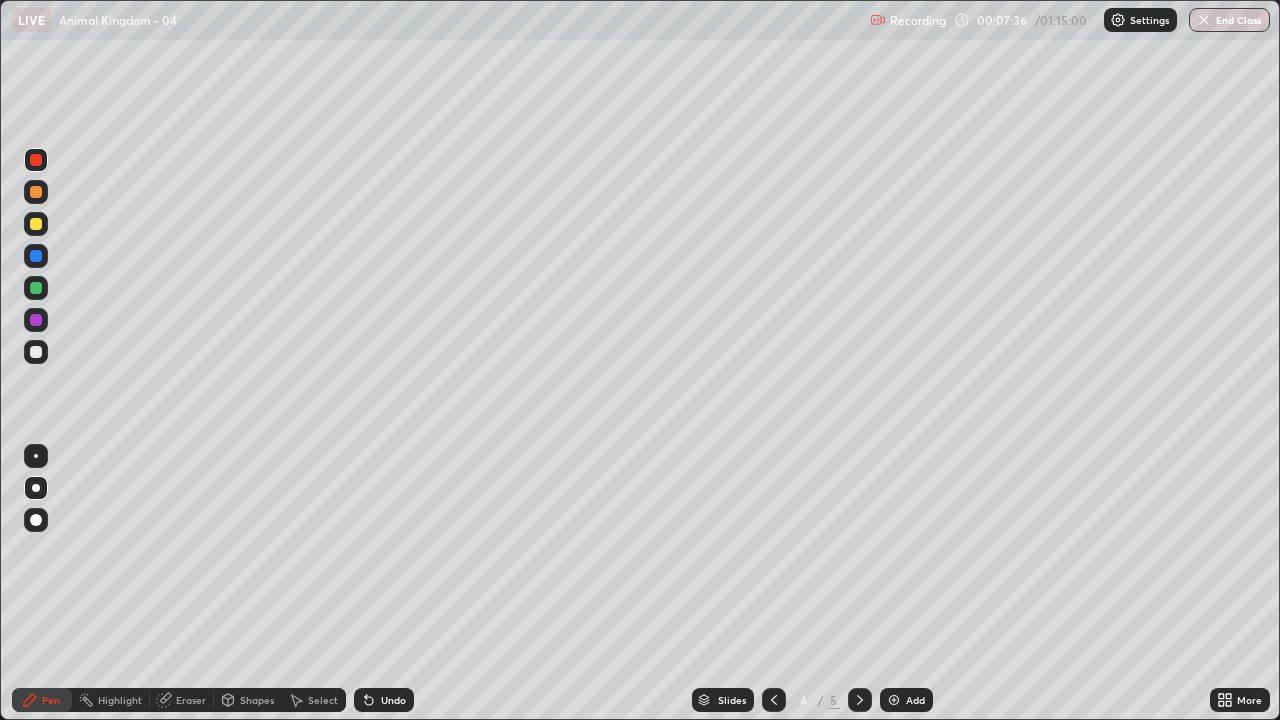 click at bounding box center (36, 160) 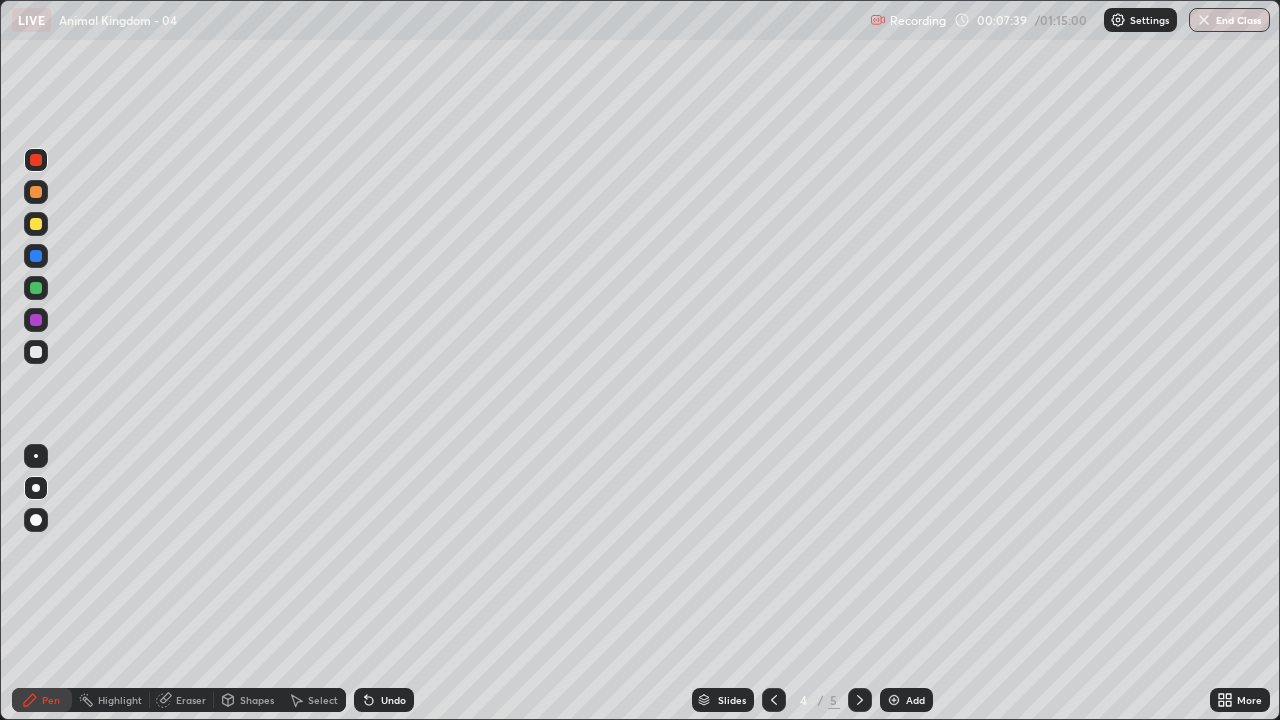 click at bounding box center (36, 288) 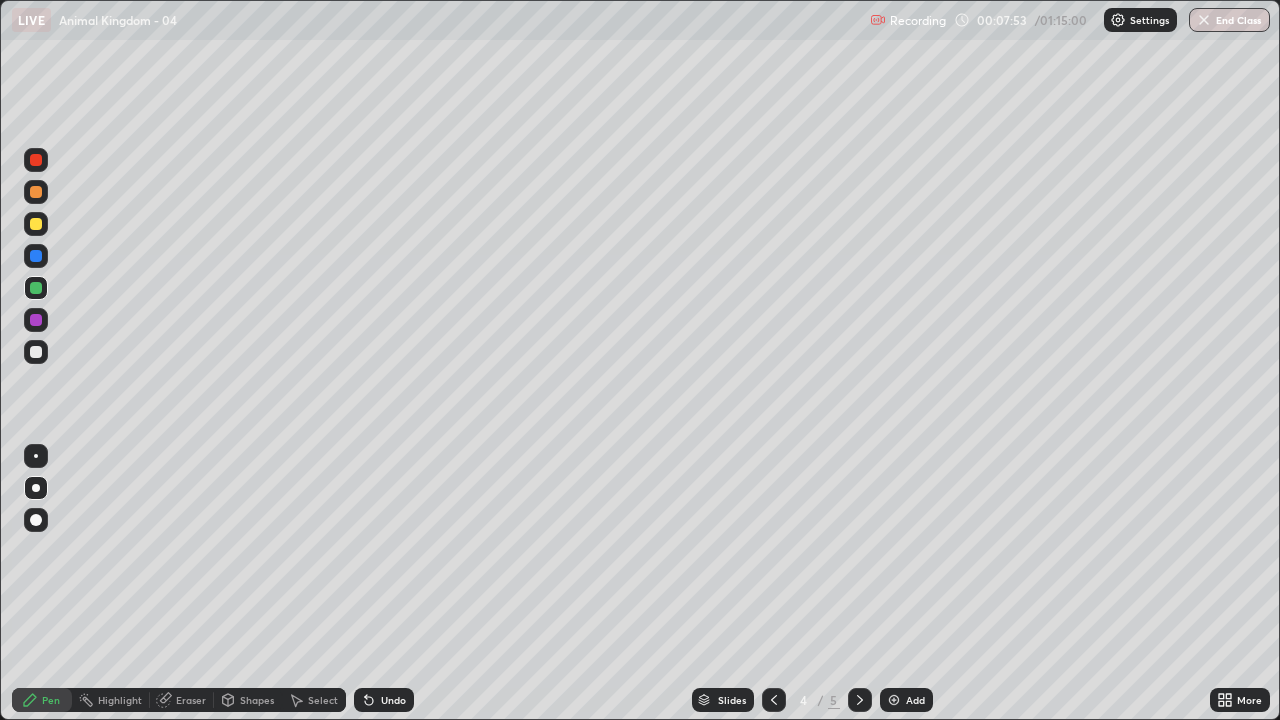 click at bounding box center (36, 352) 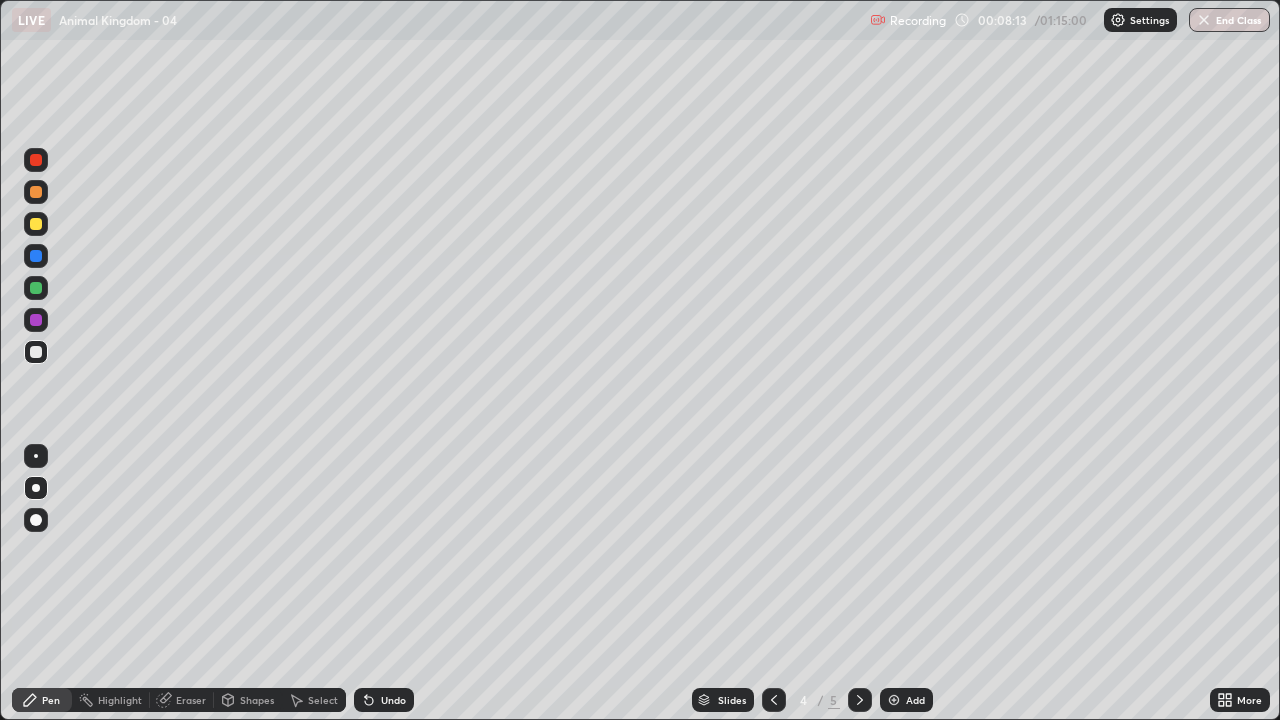 click on "Eraser" at bounding box center (191, 700) 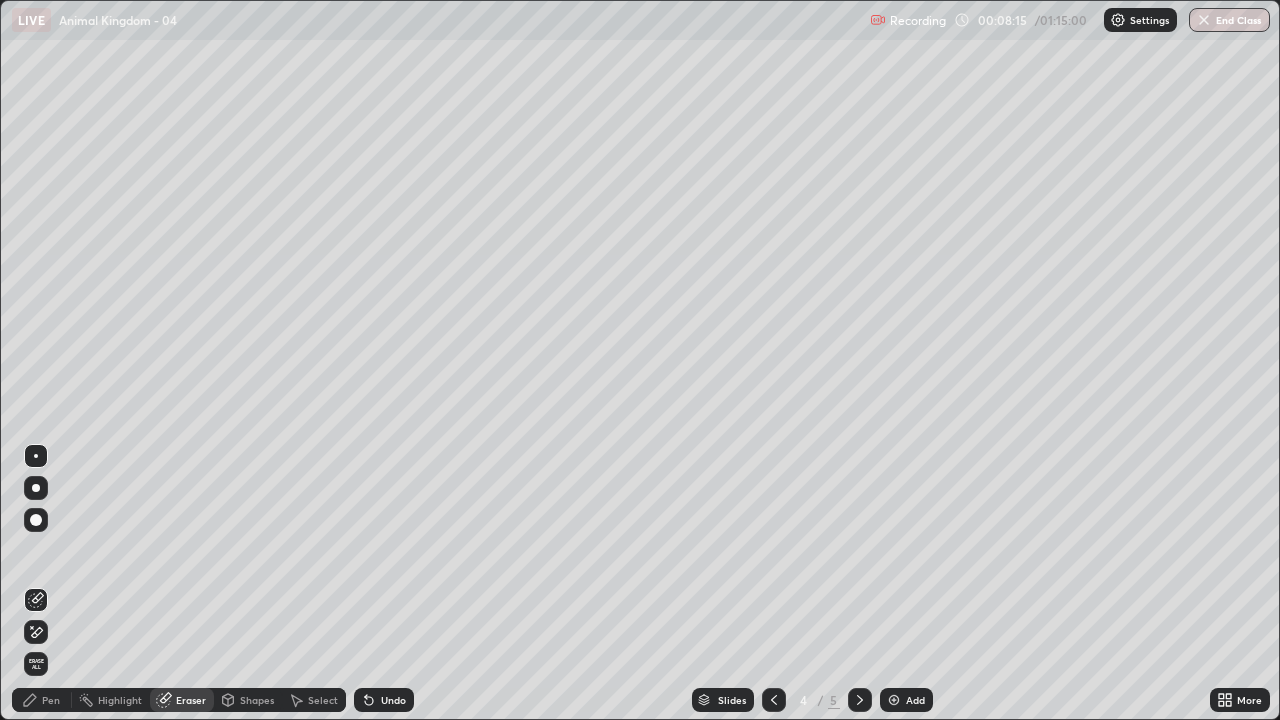 click on "Select" at bounding box center [314, 700] 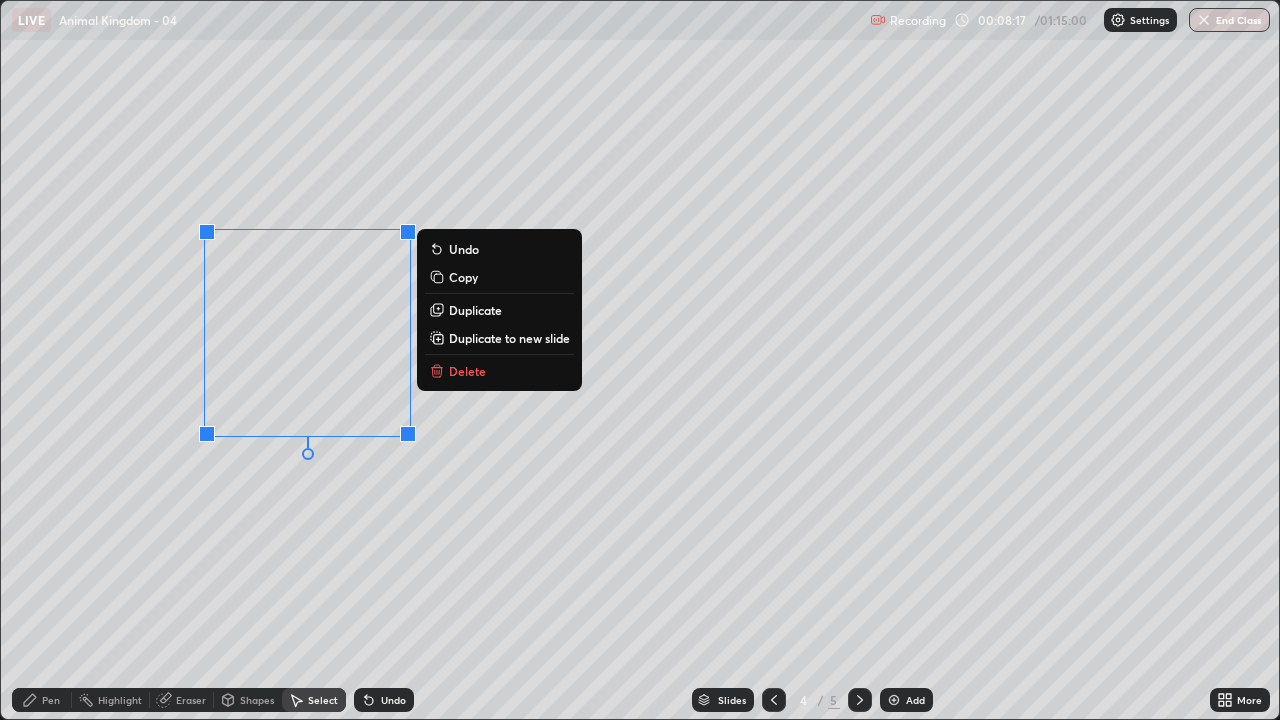 click on "Delete" at bounding box center (467, 371) 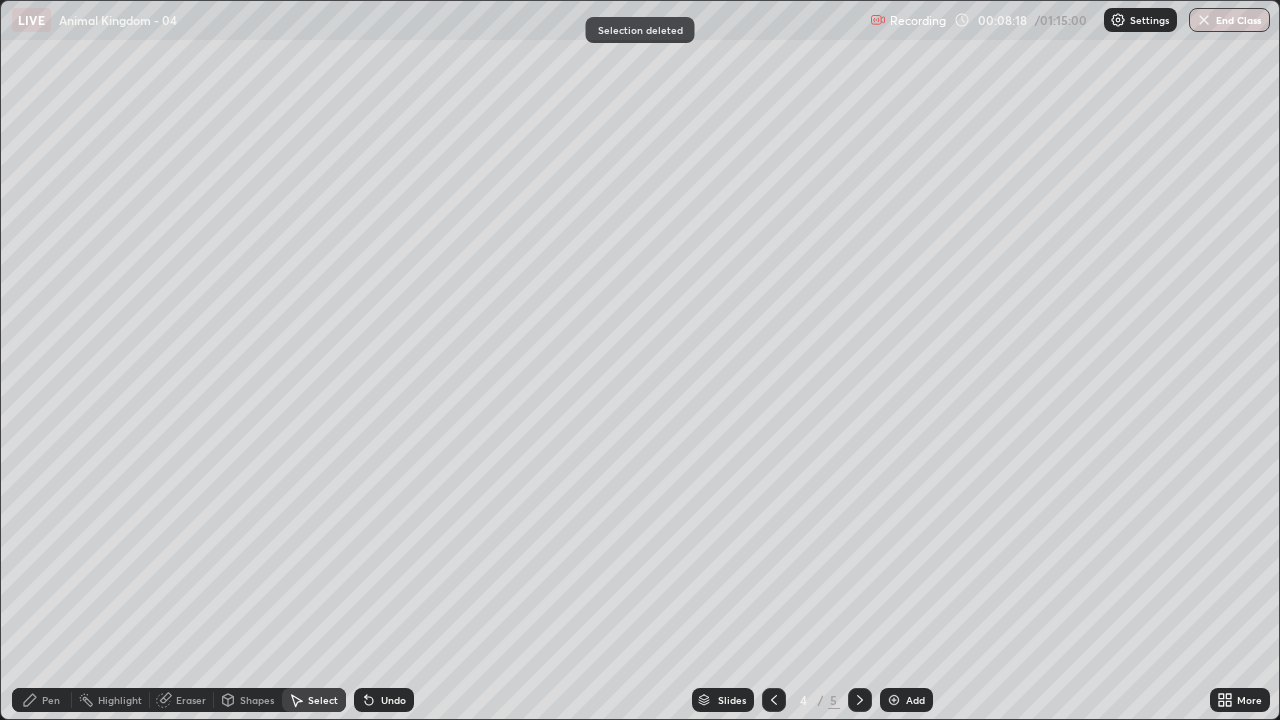 click on "Pen" at bounding box center (51, 700) 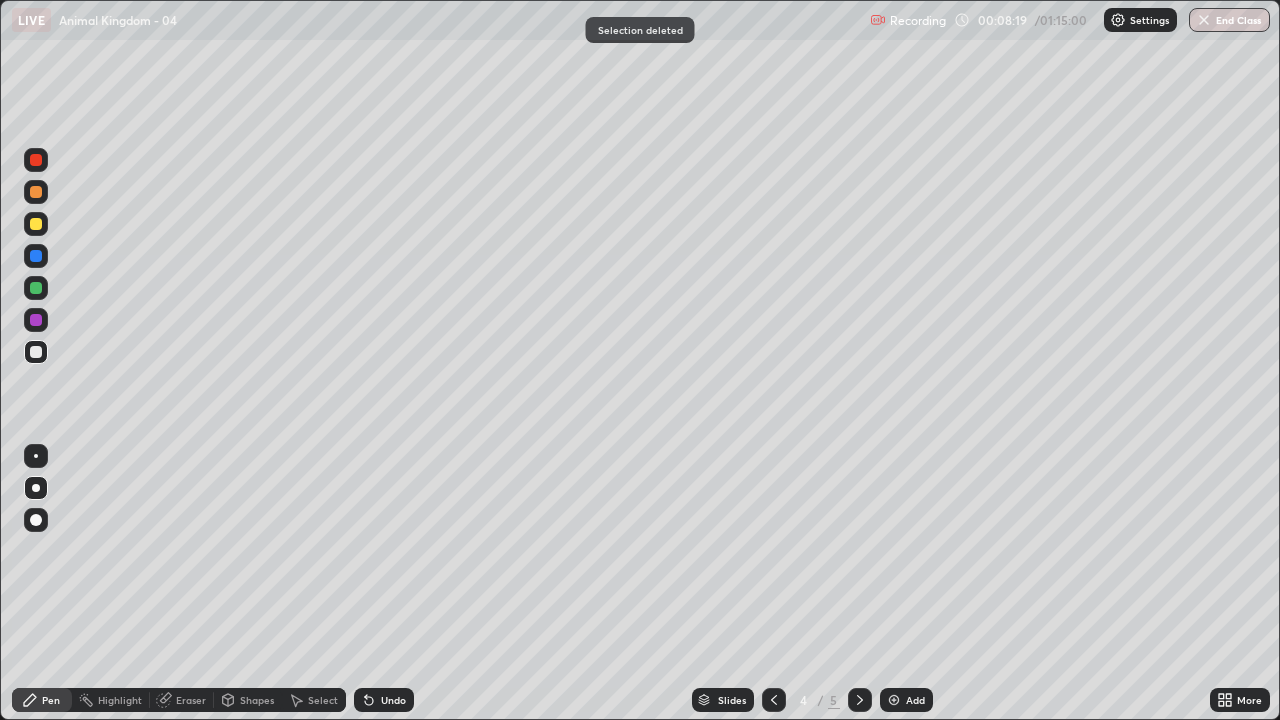 click at bounding box center (36, 352) 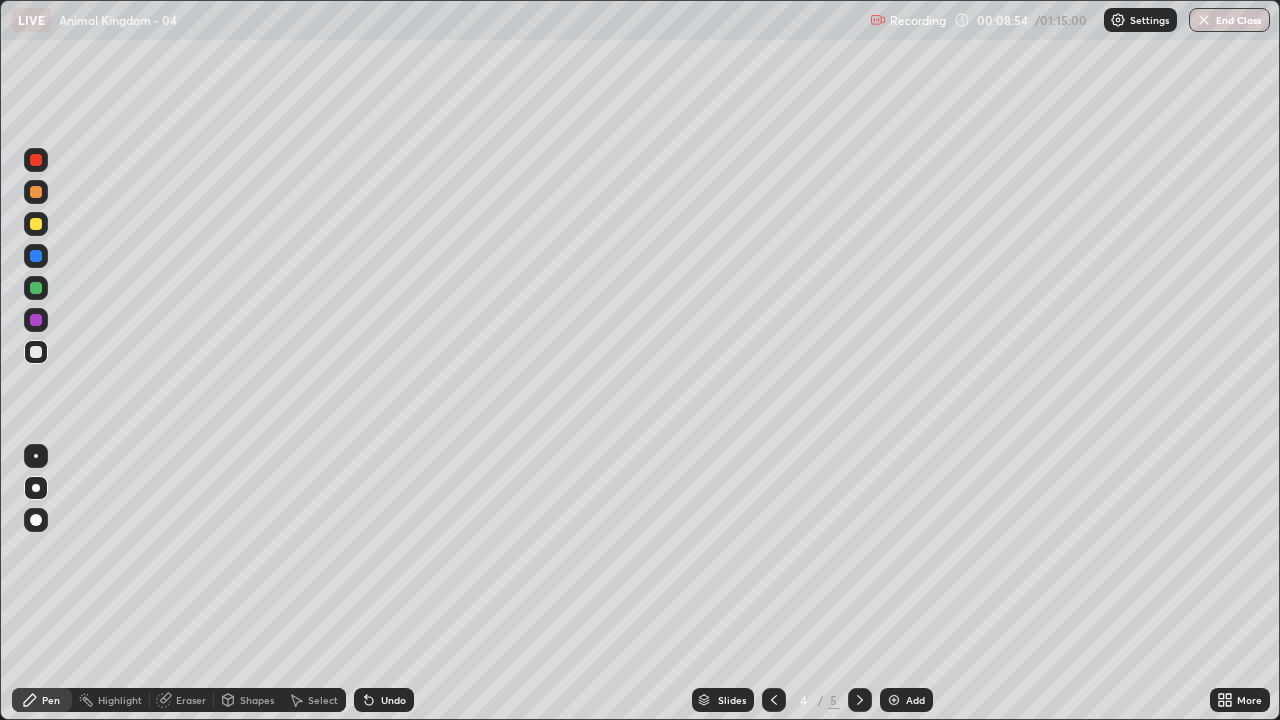 click on "Undo" at bounding box center [393, 700] 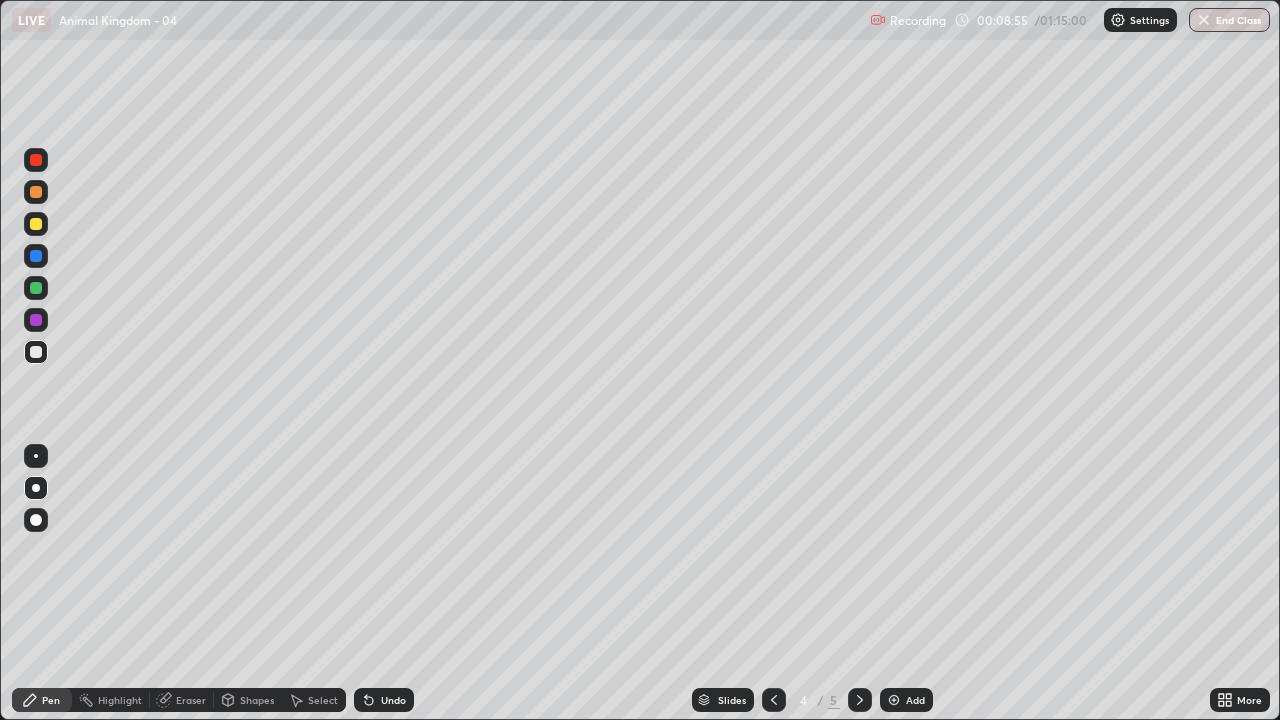 click on "Undo" at bounding box center (393, 700) 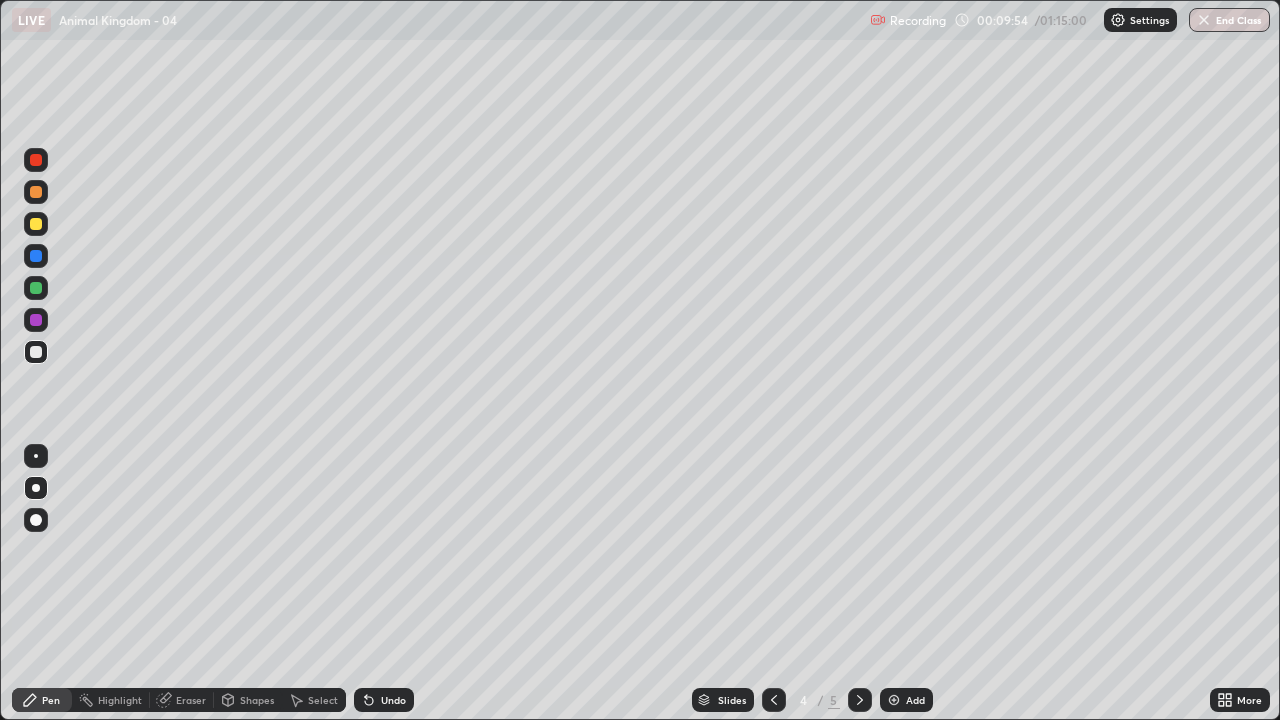 click 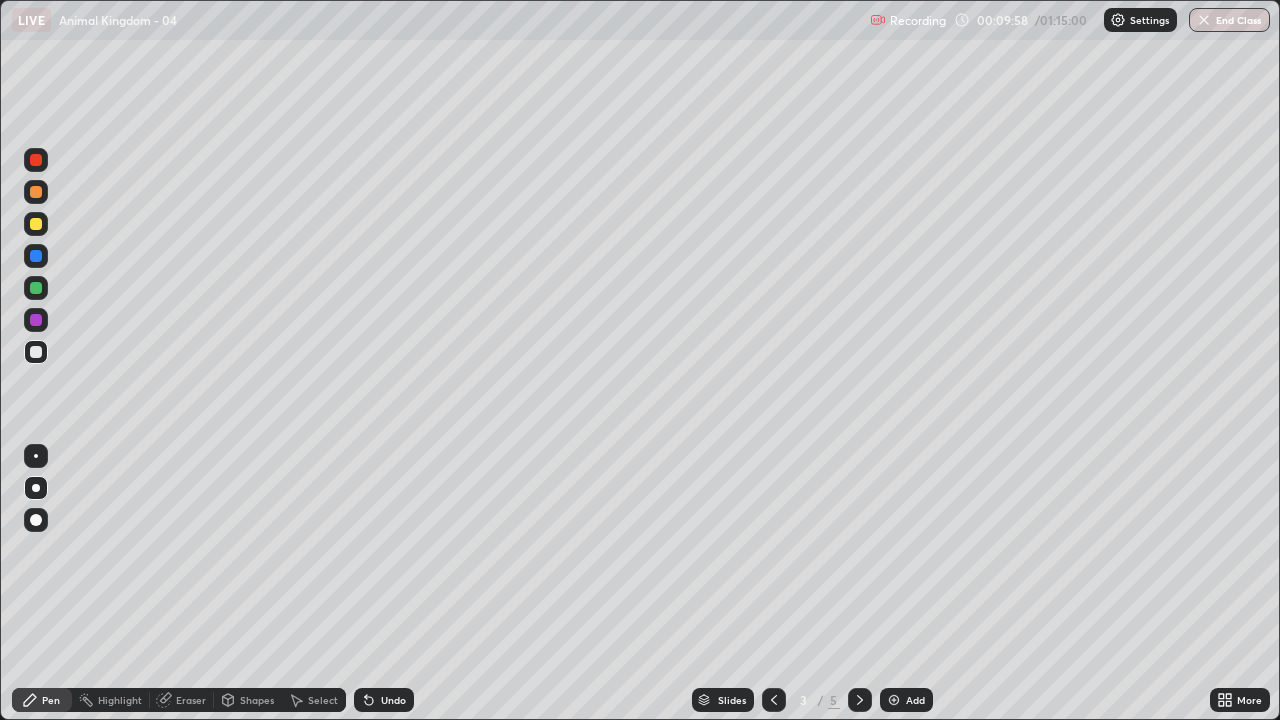 click at bounding box center [36, 288] 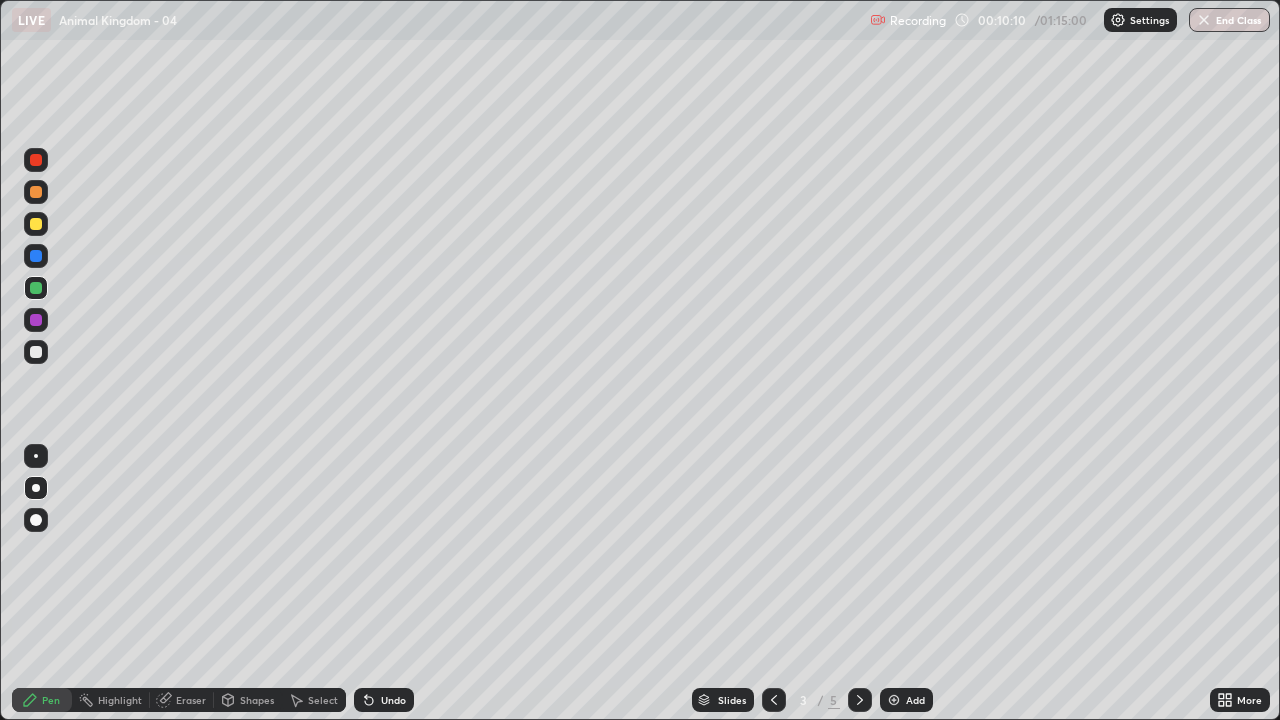 click 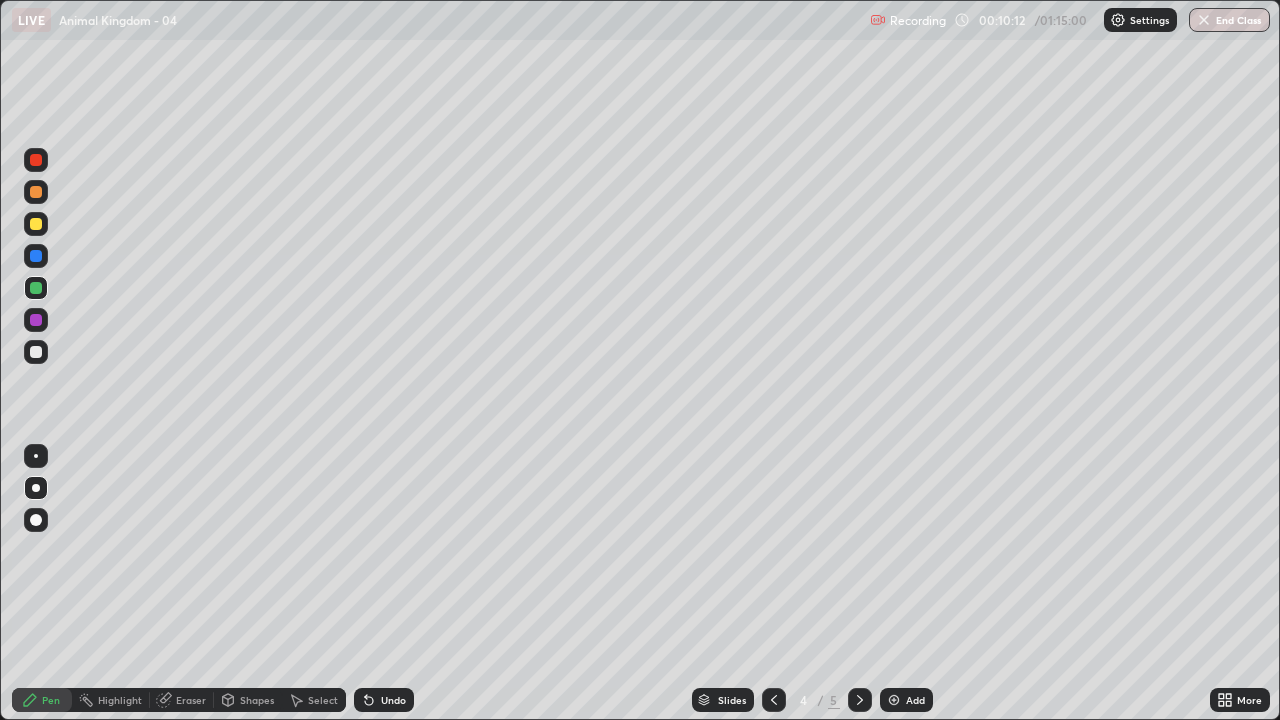 click at bounding box center (36, 352) 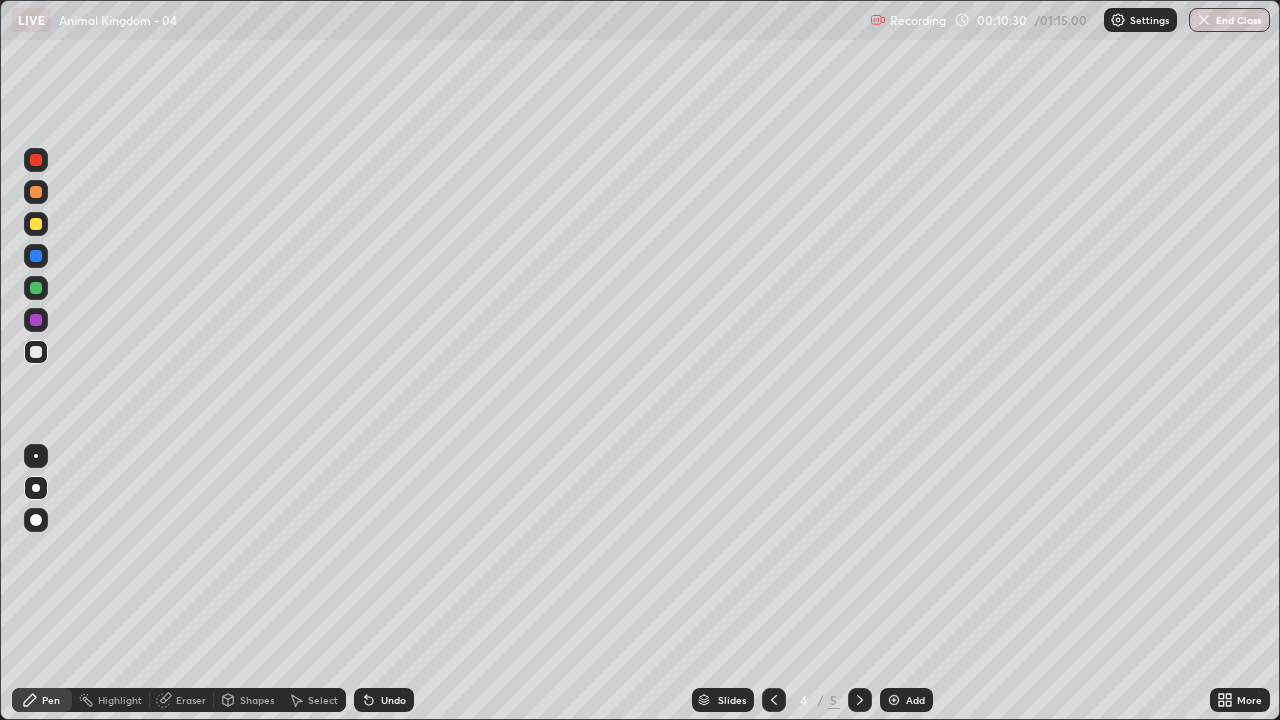 click at bounding box center (36, 352) 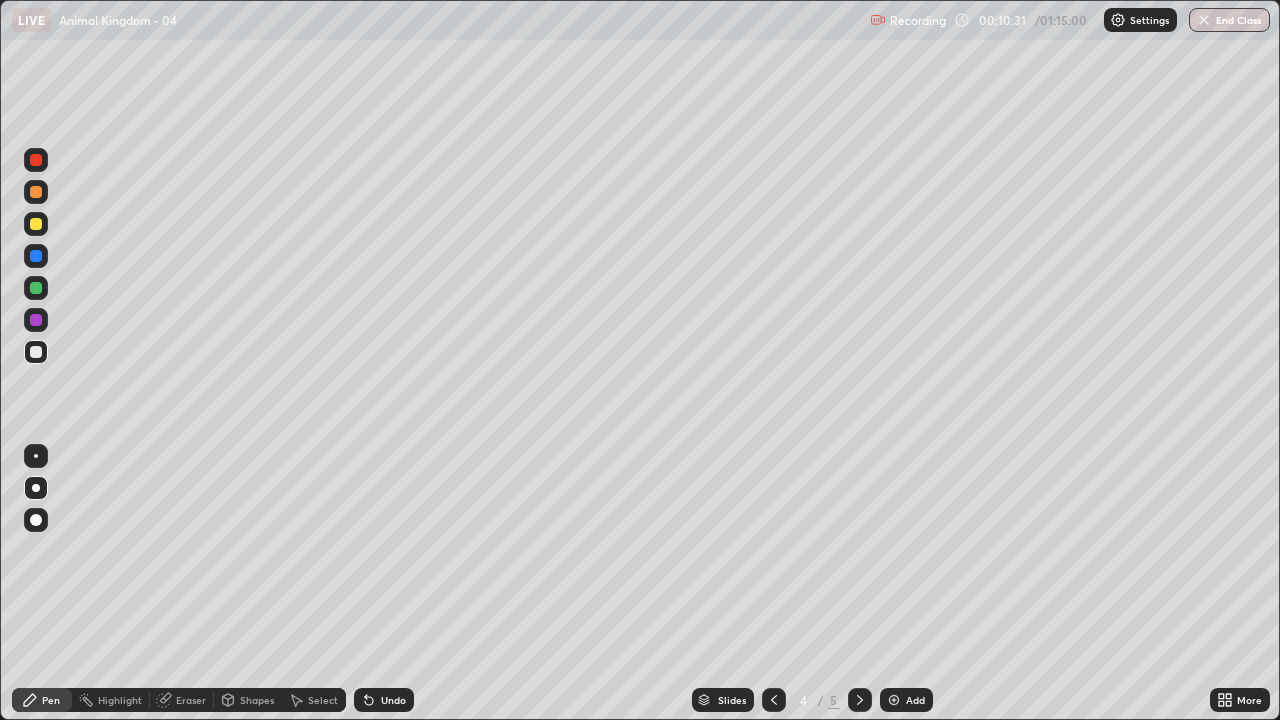 click on "Add" at bounding box center (915, 700) 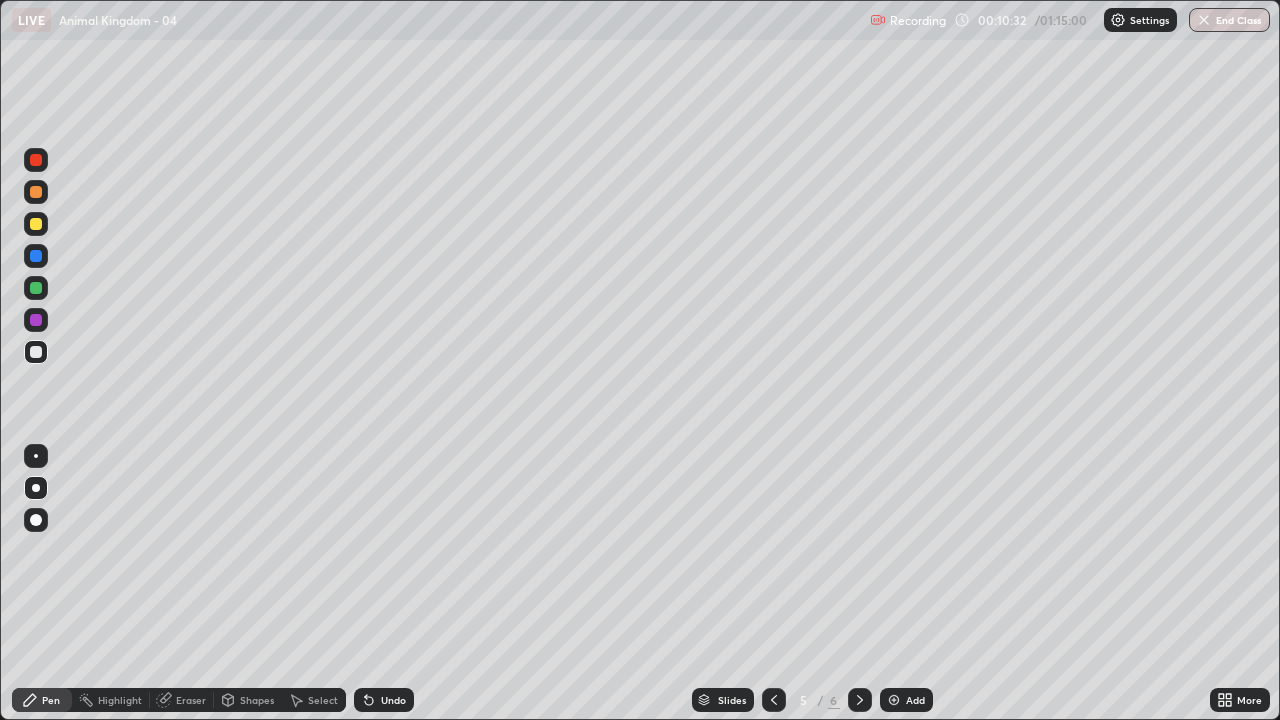 click at bounding box center (36, 352) 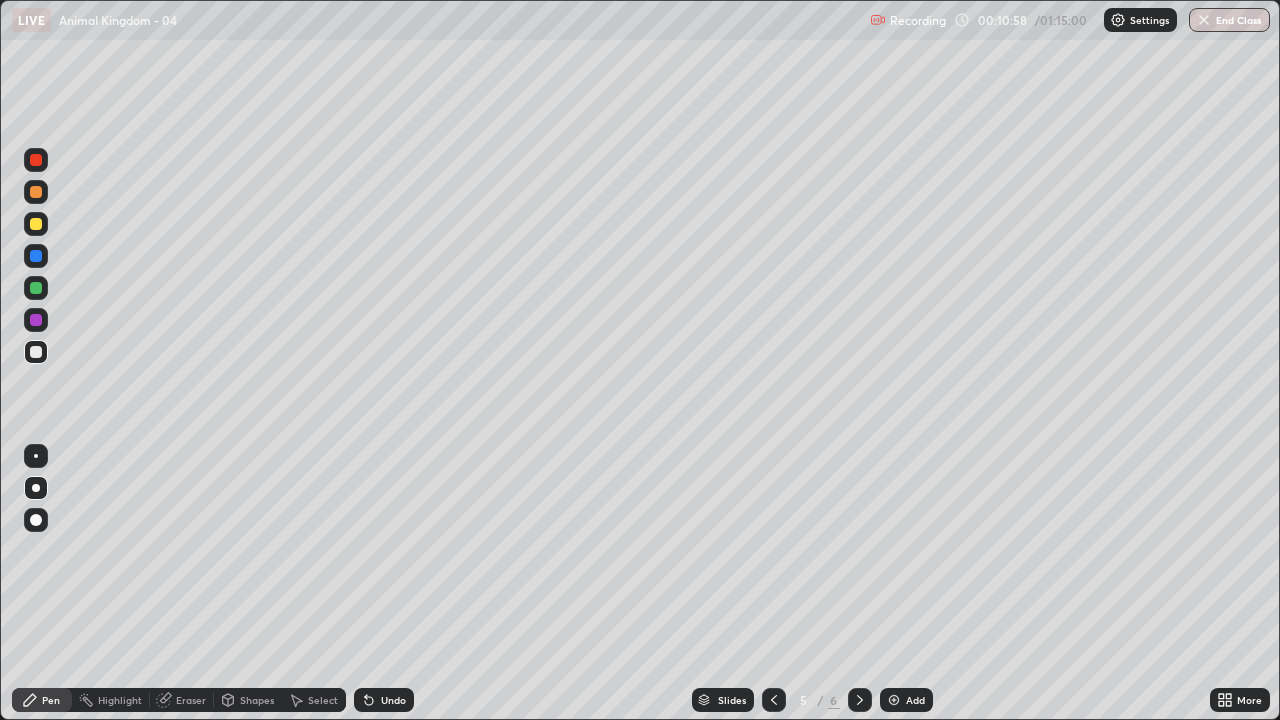click at bounding box center [36, 352] 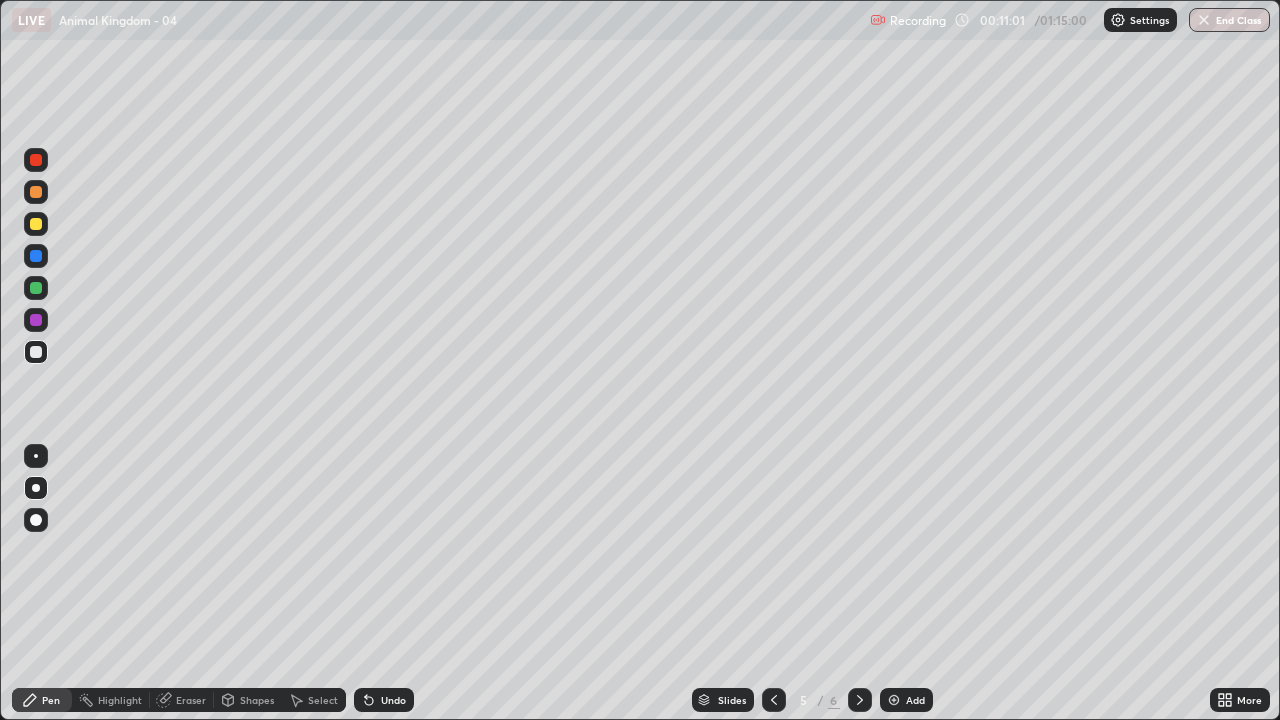 click at bounding box center [36, 352] 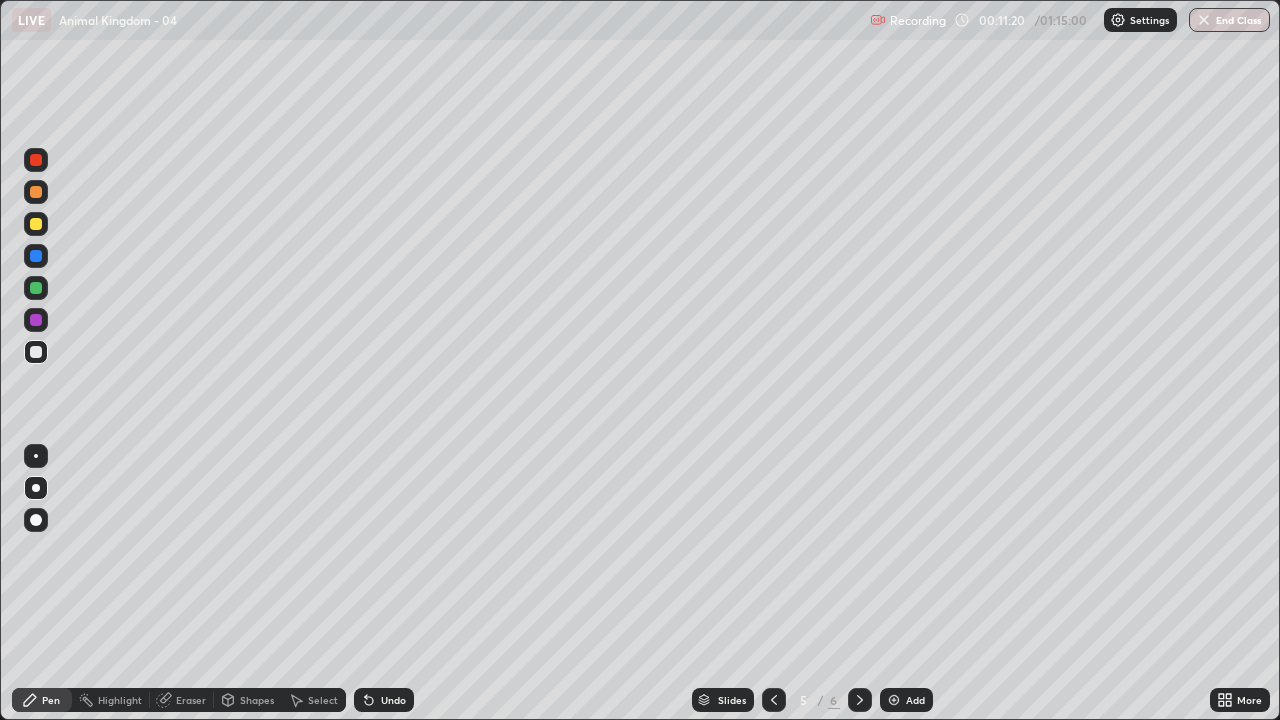click at bounding box center (36, 352) 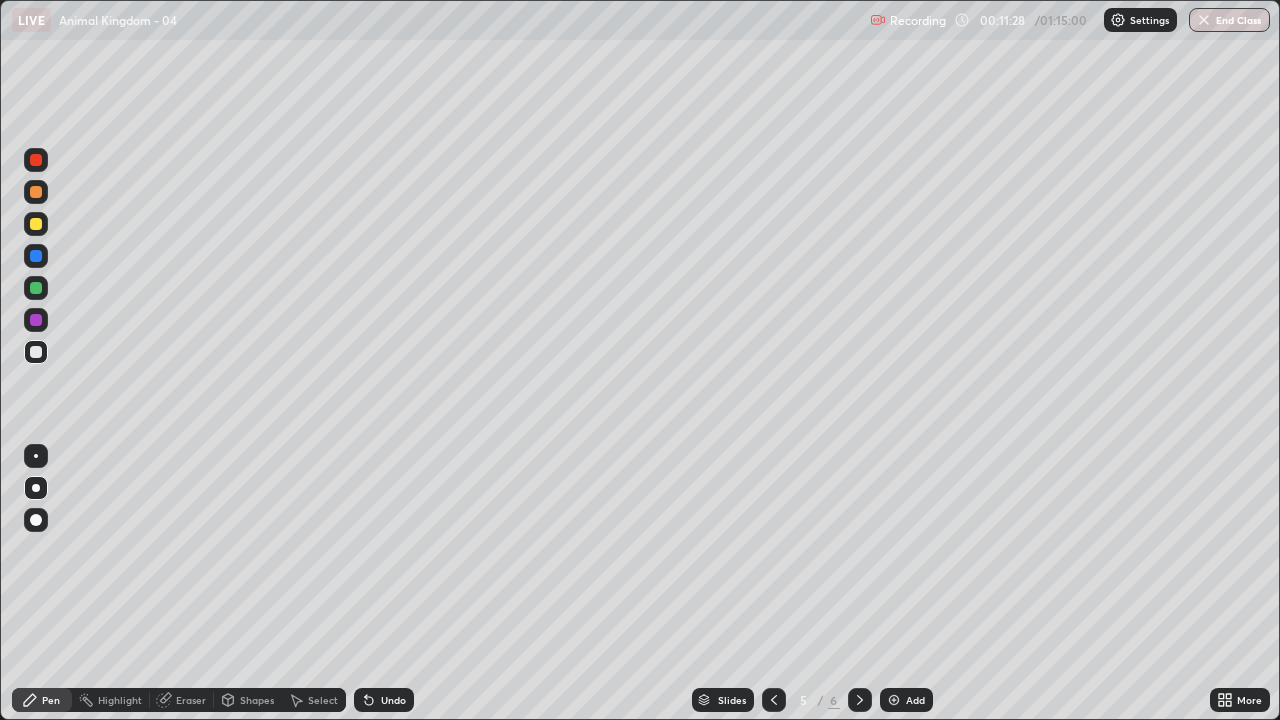 click at bounding box center [36, 352] 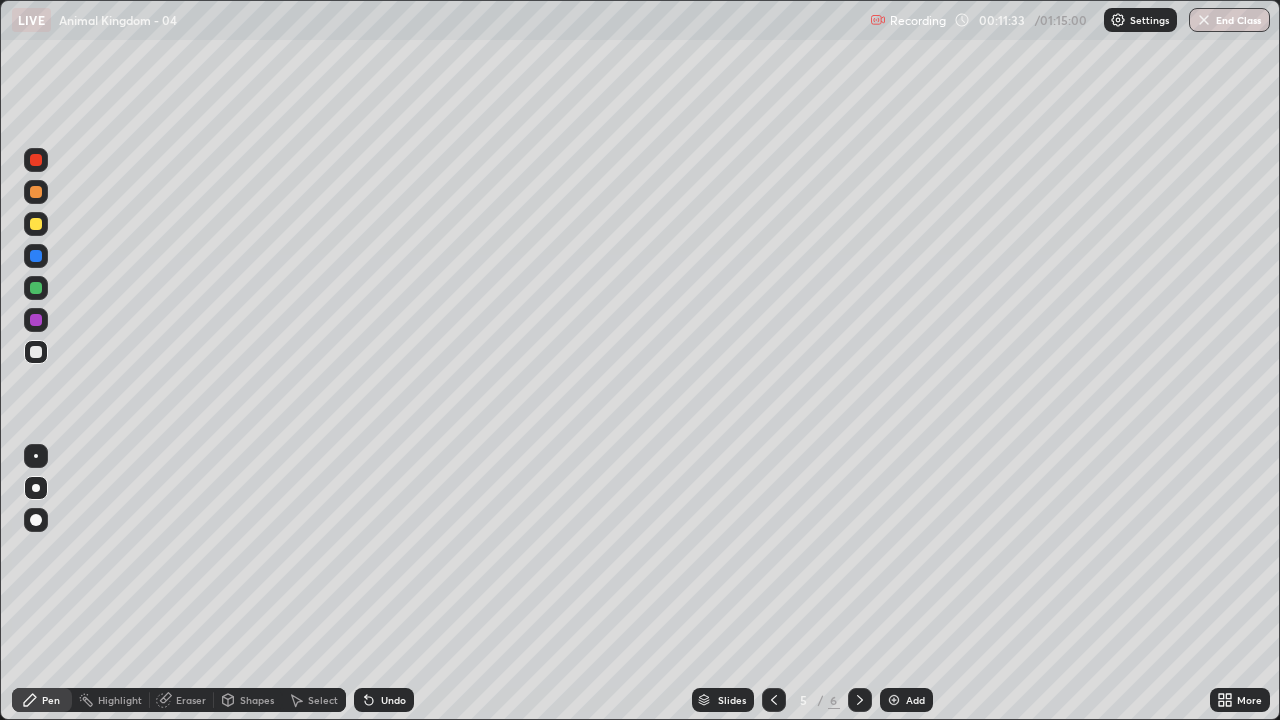 click at bounding box center (36, 352) 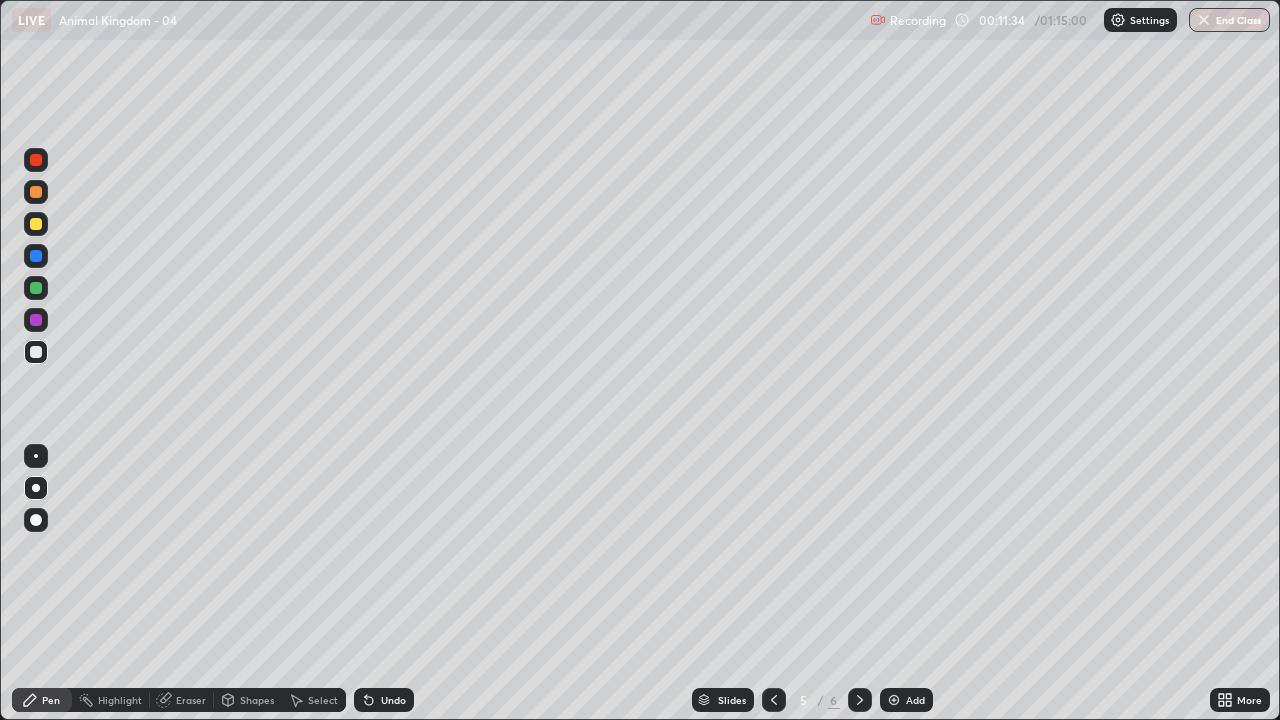 click at bounding box center (36, 352) 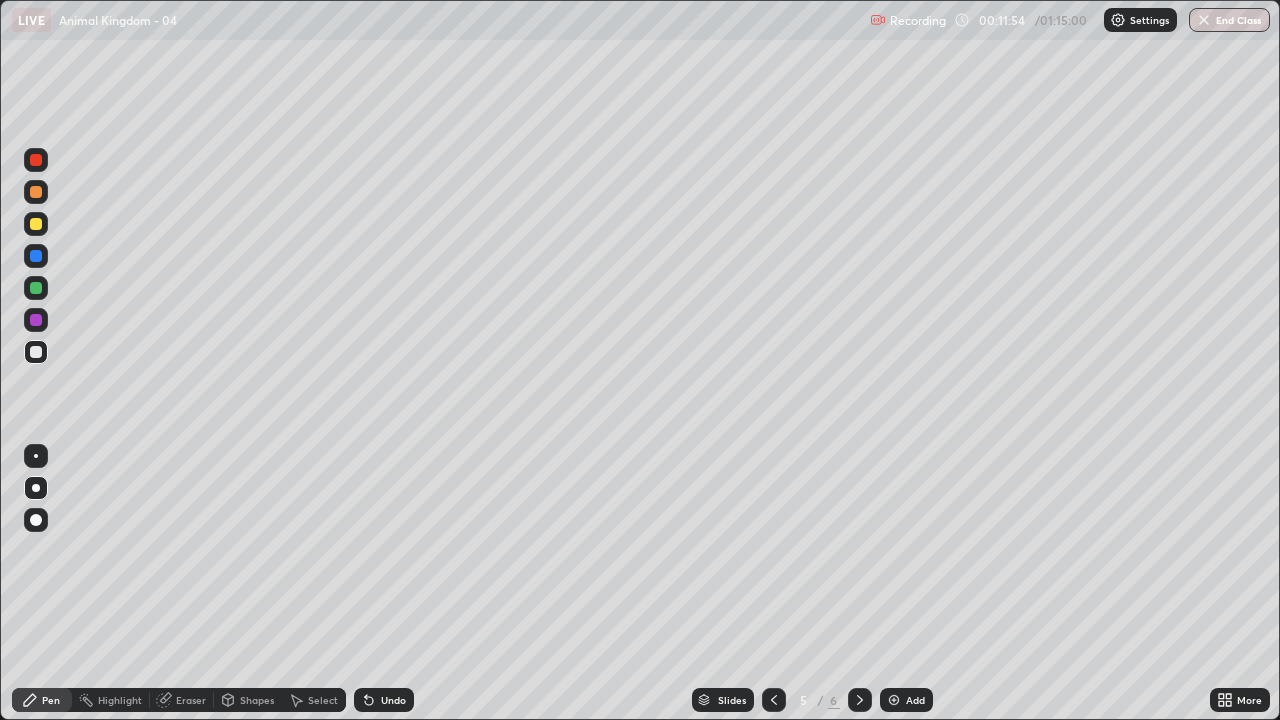 click at bounding box center (36, 352) 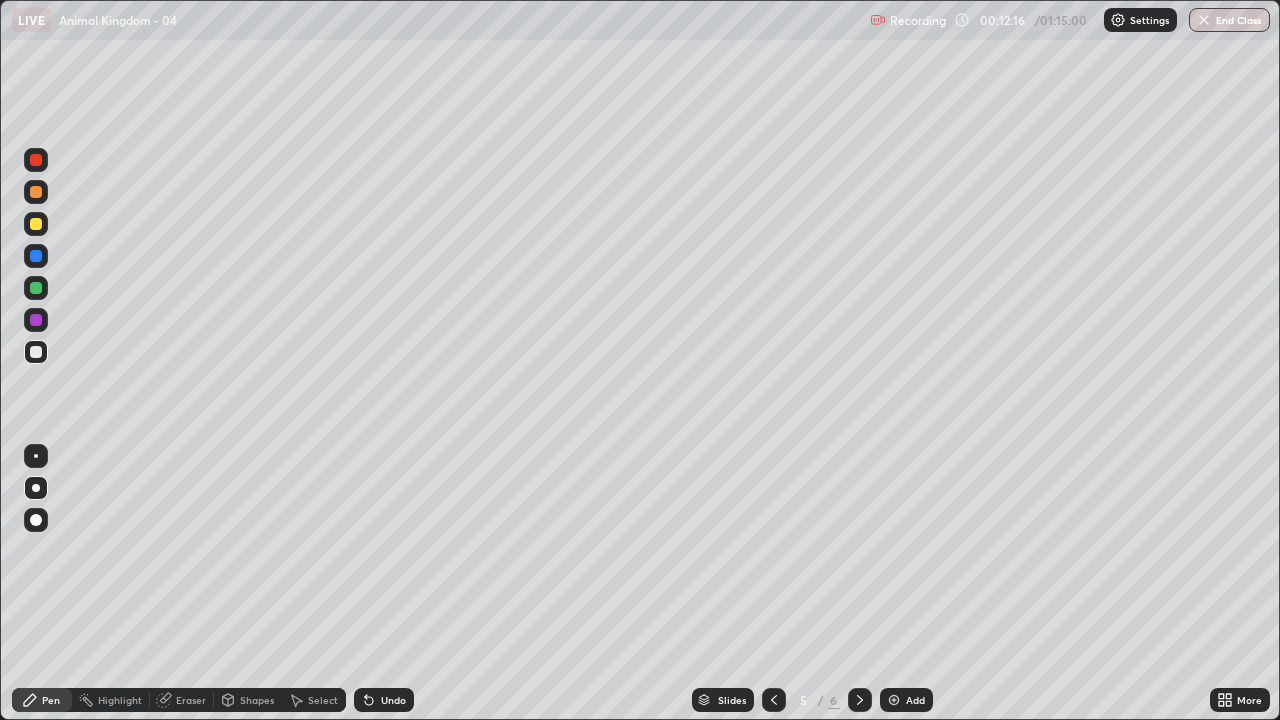 click at bounding box center (36, 352) 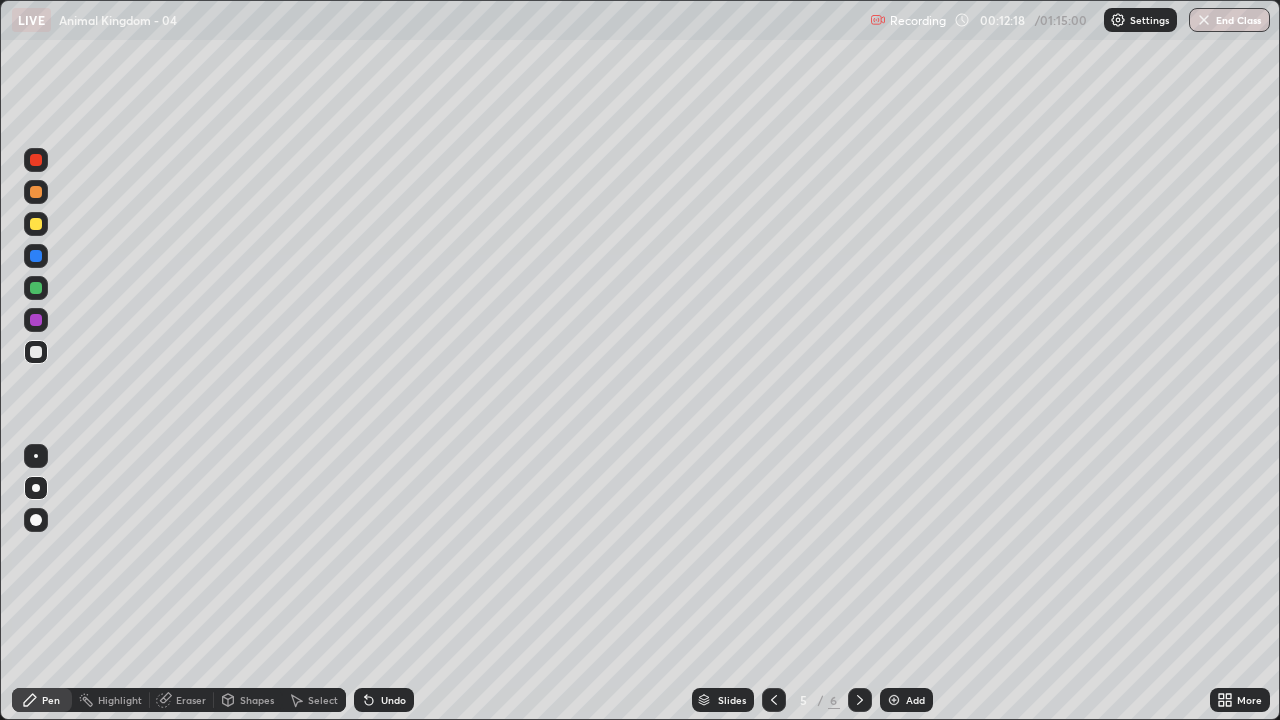 click at bounding box center [36, 352] 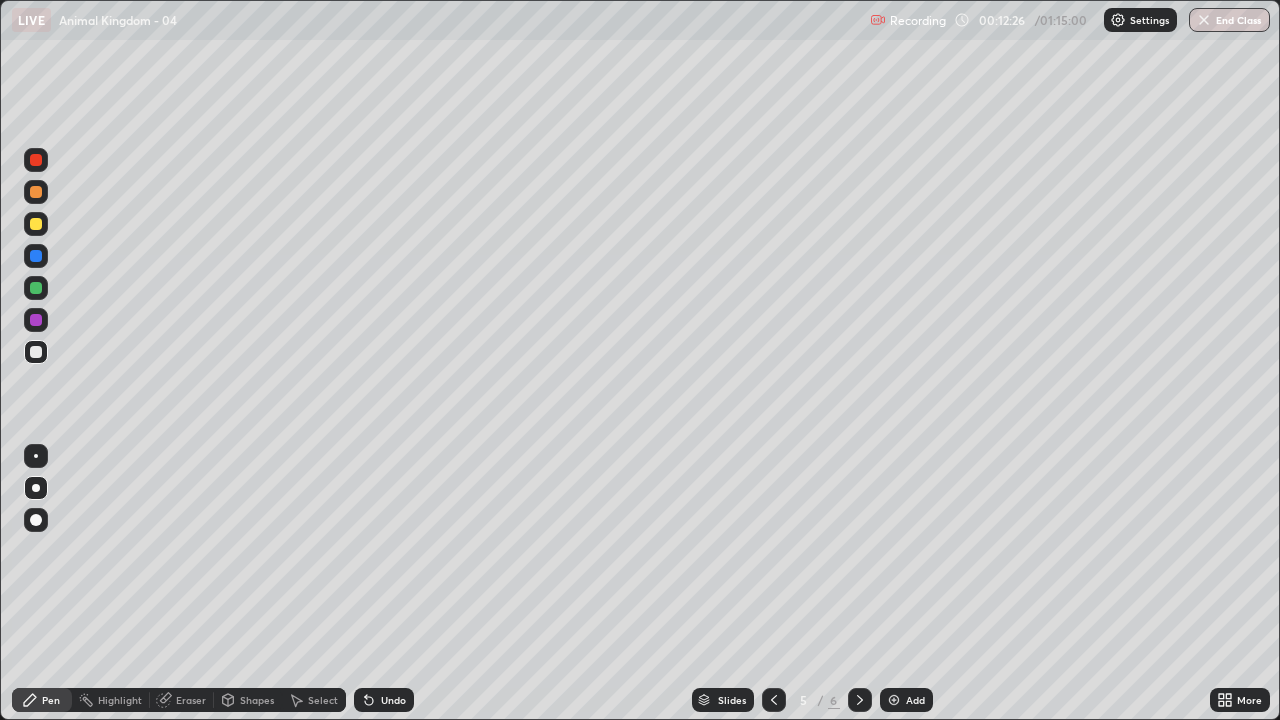 click at bounding box center (36, 352) 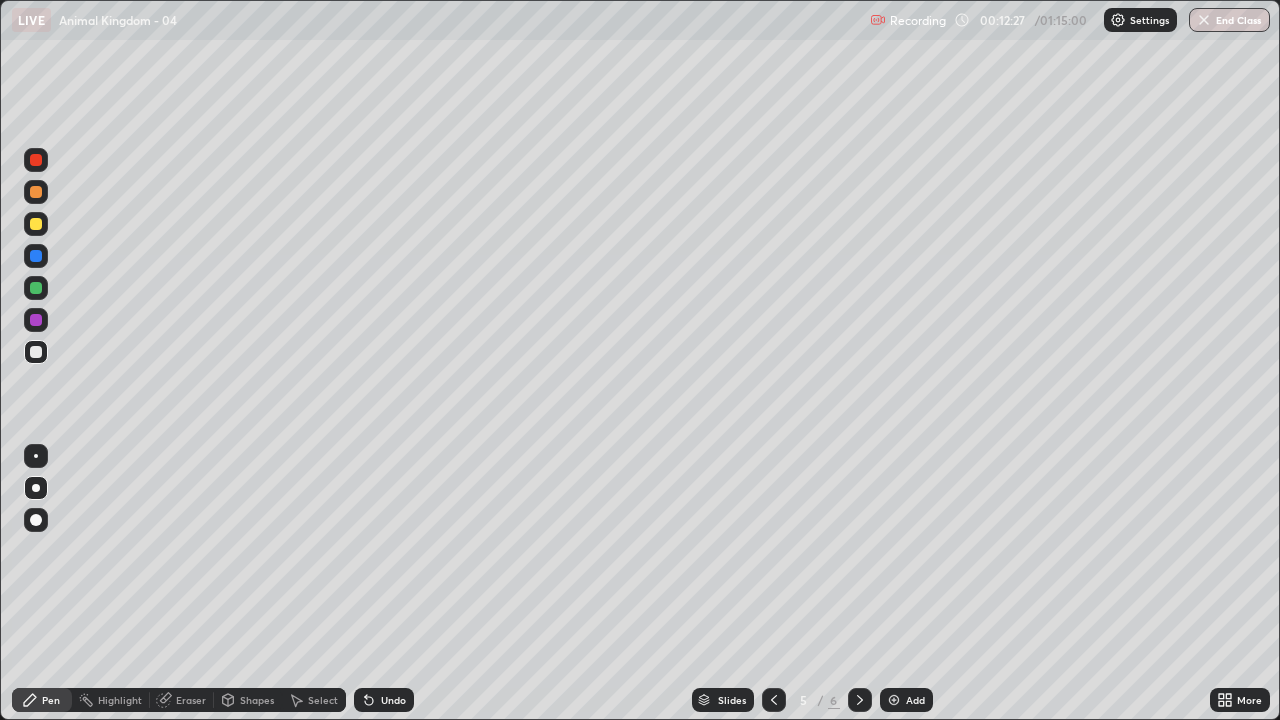 click at bounding box center [36, 352] 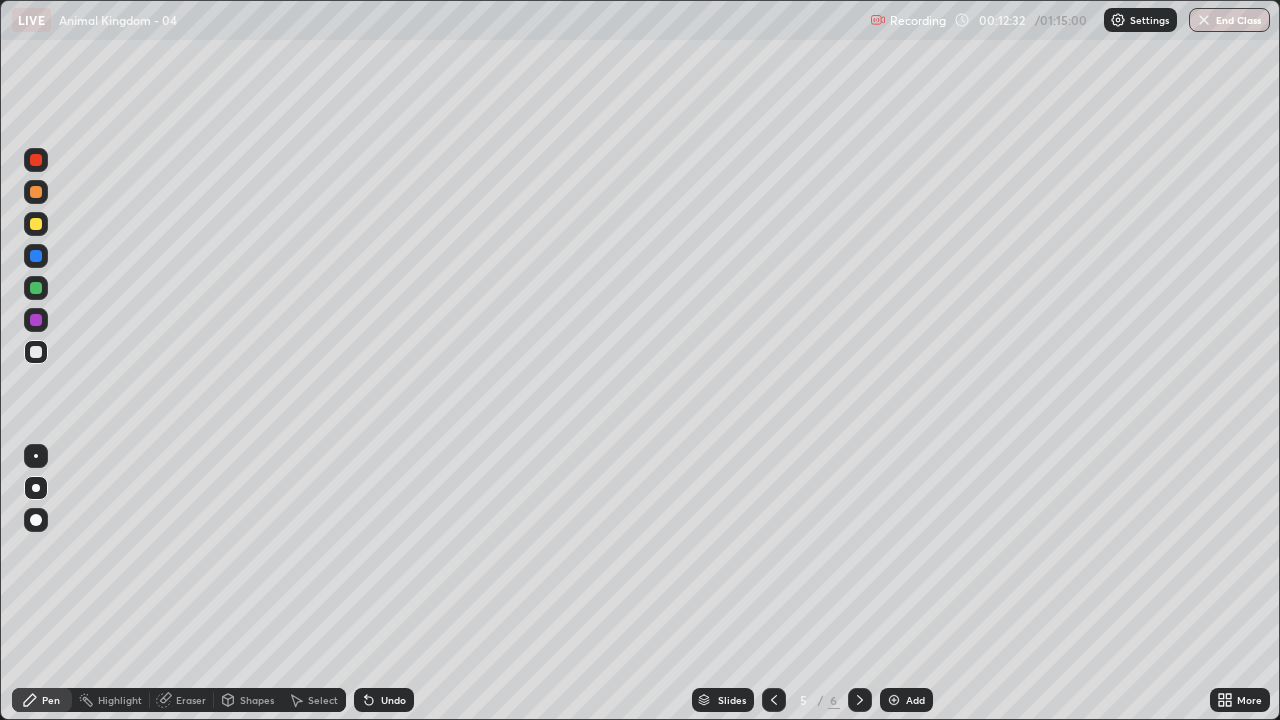 click at bounding box center [36, 288] 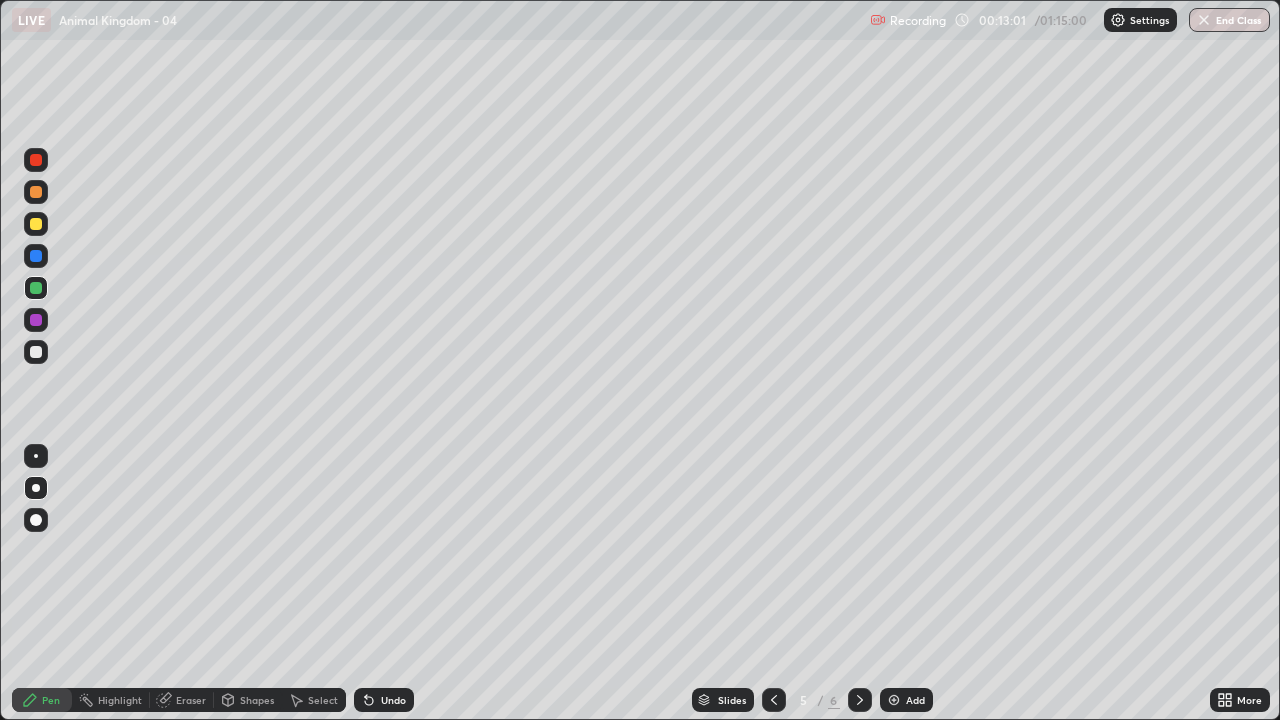 click at bounding box center (36, 352) 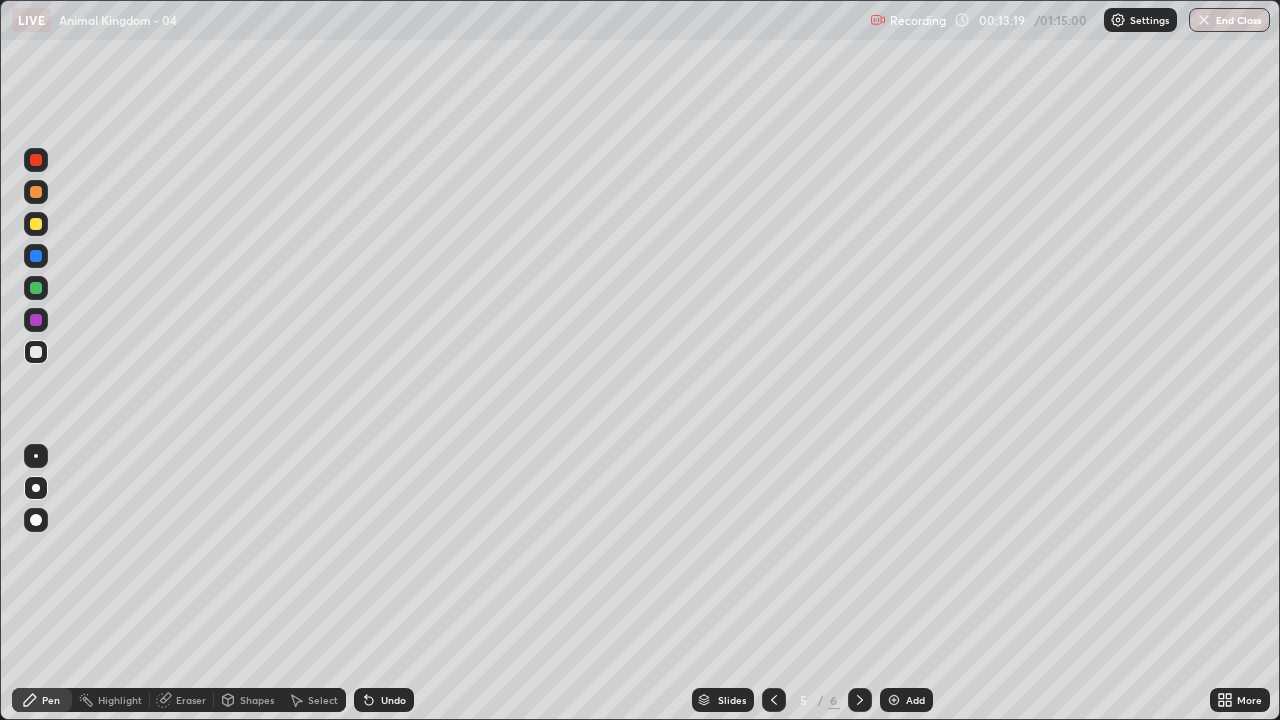 click at bounding box center [36, 352] 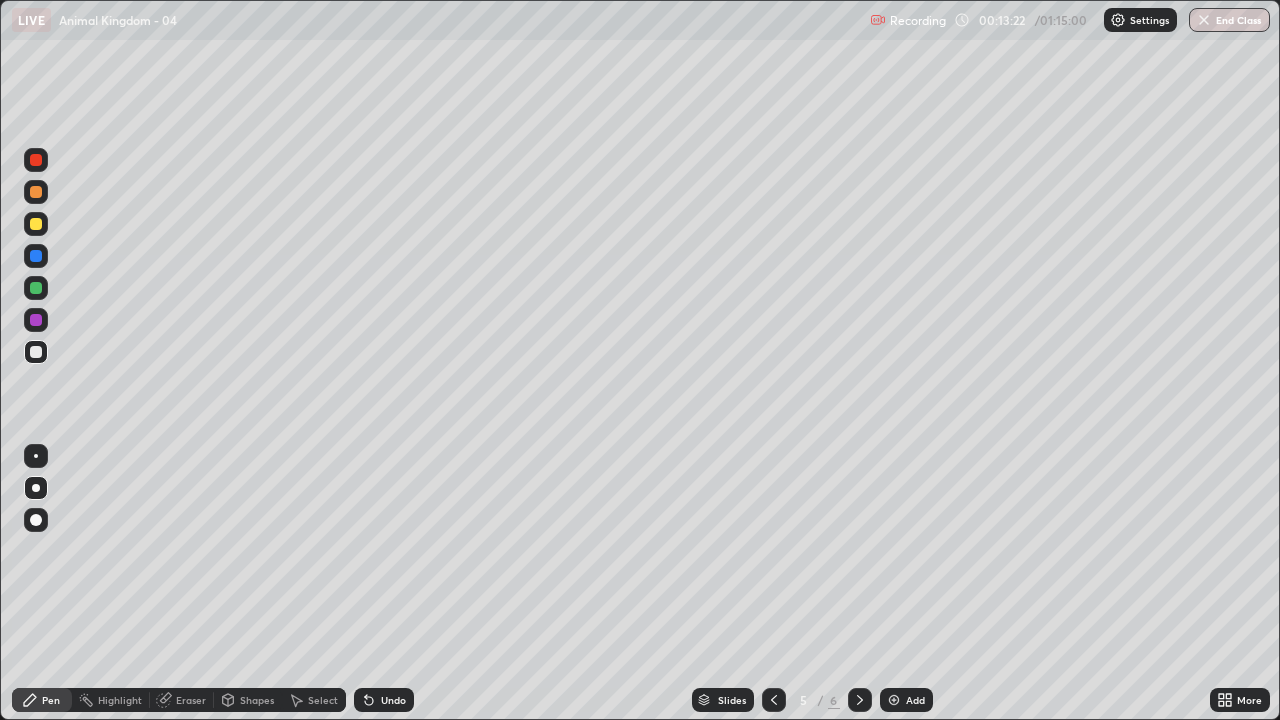 click at bounding box center (36, 352) 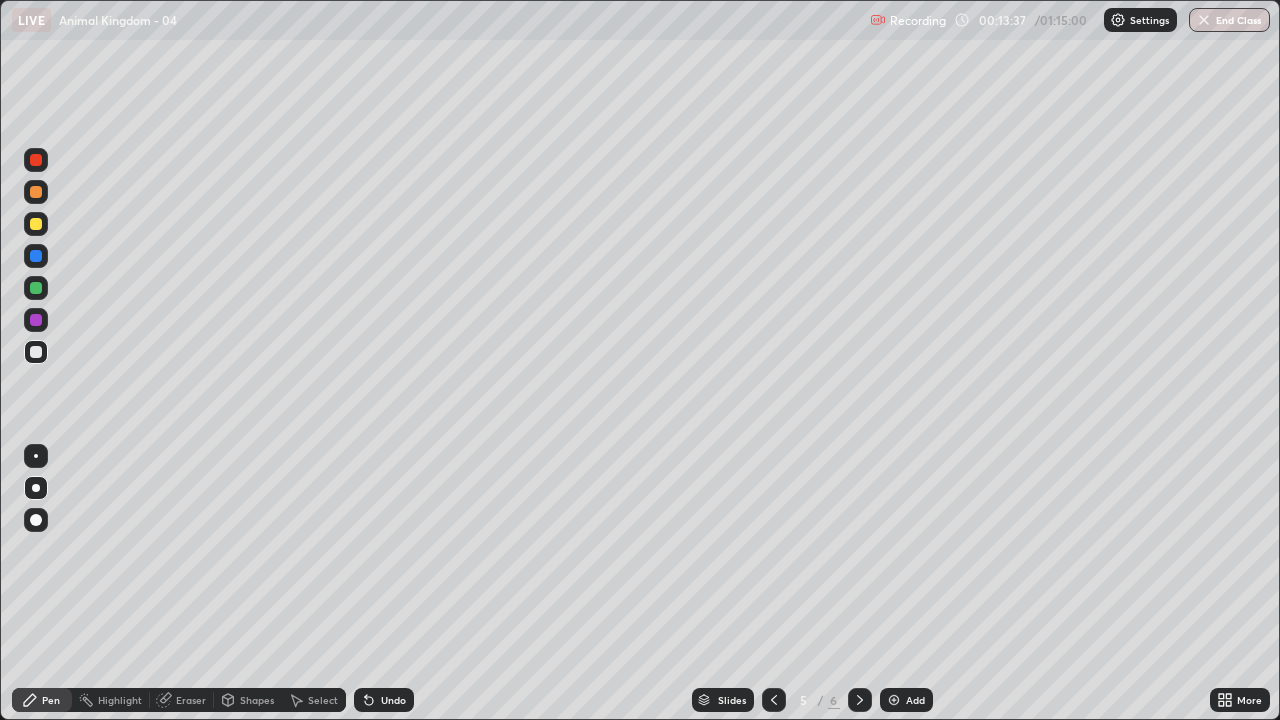 click at bounding box center [36, 352] 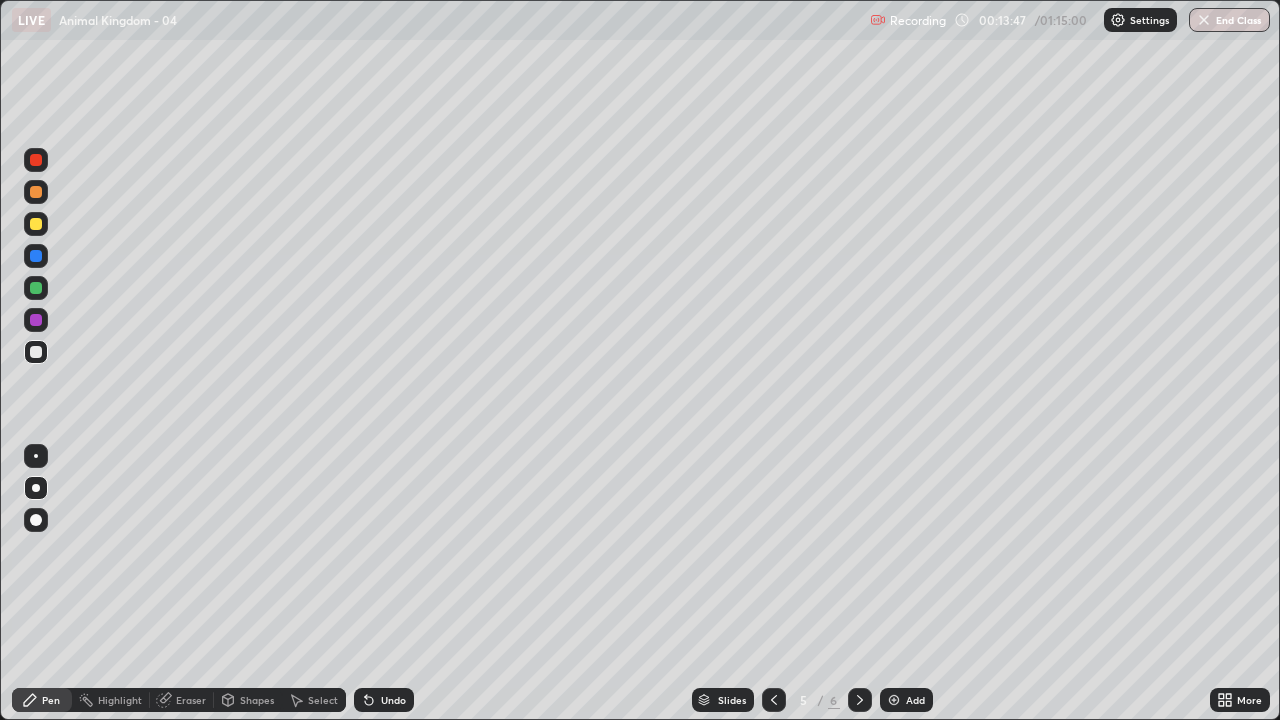 click at bounding box center (36, 352) 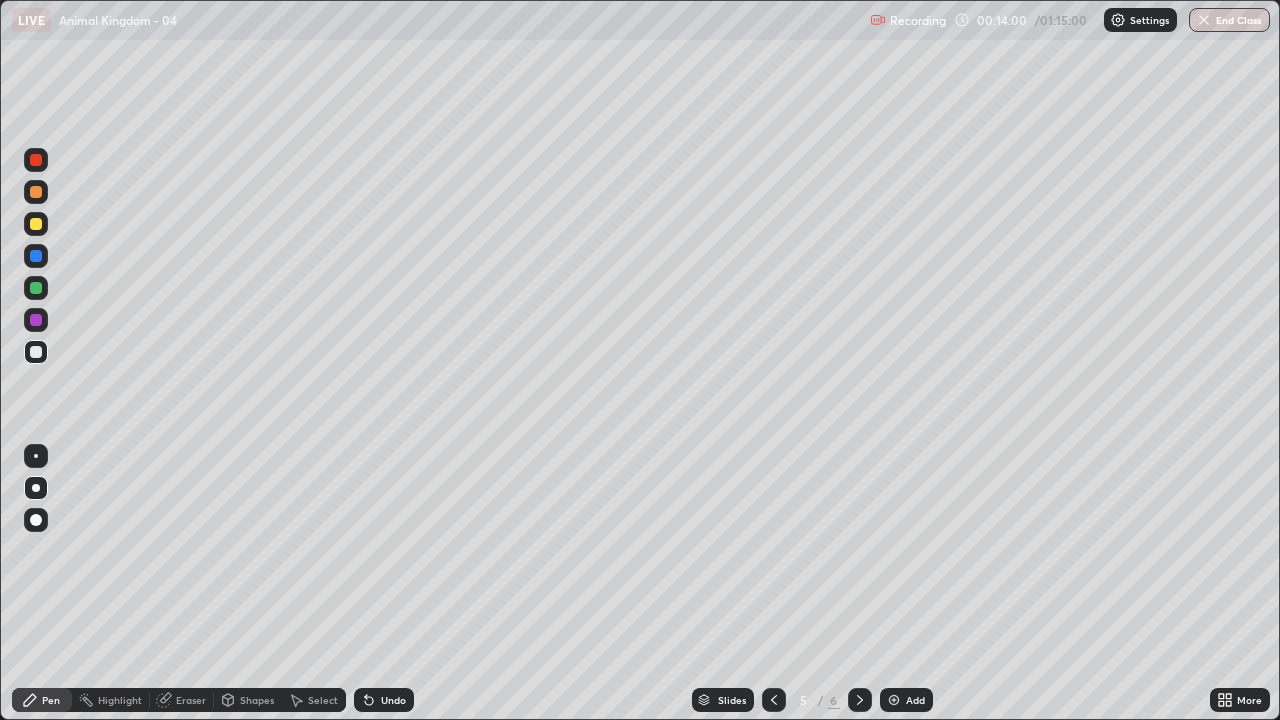 click at bounding box center [36, 352] 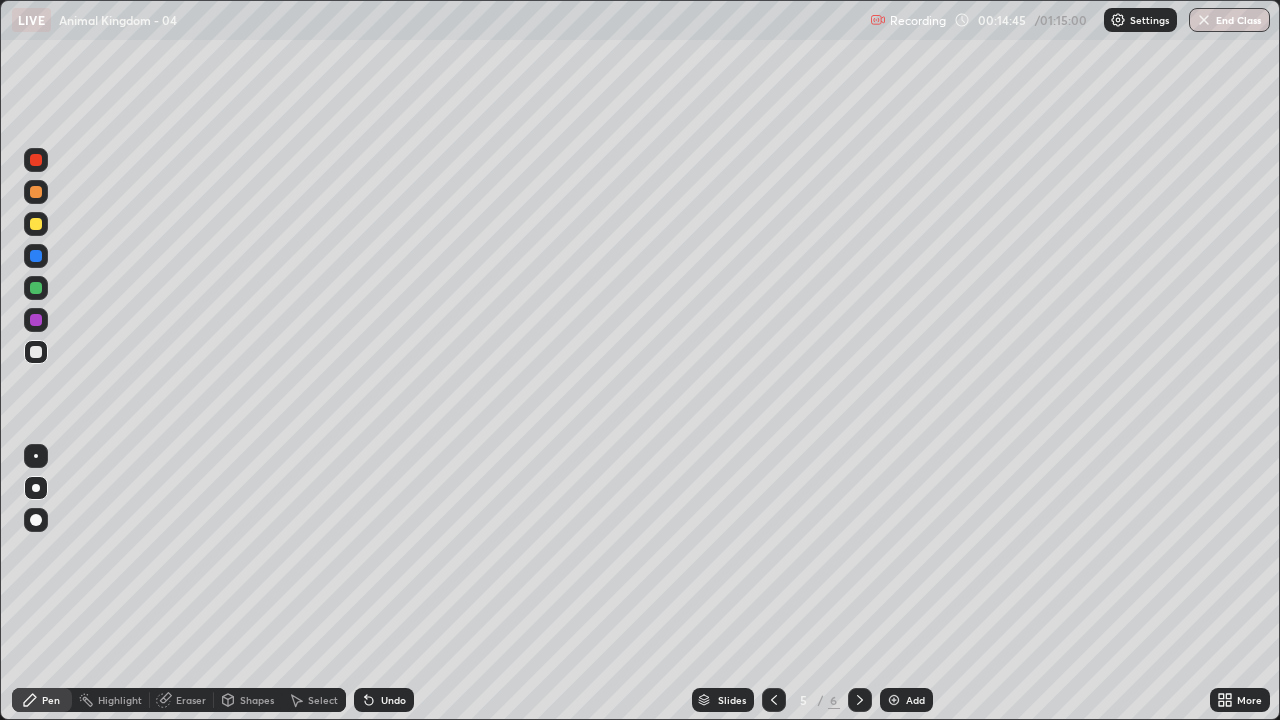 click at bounding box center [36, 256] 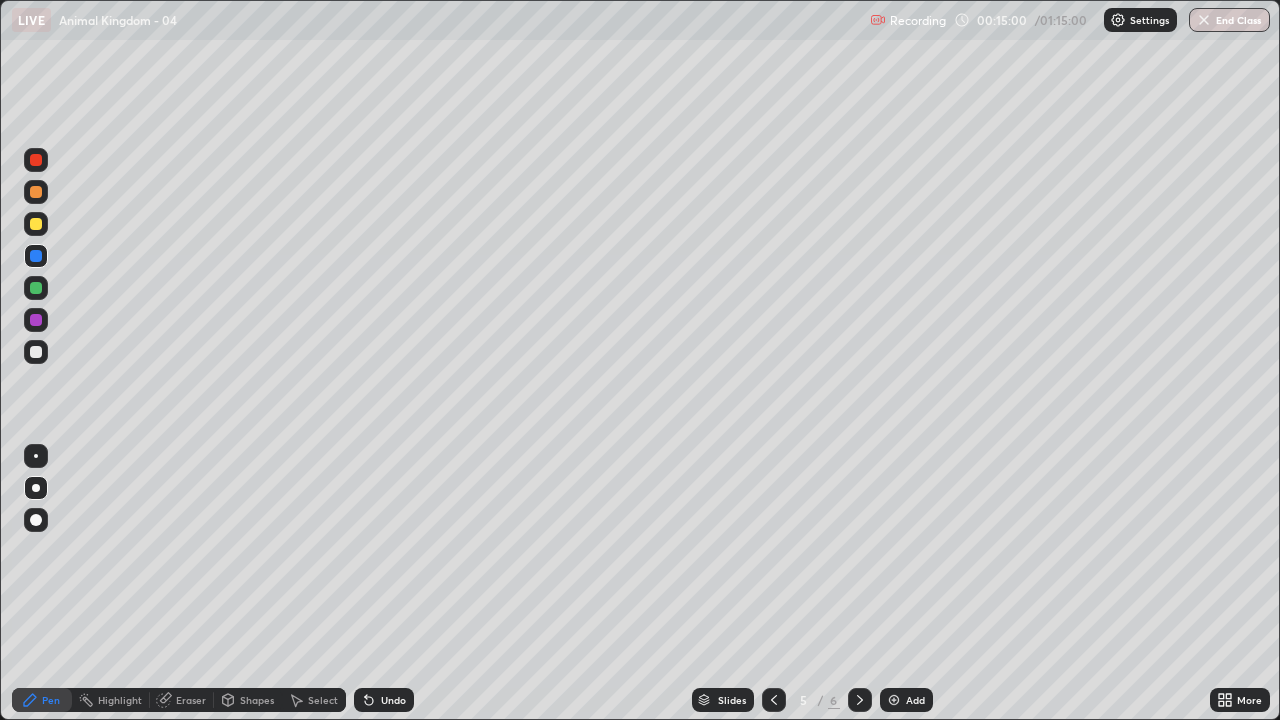 click on "Undo" at bounding box center (393, 700) 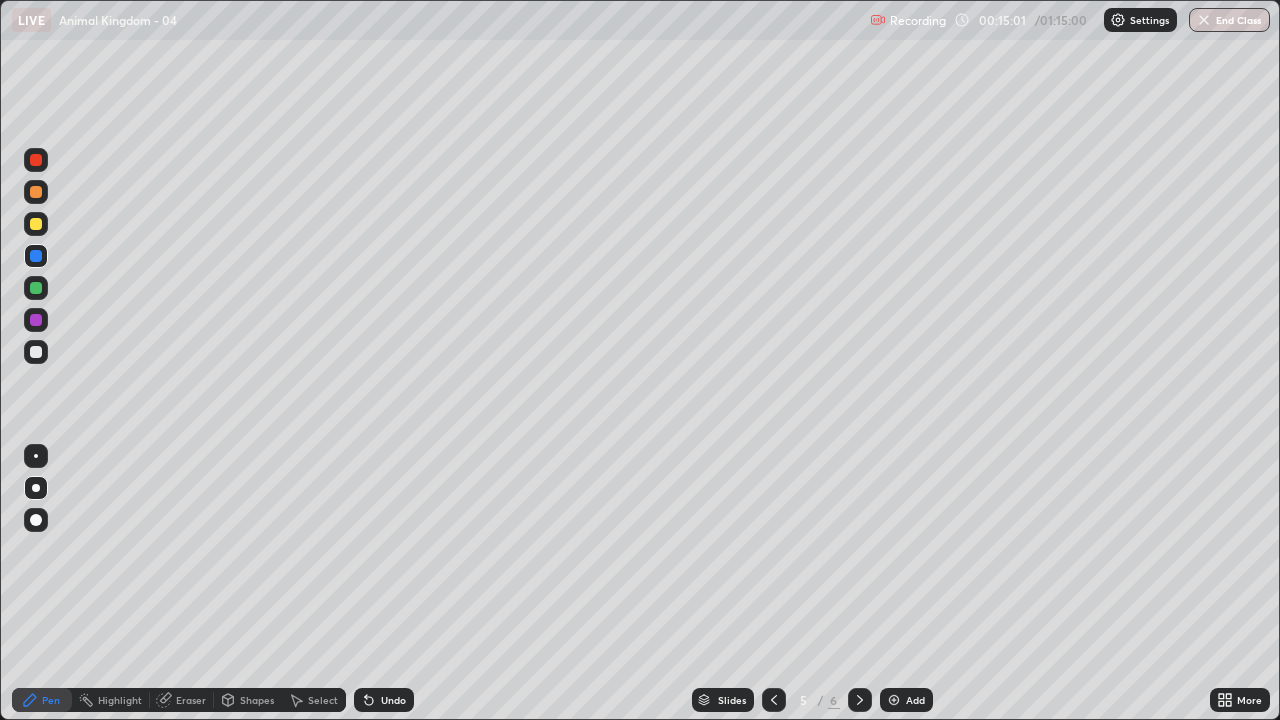 click 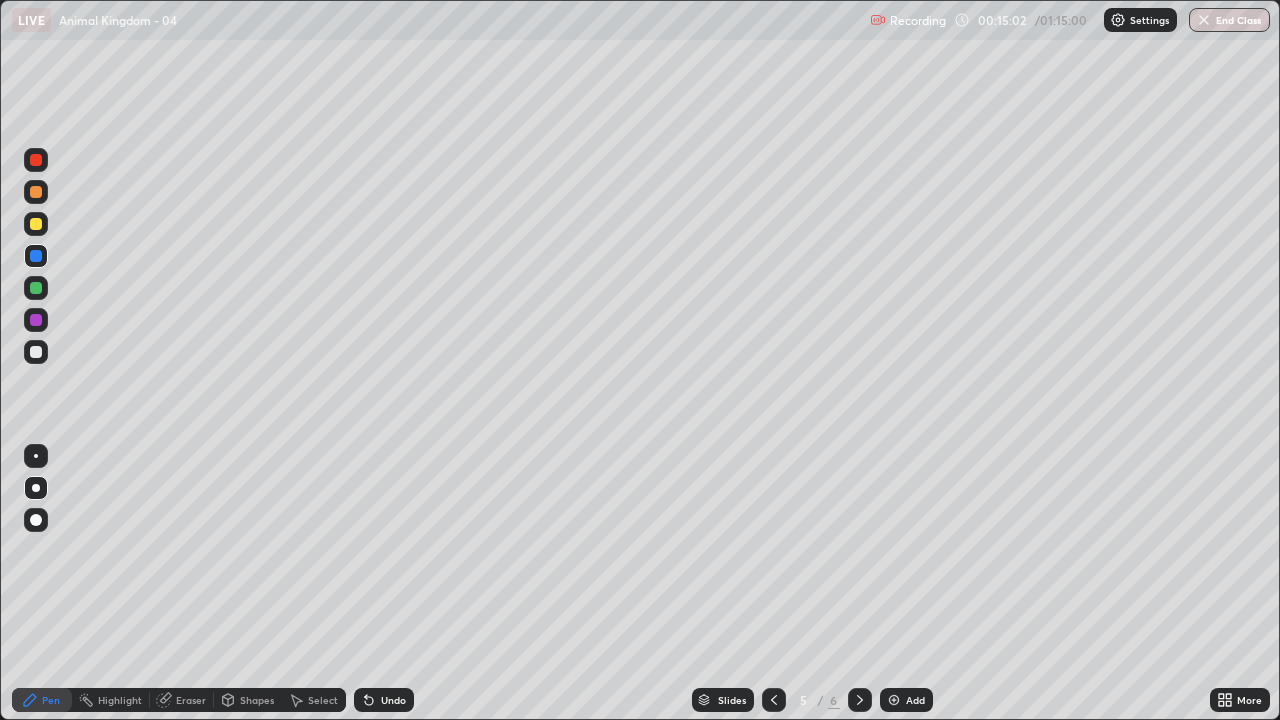 click on "Undo" at bounding box center [384, 700] 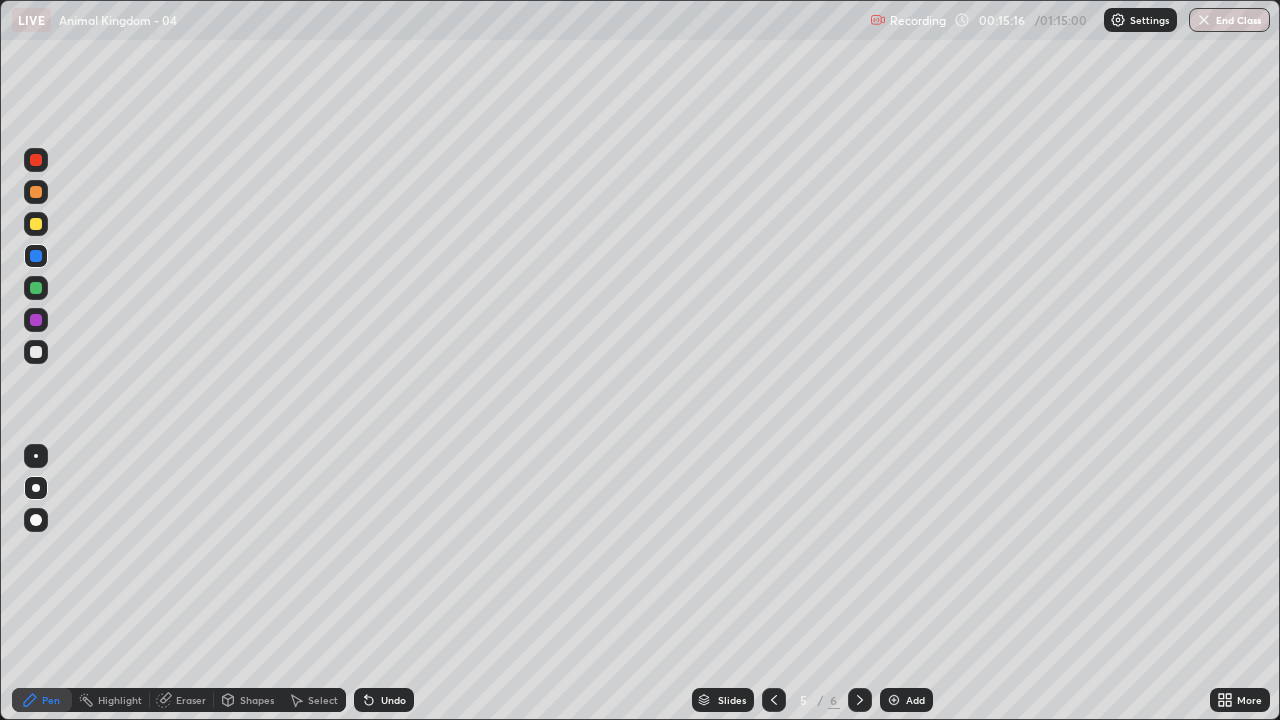 click on "Slides 5 / 6 Add" at bounding box center [812, 700] 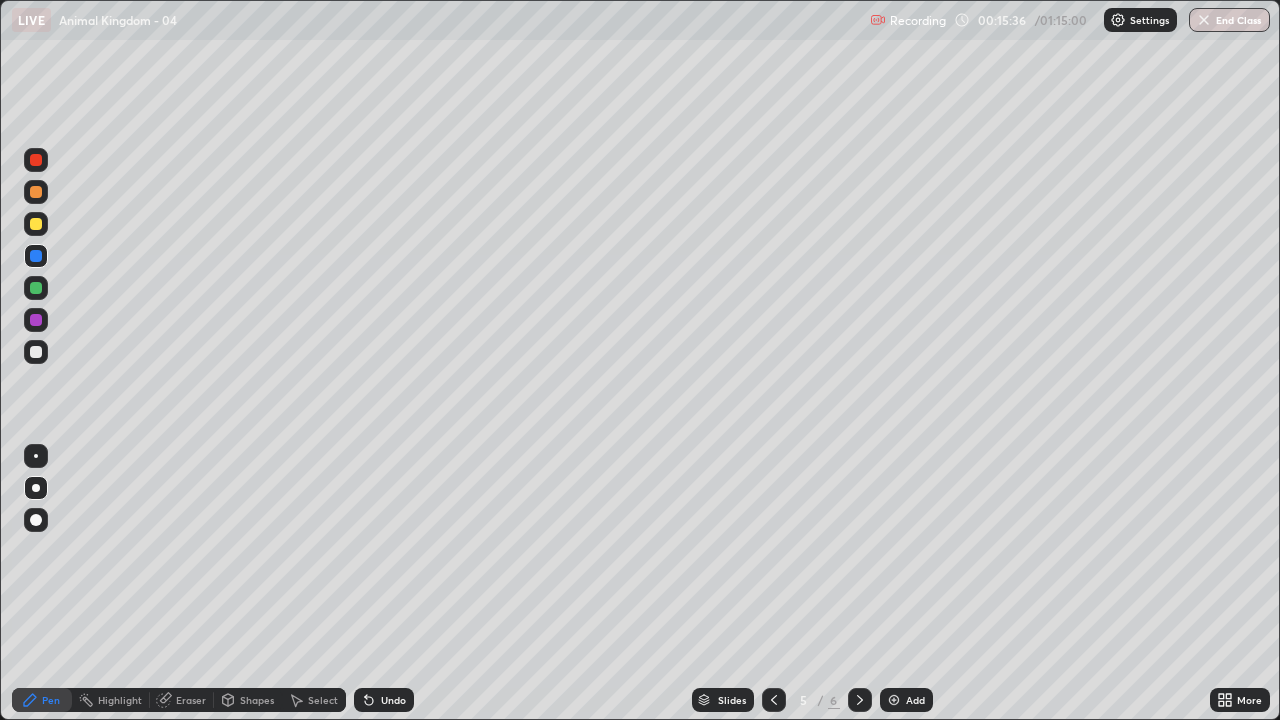 click at bounding box center (36, 320) 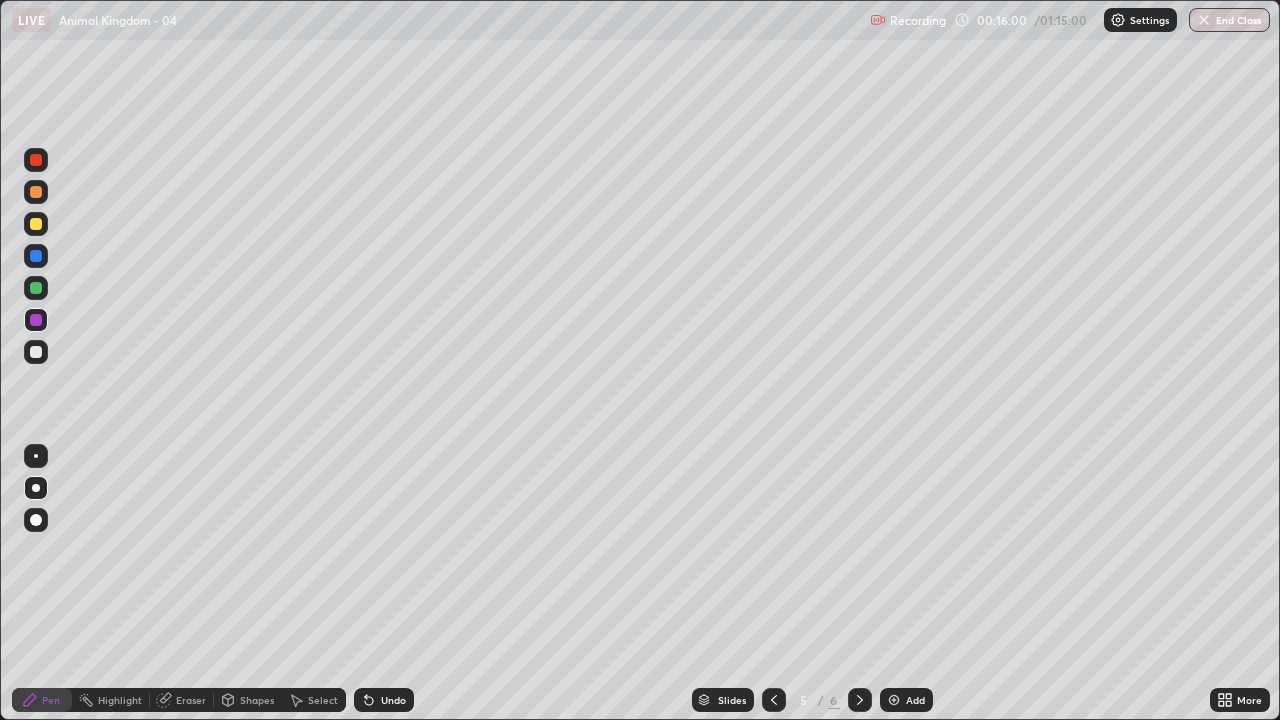 click at bounding box center (36, 352) 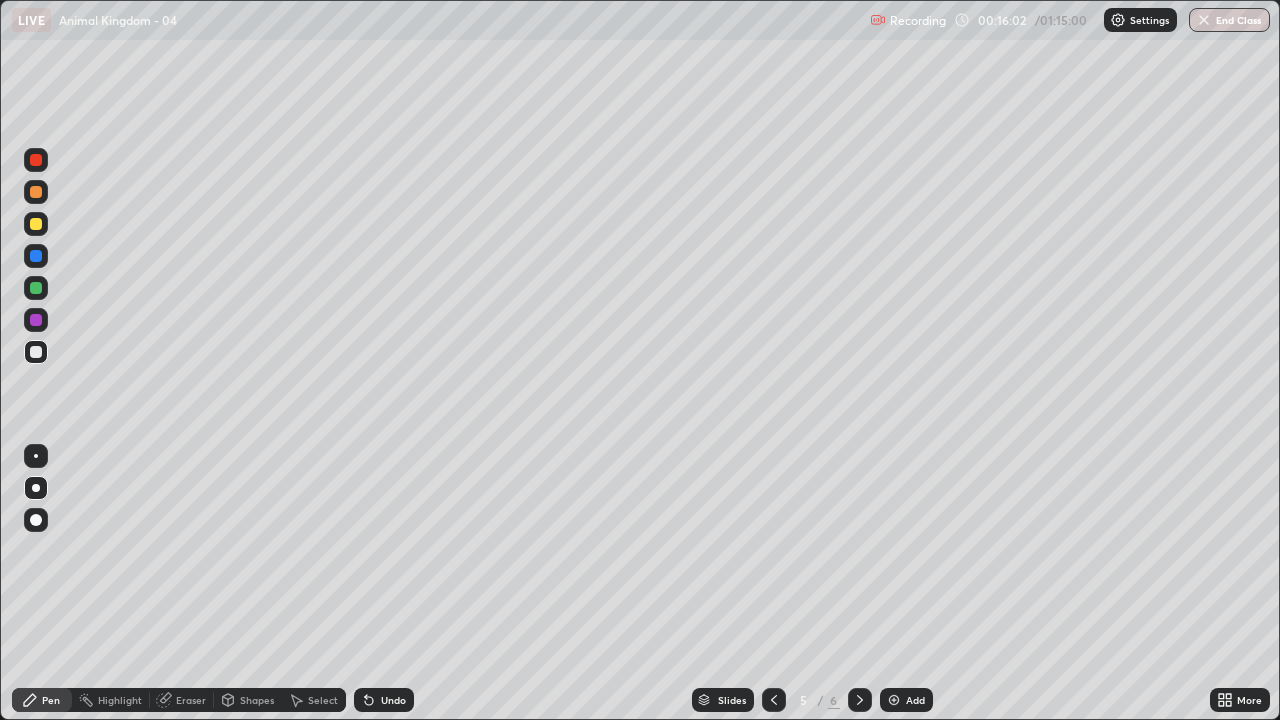 click on "Add" at bounding box center [906, 700] 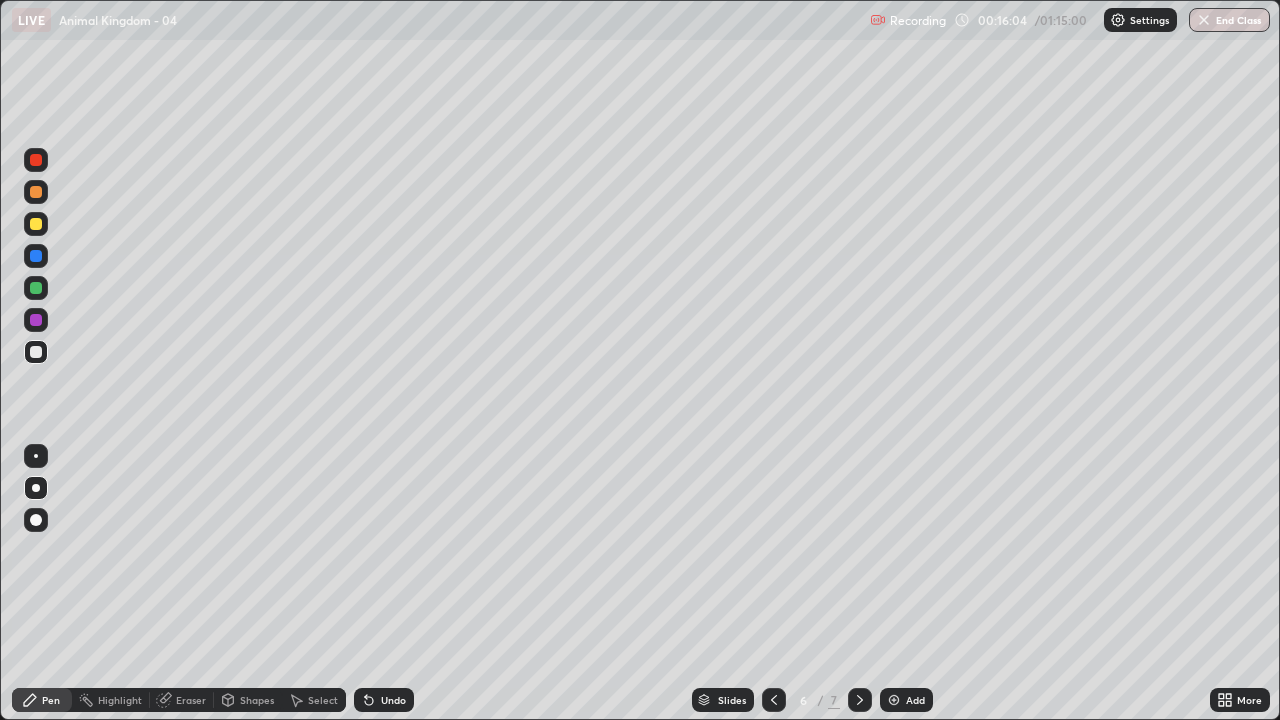 click at bounding box center (36, 352) 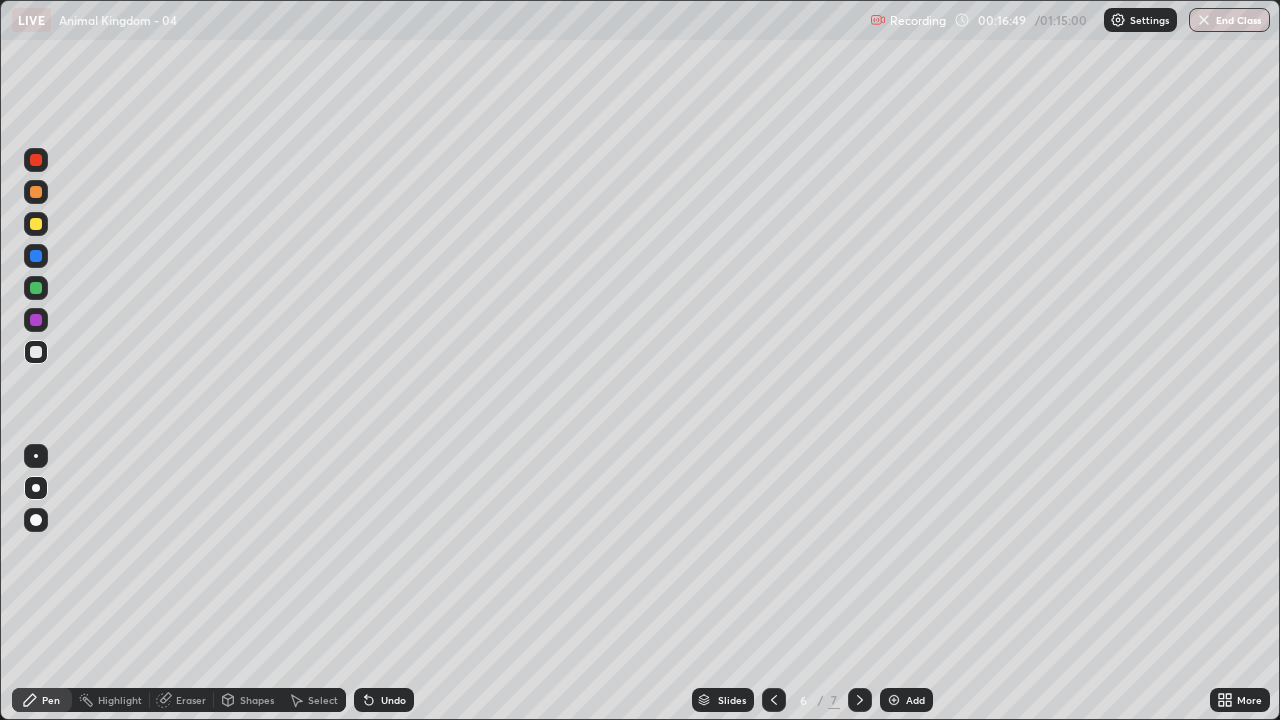 click 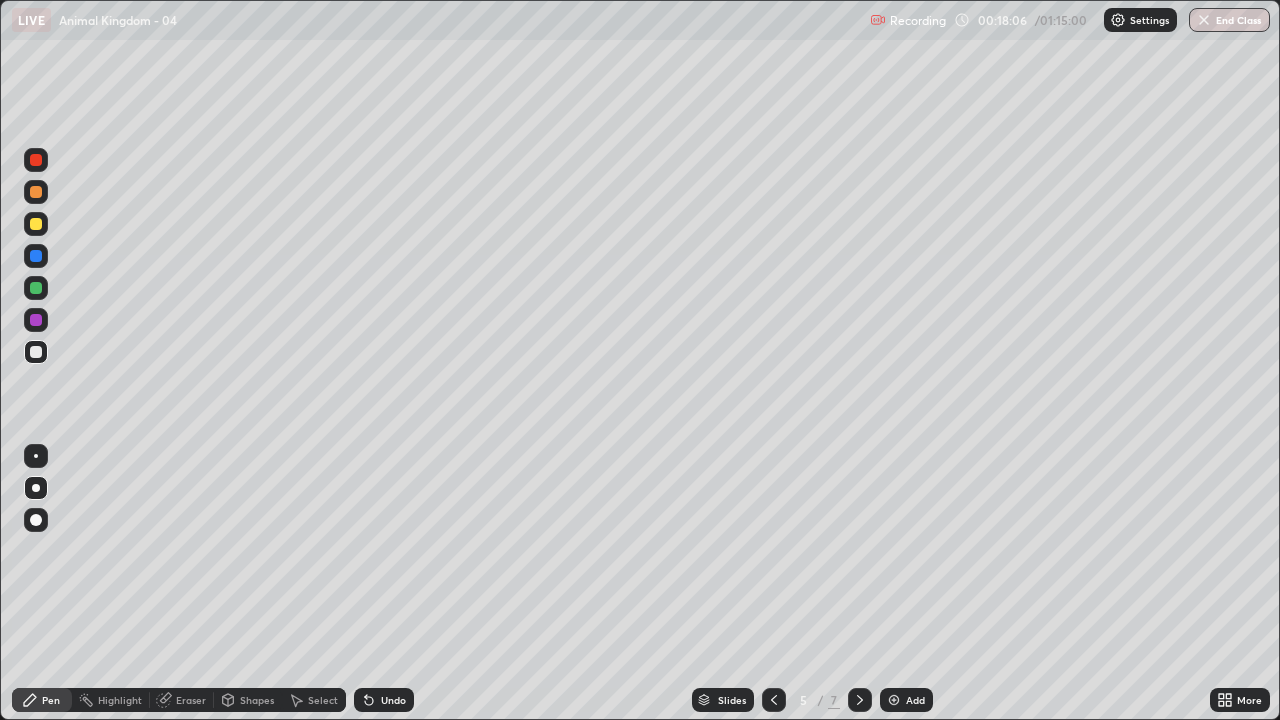 click at bounding box center (860, 700) 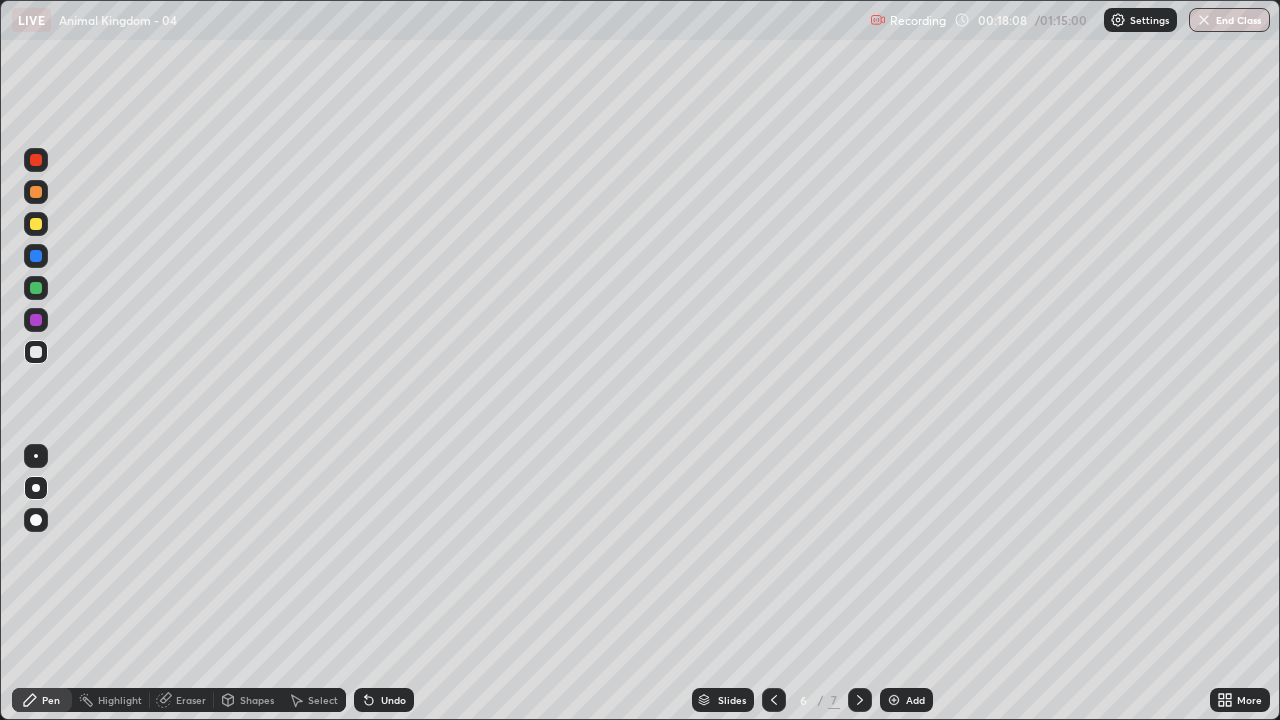 click at bounding box center [36, 256] 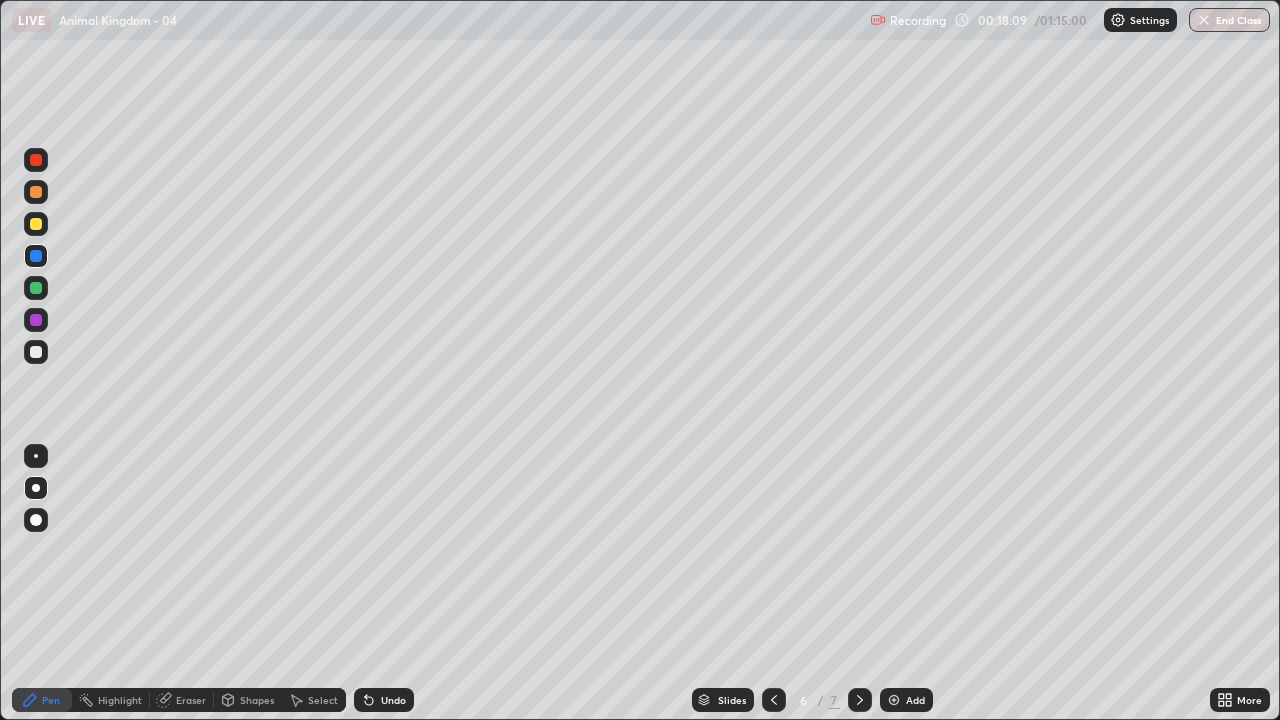 click at bounding box center [36, 256] 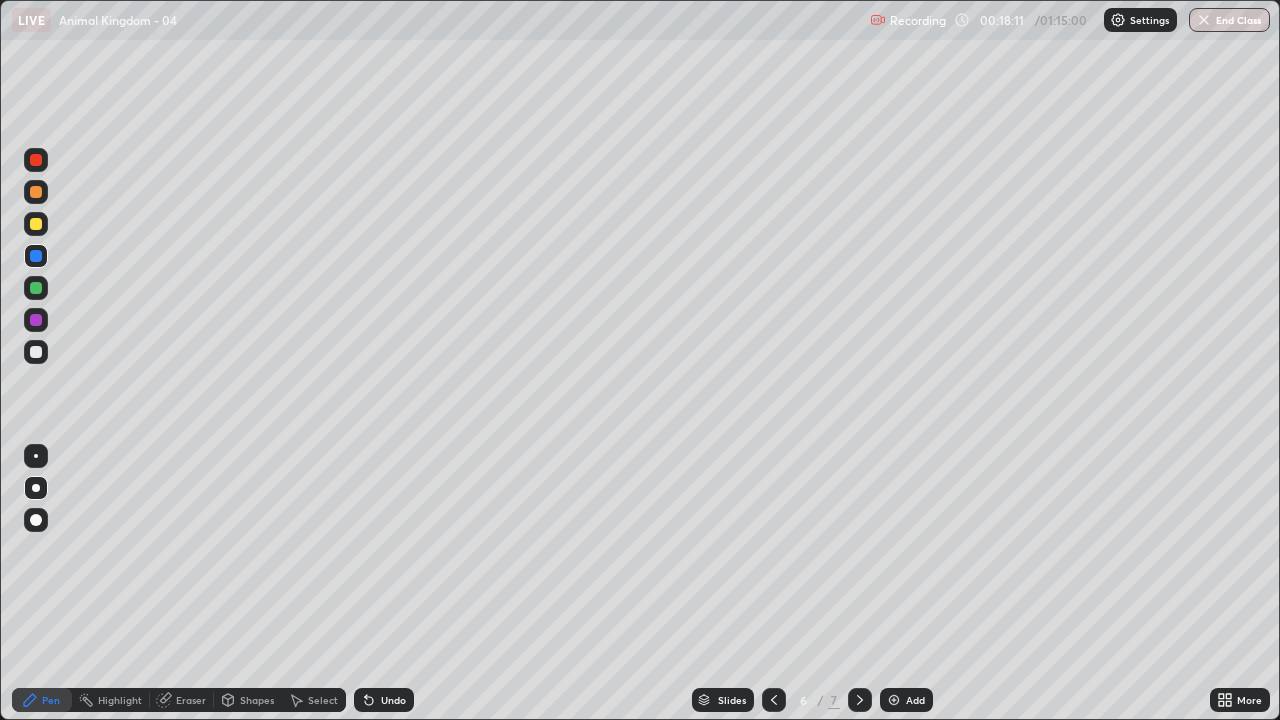 click 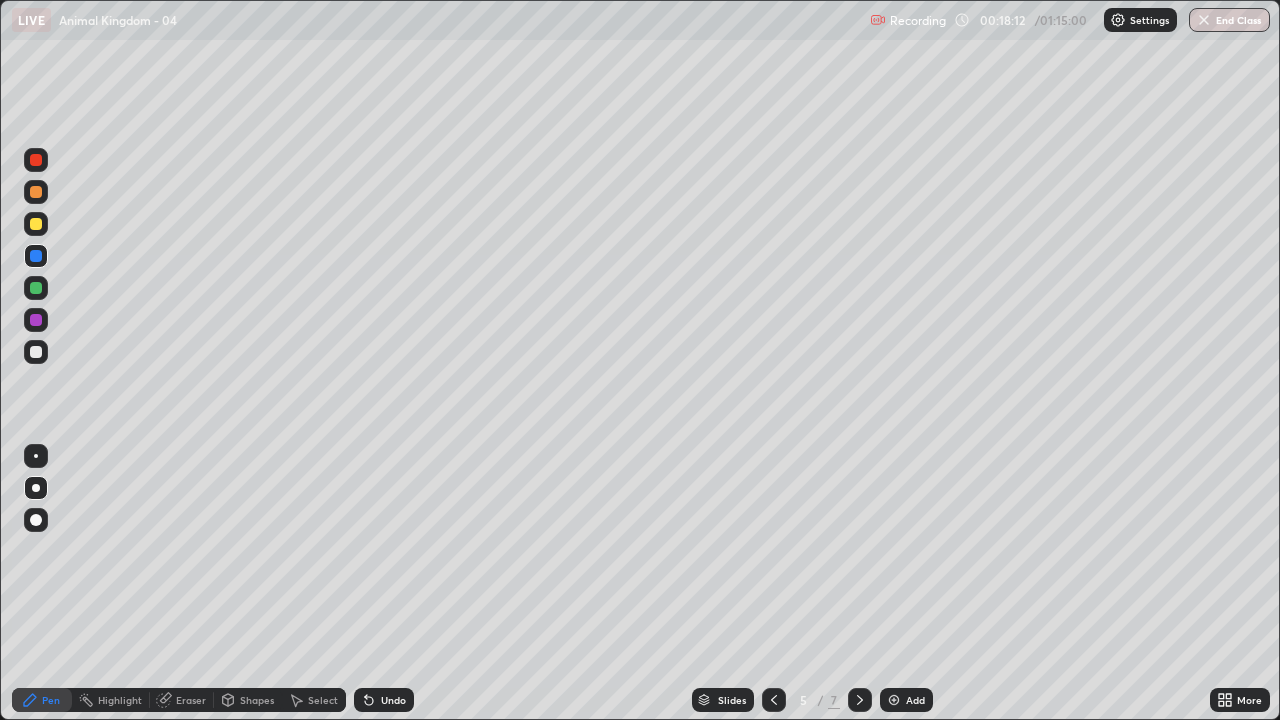 click 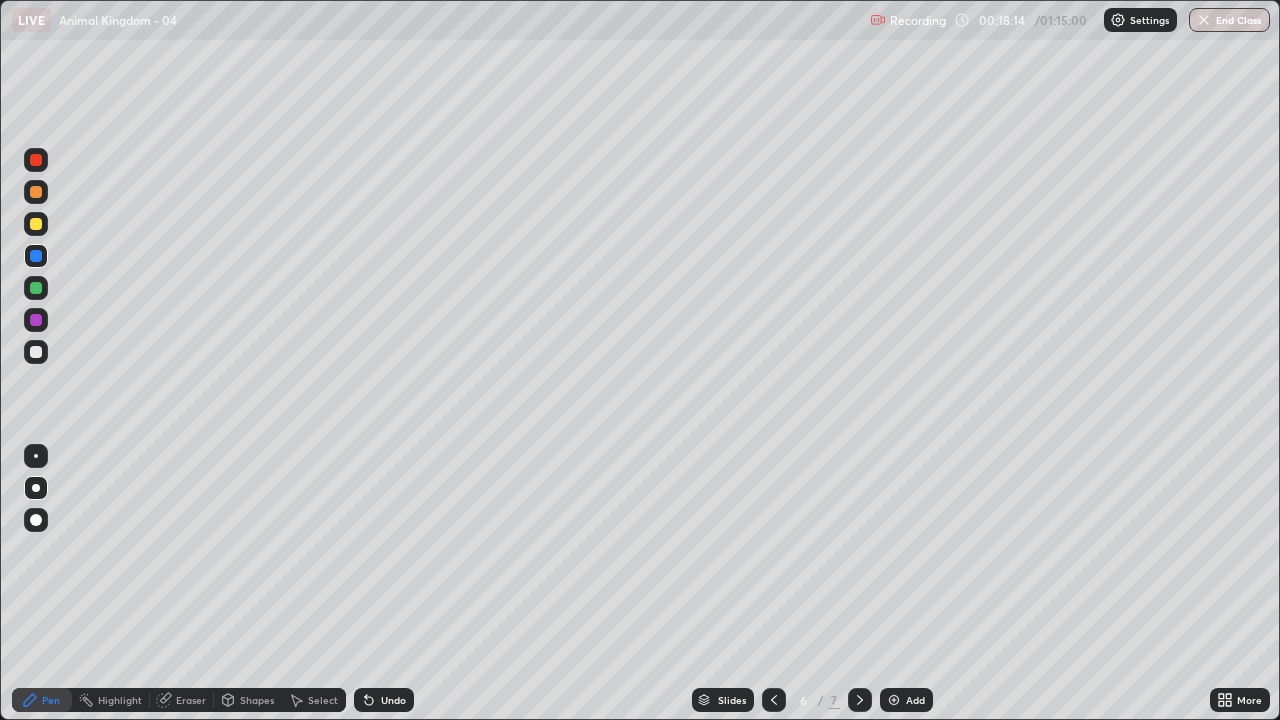 click at bounding box center [36, 256] 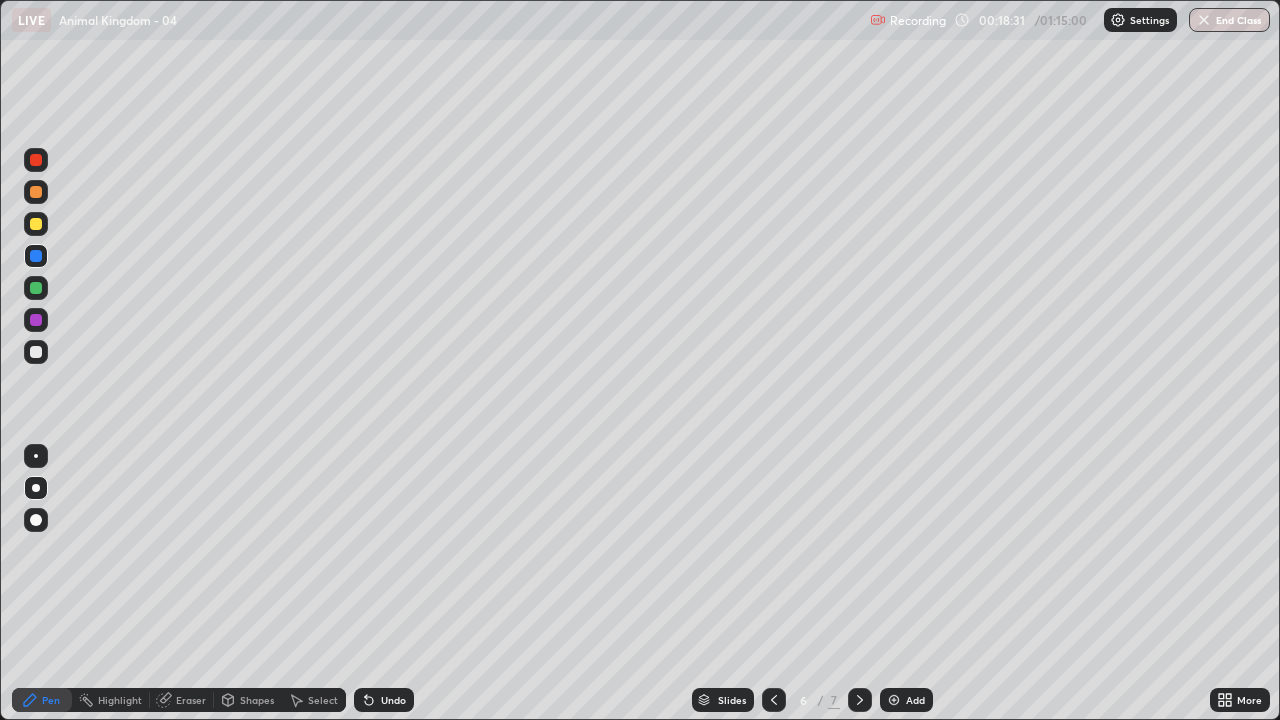 click at bounding box center (36, 352) 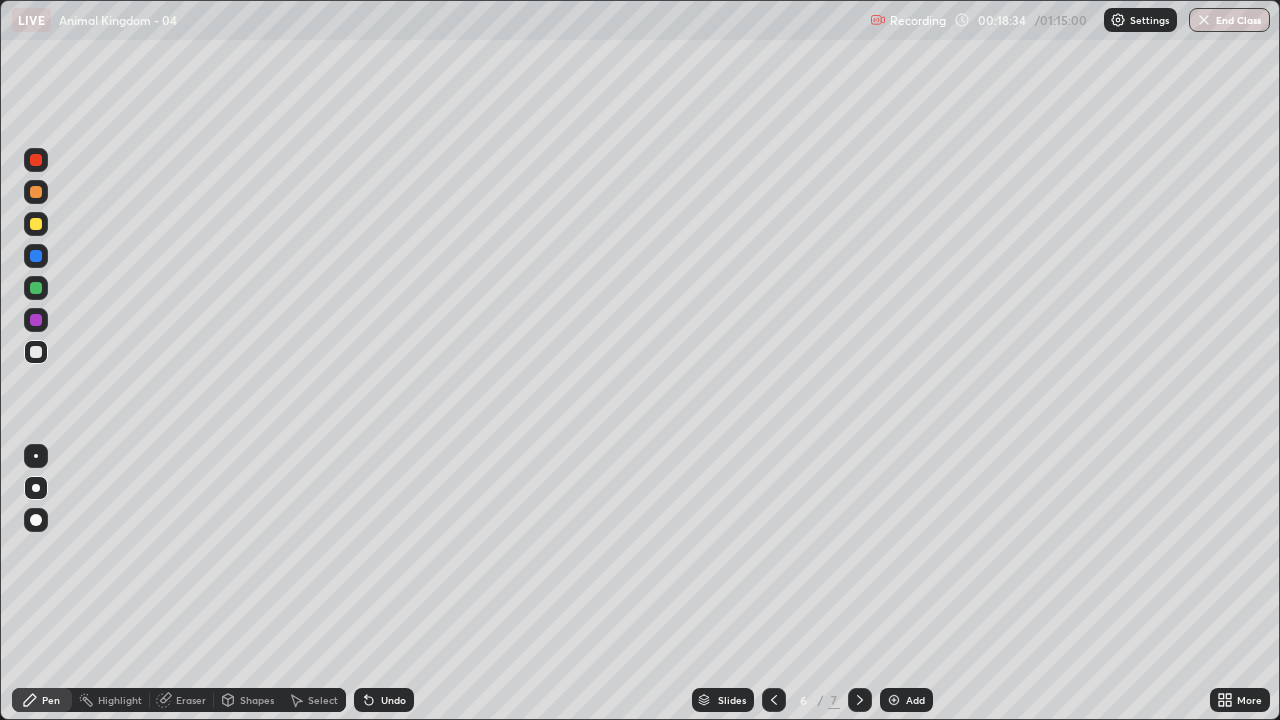 click at bounding box center [36, 352] 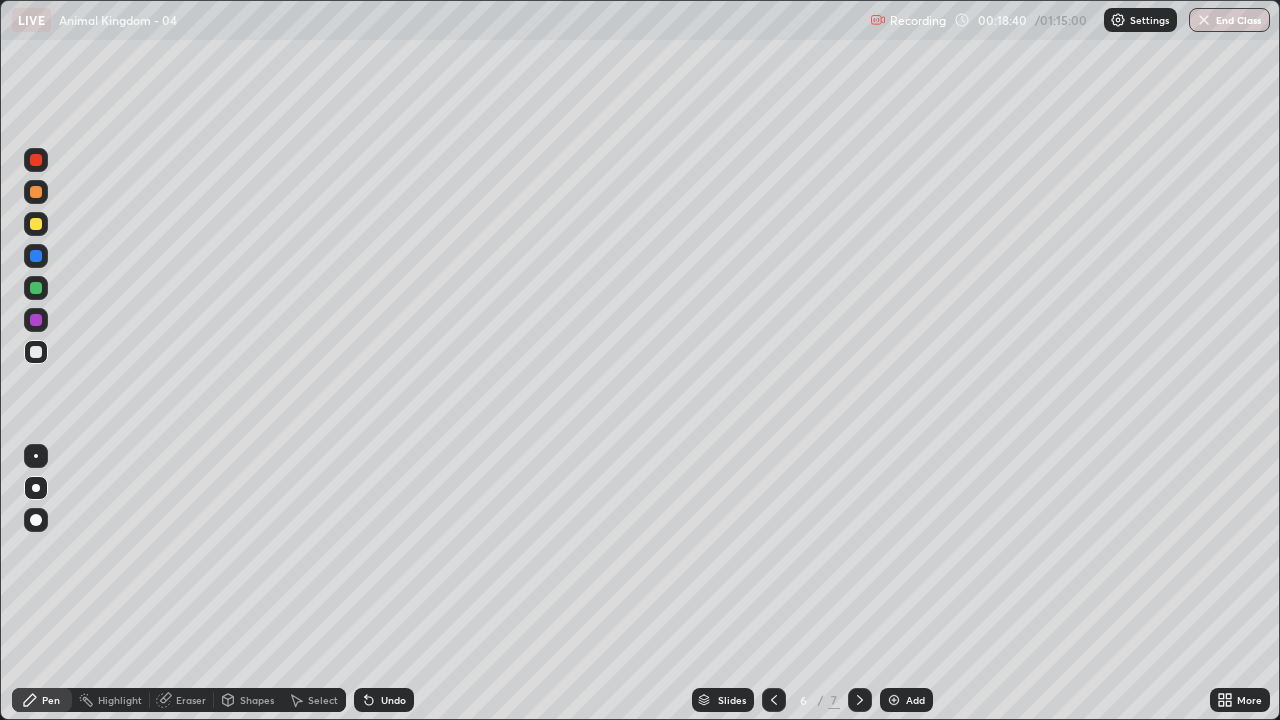click at bounding box center (36, 352) 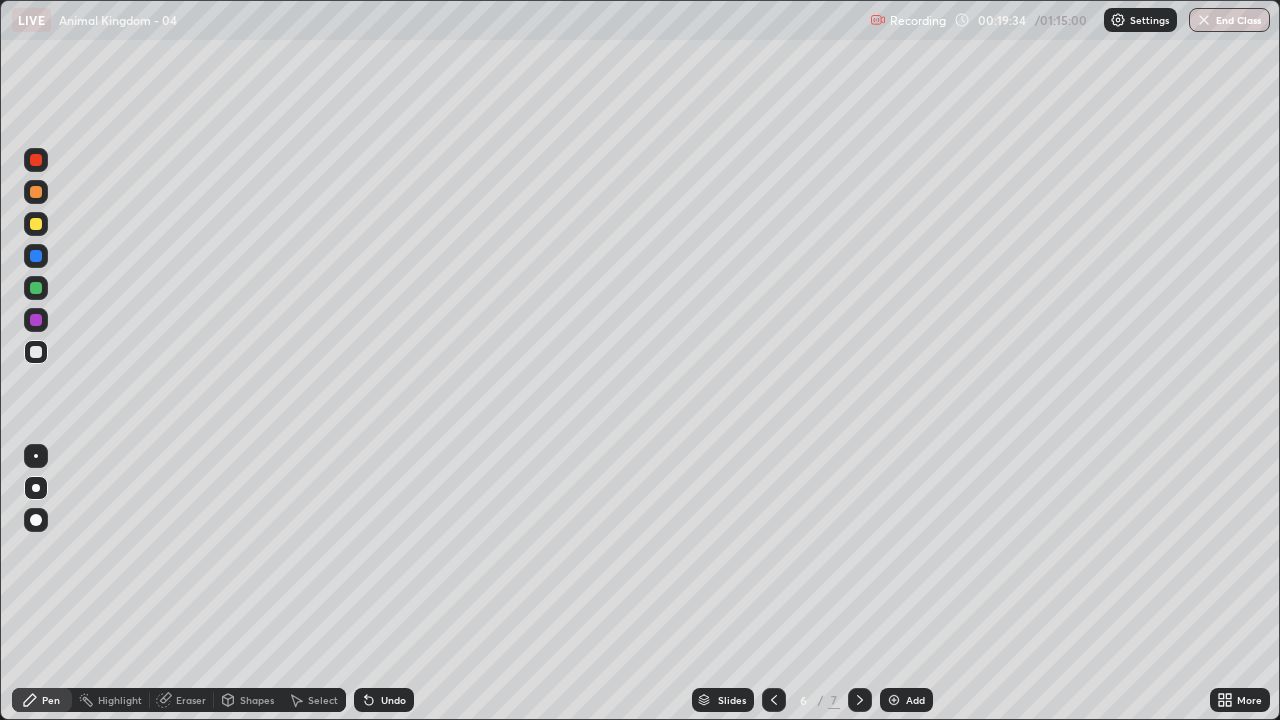 click at bounding box center (36, 352) 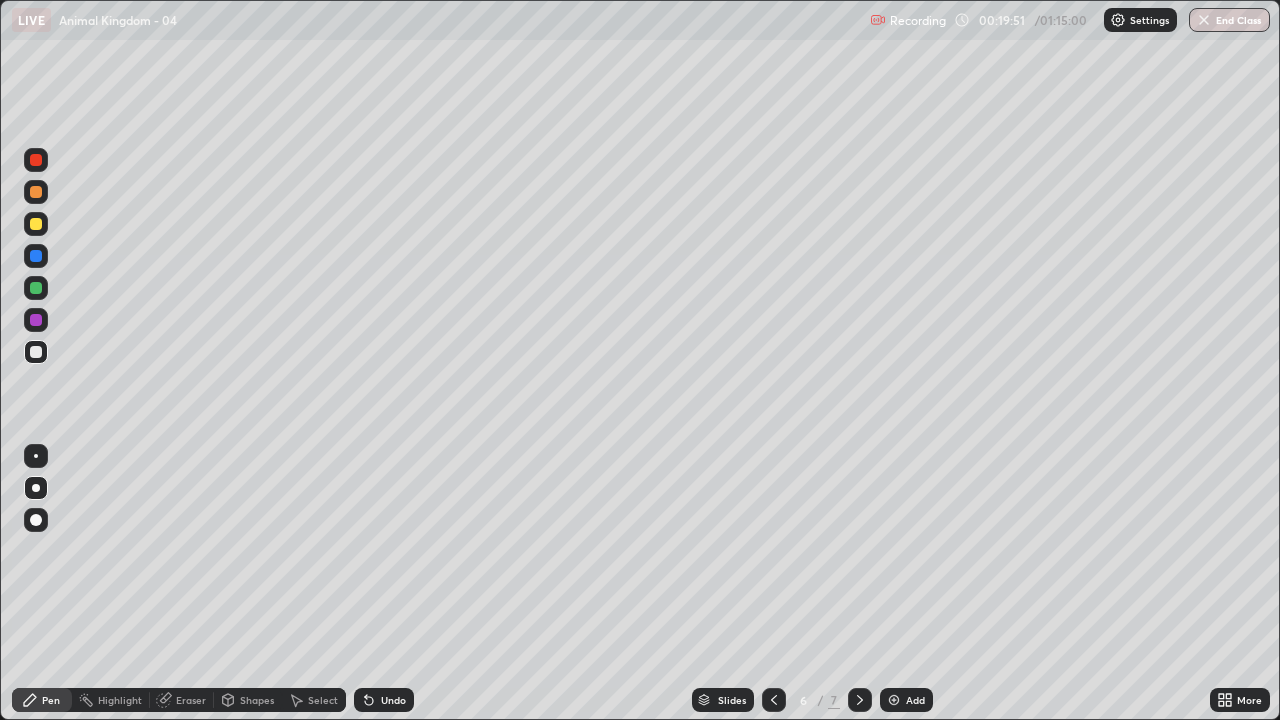click at bounding box center [36, 288] 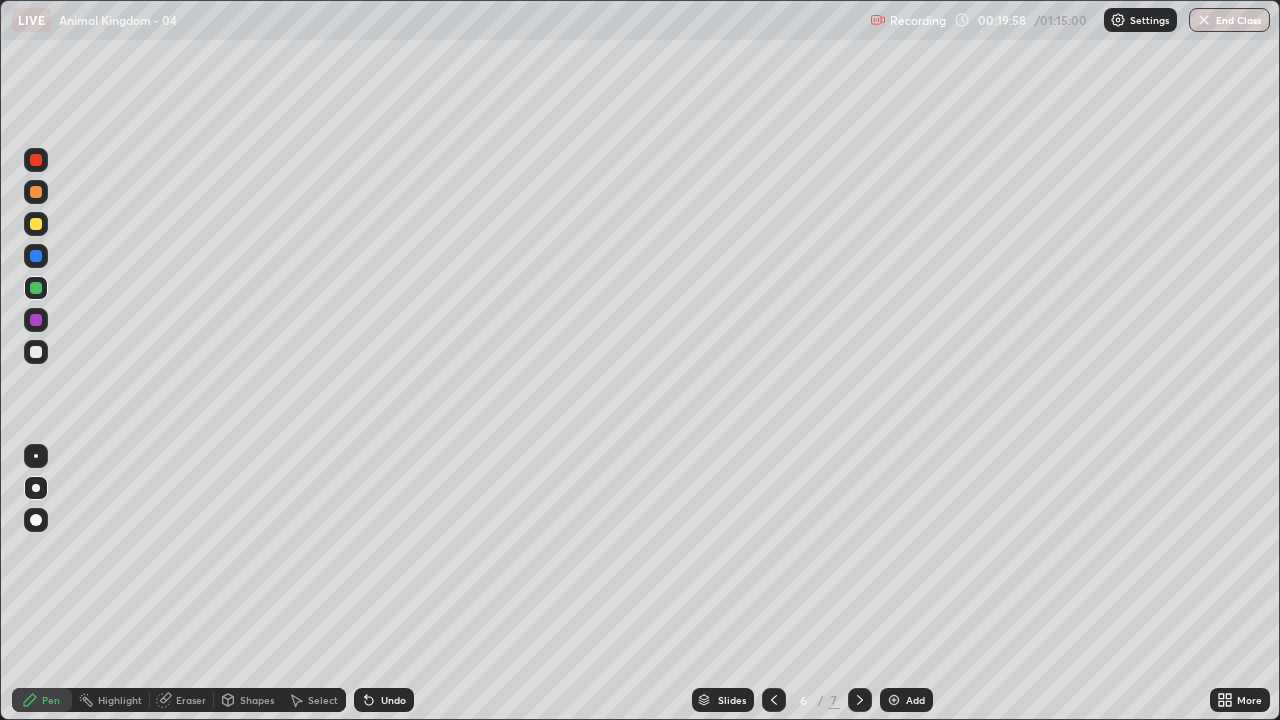 click at bounding box center (36, 352) 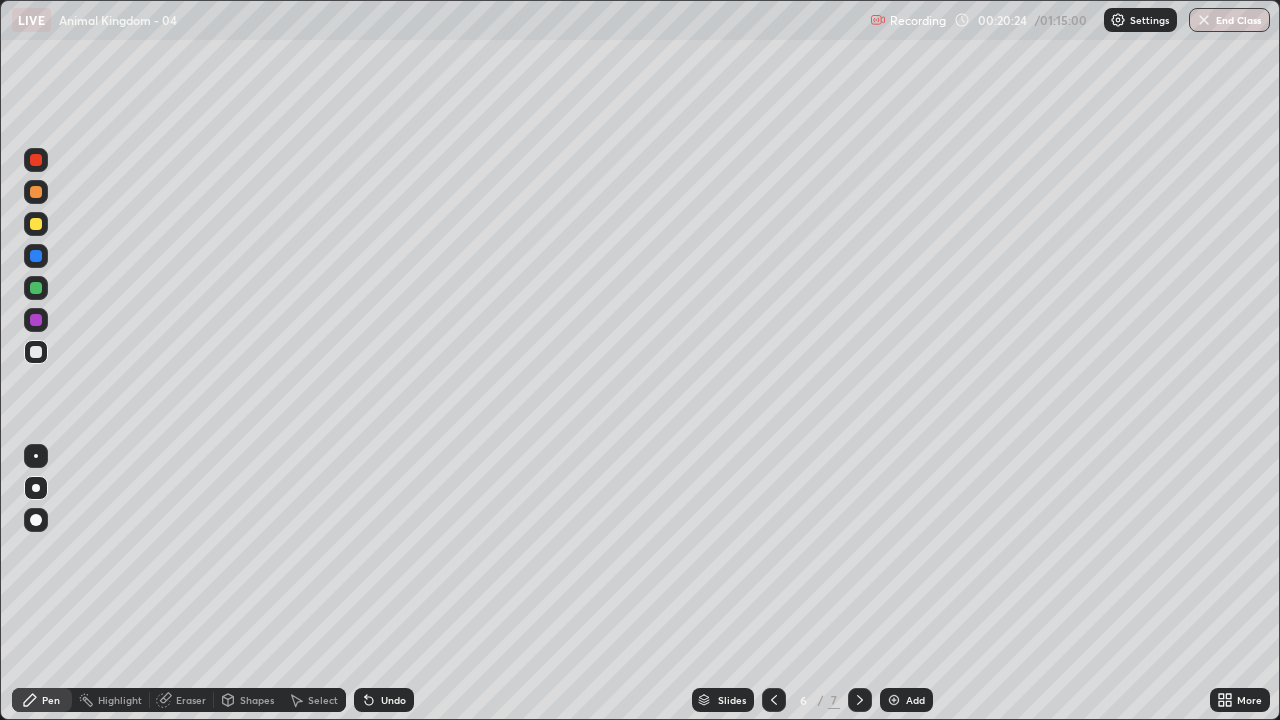 click at bounding box center [36, 352] 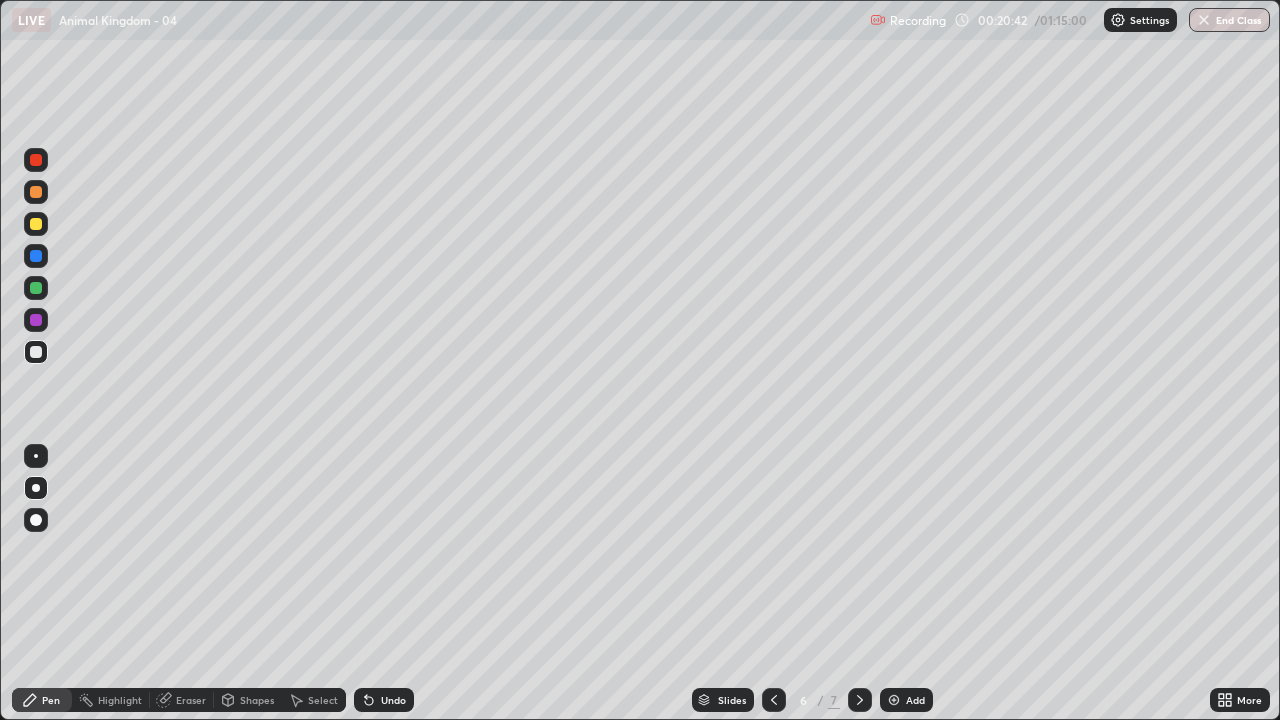 click at bounding box center (36, 320) 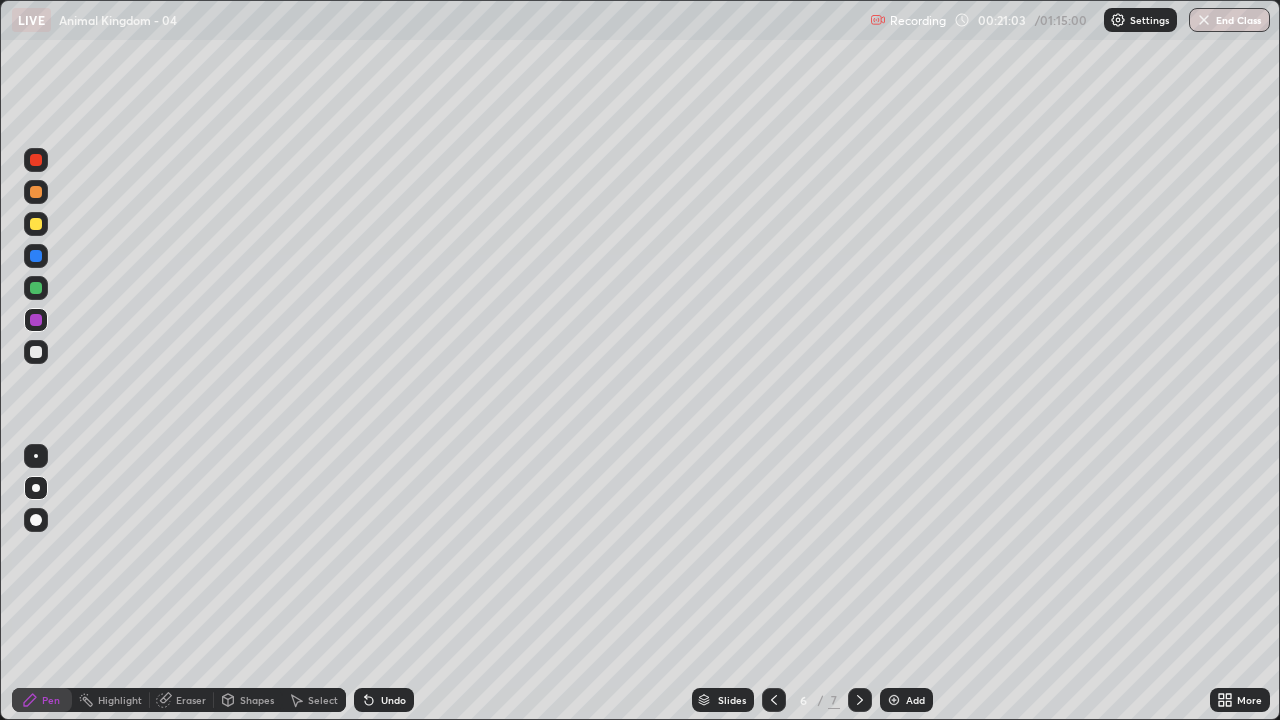 click at bounding box center [36, 192] 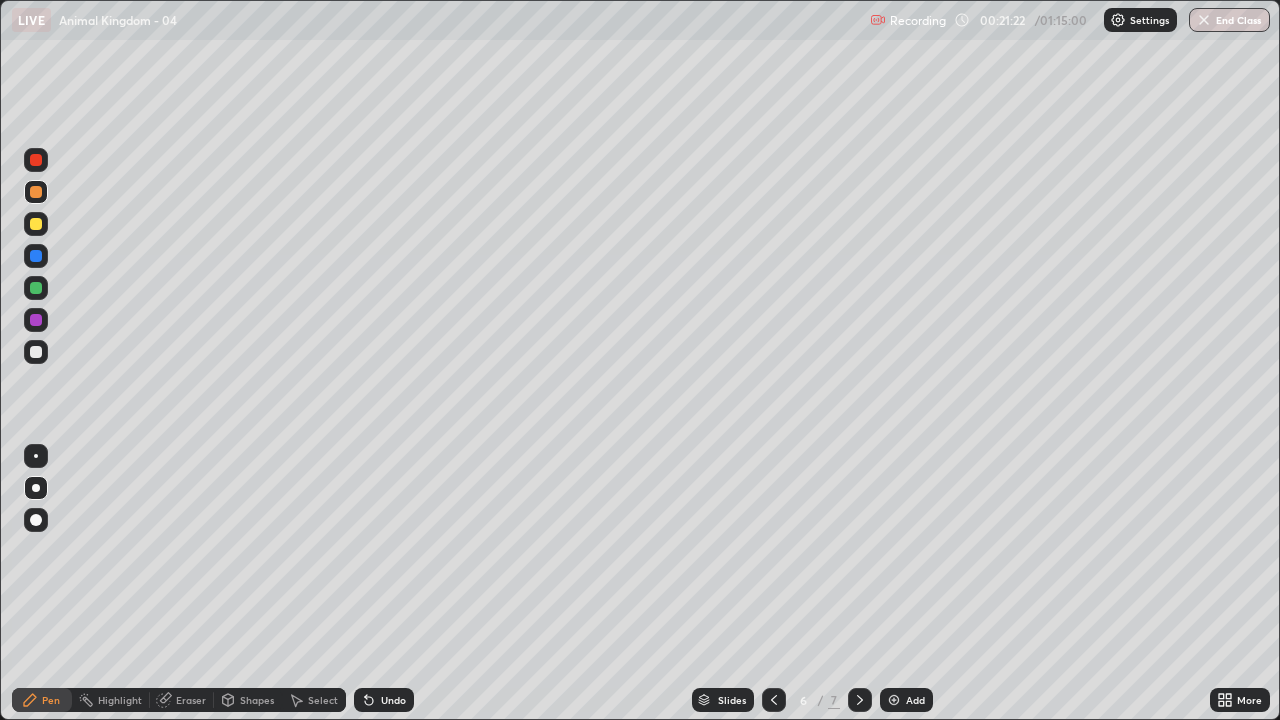 click at bounding box center [36, 352] 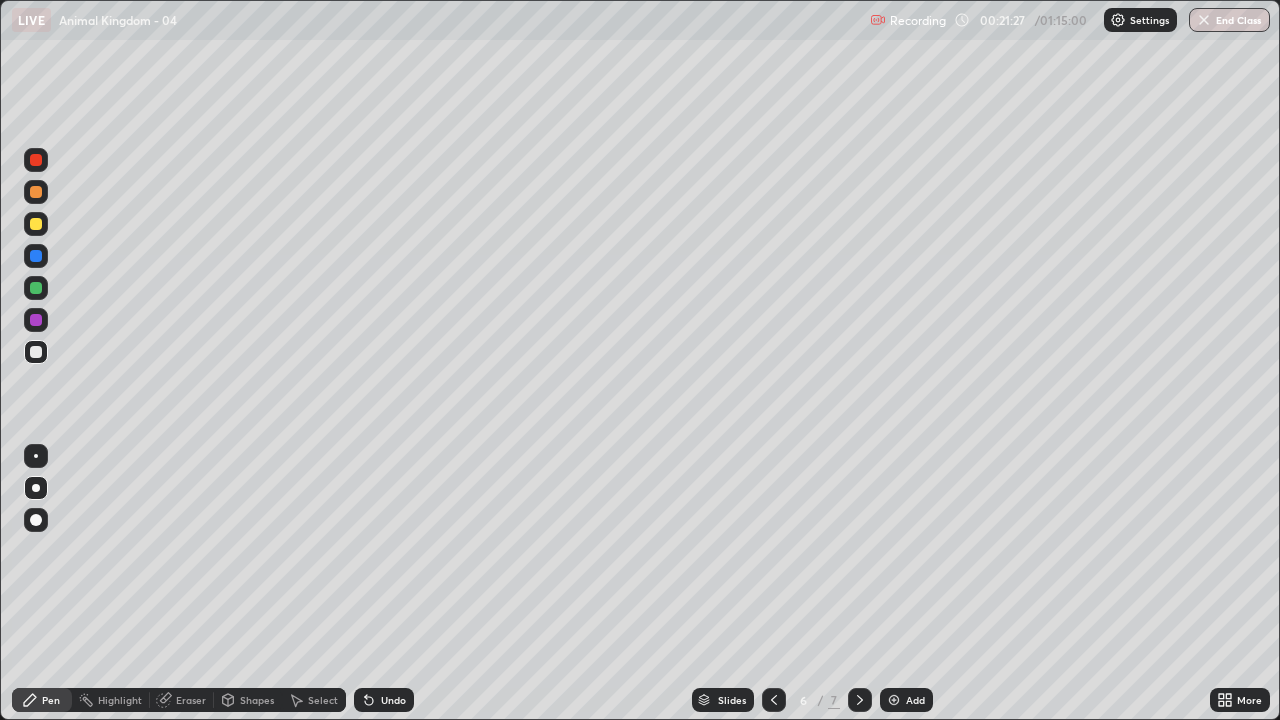 click at bounding box center [36, 352] 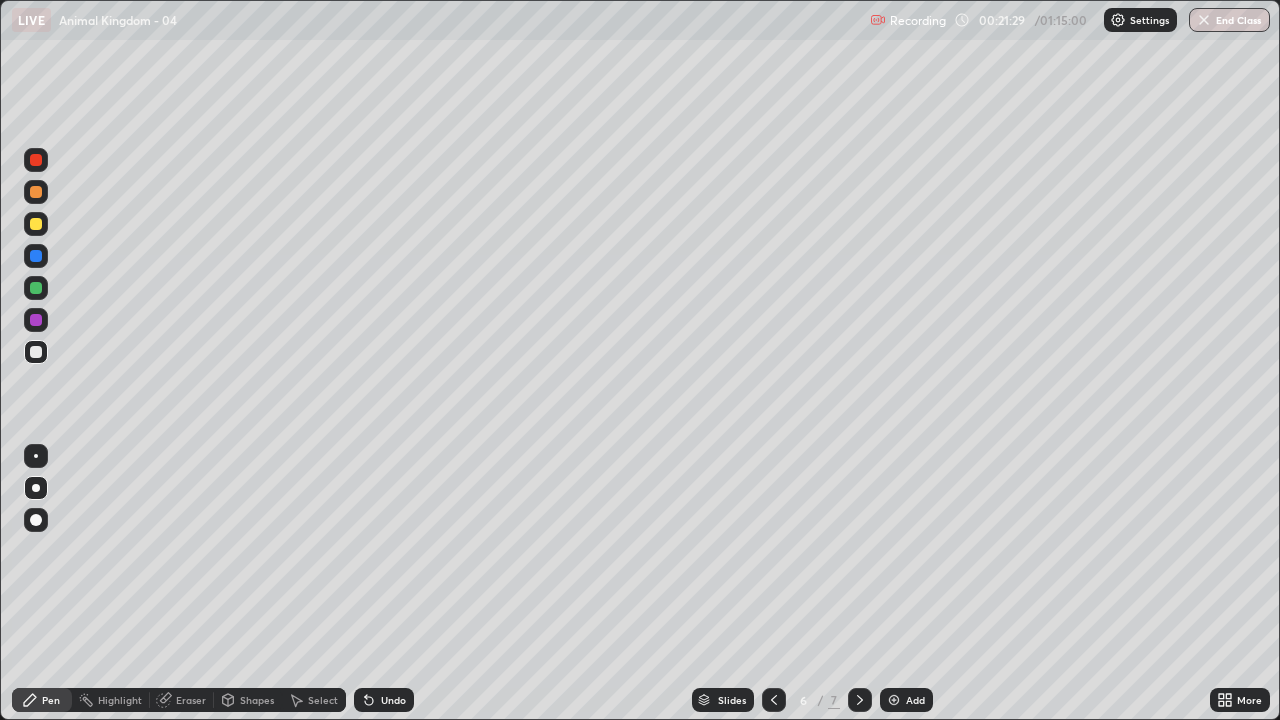 click at bounding box center (36, 352) 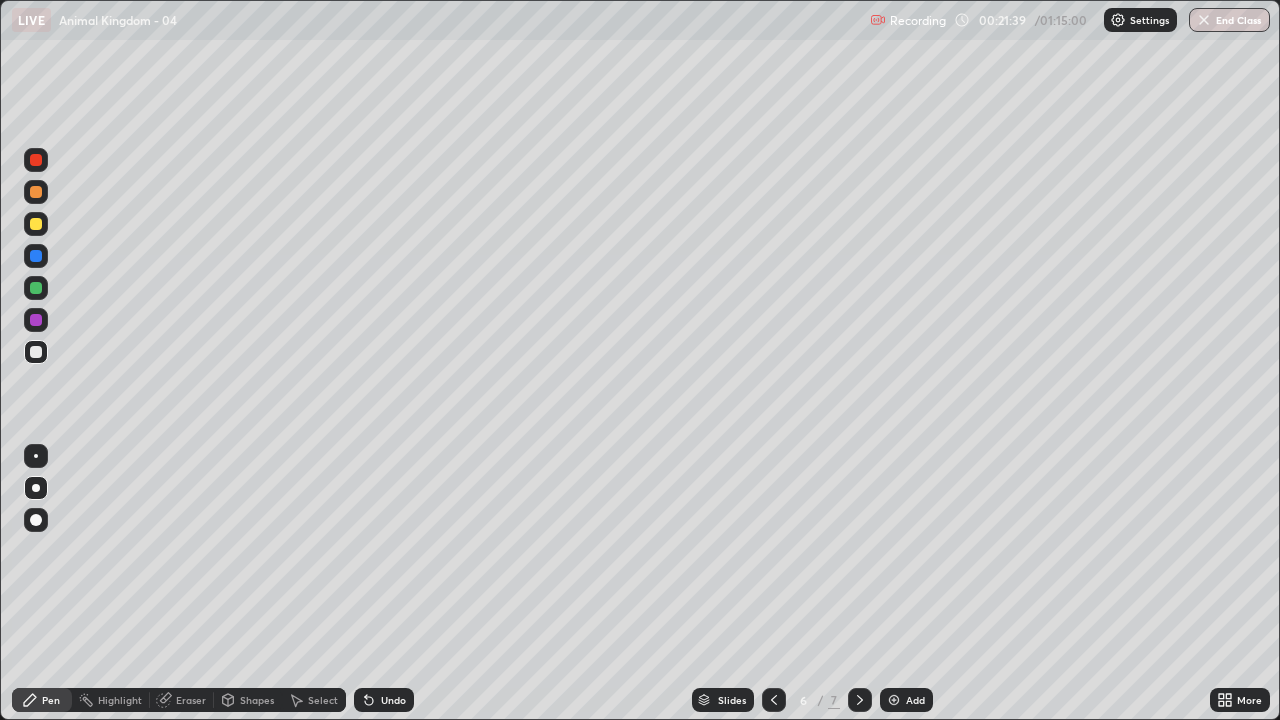 click at bounding box center (36, 192) 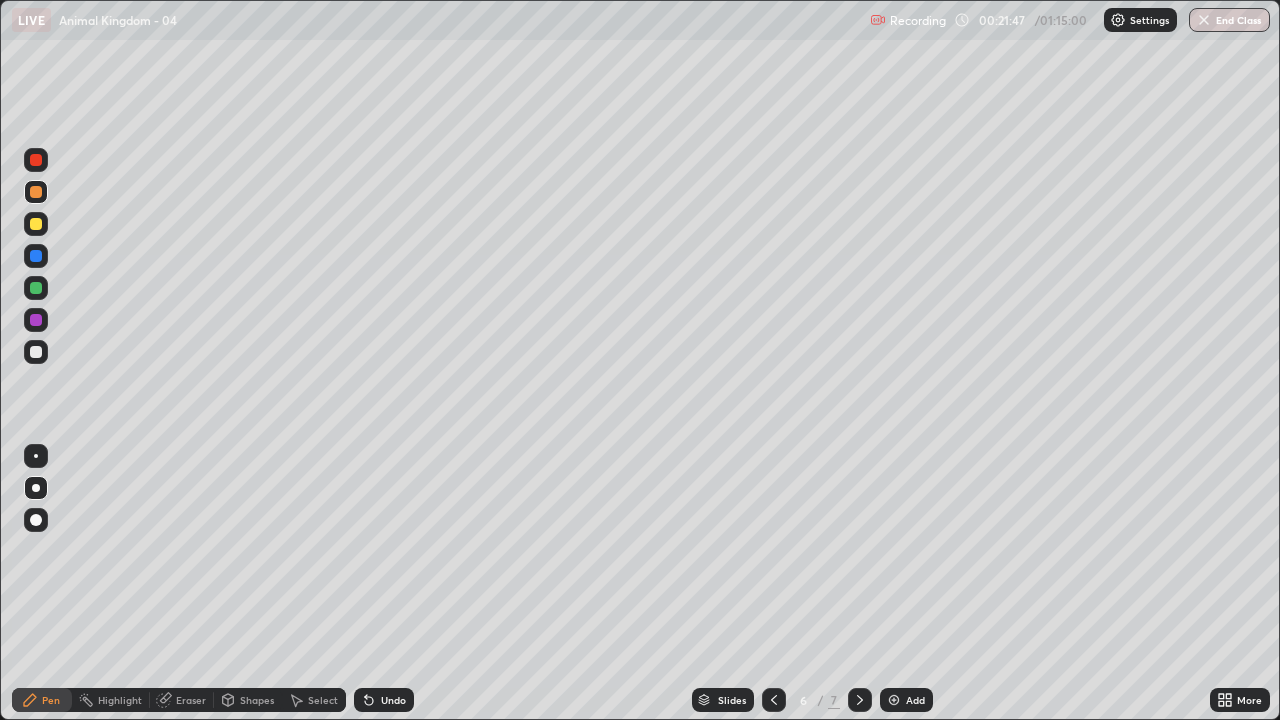 click at bounding box center [36, 352] 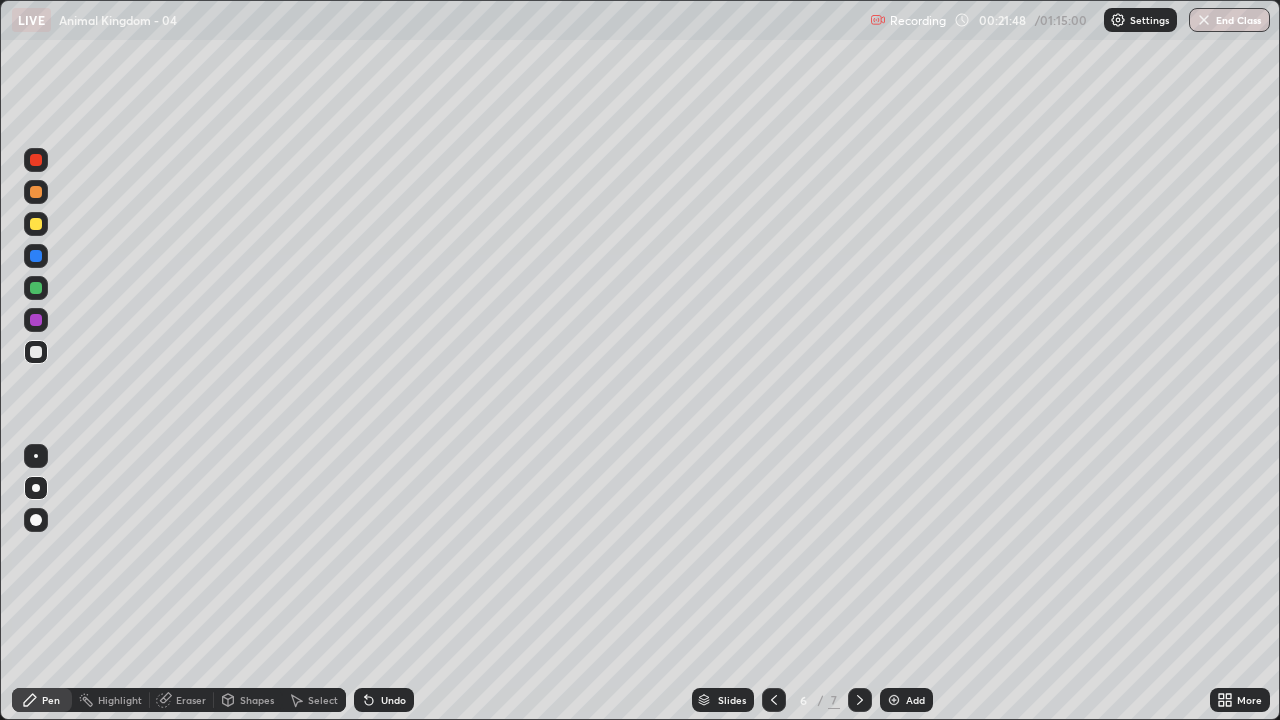 click at bounding box center (36, 192) 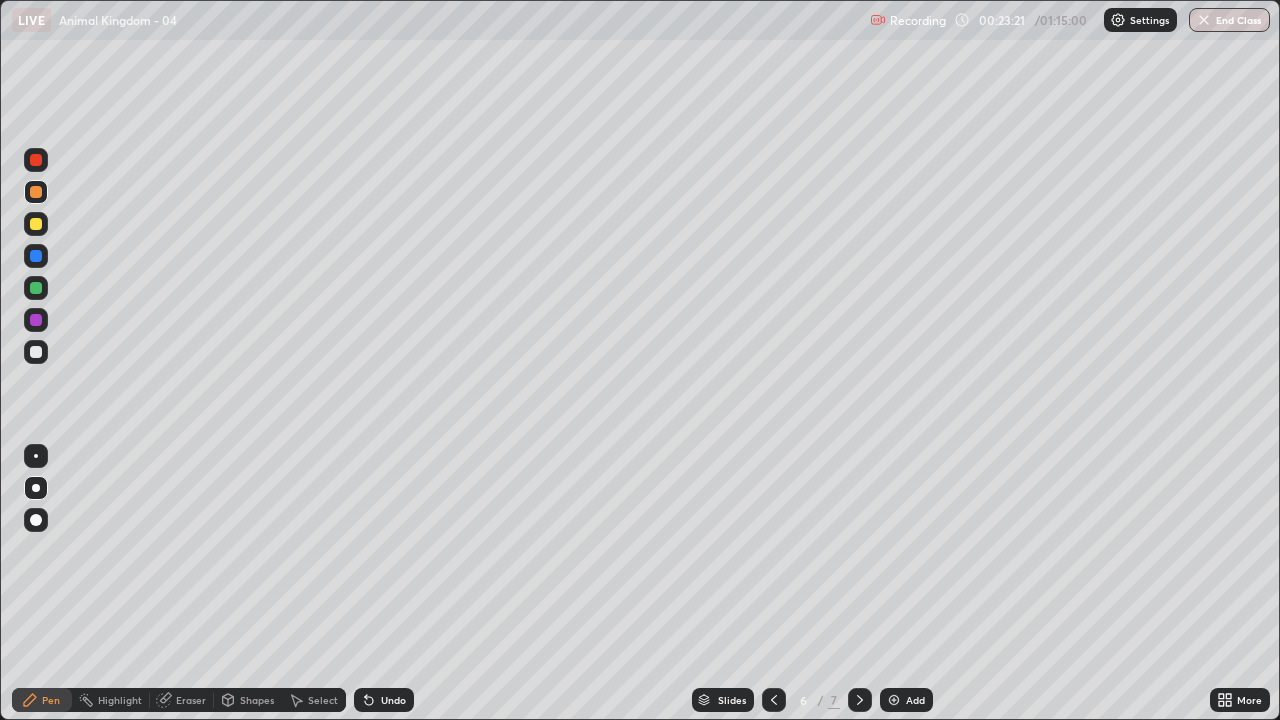 click at bounding box center [36, 256] 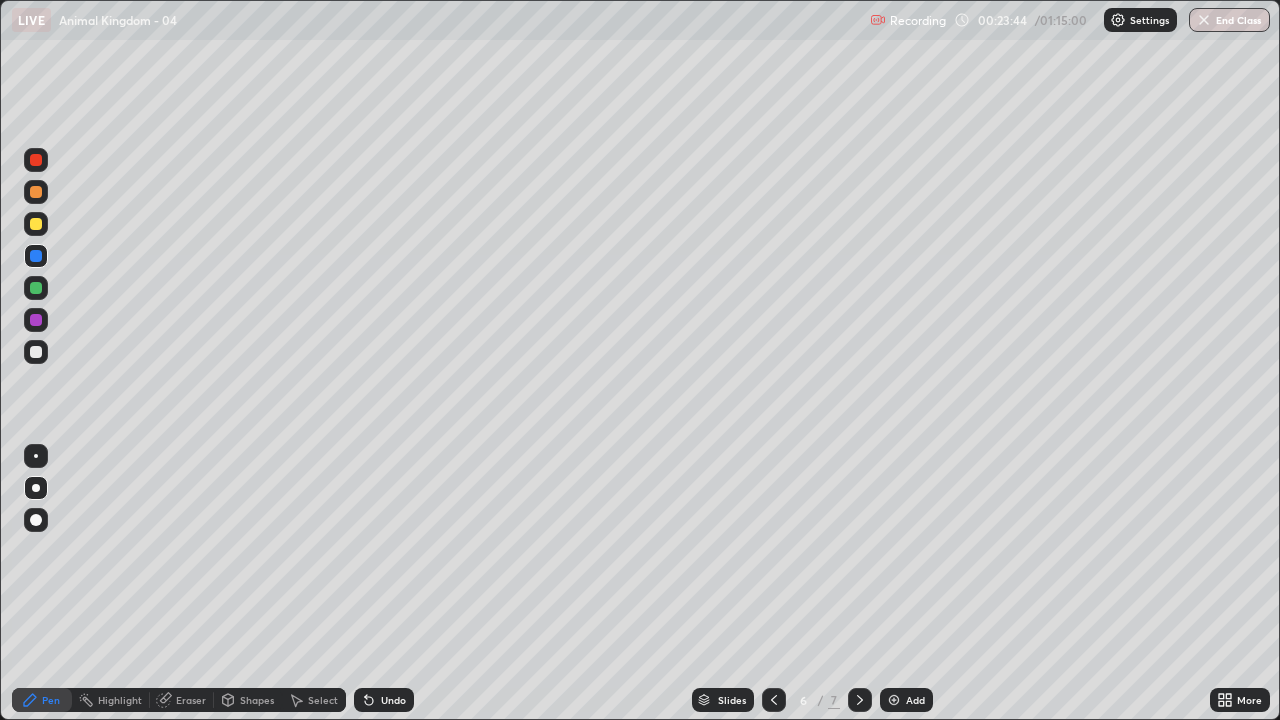click on "Select" at bounding box center [314, 700] 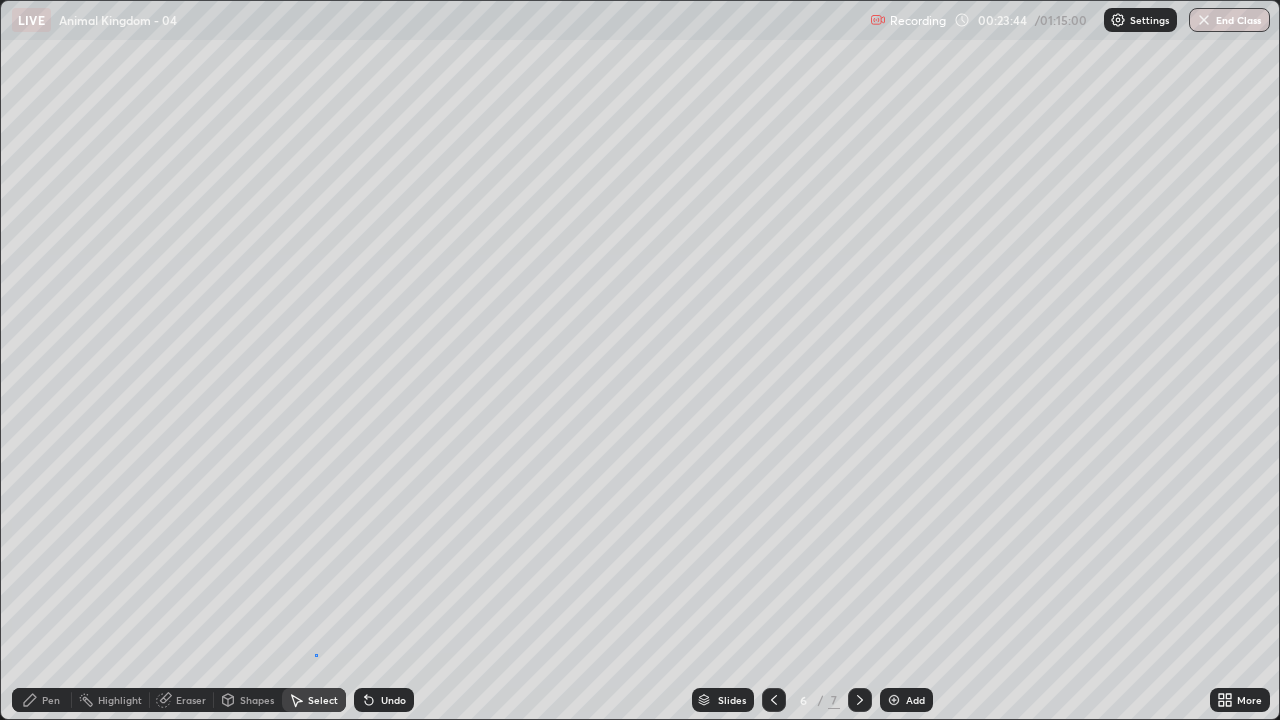 click on "0 ° Undo Copy Duplicate Duplicate to new slide Delete" at bounding box center (640, 360) 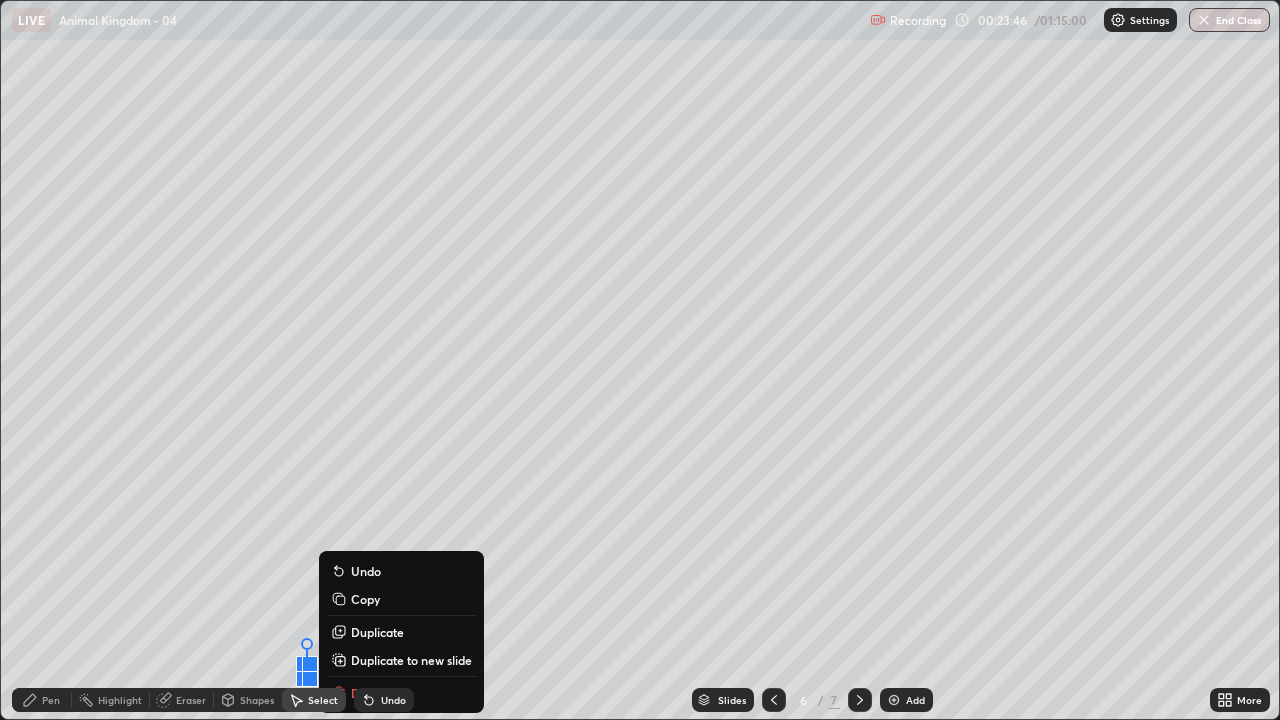 click on "0 ° Undo Copy Duplicate Duplicate to new slide Delete" at bounding box center (640, 360) 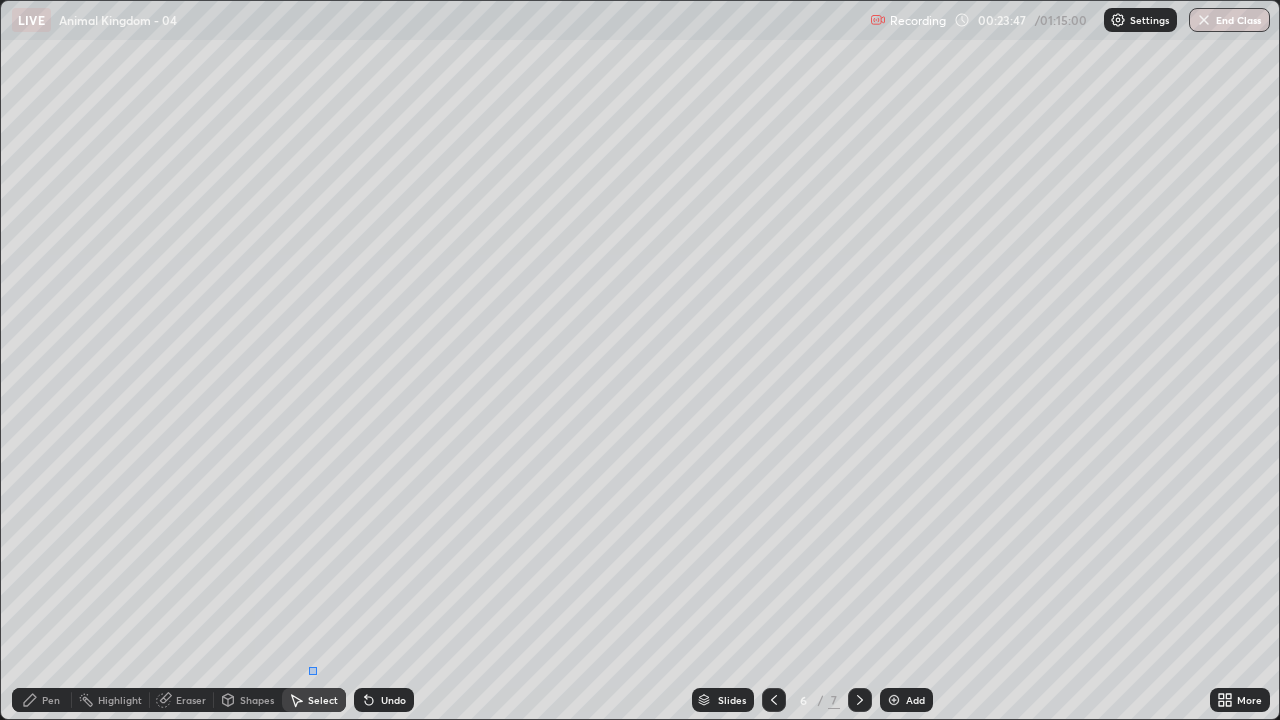 click on "Select" at bounding box center (314, 700) 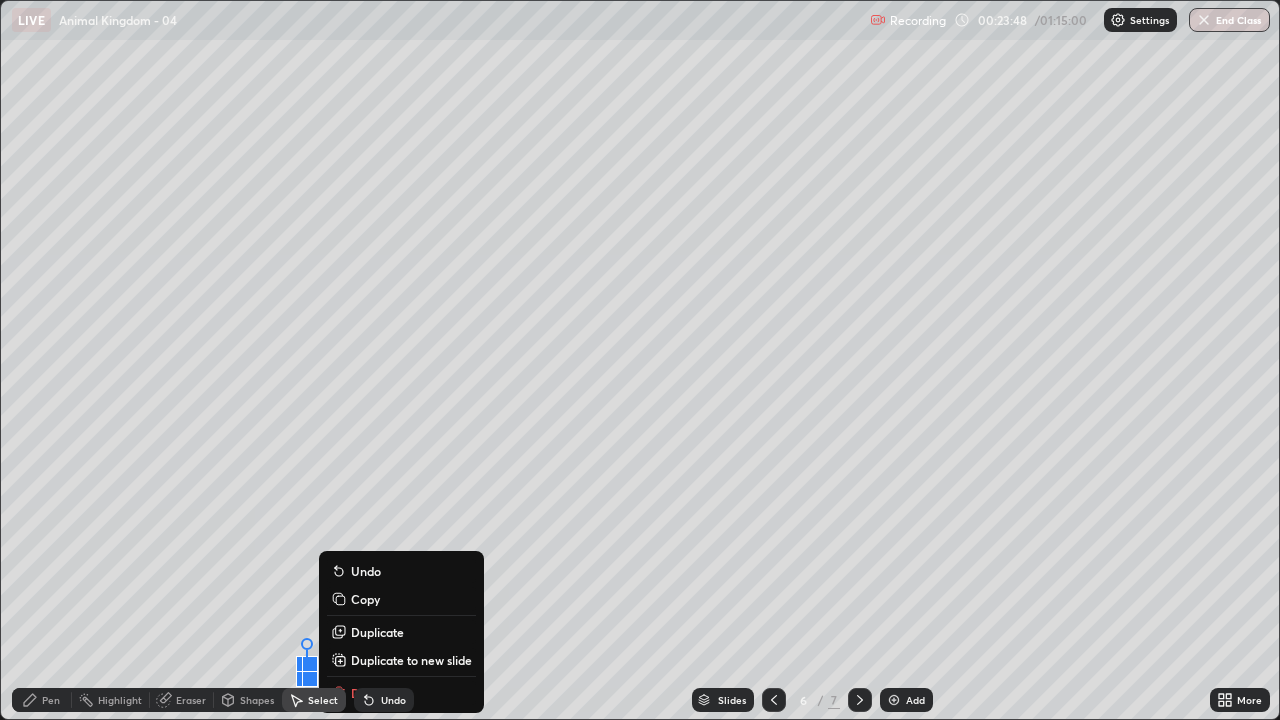 click on "Eraser" at bounding box center (182, 700) 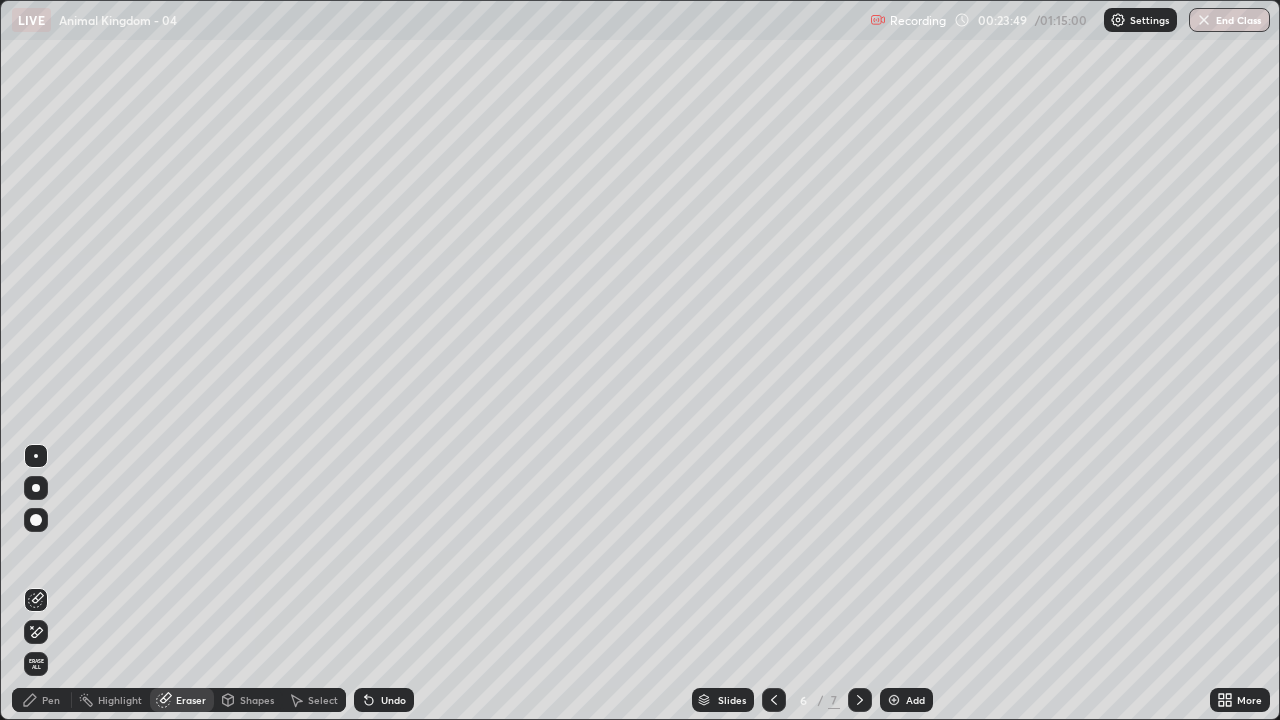click on "Pen" at bounding box center [51, 700] 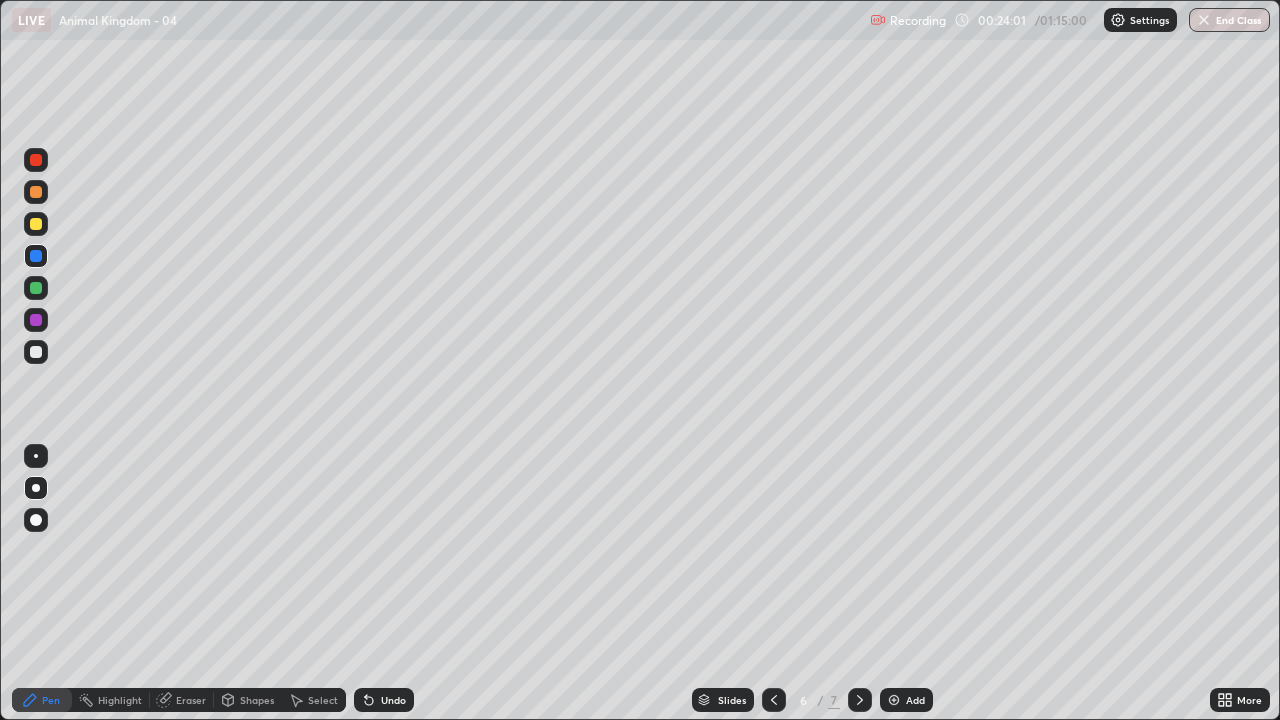 click at bounding box center [36, 352] 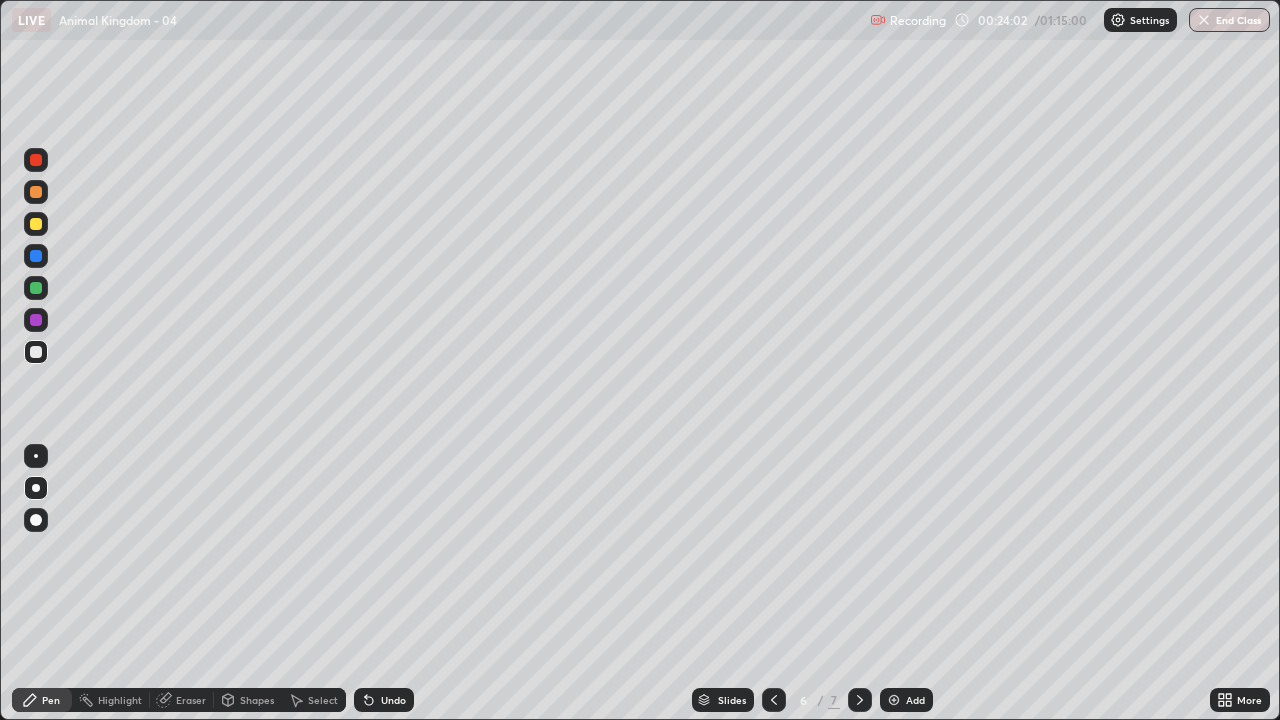 click at bounding box center [36, 288] 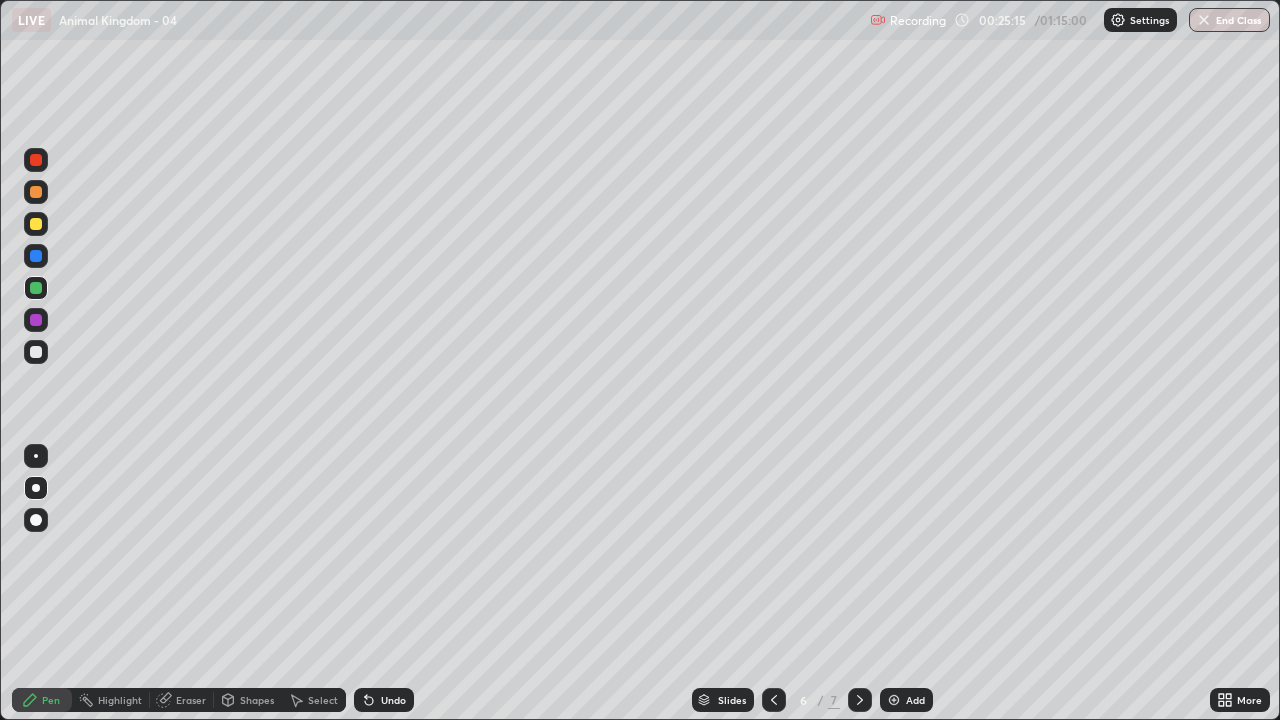 click at bounding box center [36, 352] 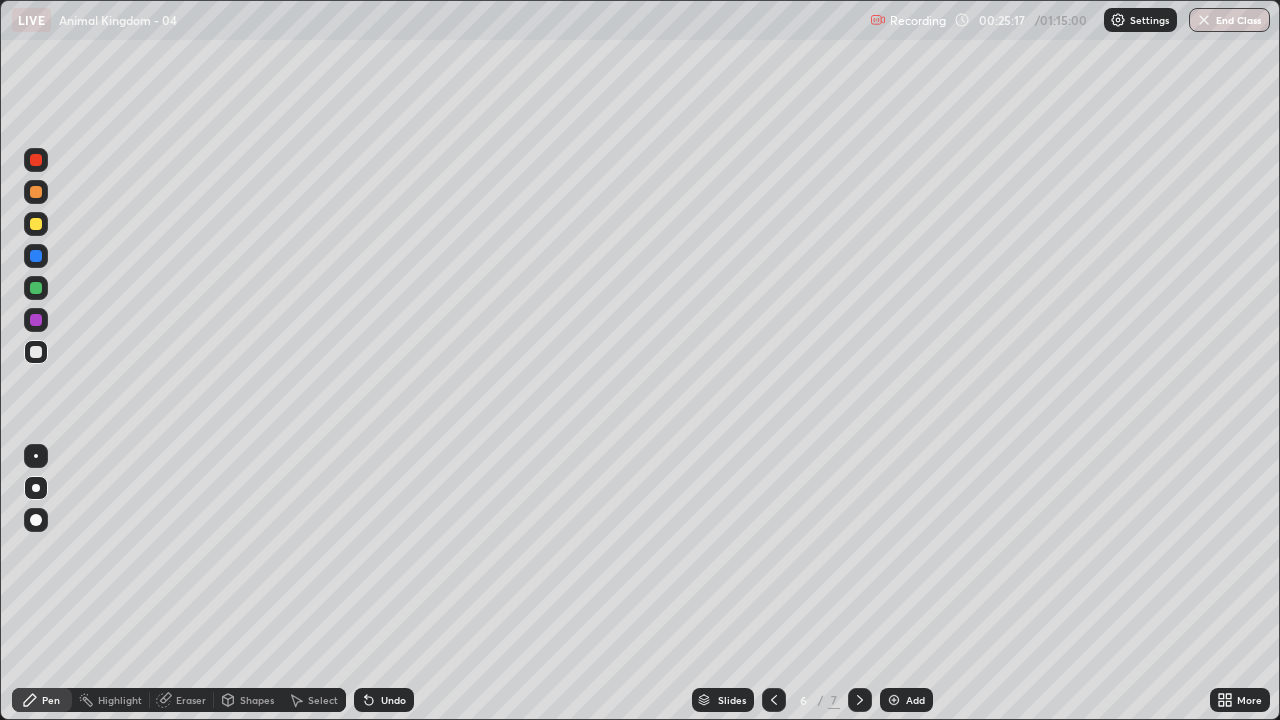 click at bounding box center (894, 700) 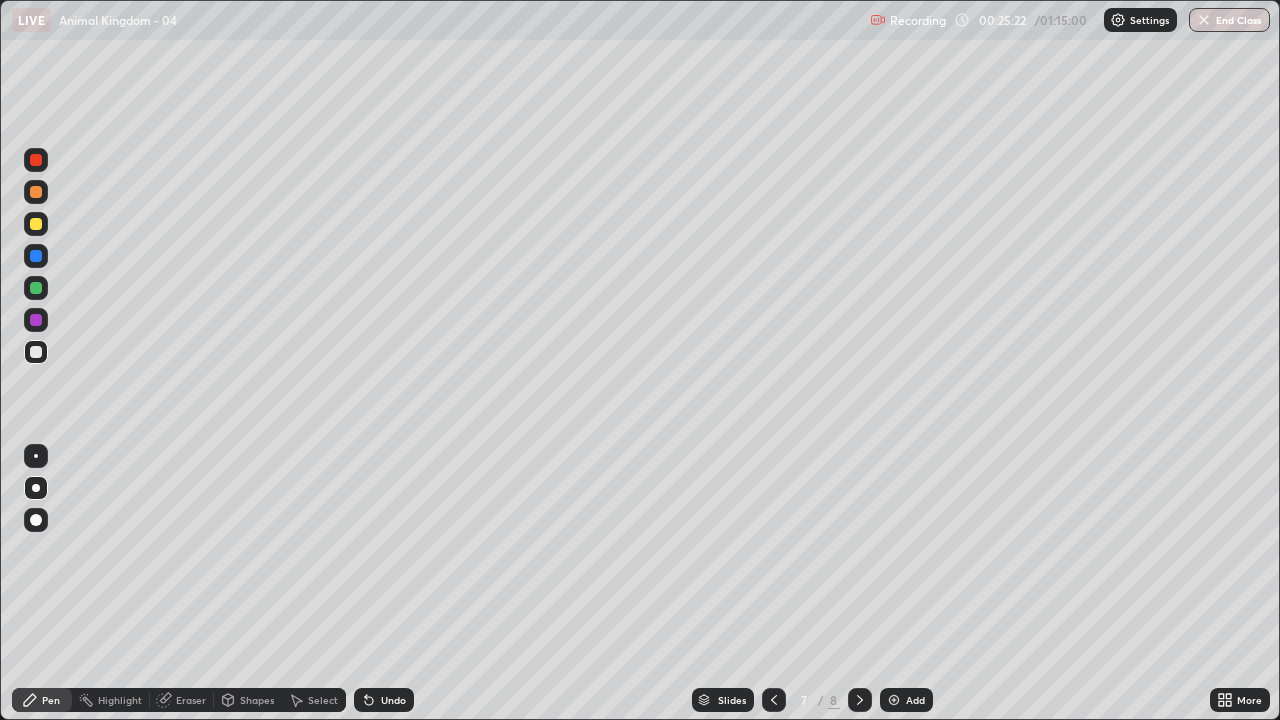 click at bounding box center (36, 352) 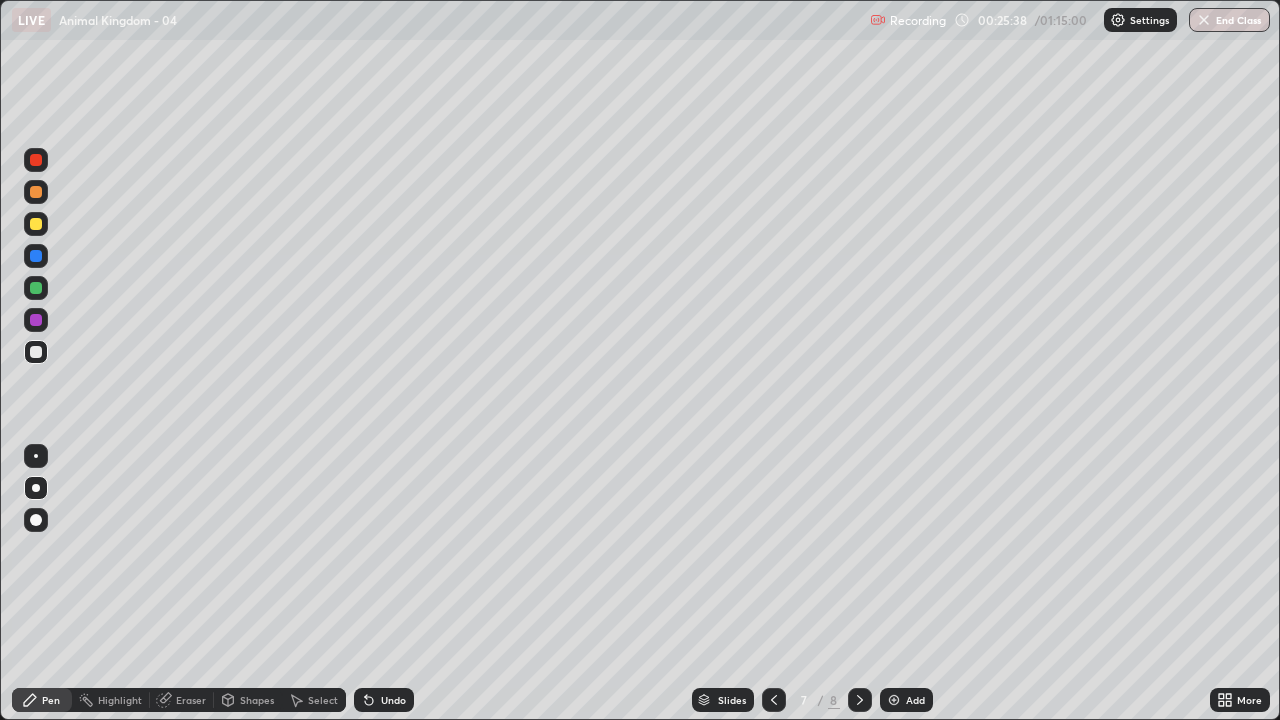 click 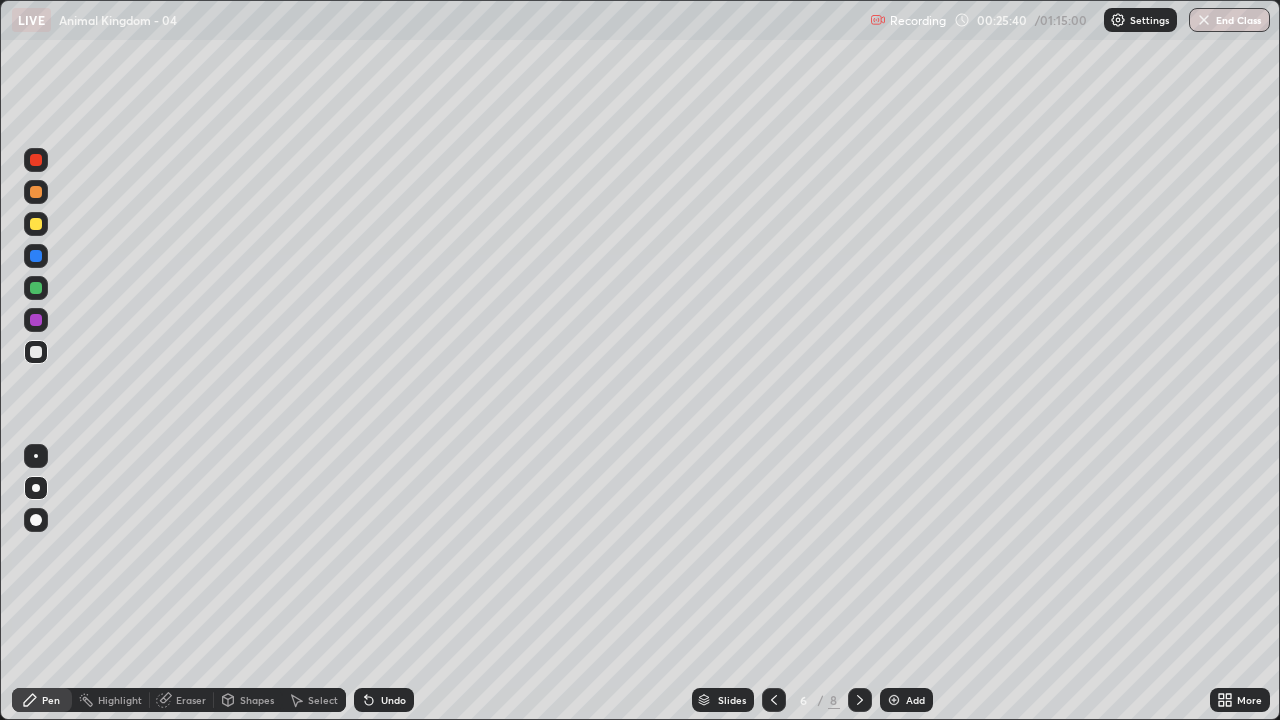 click at bounding box center [36, 256] 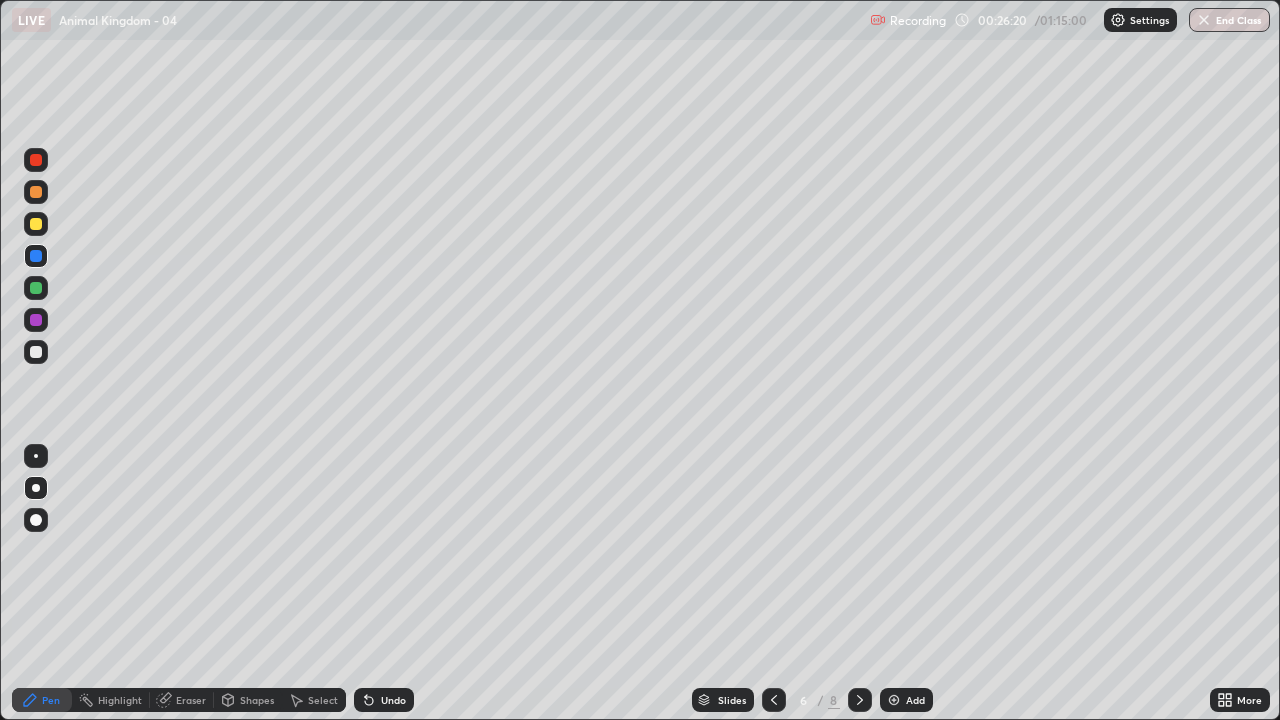 click at bounding box center (36, 352) 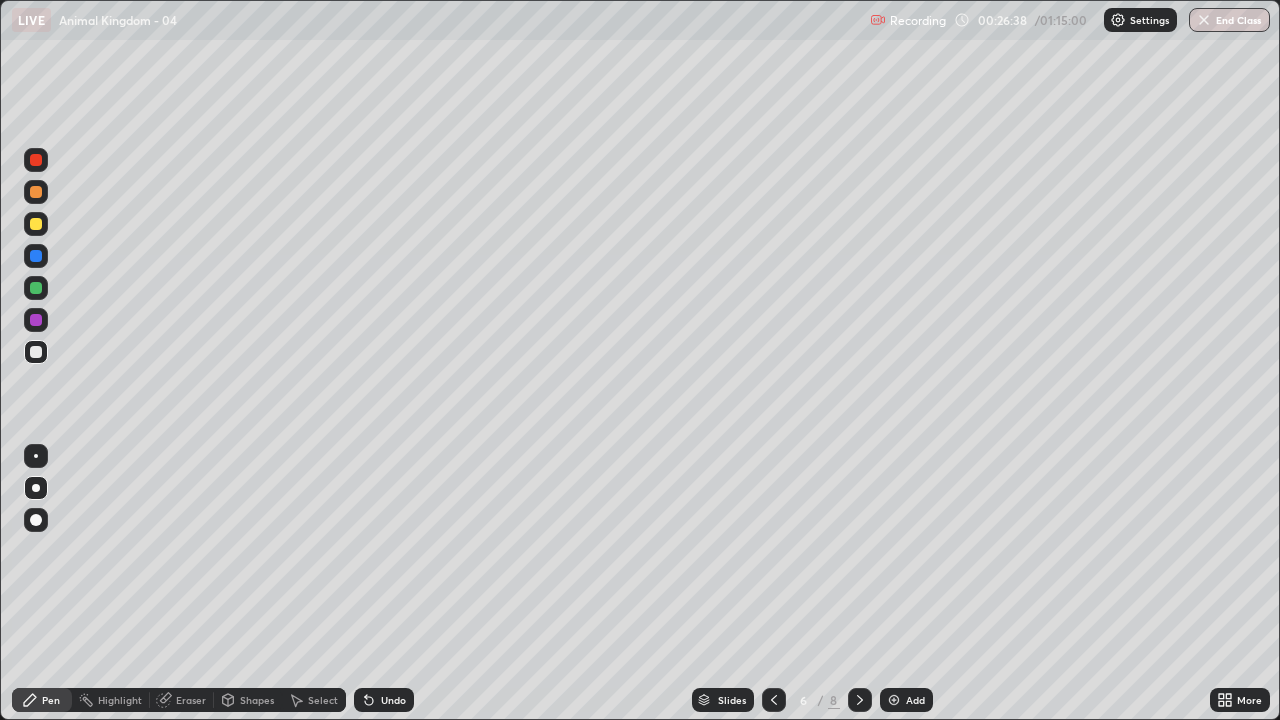 click at bounding box center [36, 352] 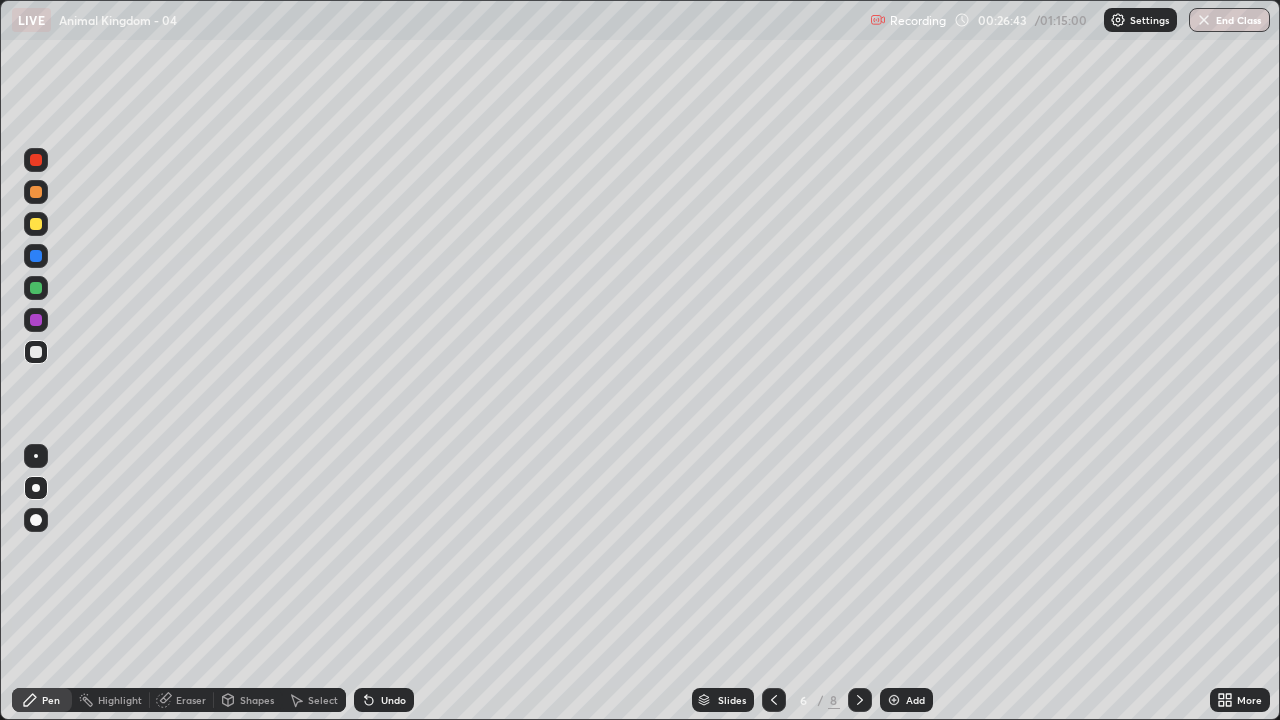 click 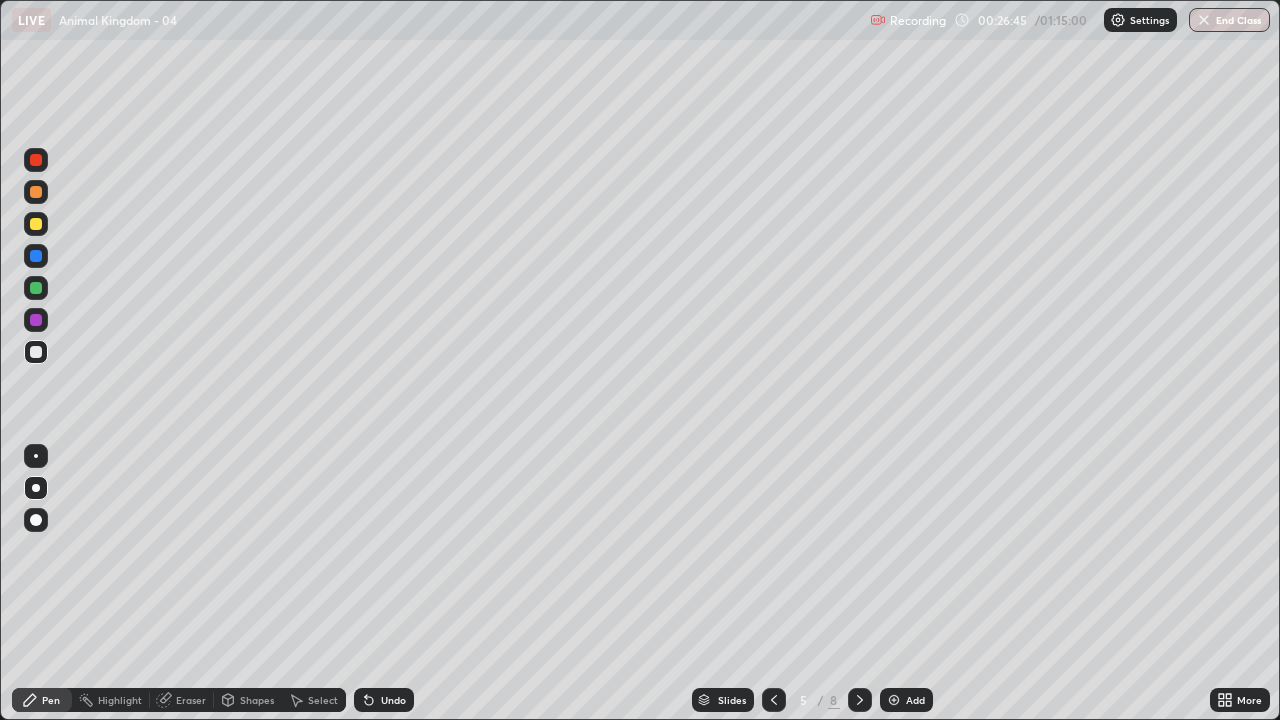 click at bounding box center (860, 700) 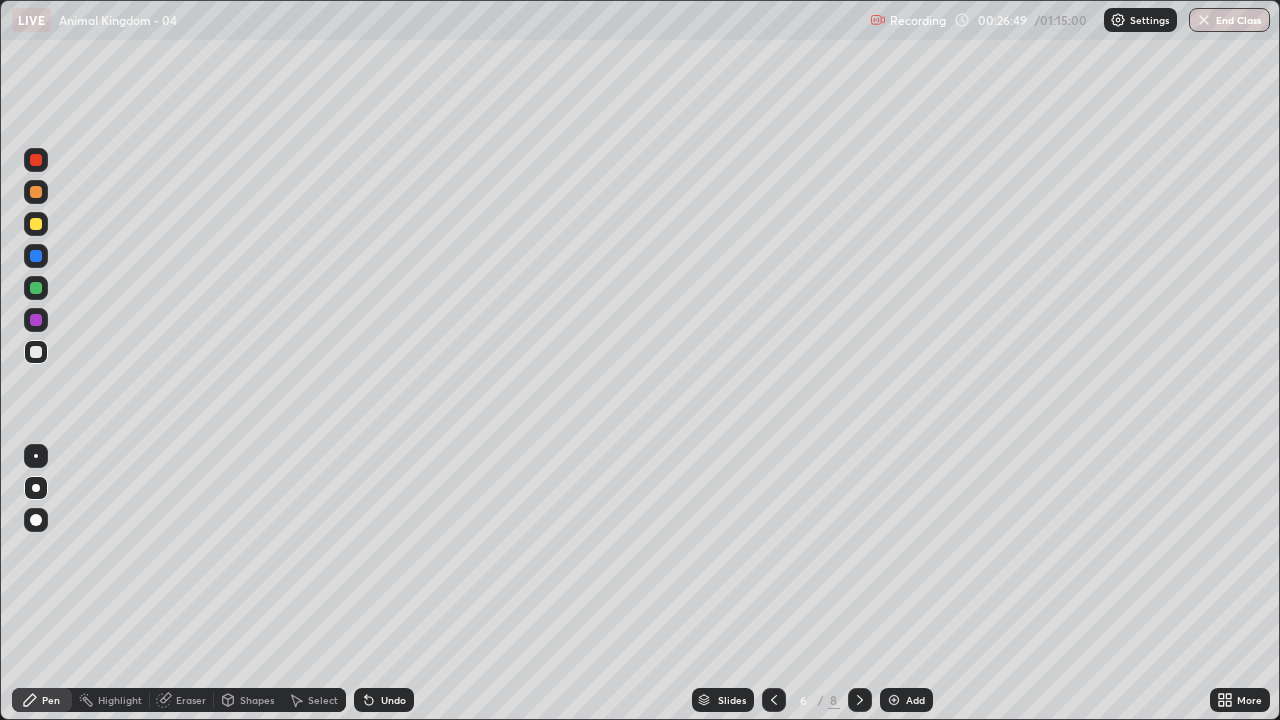 click 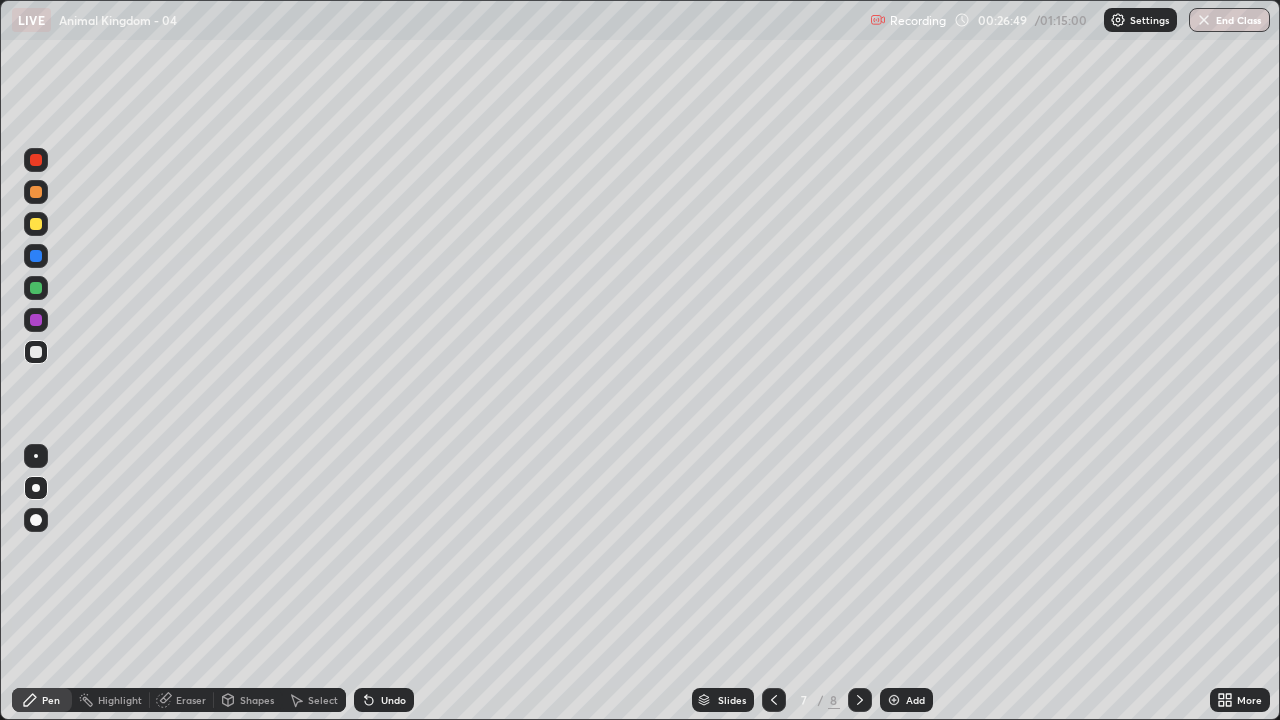 click 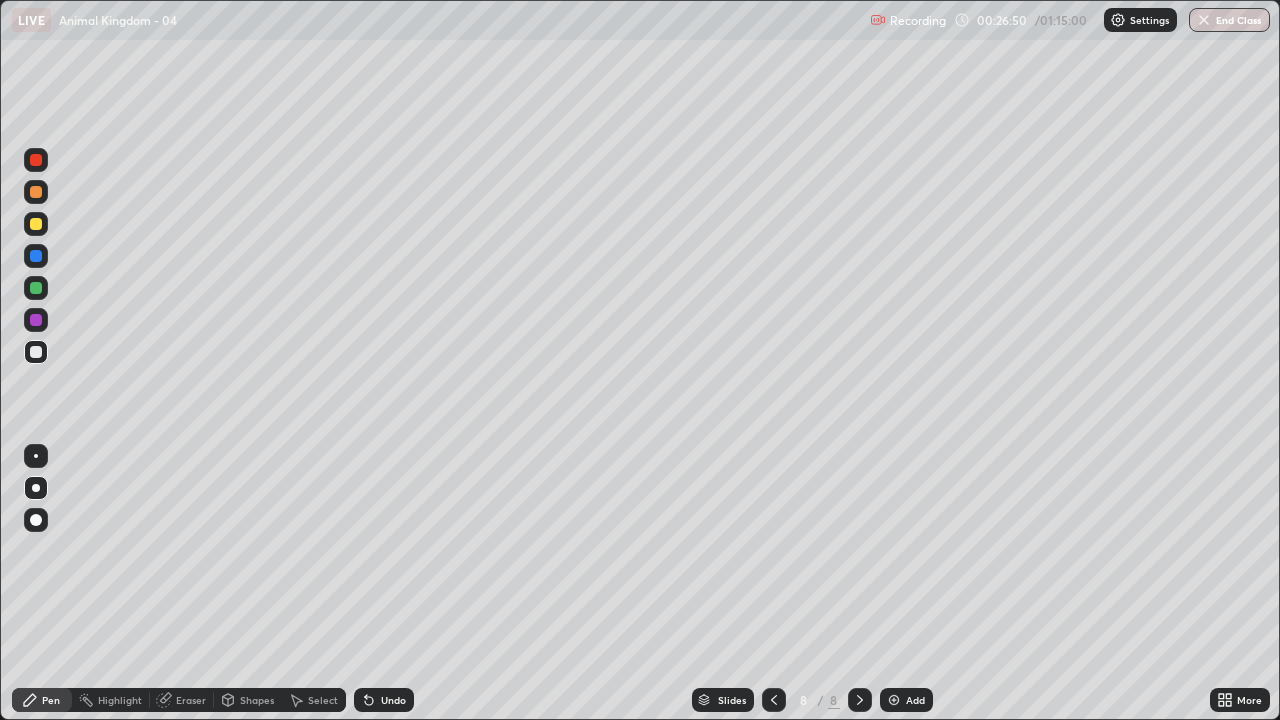 click 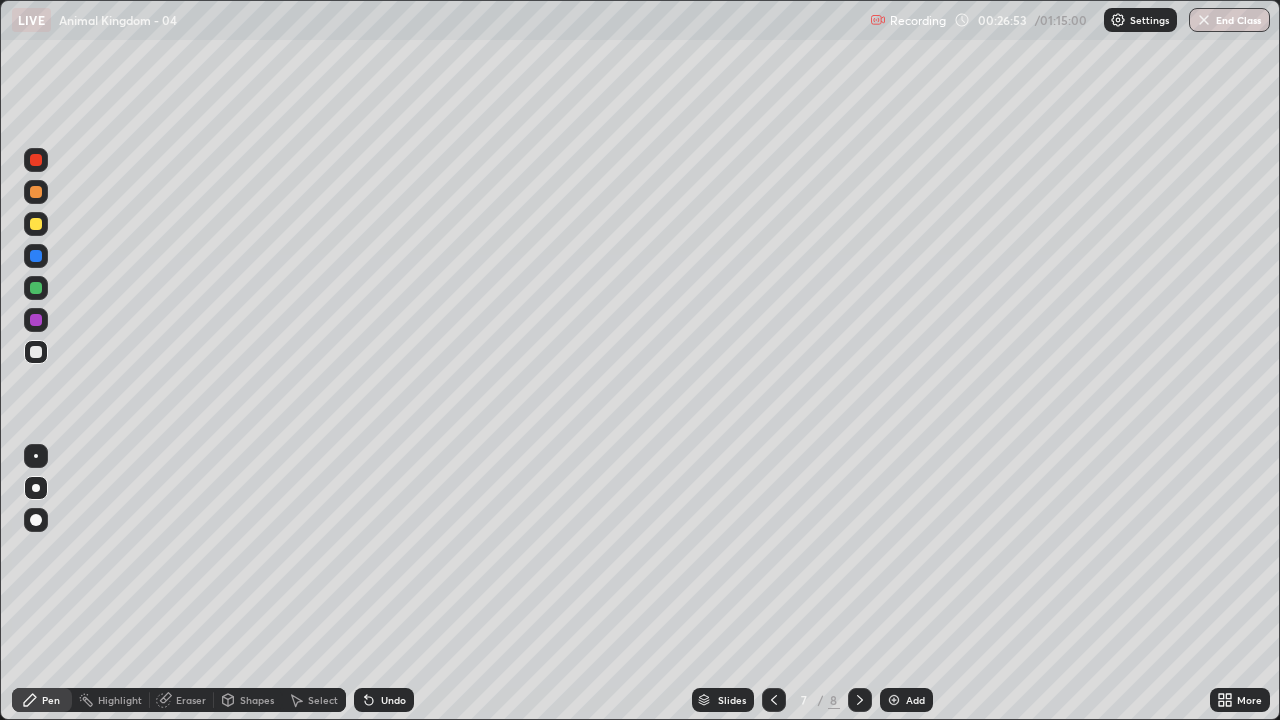 click on "Eraser" at bounding box center (182, 700) 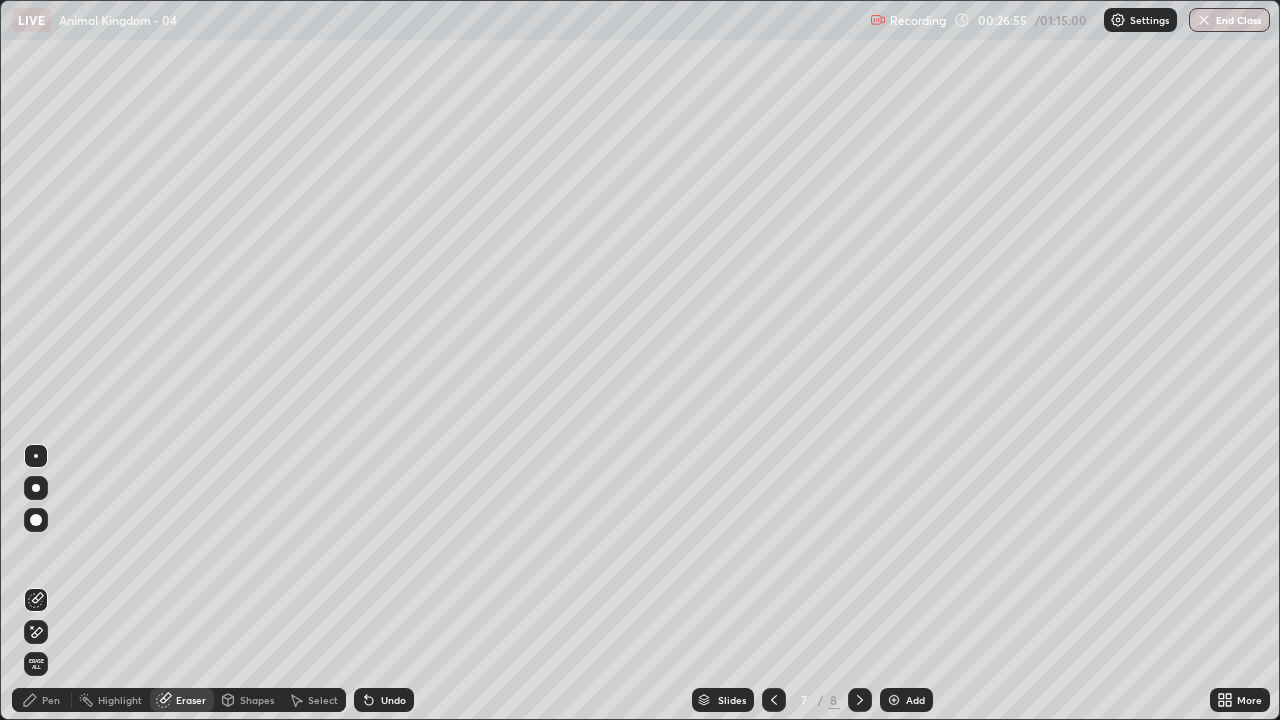 click on "Select" at bounding box center [323, 700] 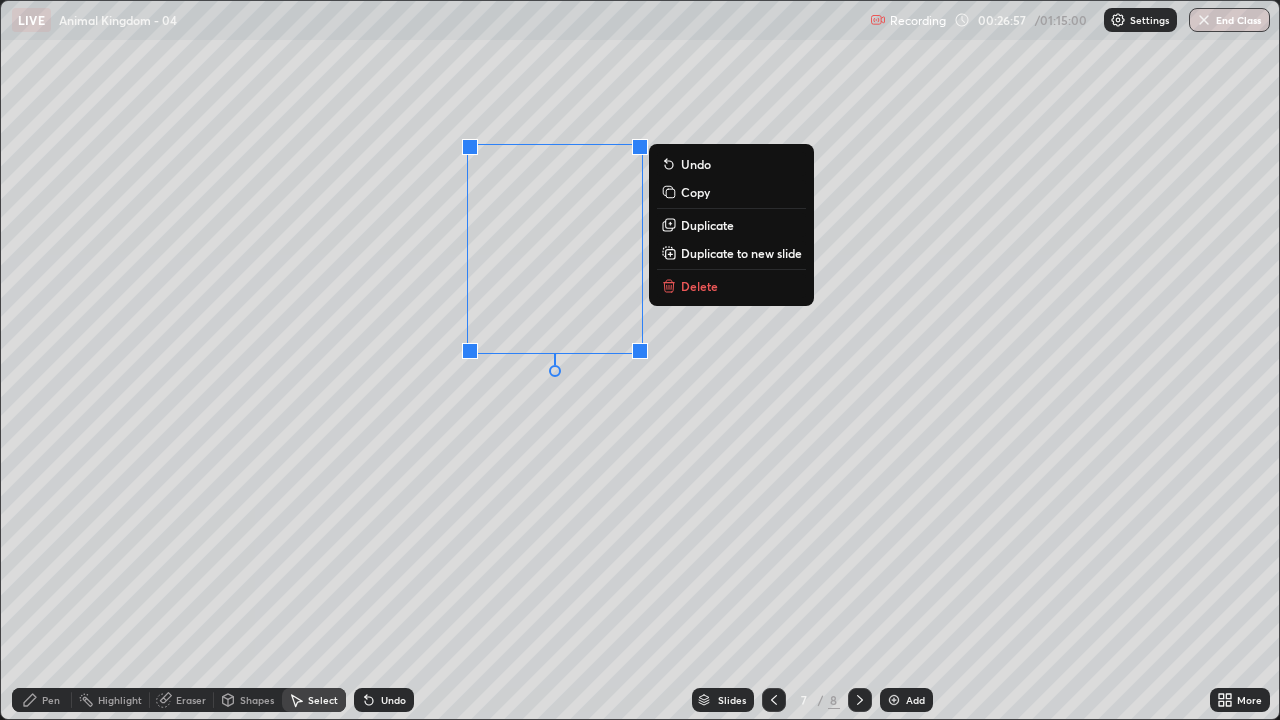 click on "Delete" at bounding box center [699, 286] 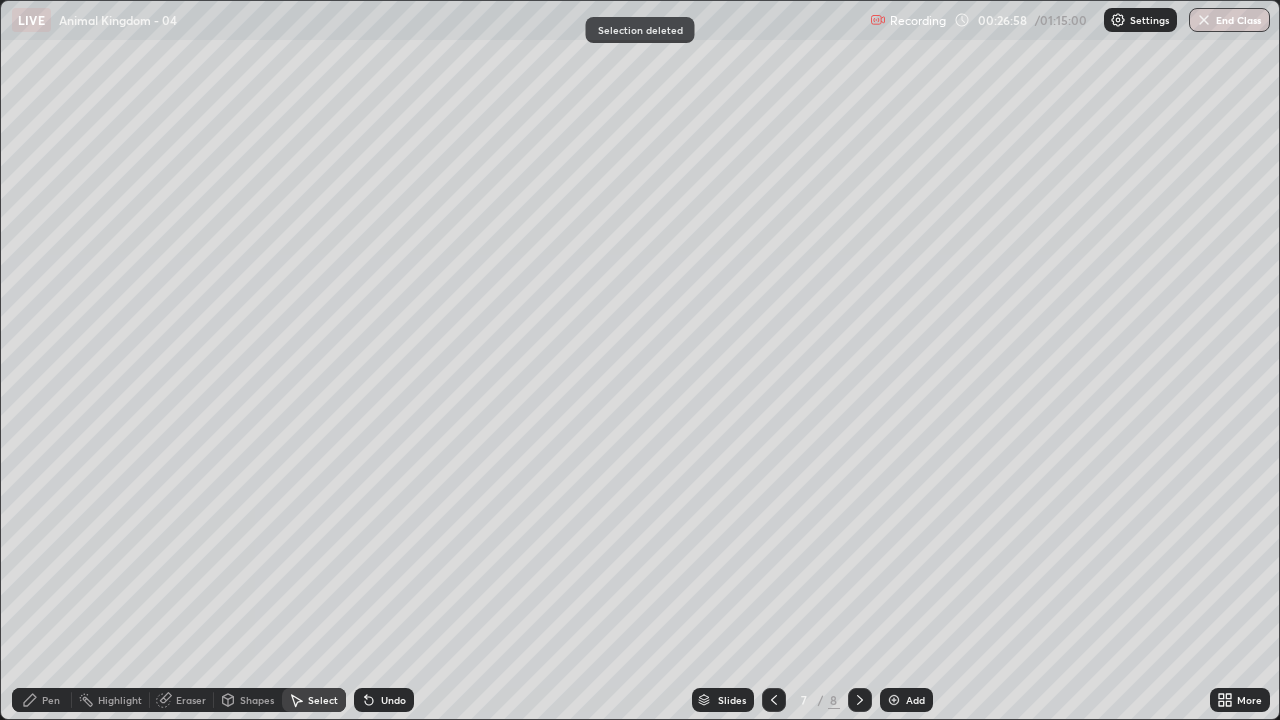 click on "Pen" at bounding box center [51, 700] 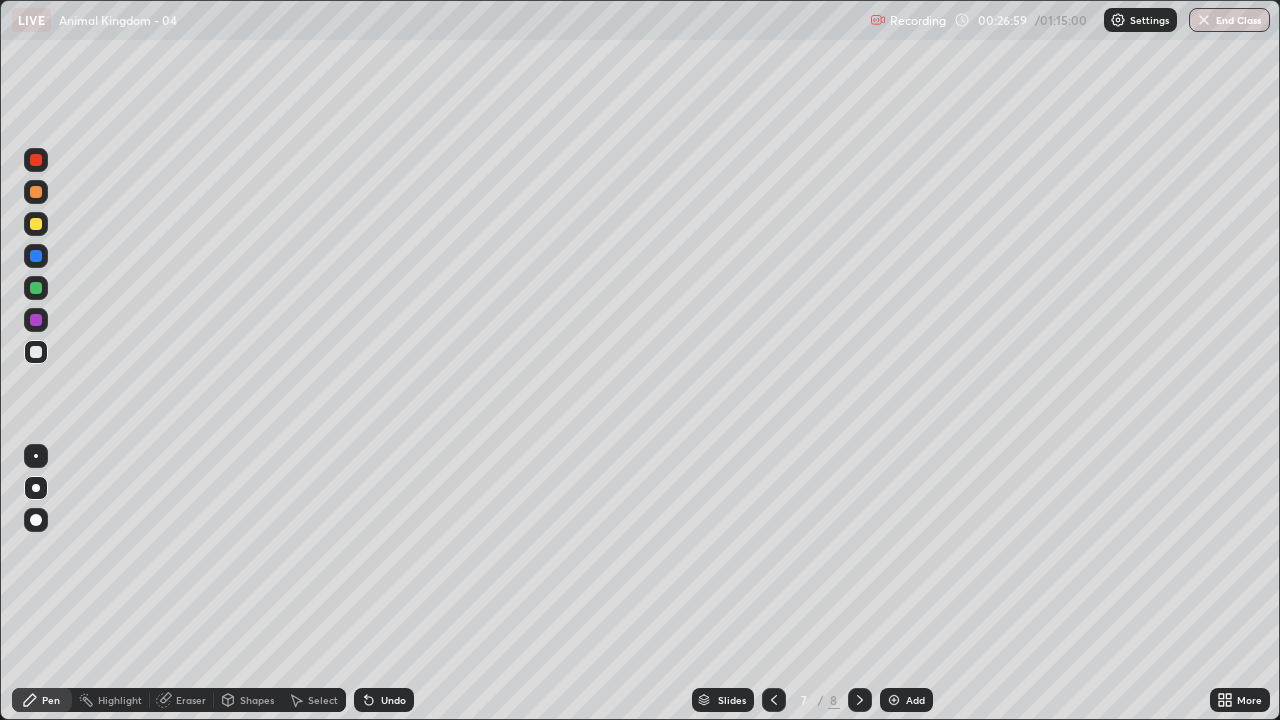 click at bounding box center (36, 352) 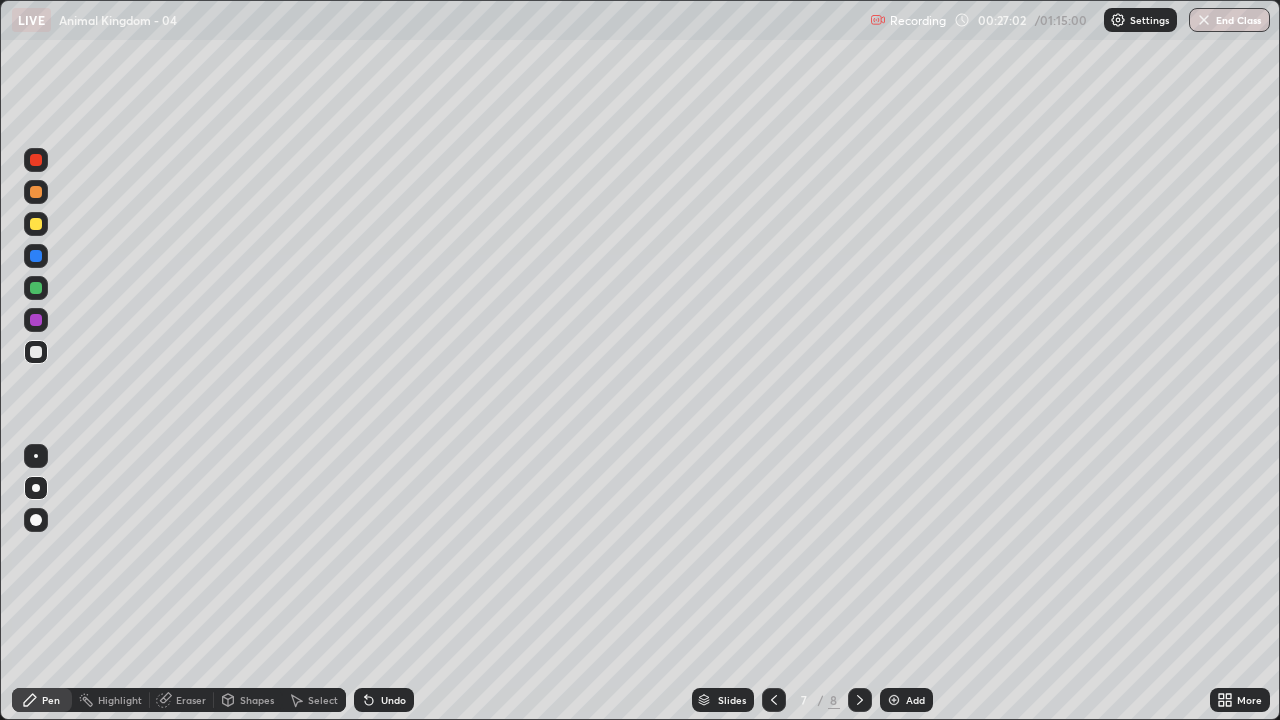click at bounding box center (36, 352) 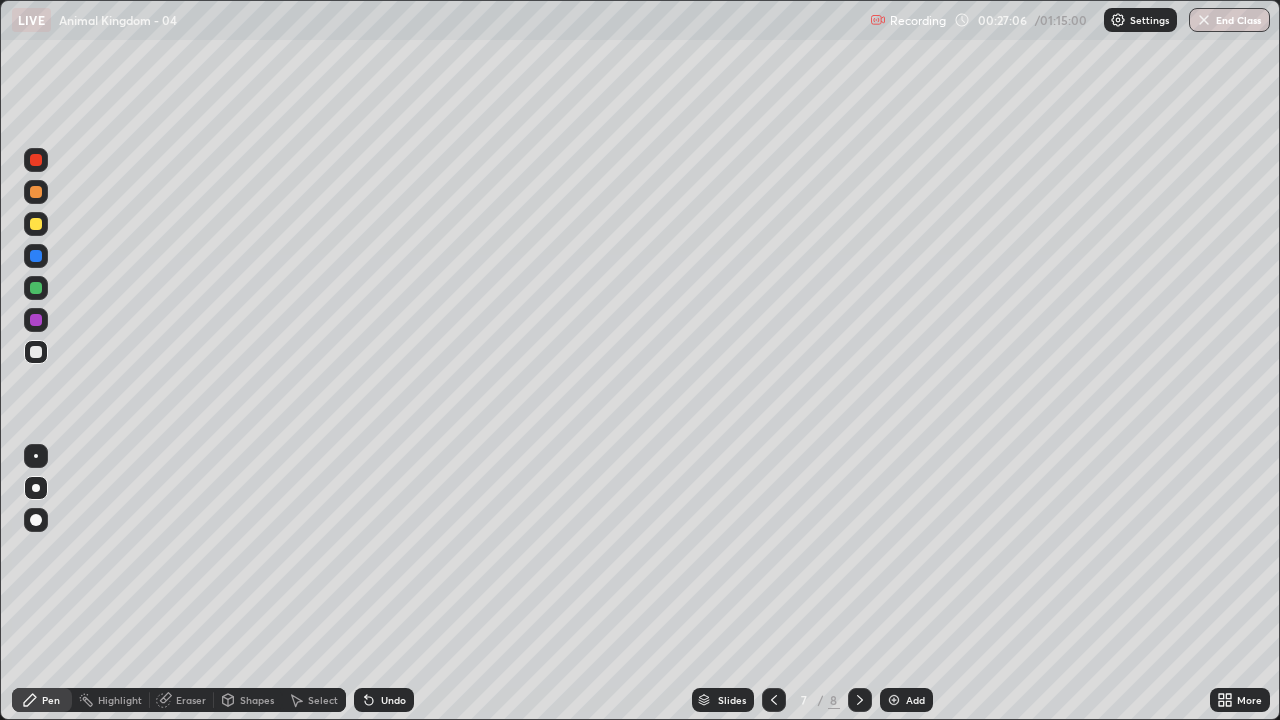 click at bounding box center (36, 352) 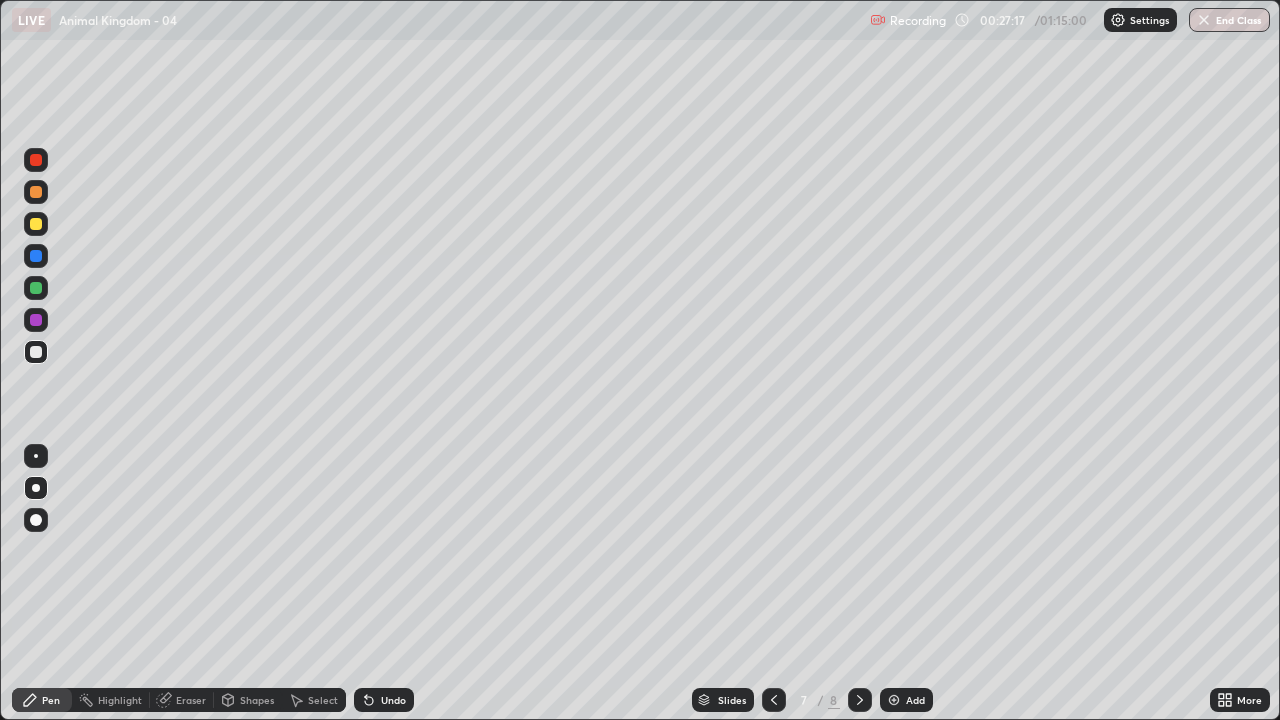 click at bounding box center (36, 352) 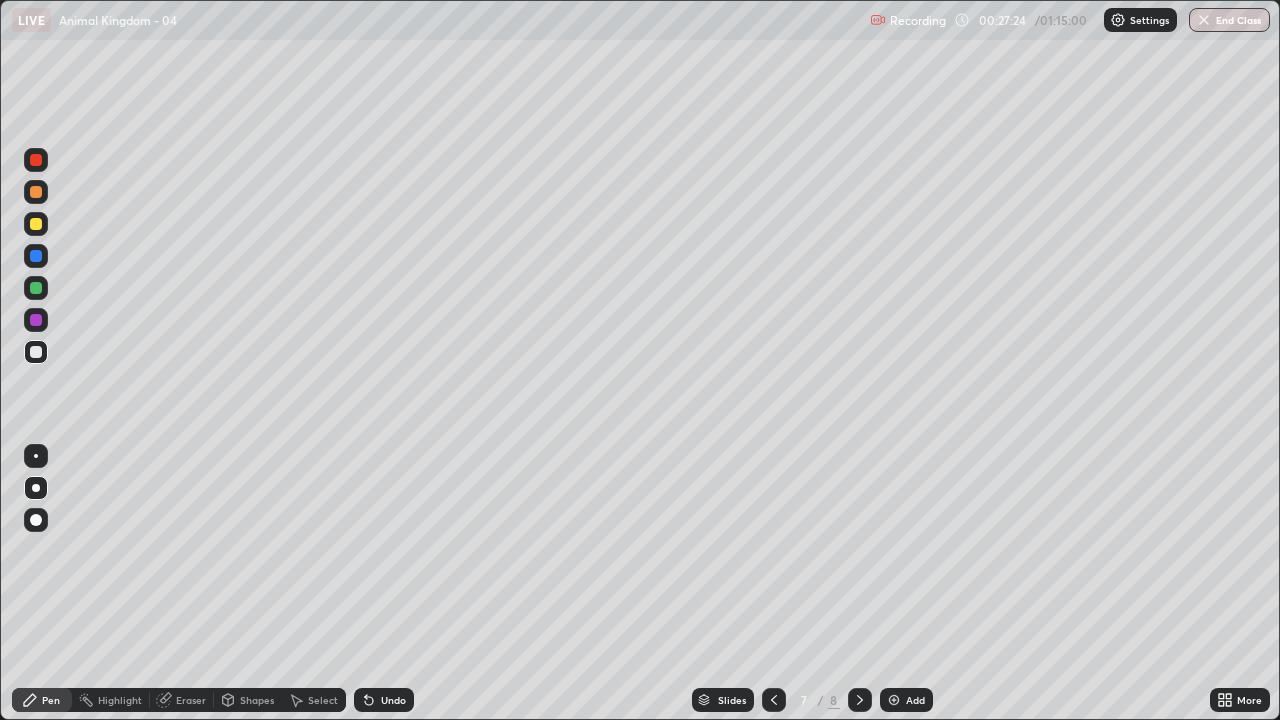 click at bounding box center (36, 352) 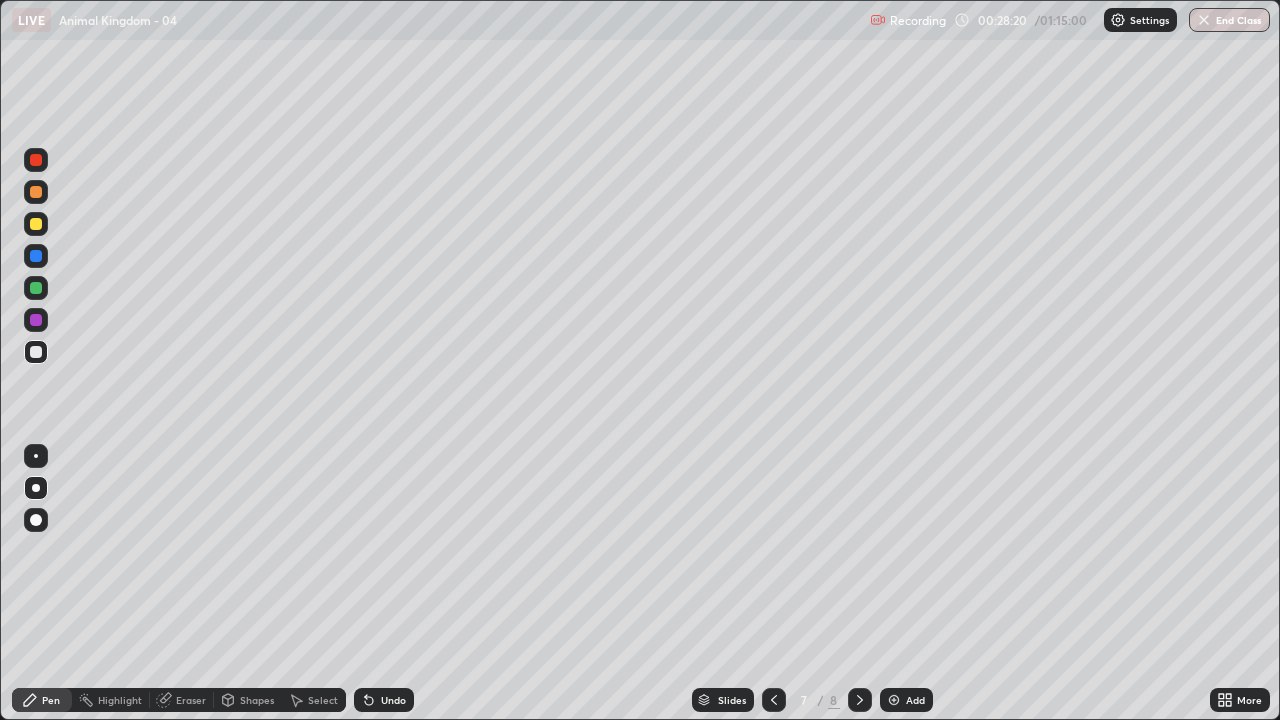 click at bounding box center (36, 352) 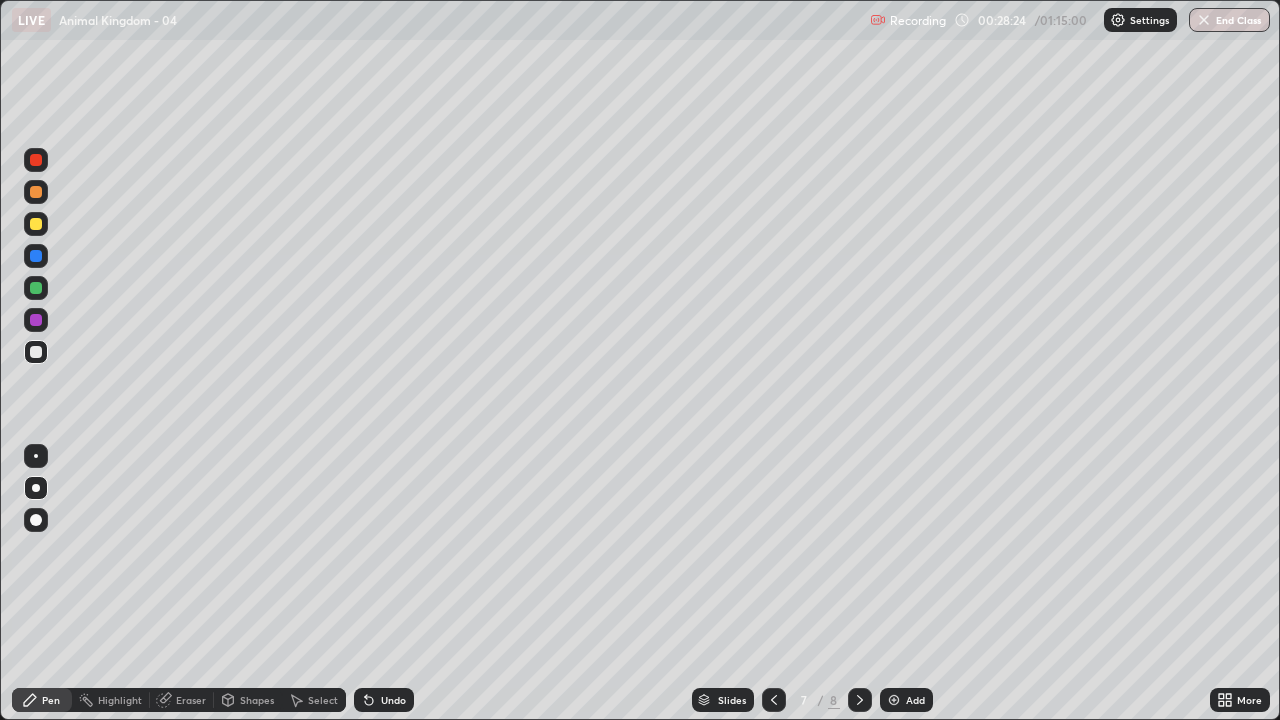 click at bounding box center [36, 352] 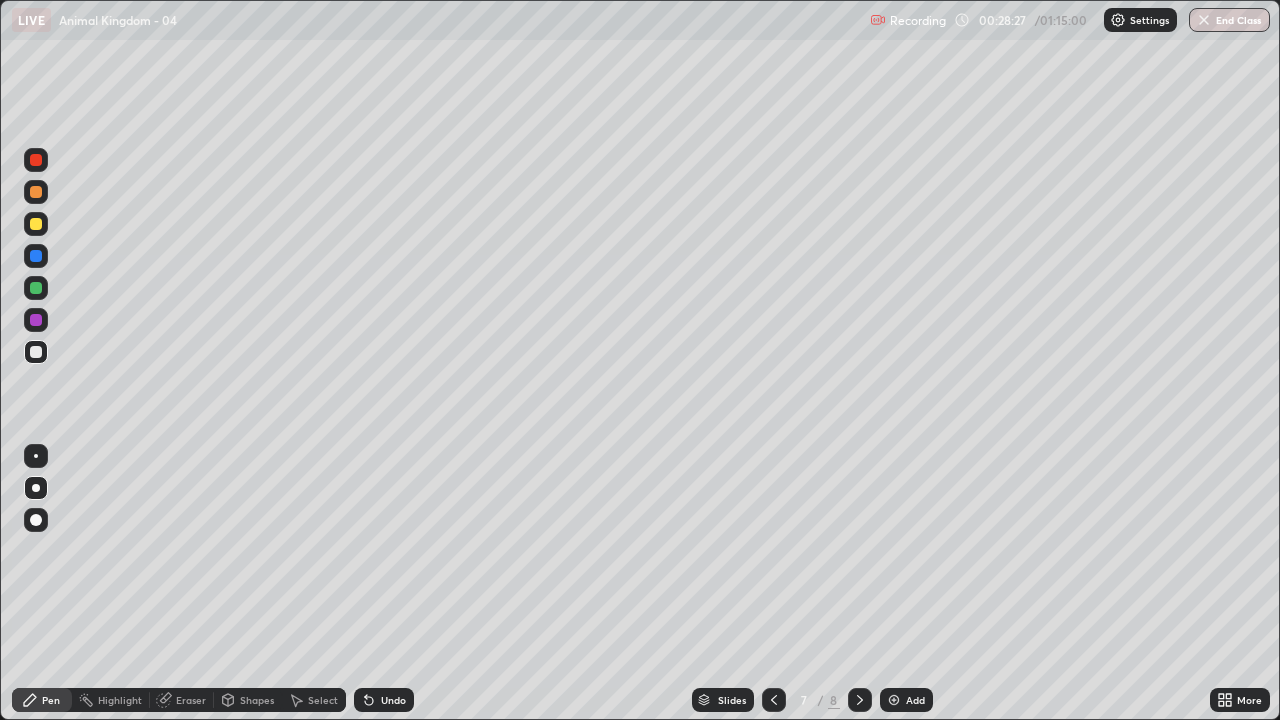 click at bounding box center (36, 352) 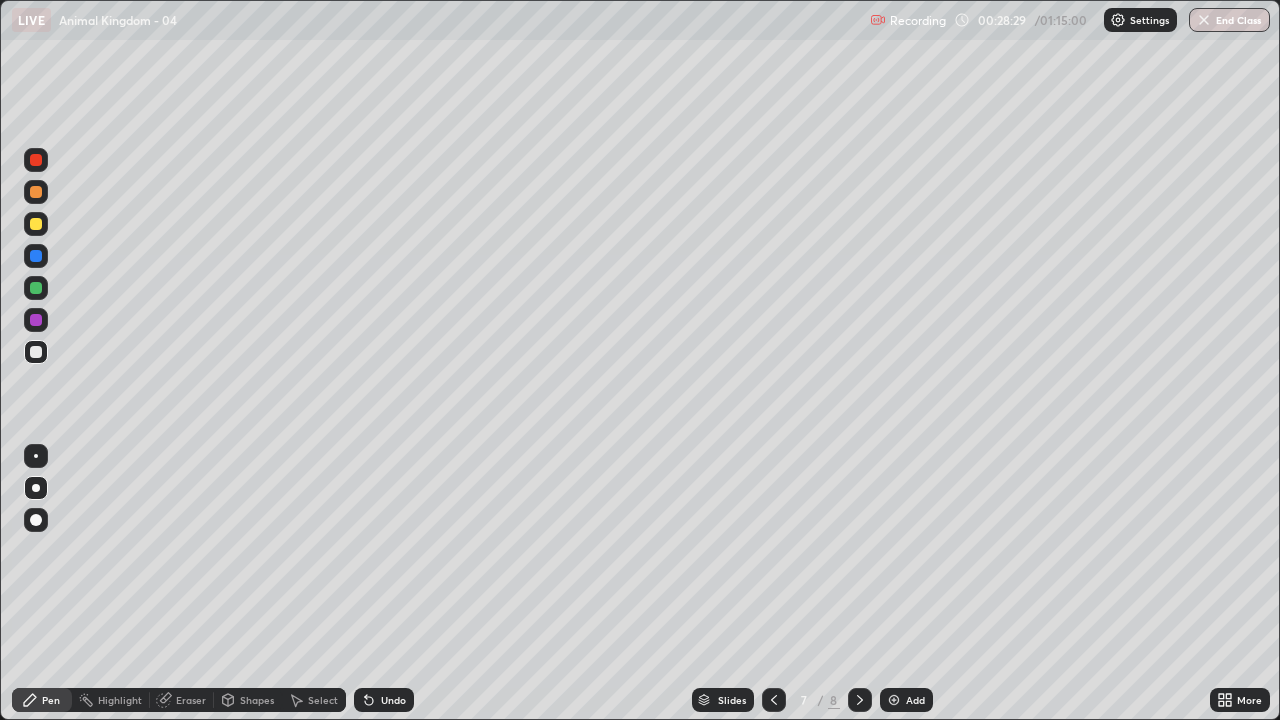click at bounding box center (36, 352) 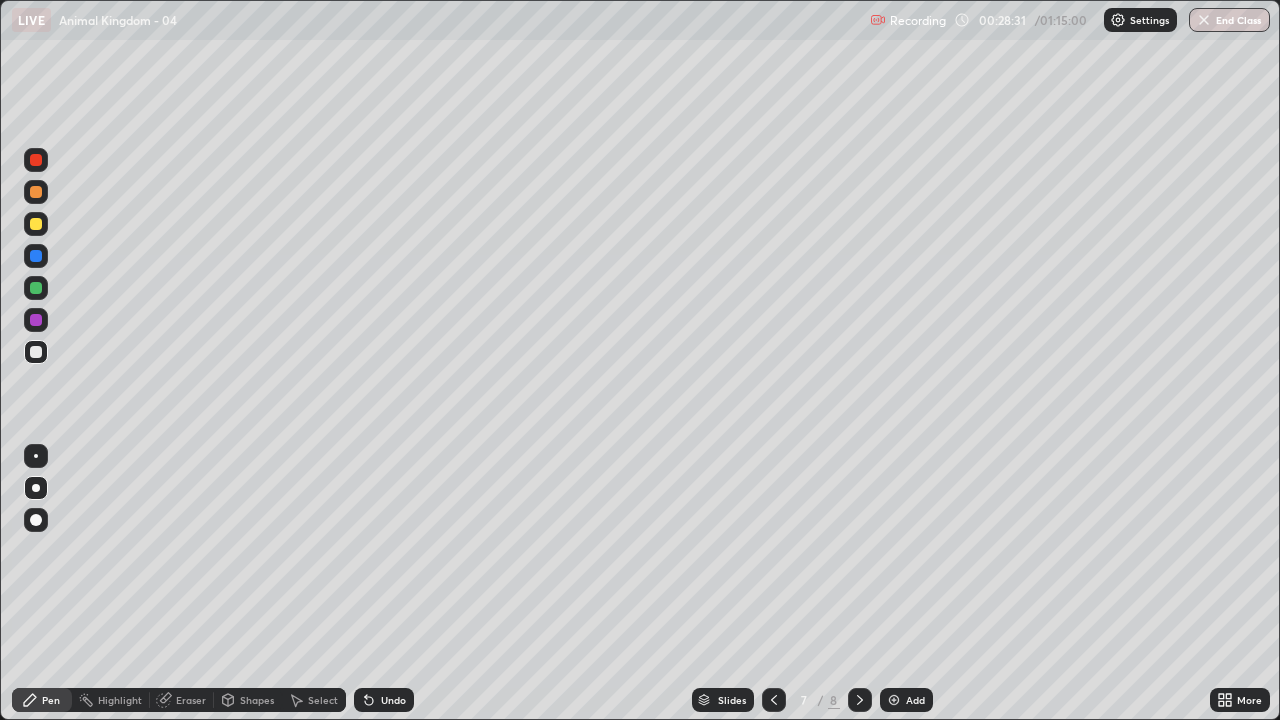 click at bounding box center [36, 352] 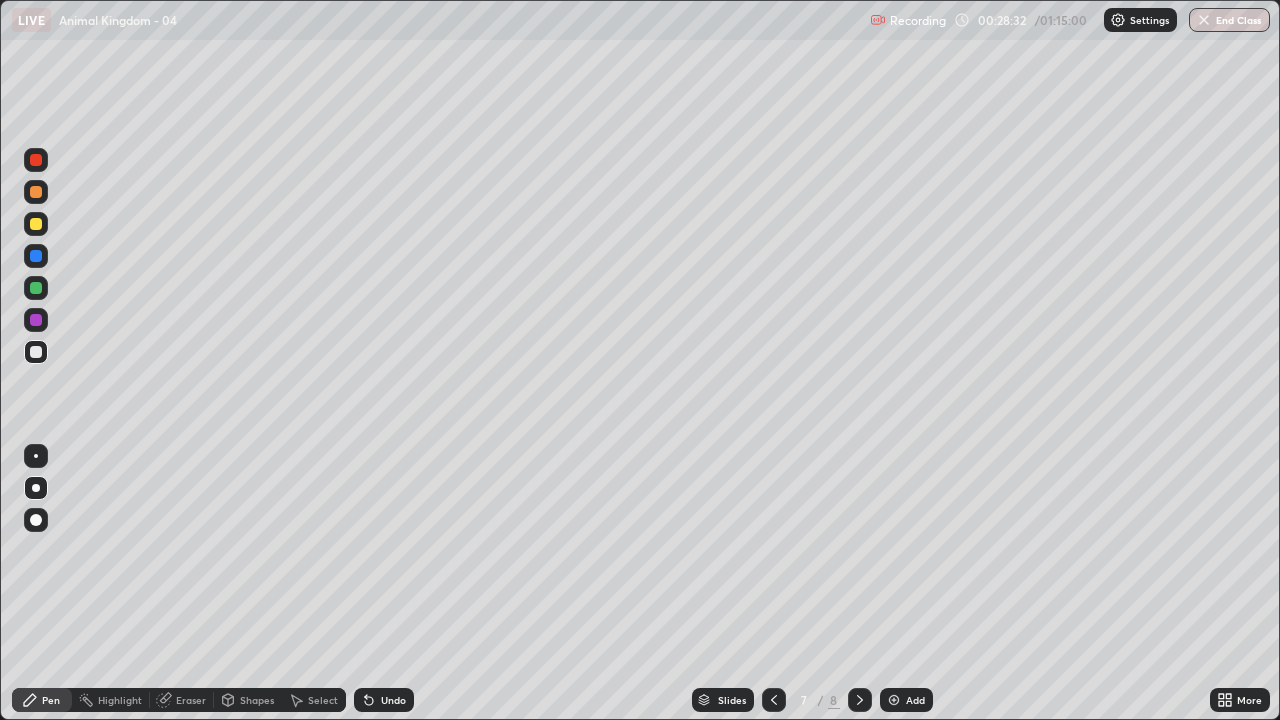 click at bounding box center (36, 352) 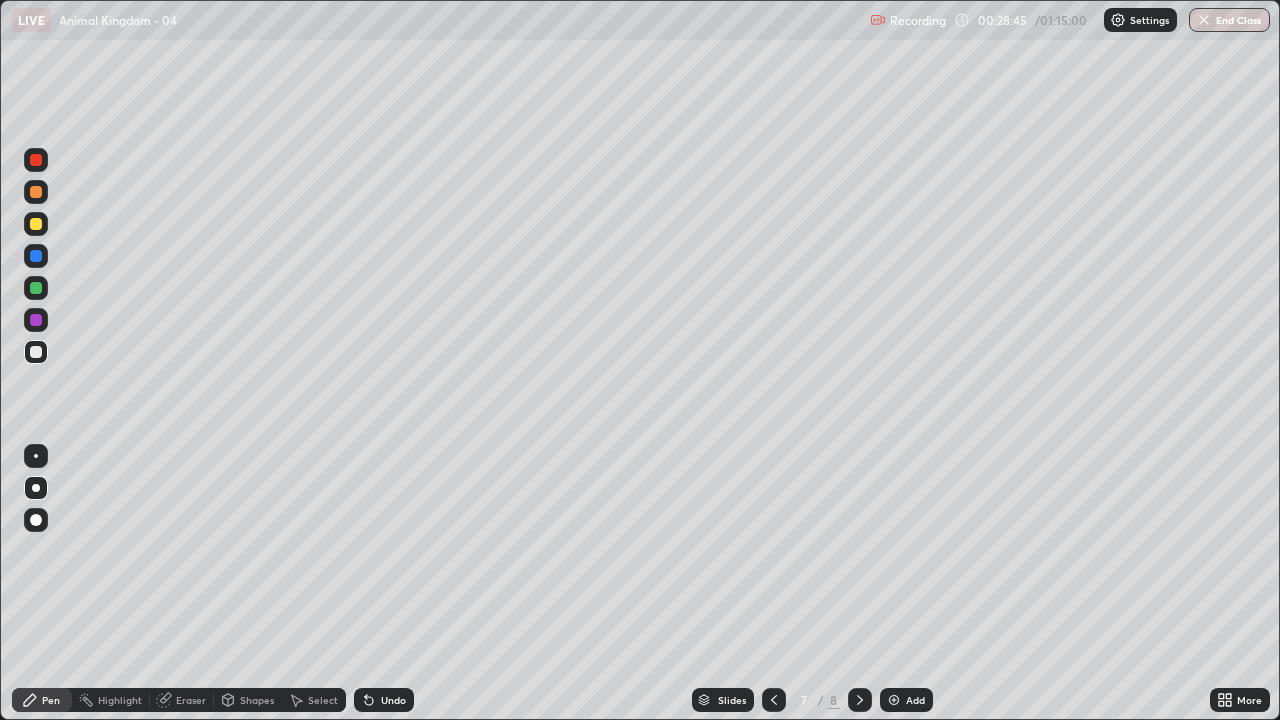 click at bounding box center (36, 352) 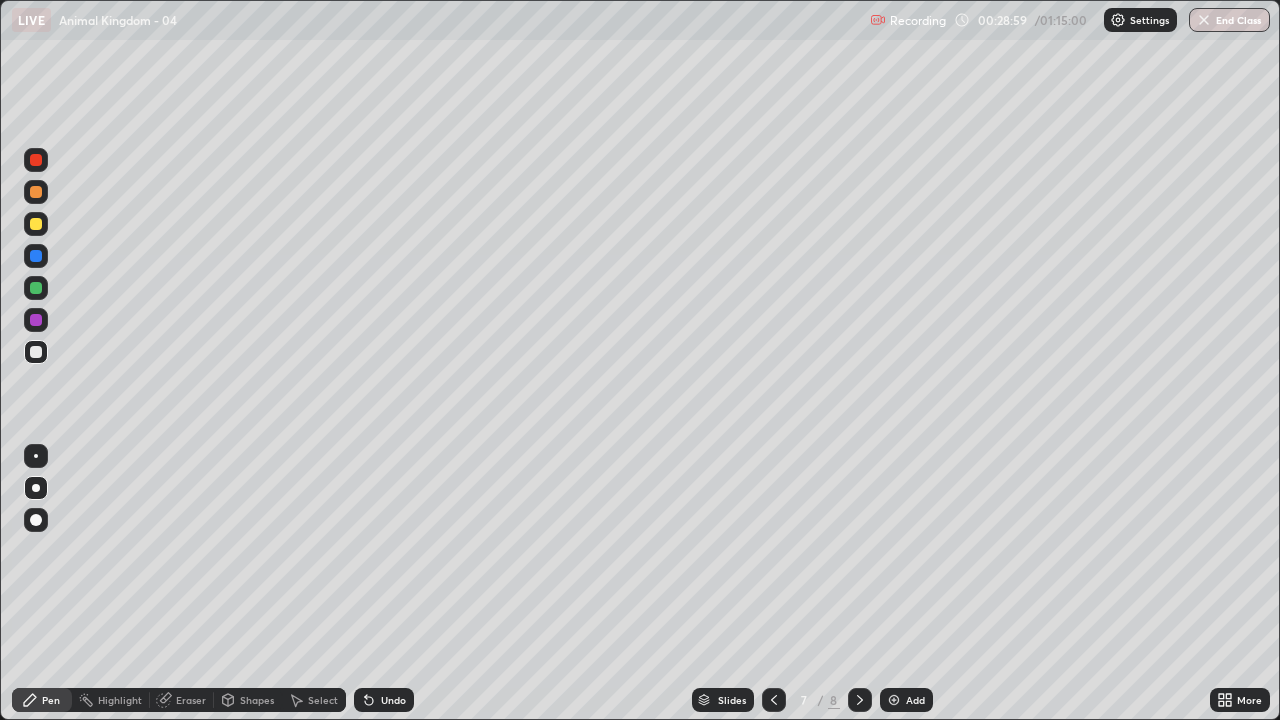 click at bounding box center [36, 352] 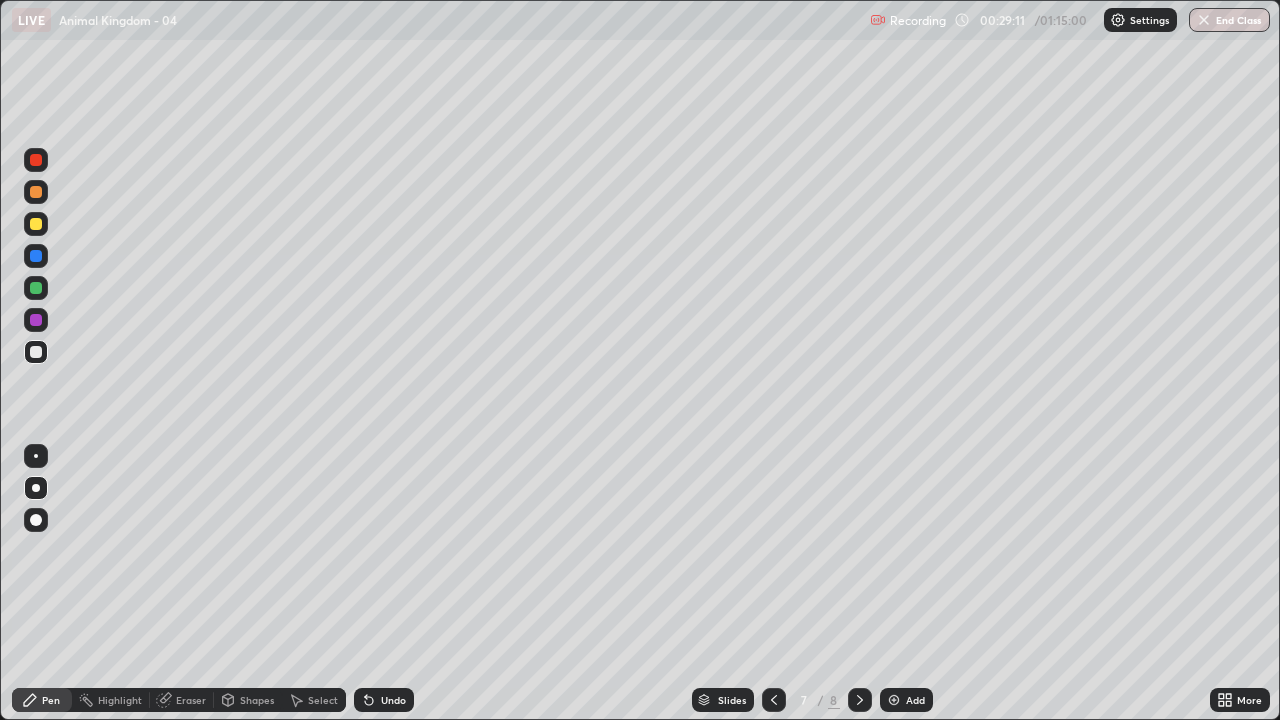 click at bounding box center (36, 352) 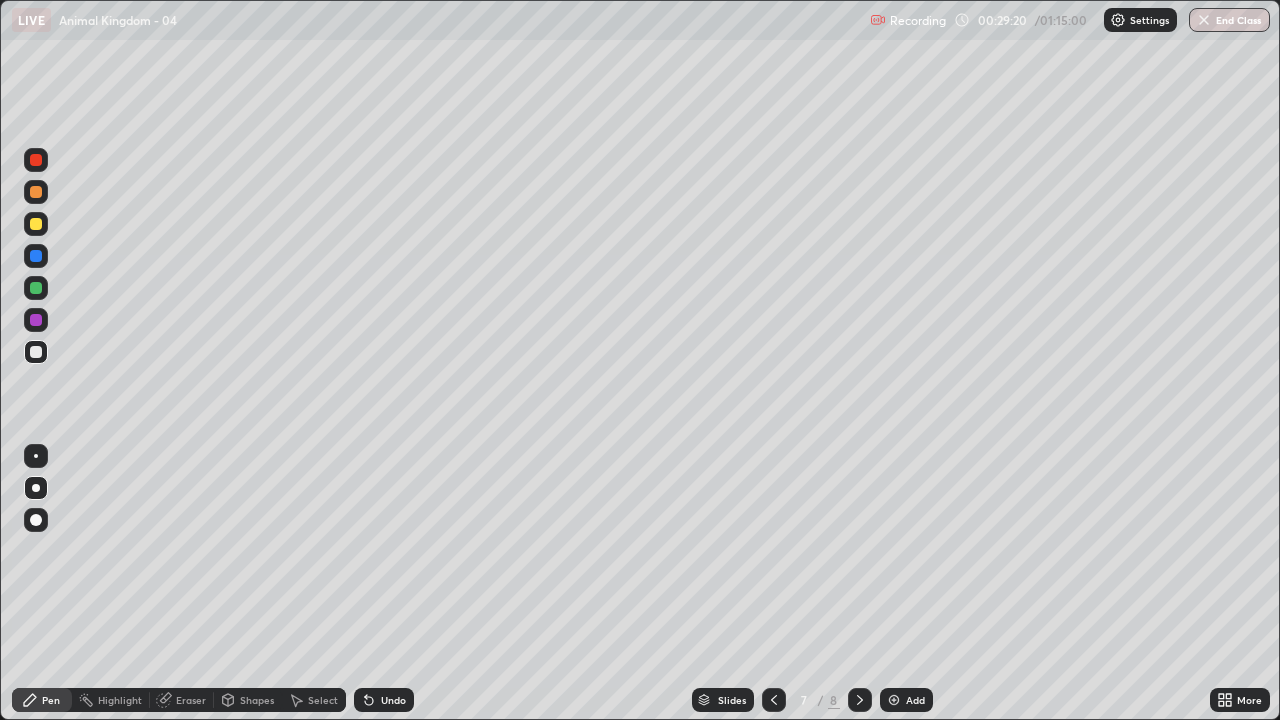 click at bounding box center [36, 352] 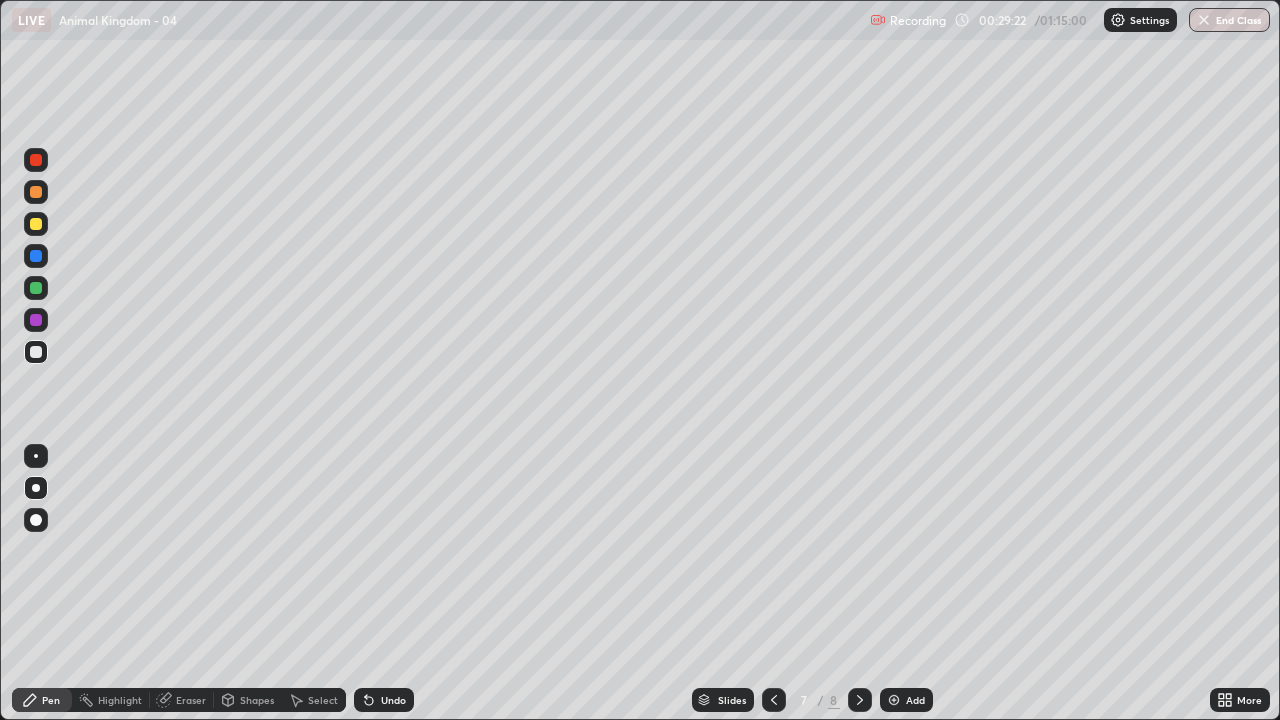 click at bounding box center [36, 256] 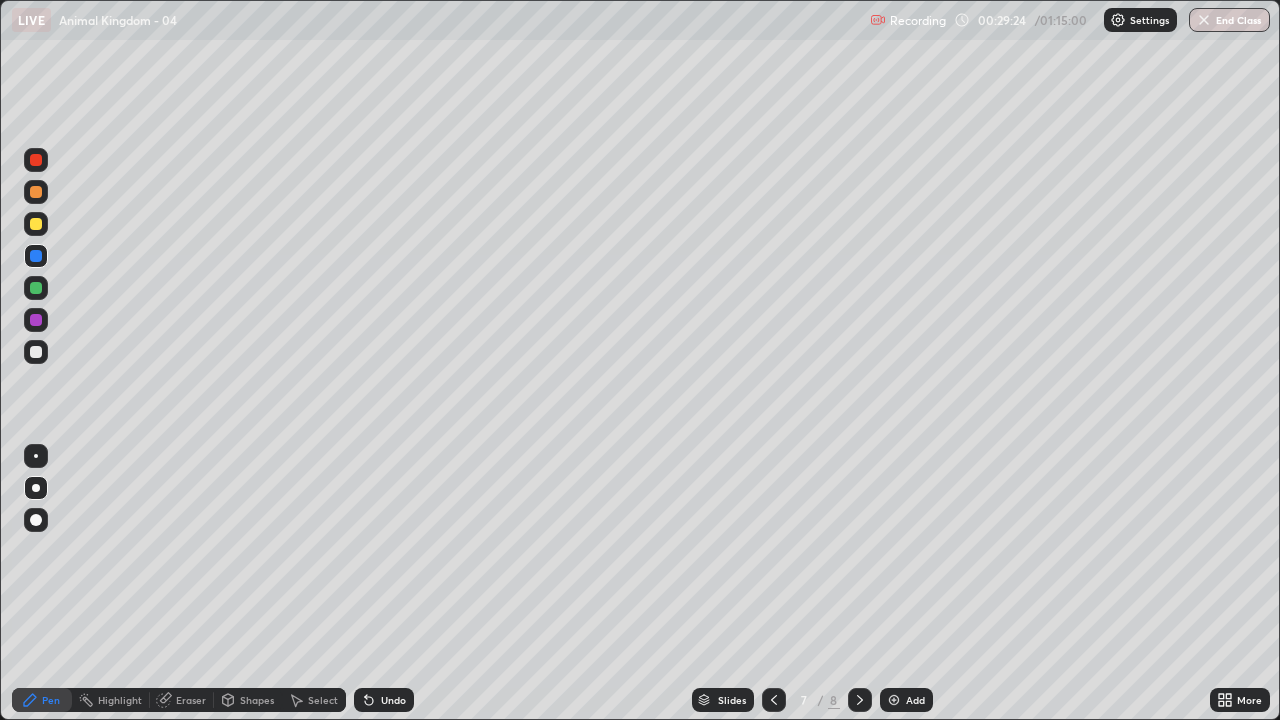 click at bounding box center (36, 256) 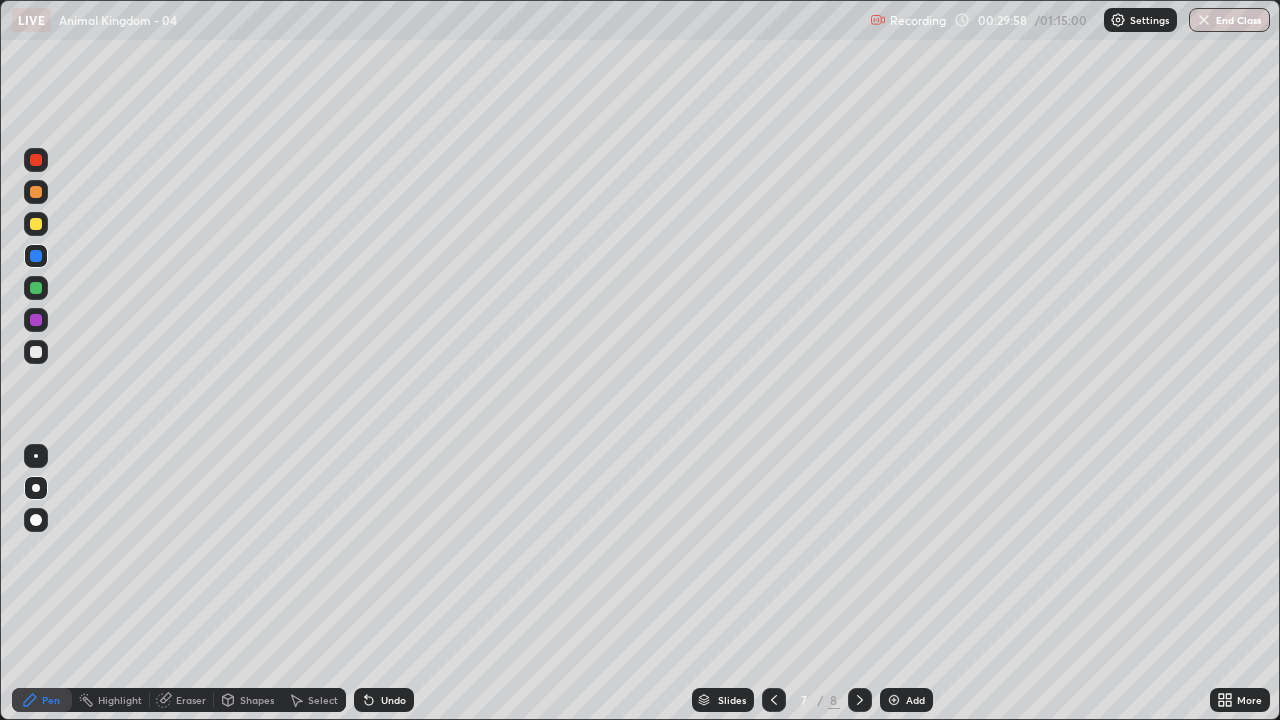 click on "Erase all" at bounding box center (36, 360) 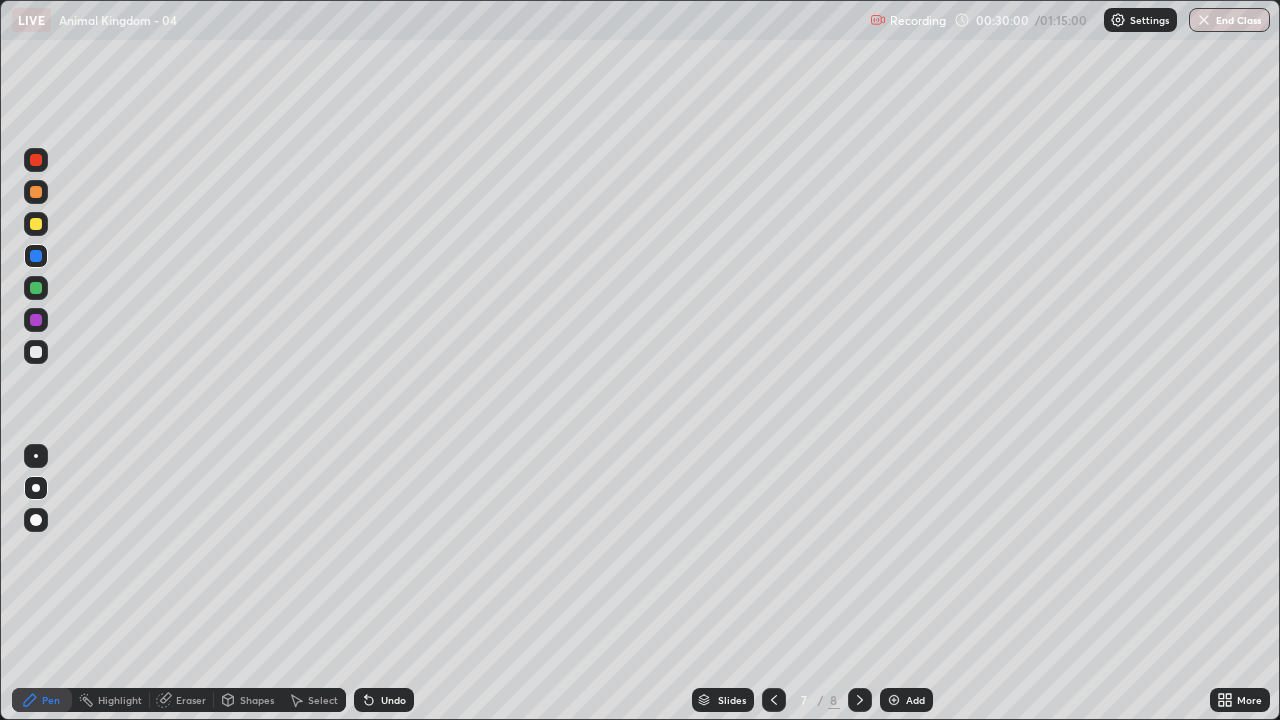 click at bounding box center (36, 160) 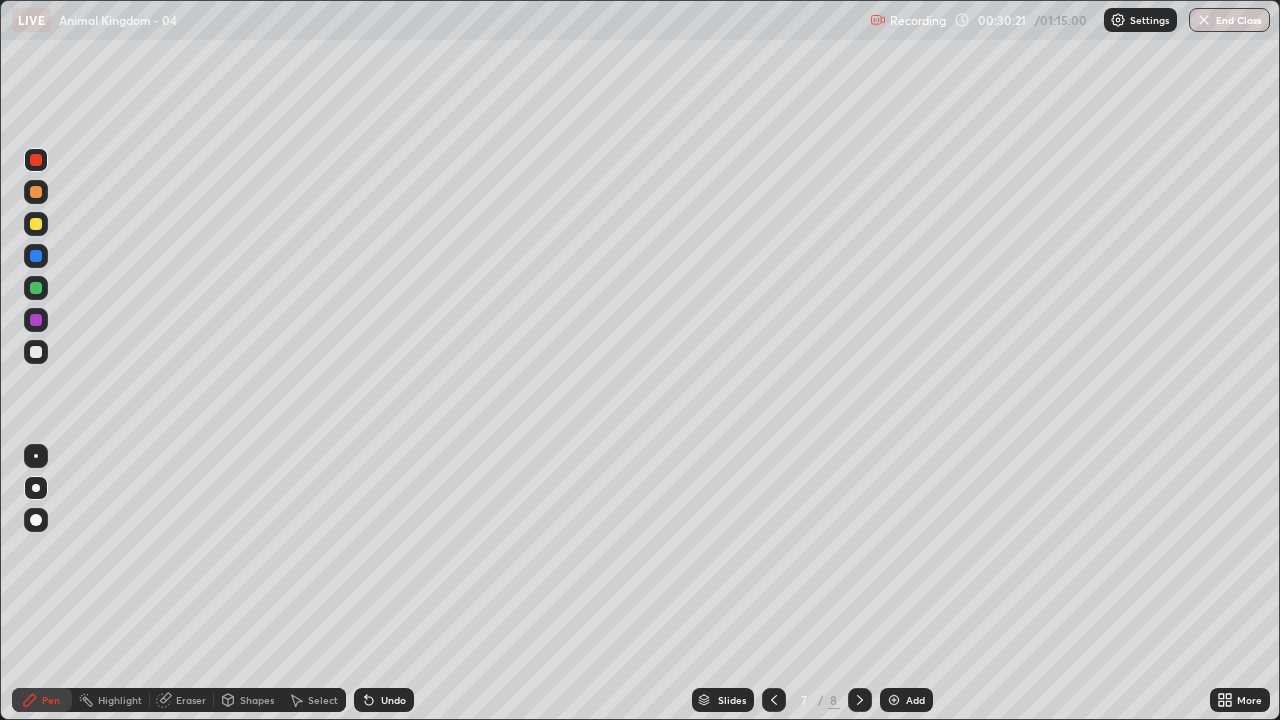 click at bounding box center (36, 288) 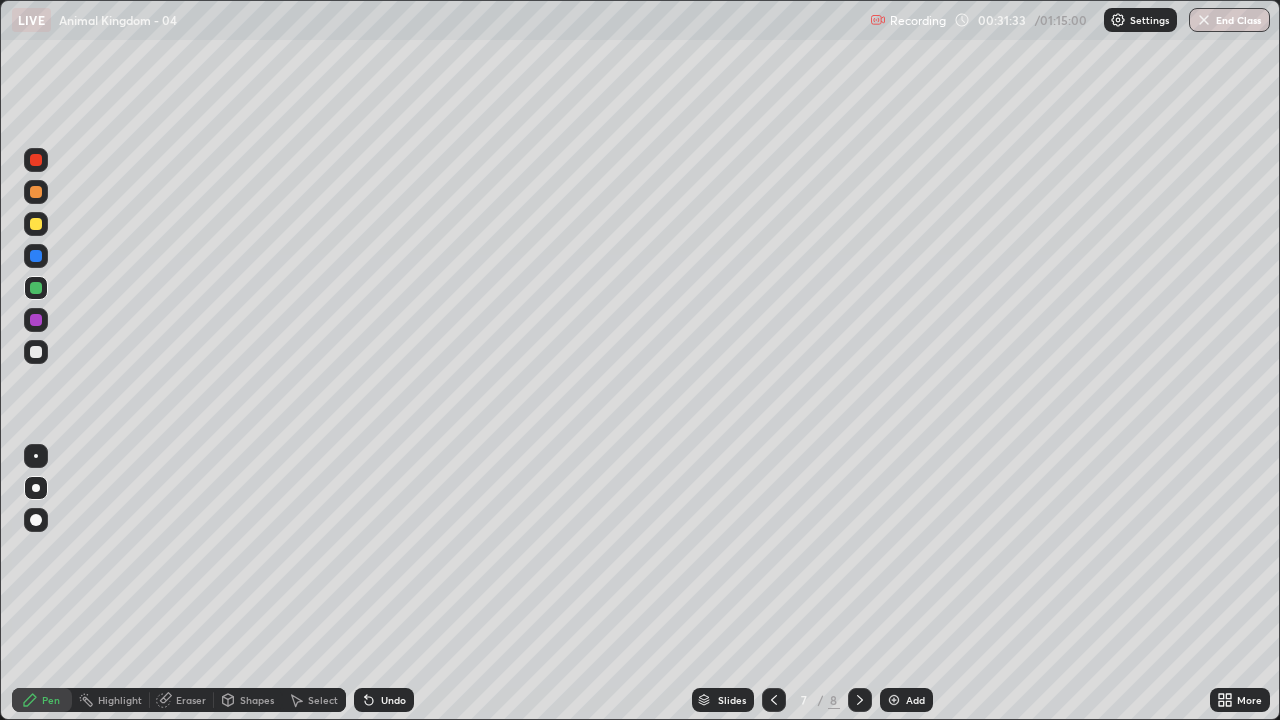 click on "Select" at bounding box center [314, 700] 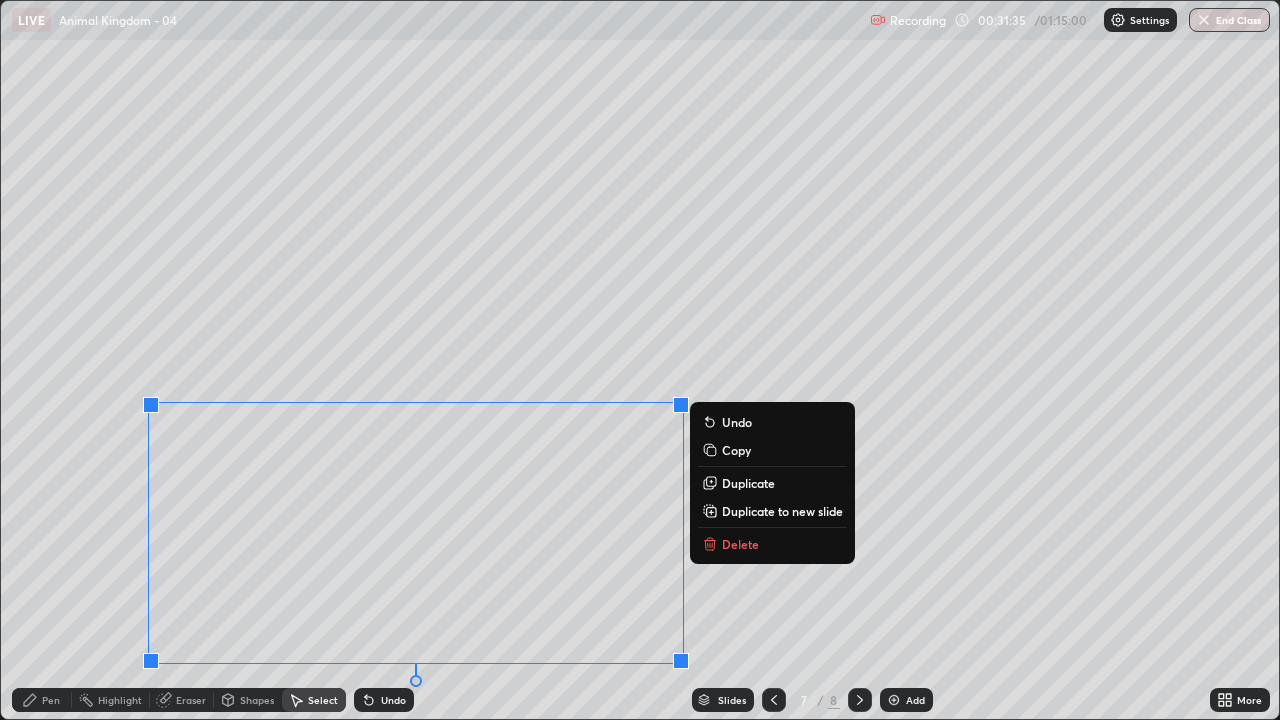 click on "Delete" at bounding box center [740, 544] 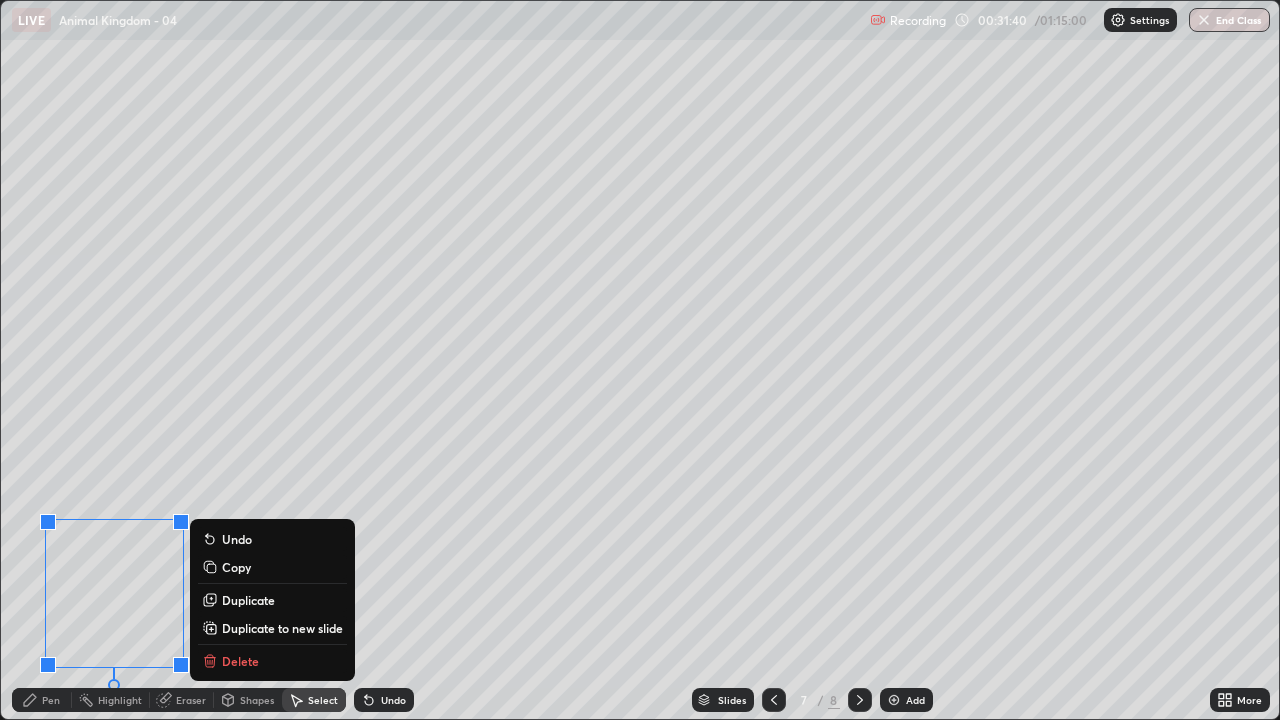 click on "Delete" at bounding box center [240, 661] 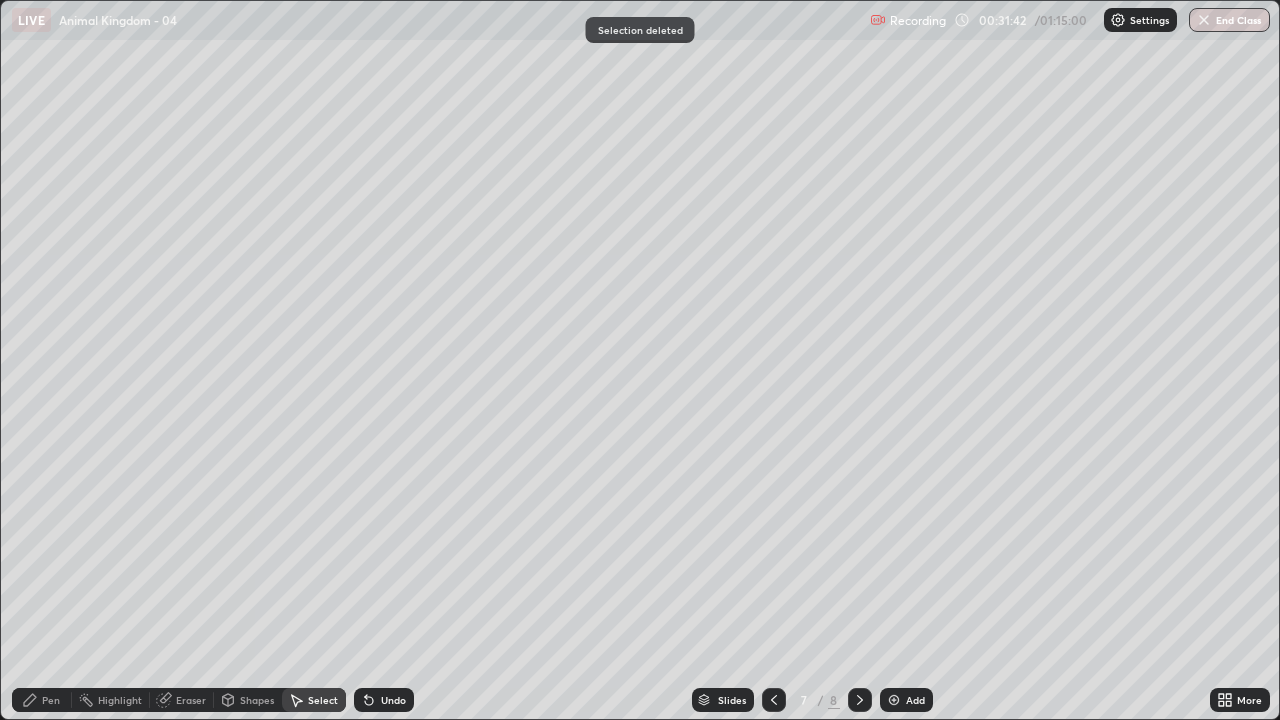 click on "0 ° Undo Copy Duplicate Duplicate to new slide Delete" at bounding box center (640, 360) 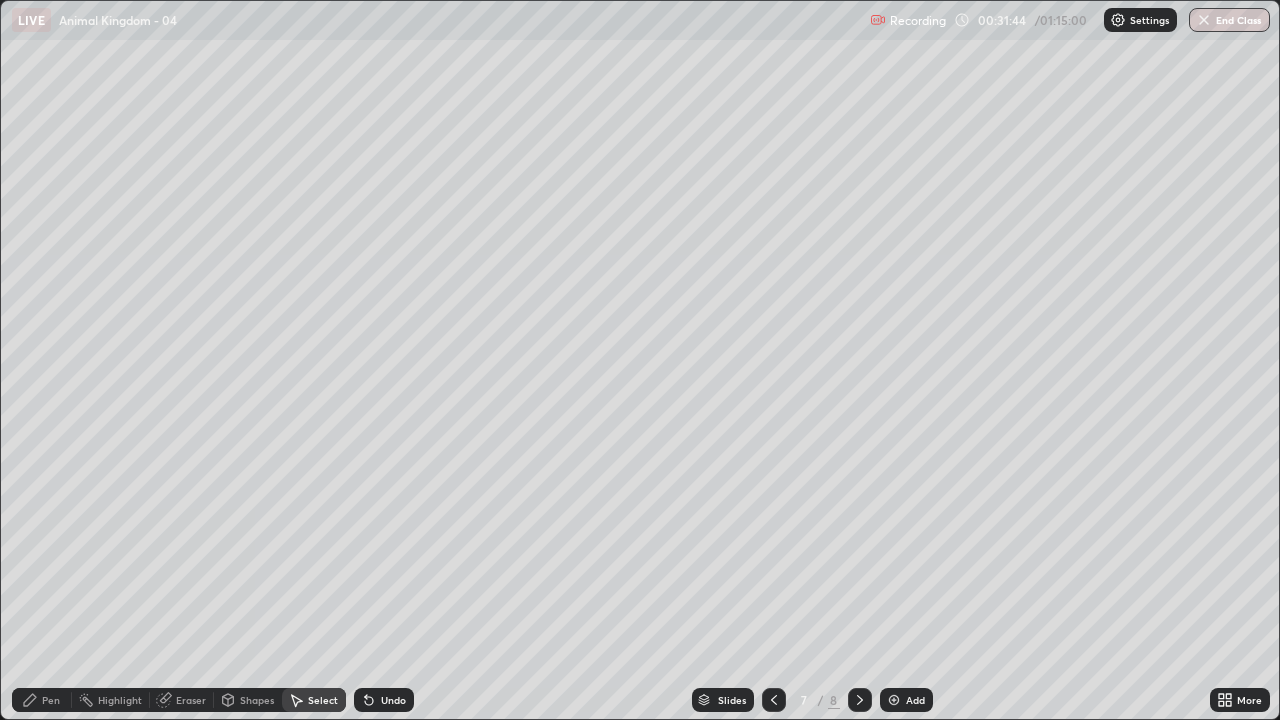 click on "Pen" at bounding box center [42, 700] 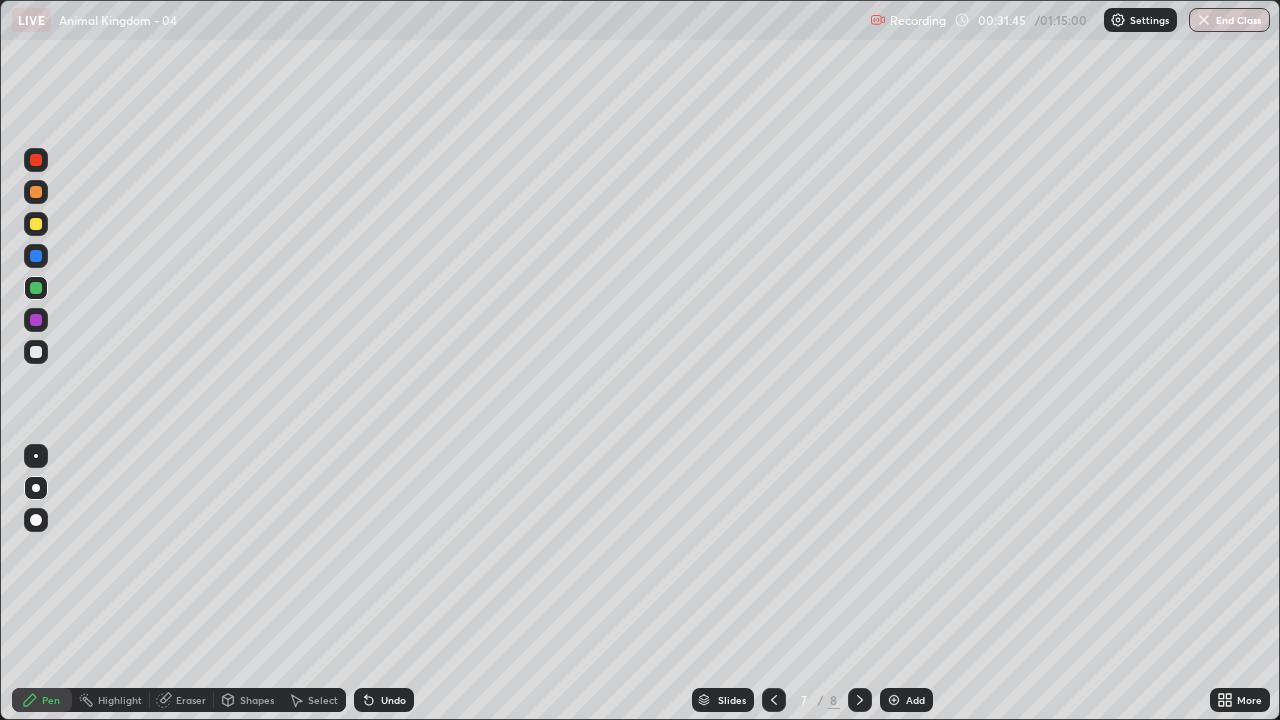 click at bounding box center [36, 352] 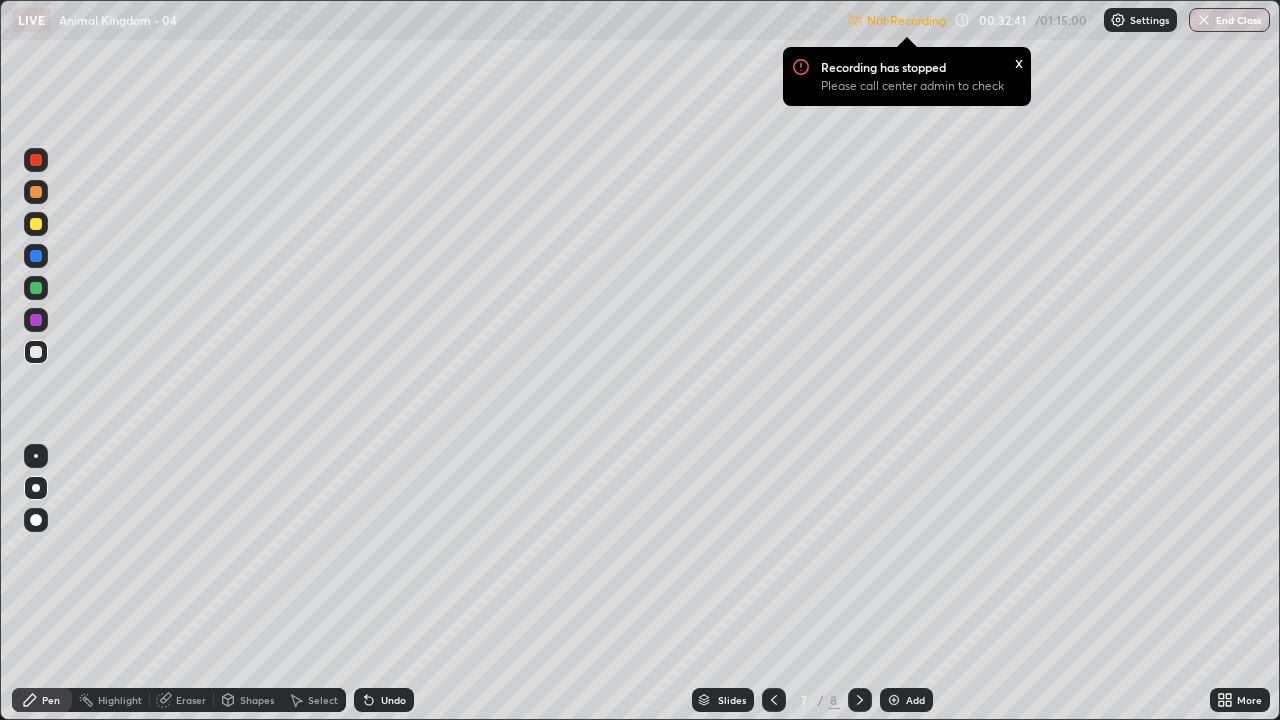 click at bounding box center [36, 352] 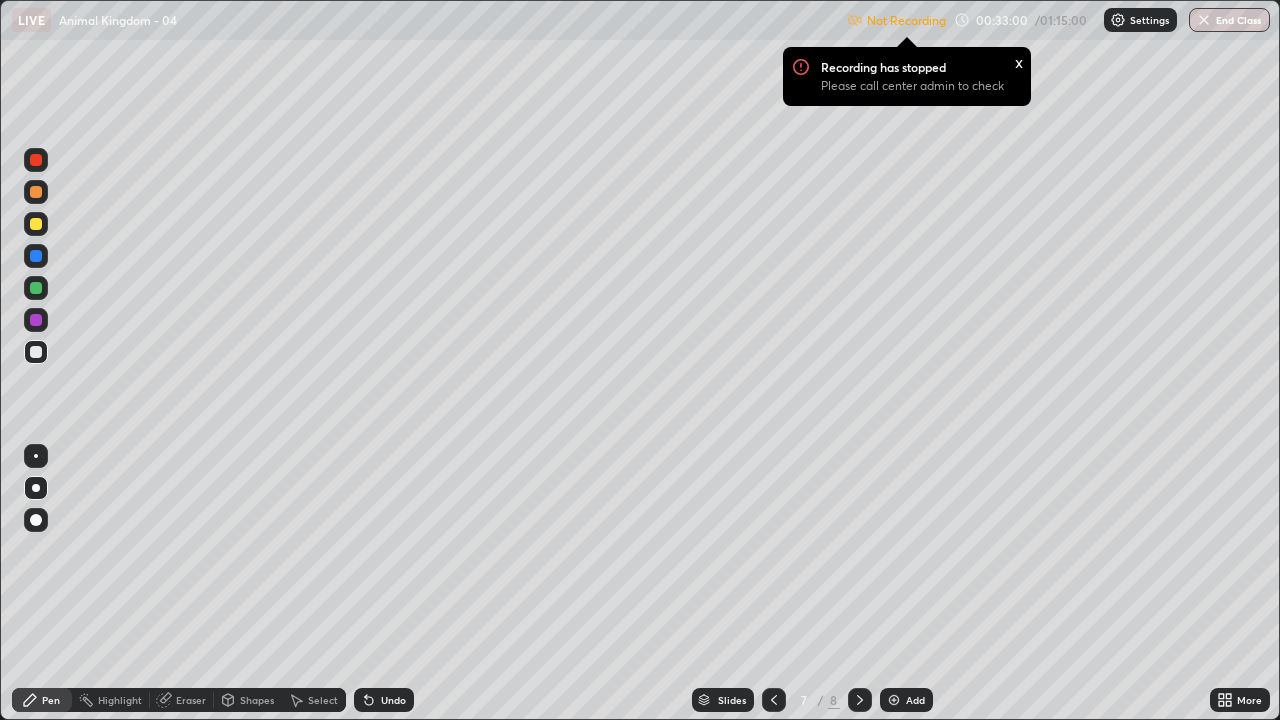 click at bounding box center [36, 352] 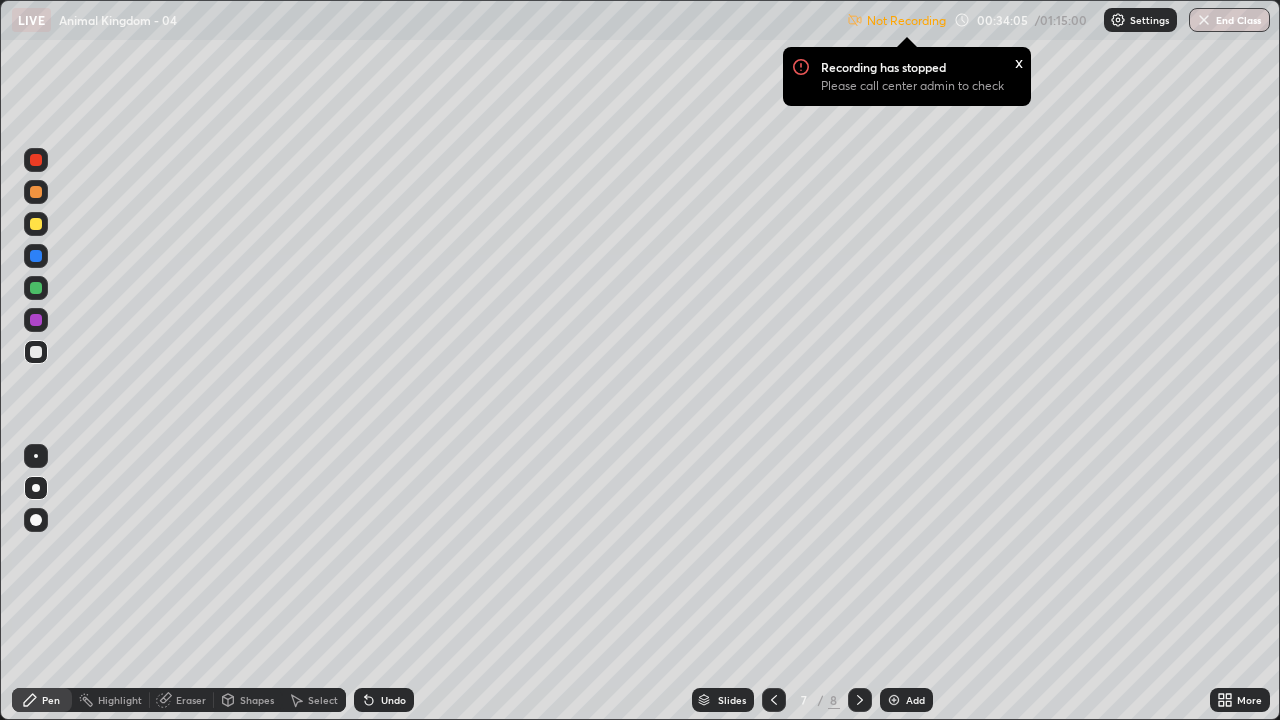 click at bounding box center (36, 352) 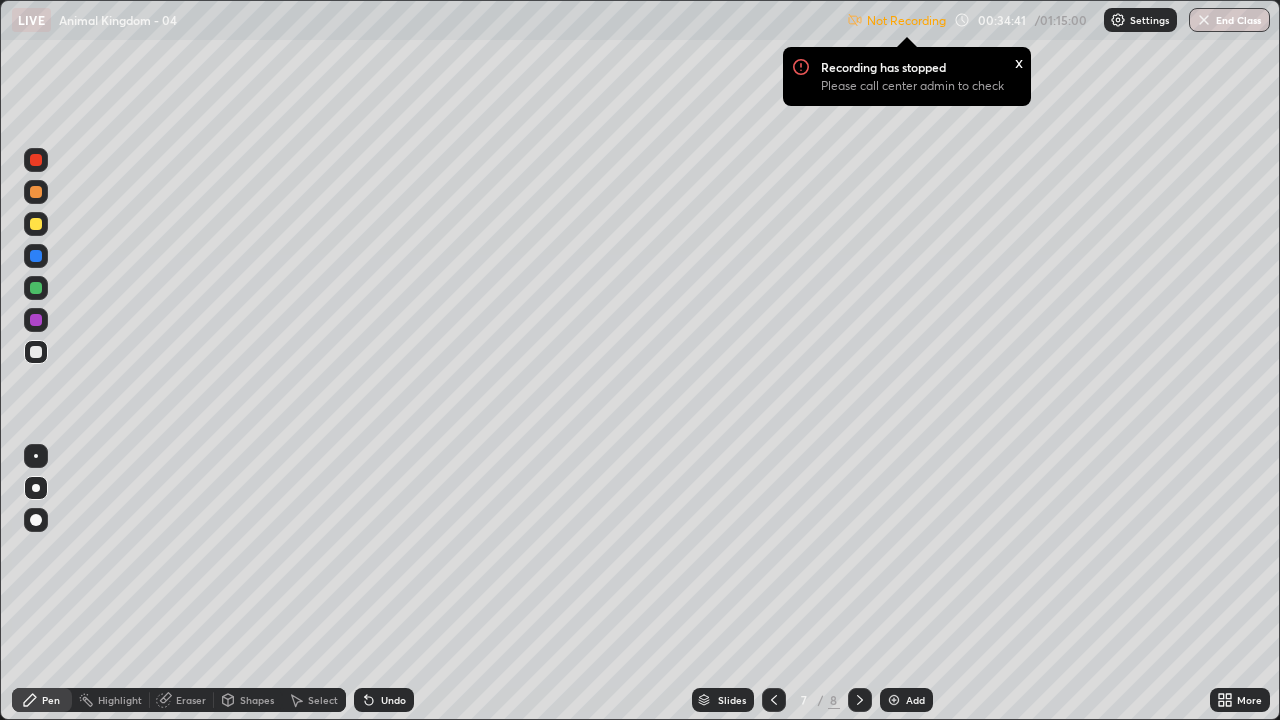 click at bounding box center (36, 352) 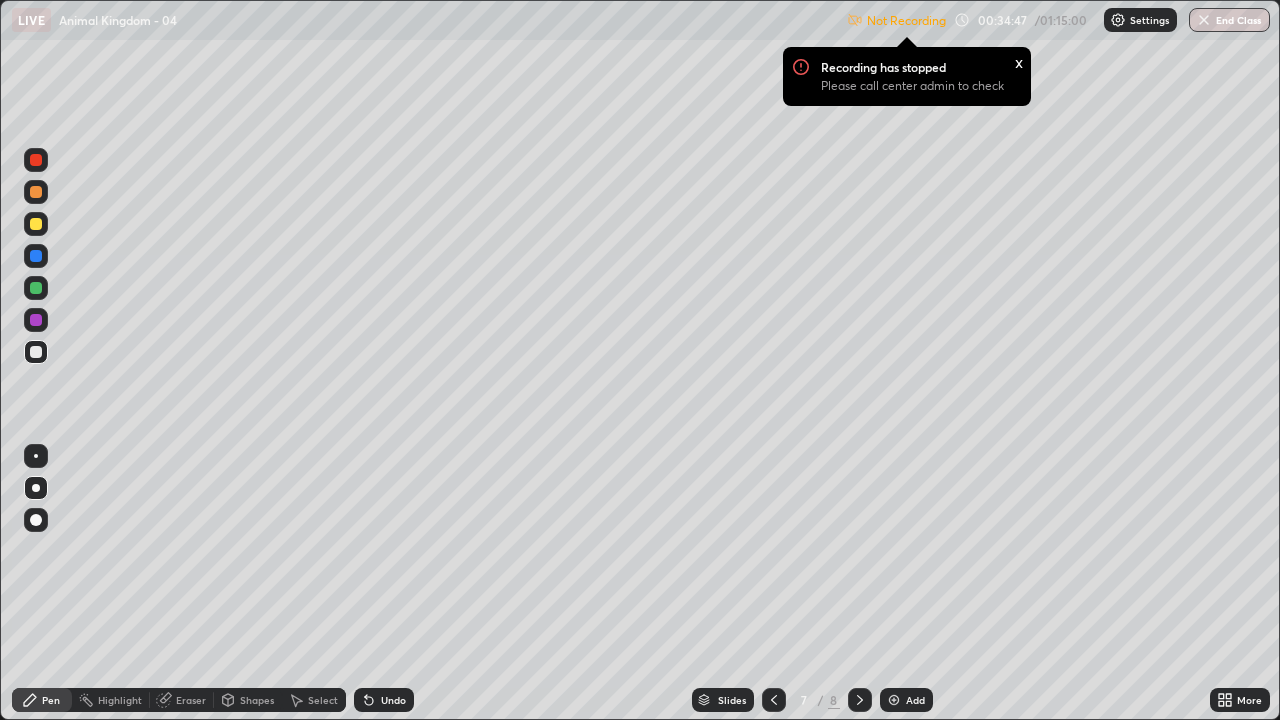 click at bounding box center (894, 700) 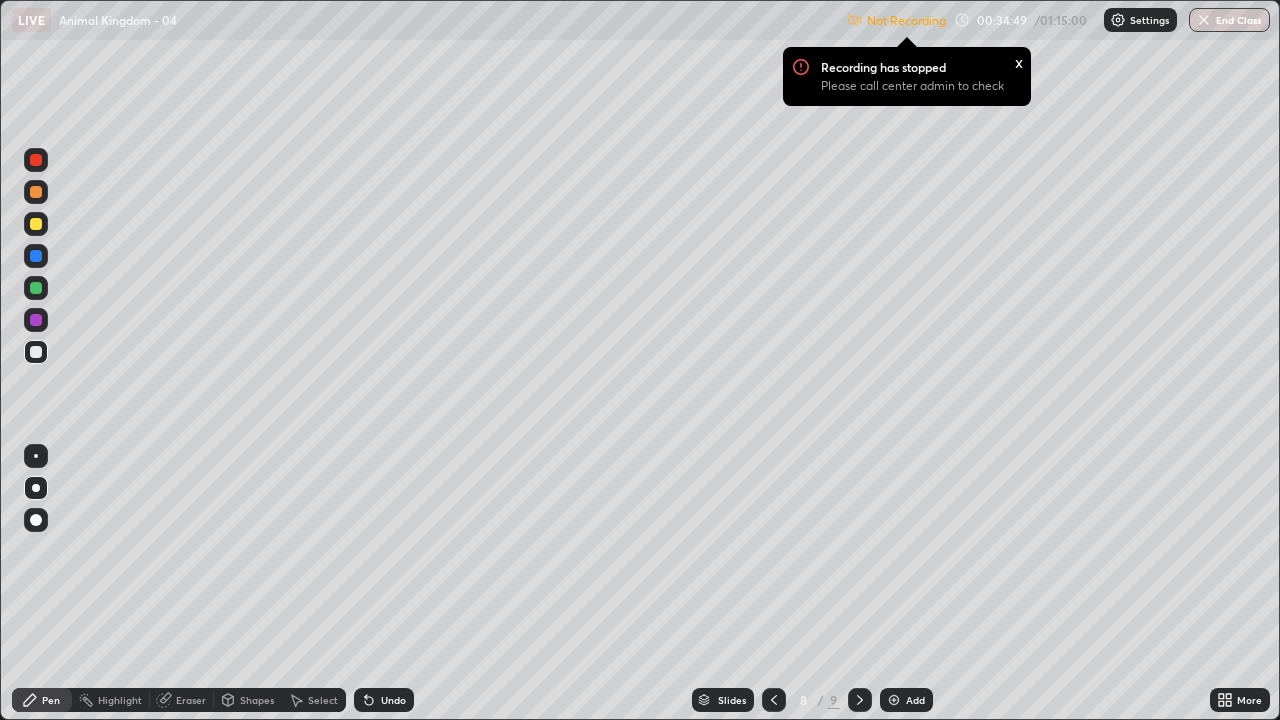 click 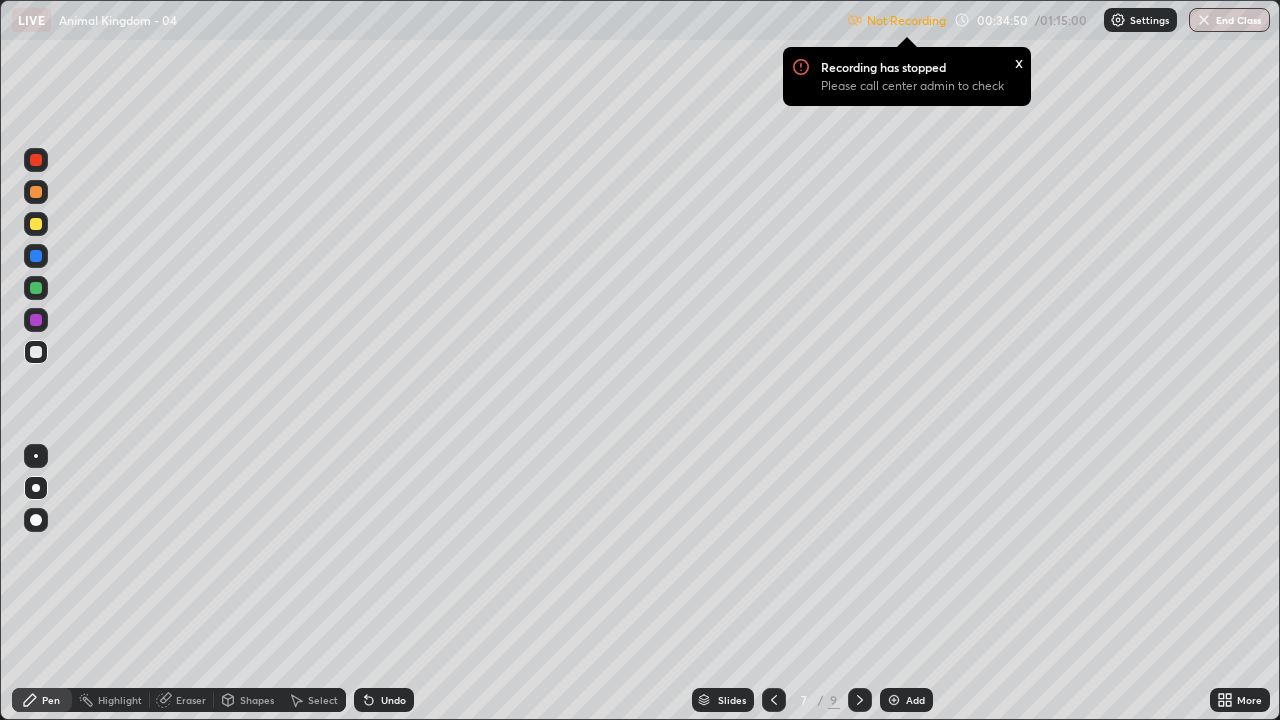 click 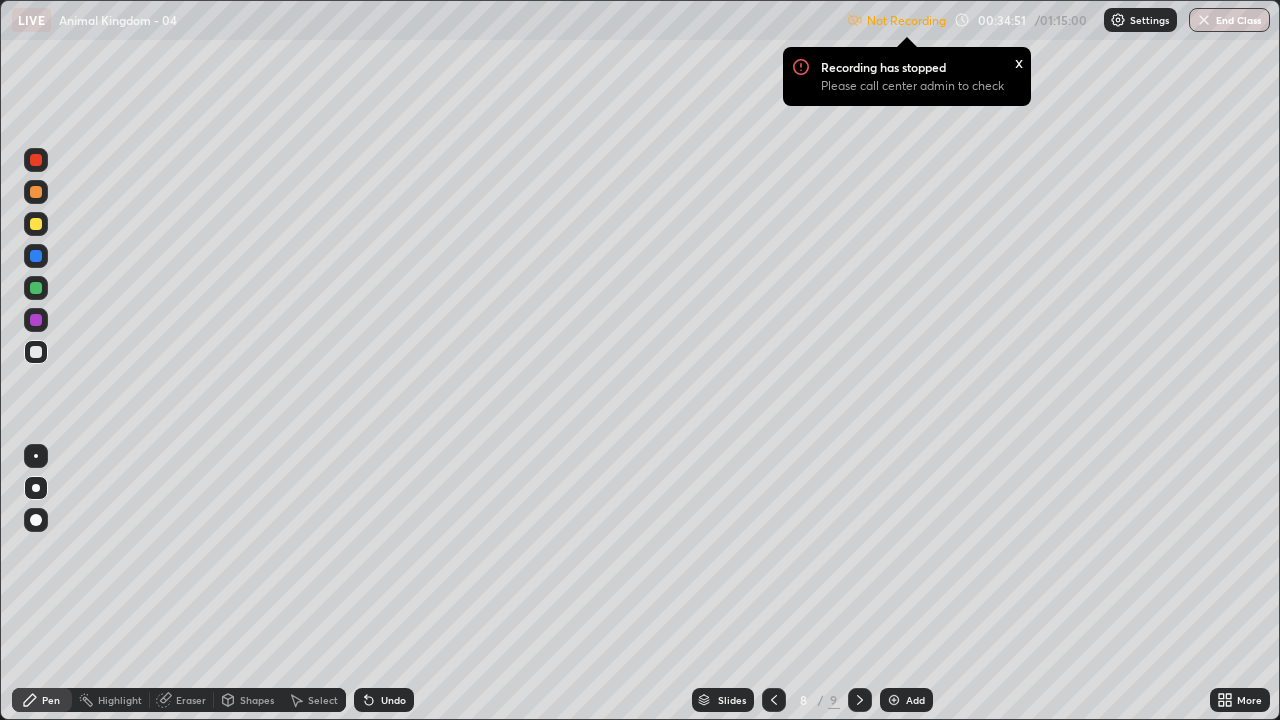 click at bounding box center (36, 352) 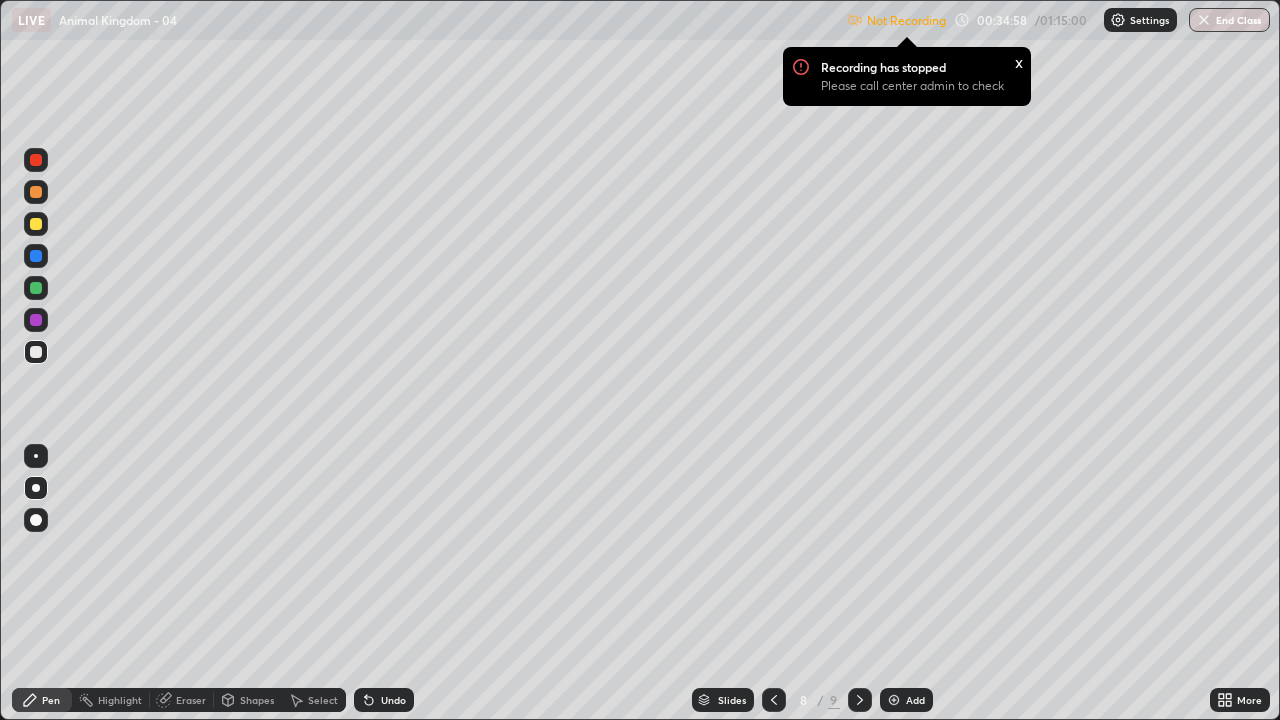 click on "x" at bounding box center [1019, 61] 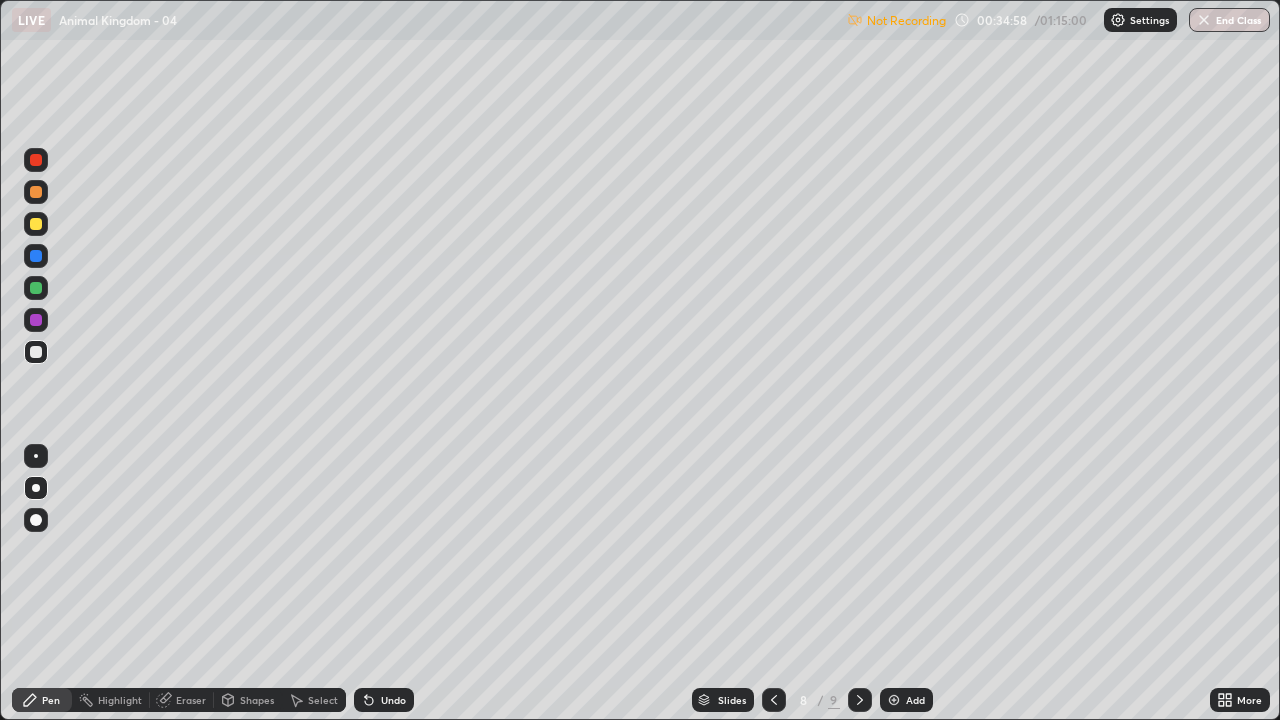 click on "Settings" at bounding box center [1149, 20] 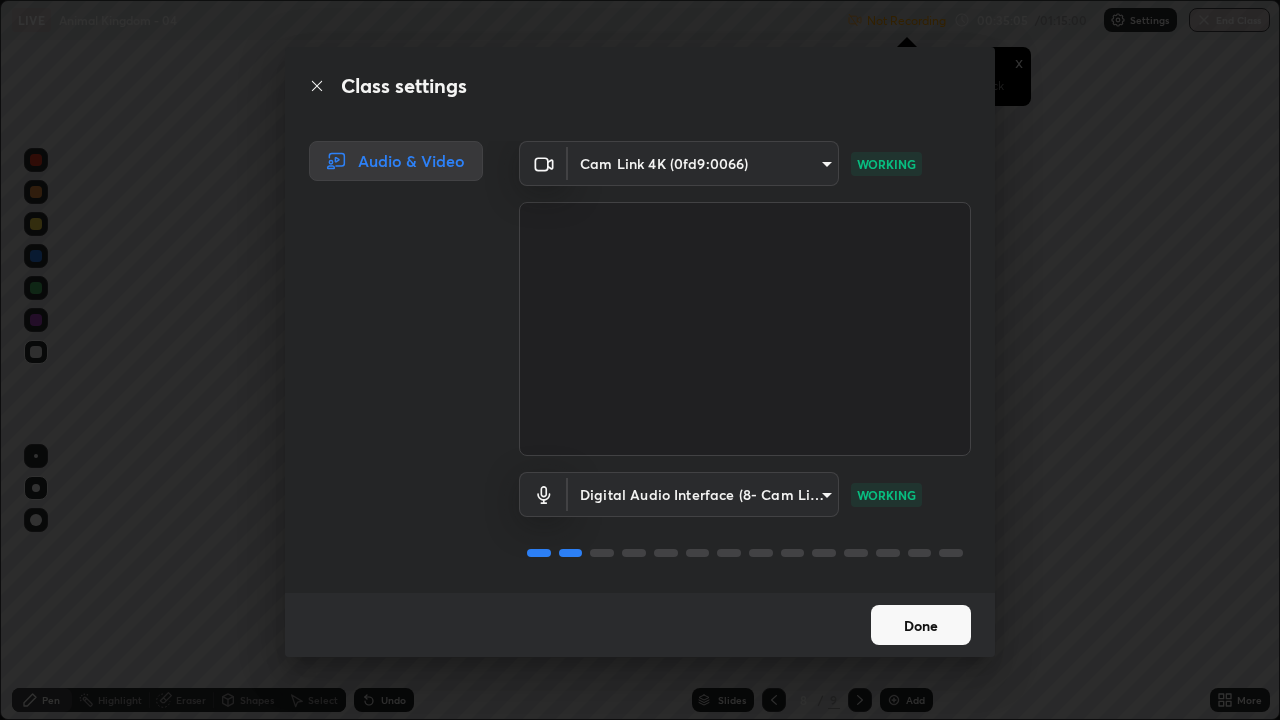 click on "Done" at bounding box center [921, 625] 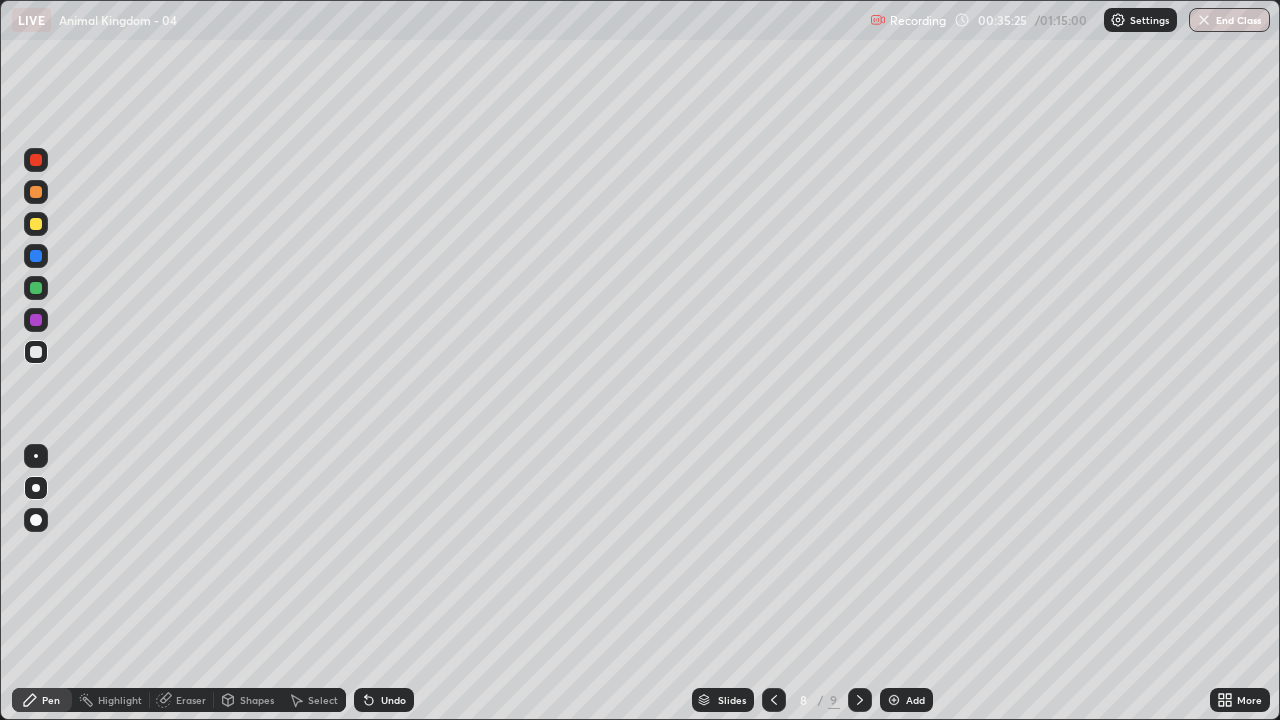 click at bounding box center (36, 352) 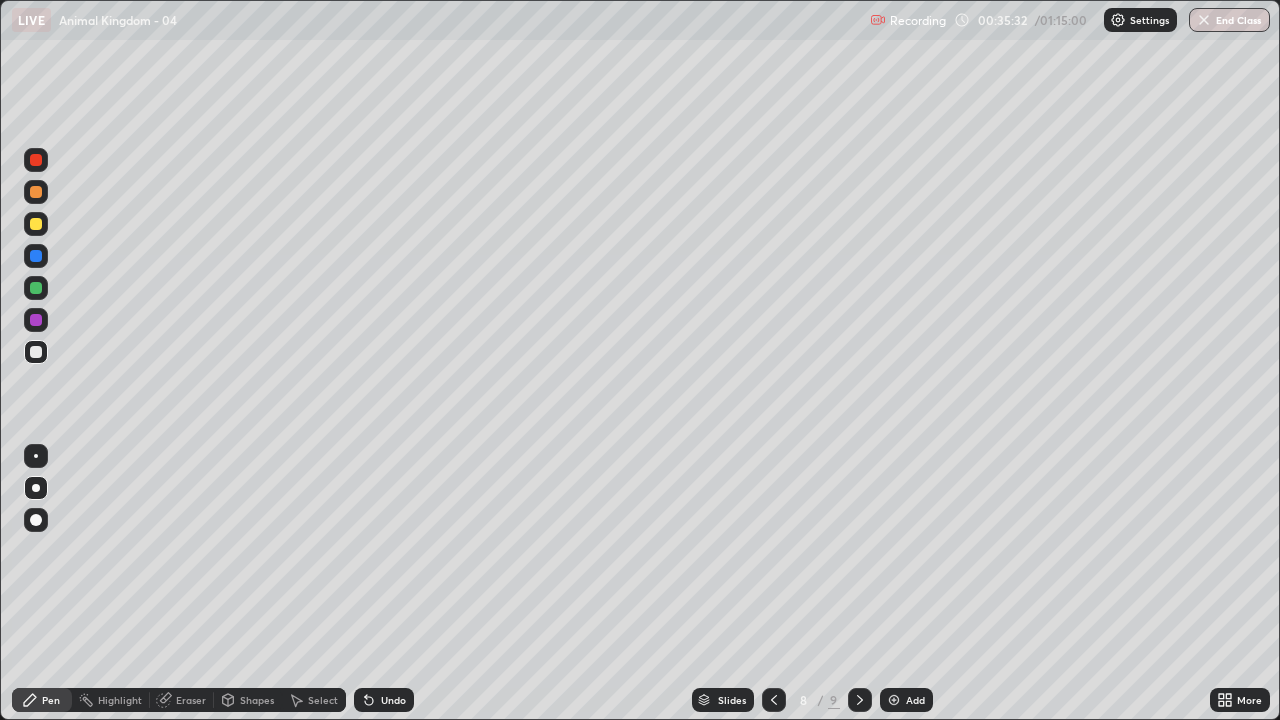 click at bounding box center (36, 352) 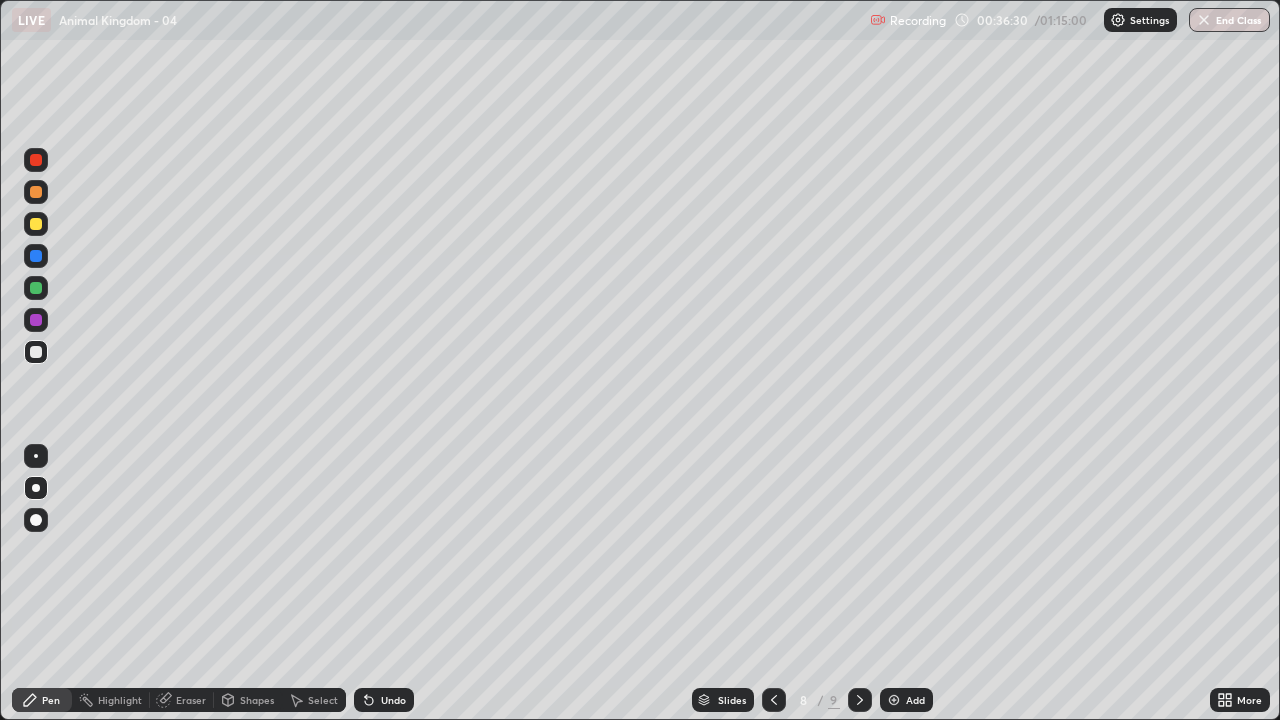 click at bounding box center [36, 320] 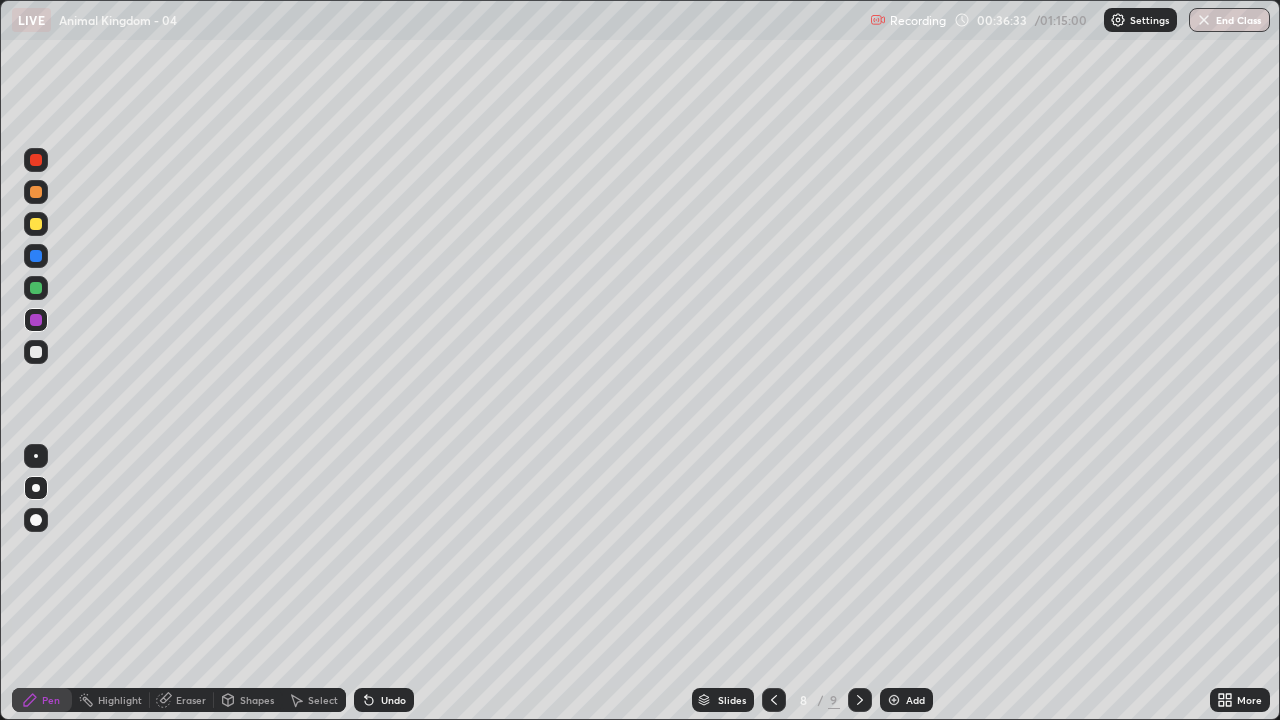 click at bounding box center (36, 160) 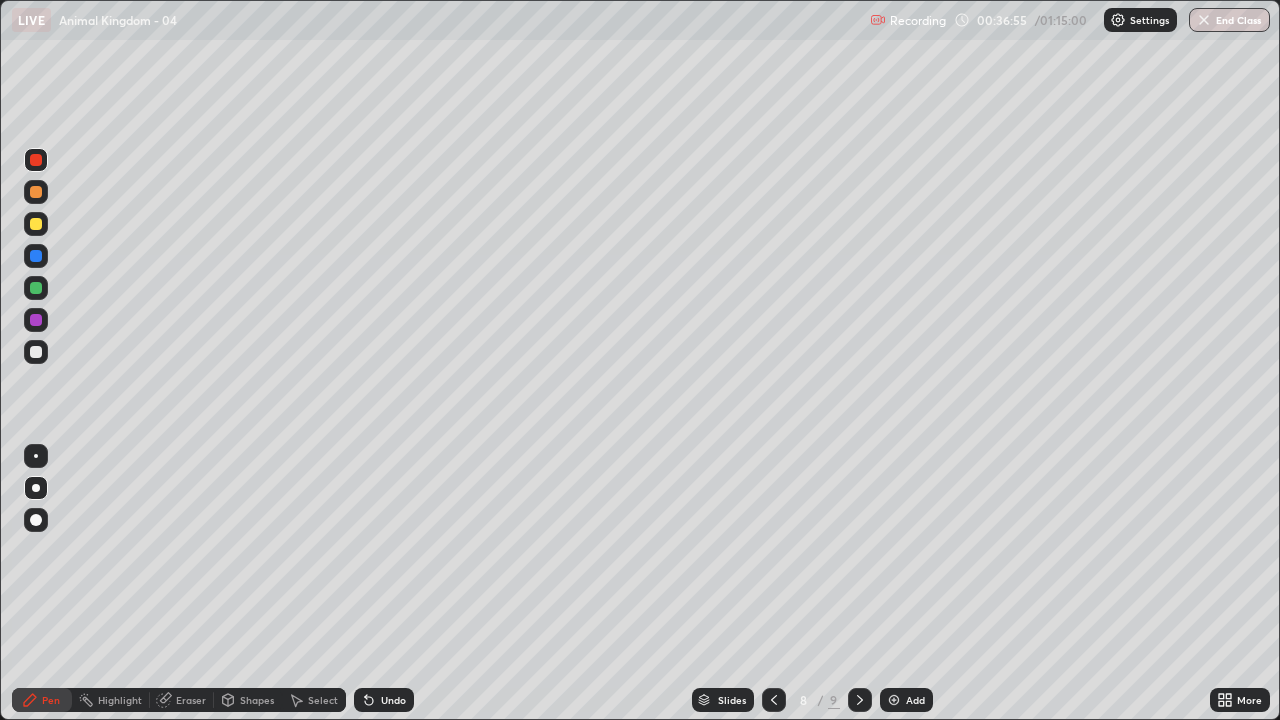 click on "Select" at bounding box center (323, 700) 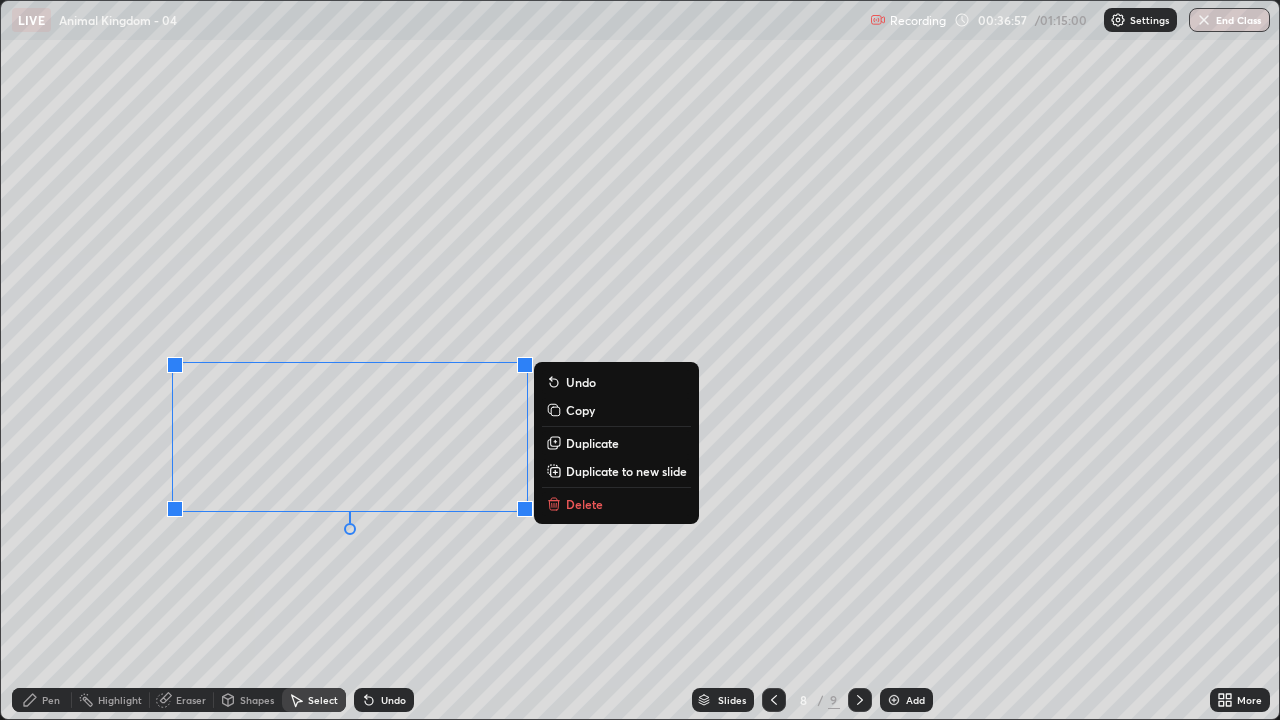 click on "Delete" at bounding box center (616, 504) 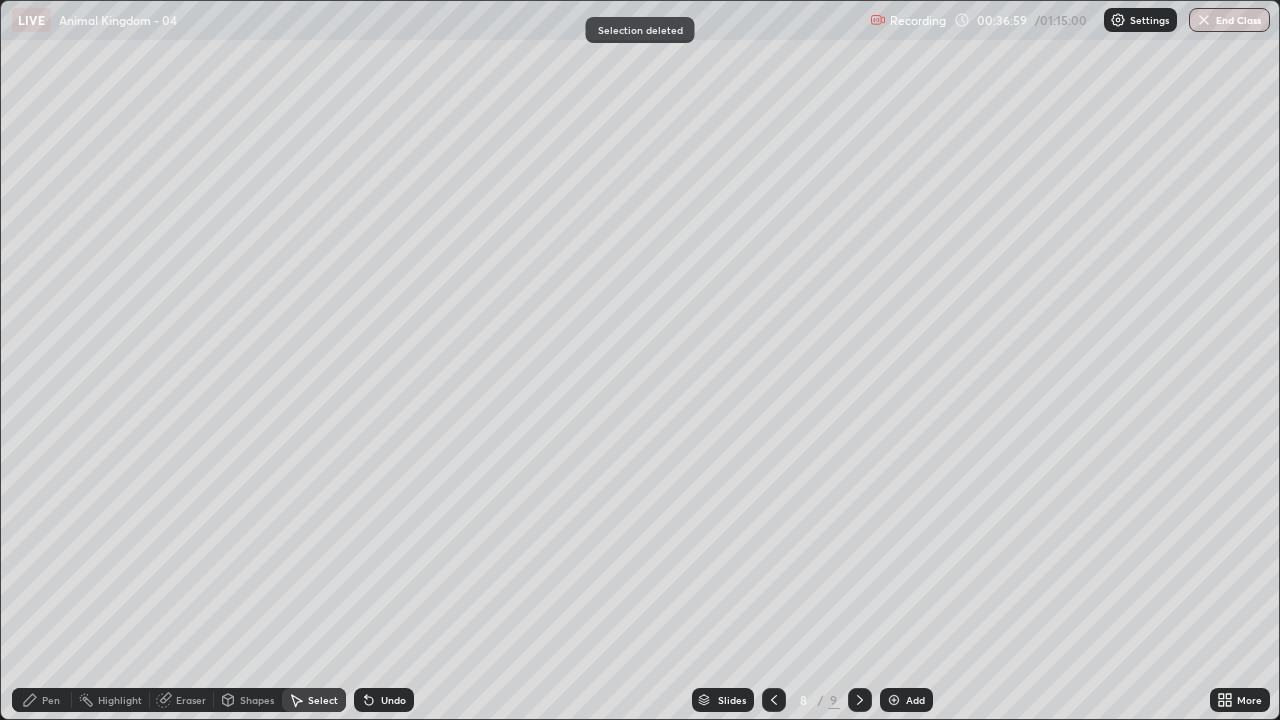 click on "Pen" at bounding box center [51, 700] 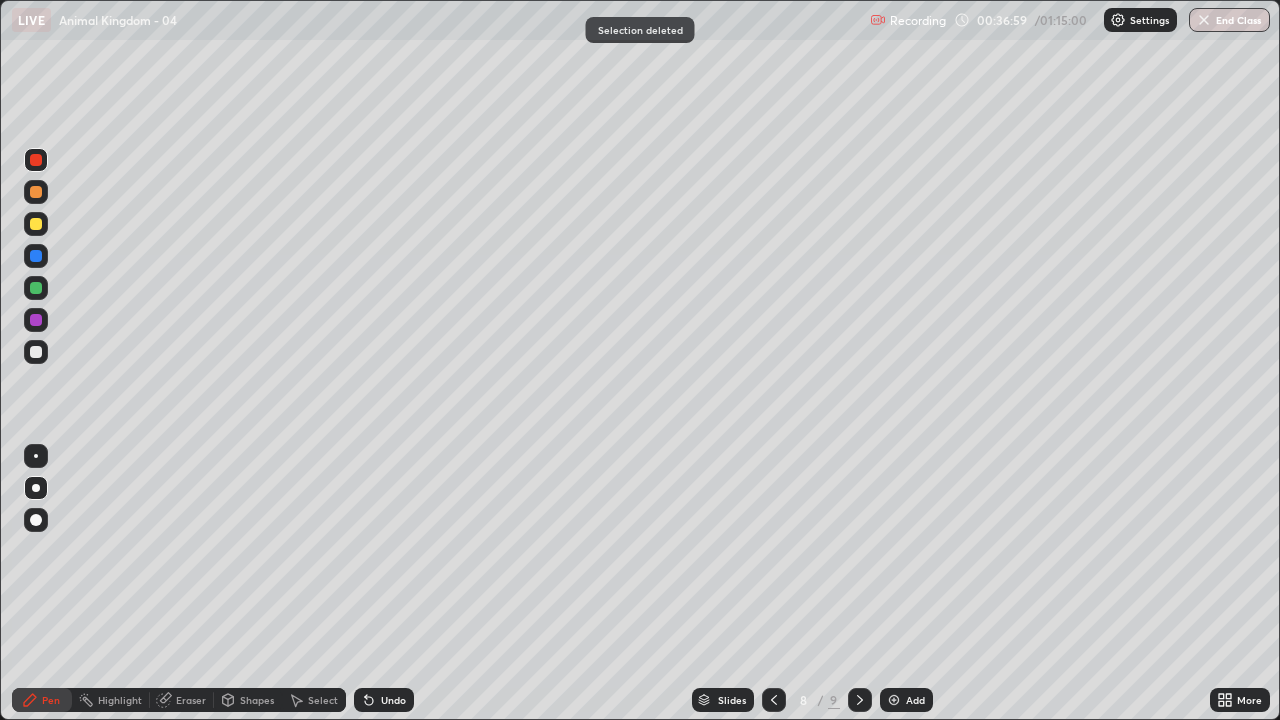 click at bounding box center [36, 352] 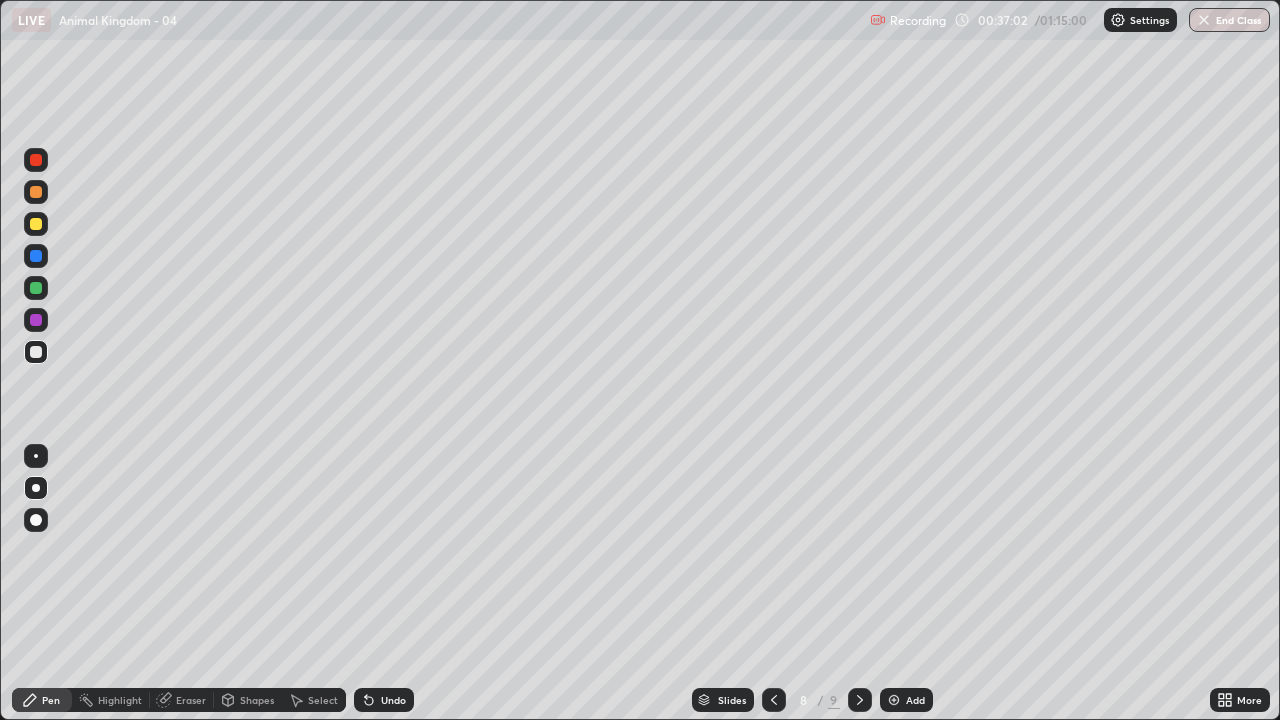 click at bounding box center [36, 352] 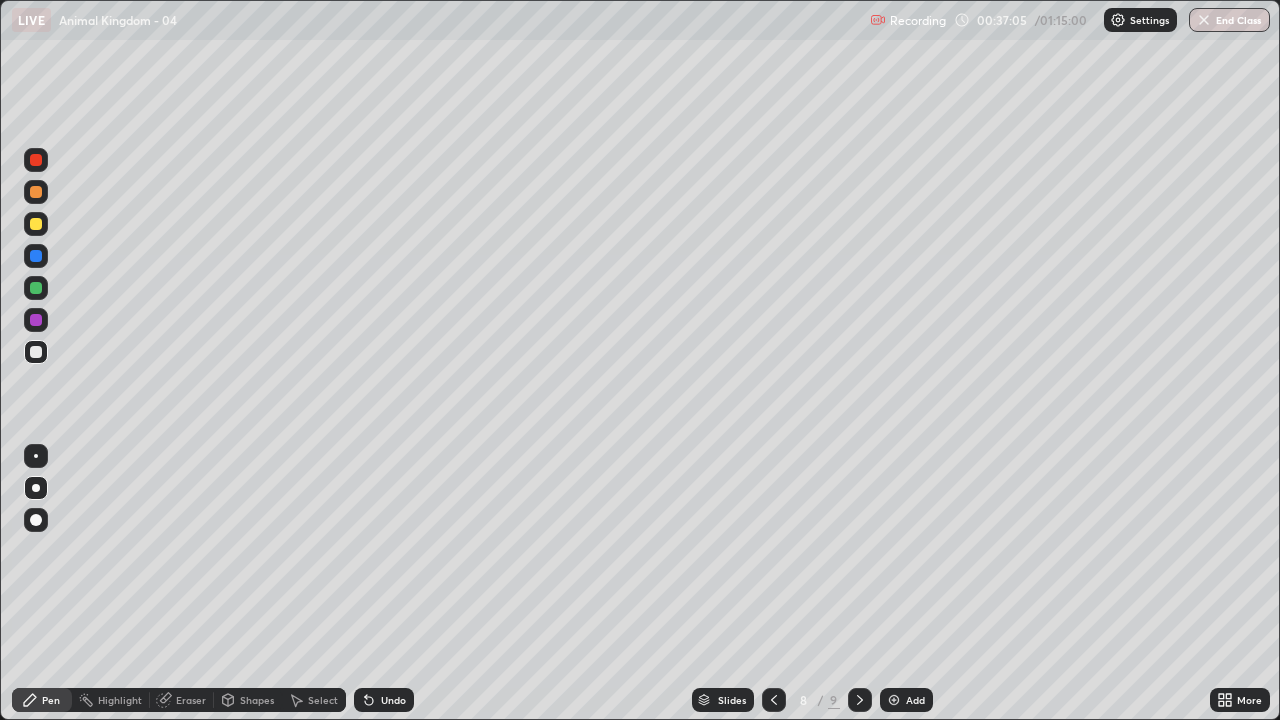 click at bounding box center (36, 352) 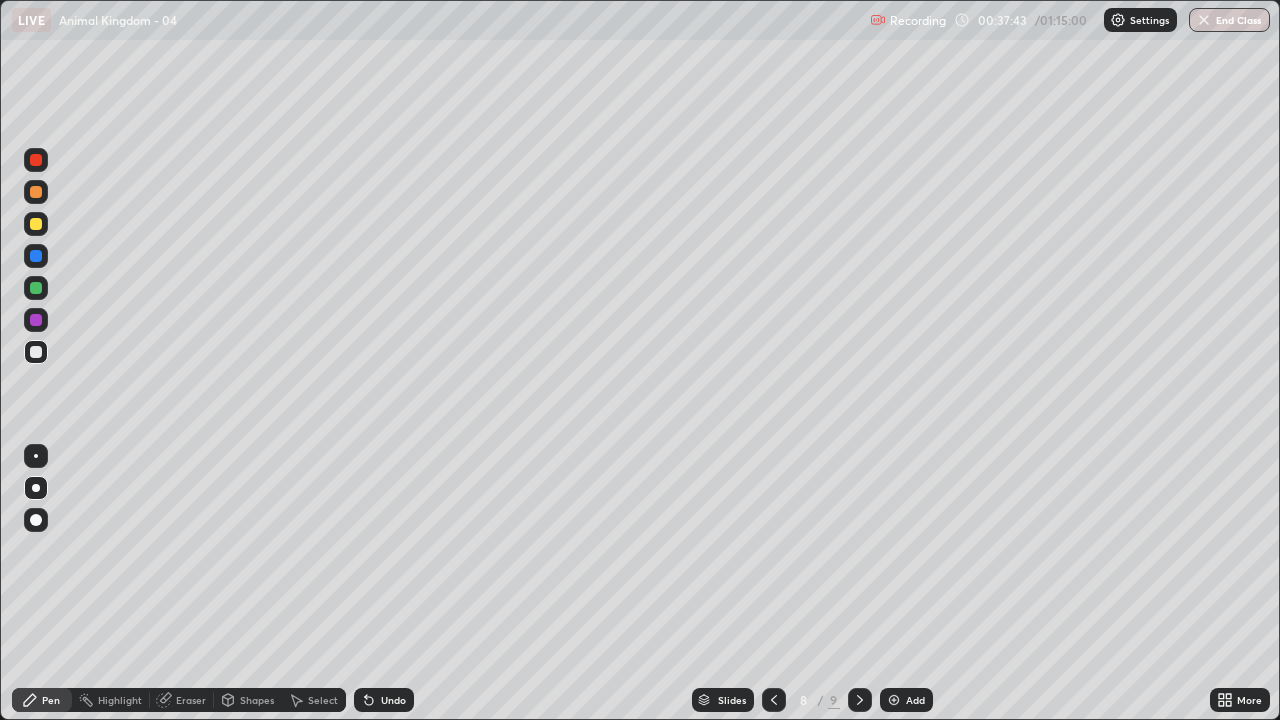 click at bounding box center (36, 352) 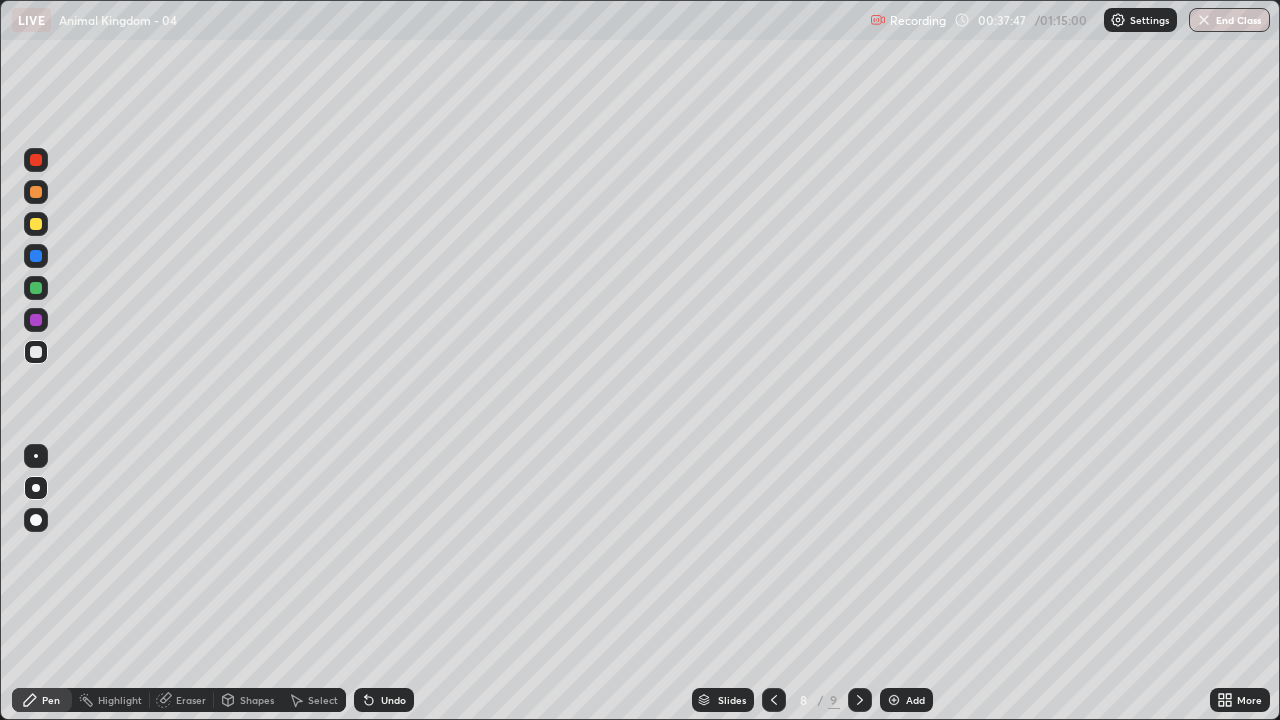 click at bounding box center (36, 352) 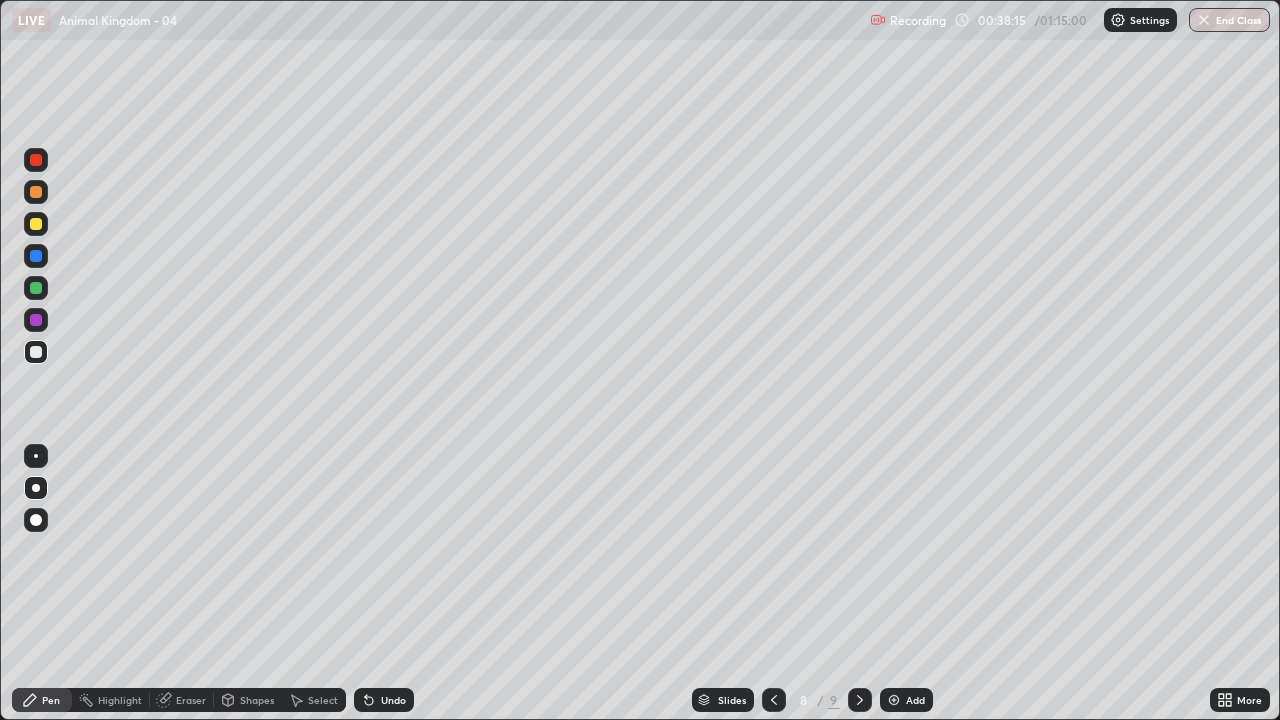 click at bounding box center [36, 352] 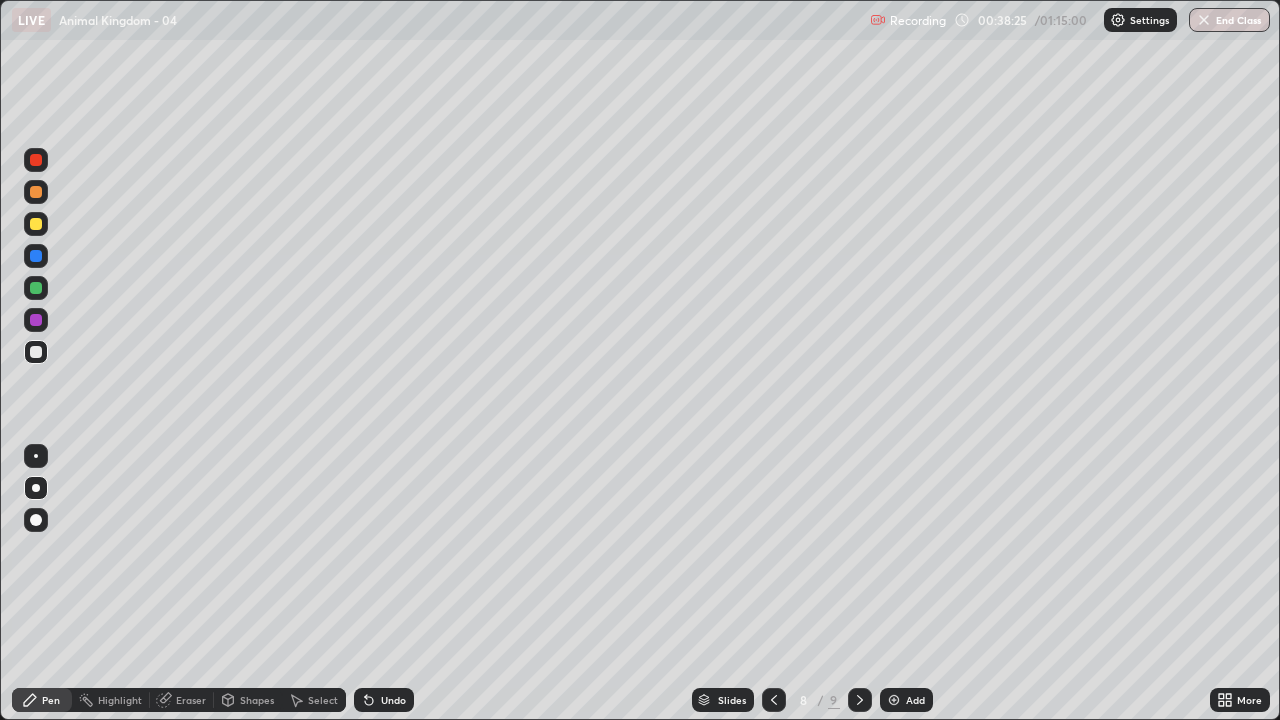 click 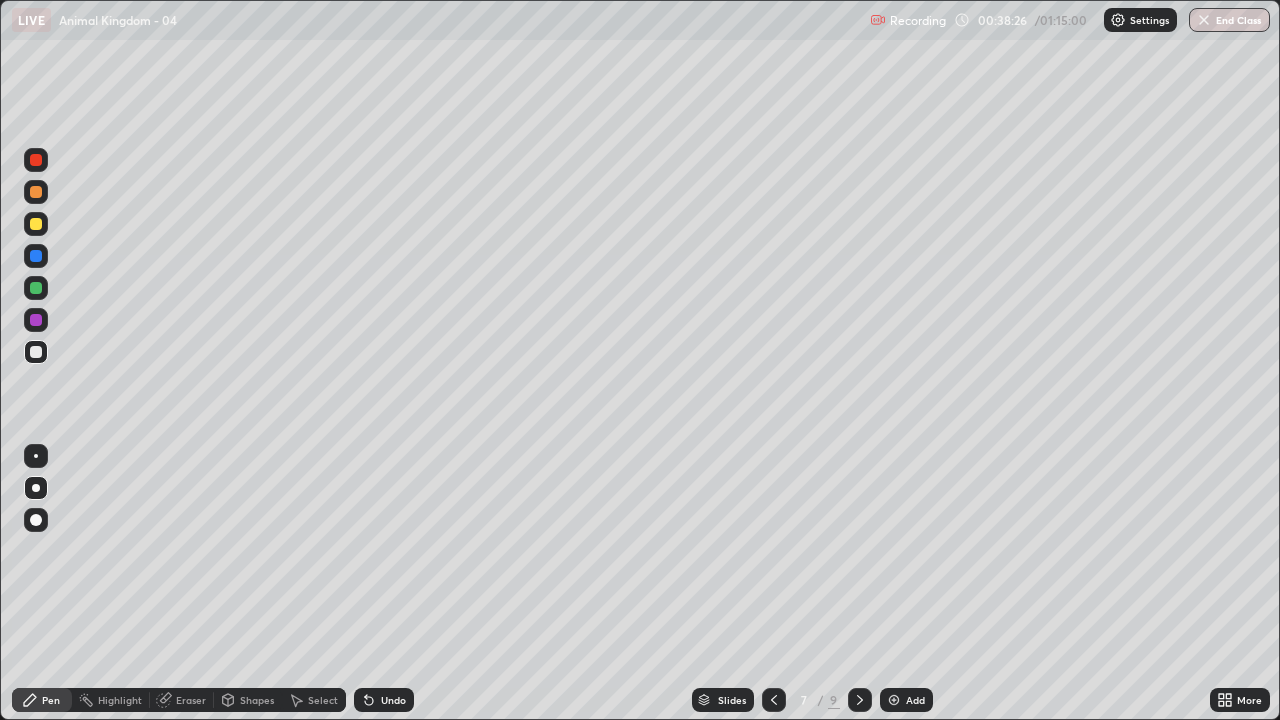 click 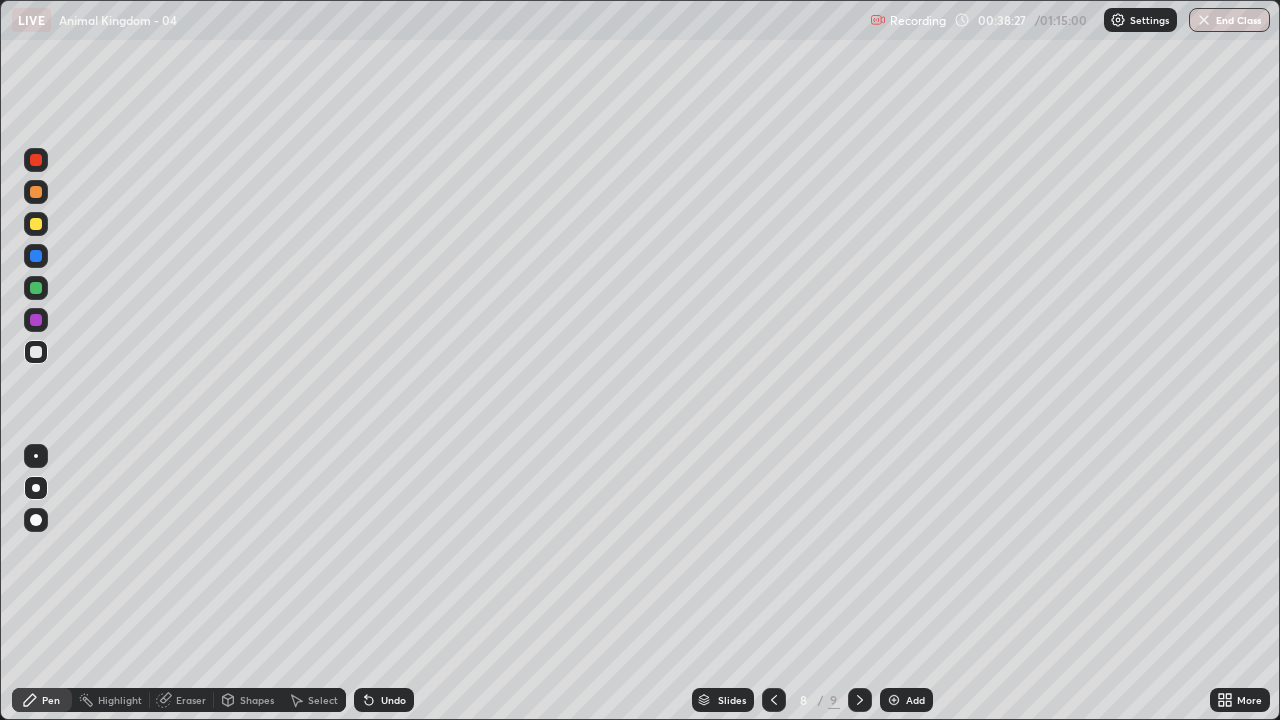 click 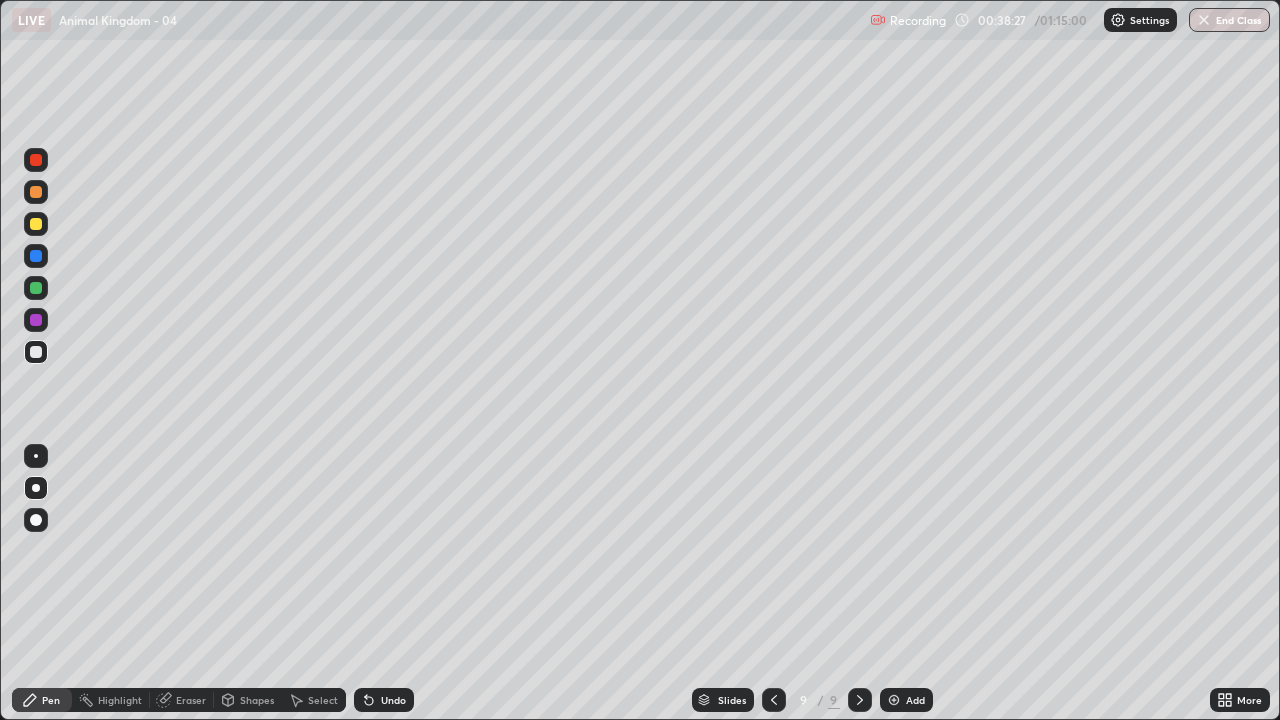 click on "Add" at bounding box center [915, 700] 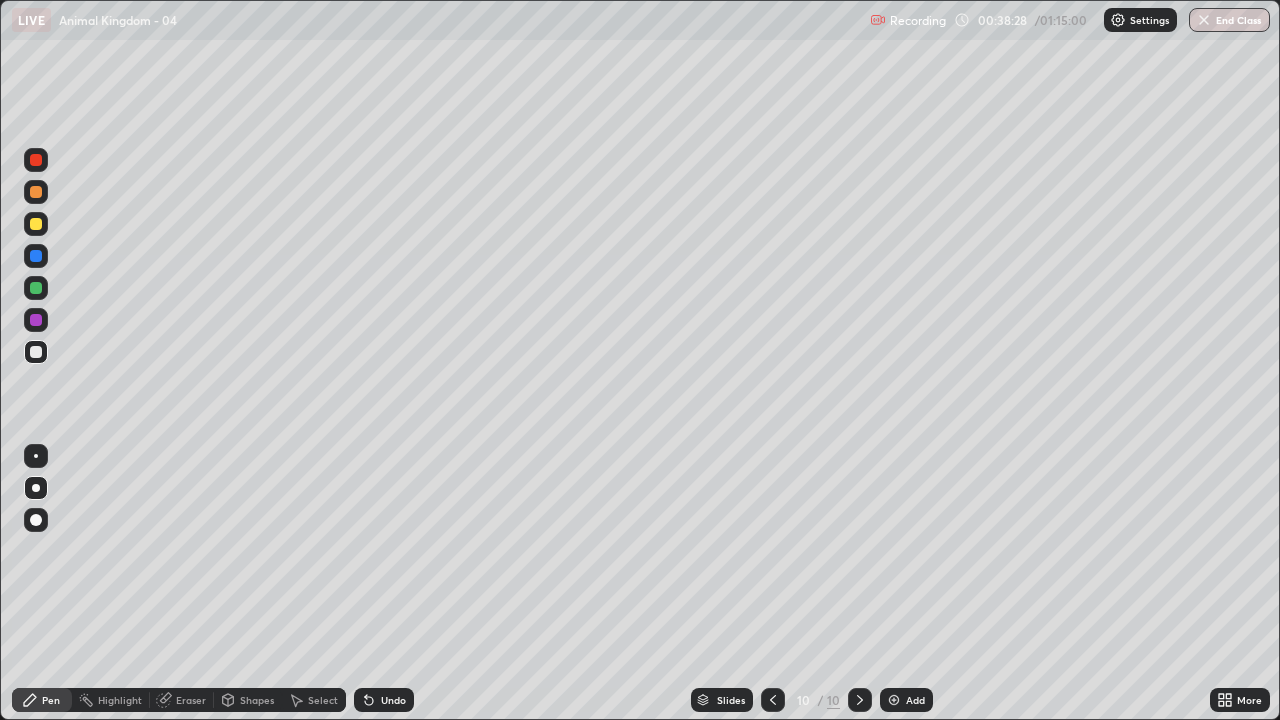 click 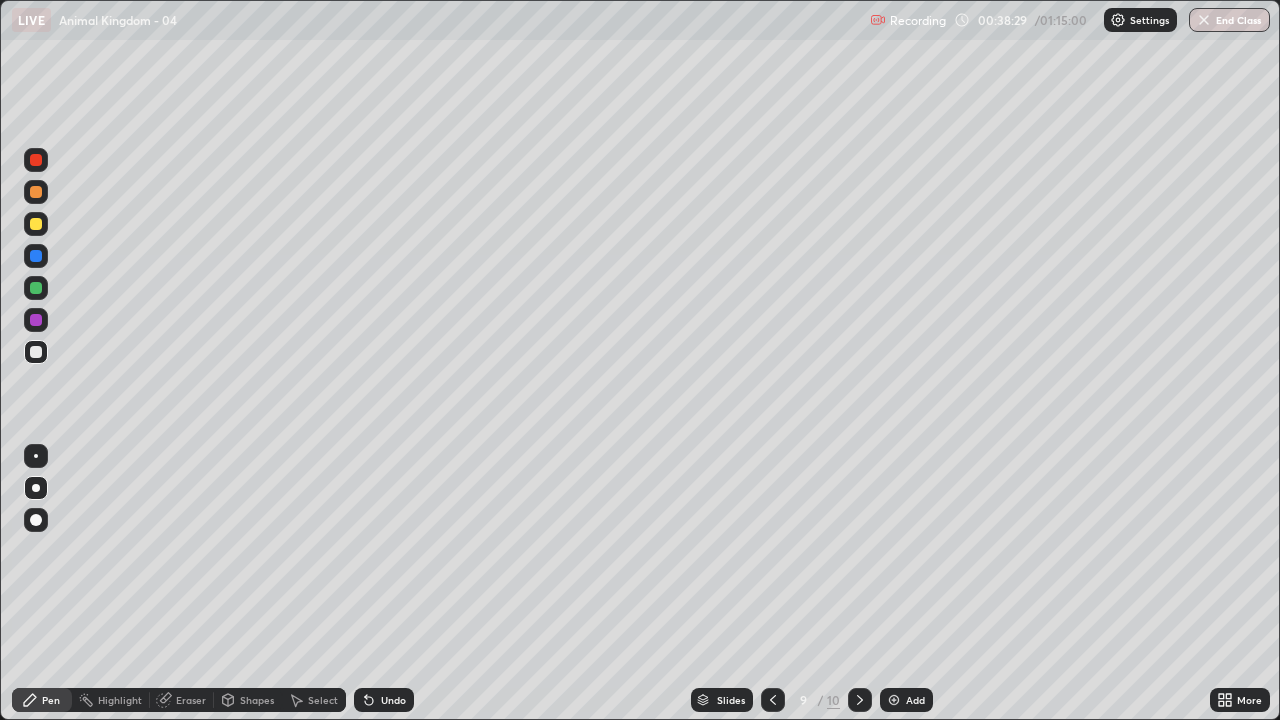 click at bounding box center (36, 352) 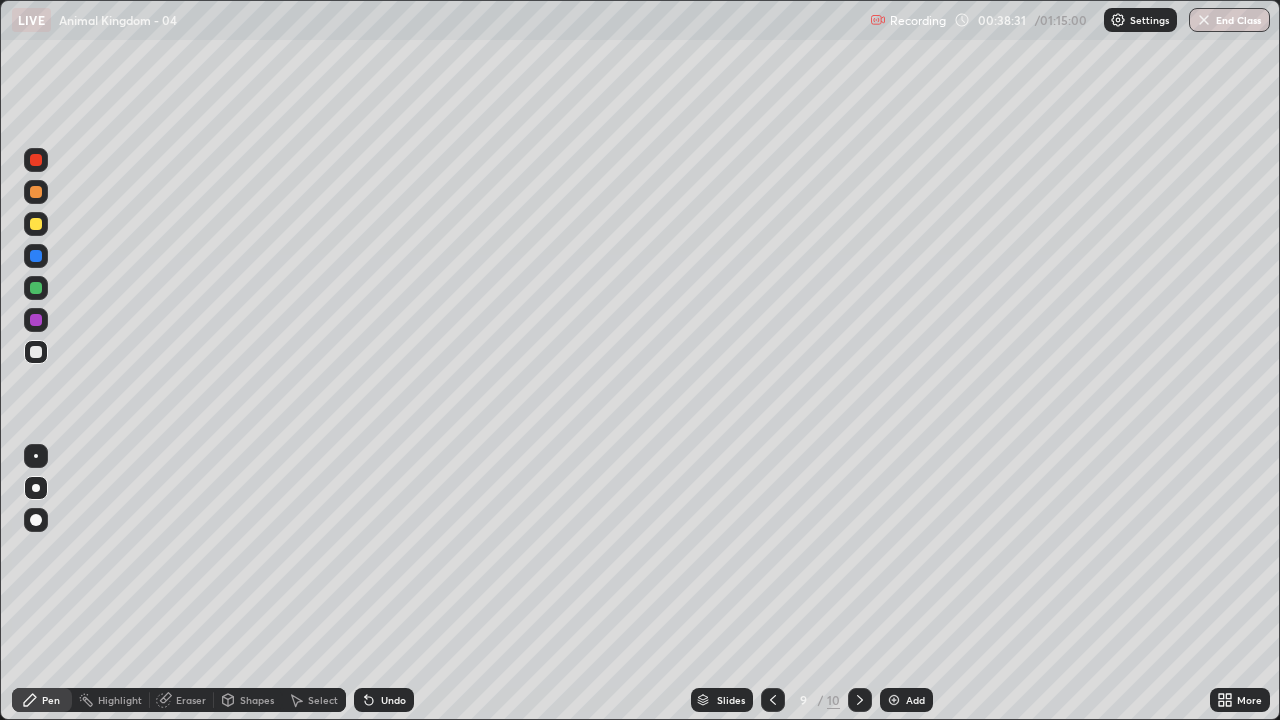 click at bounding box center [36, 352] 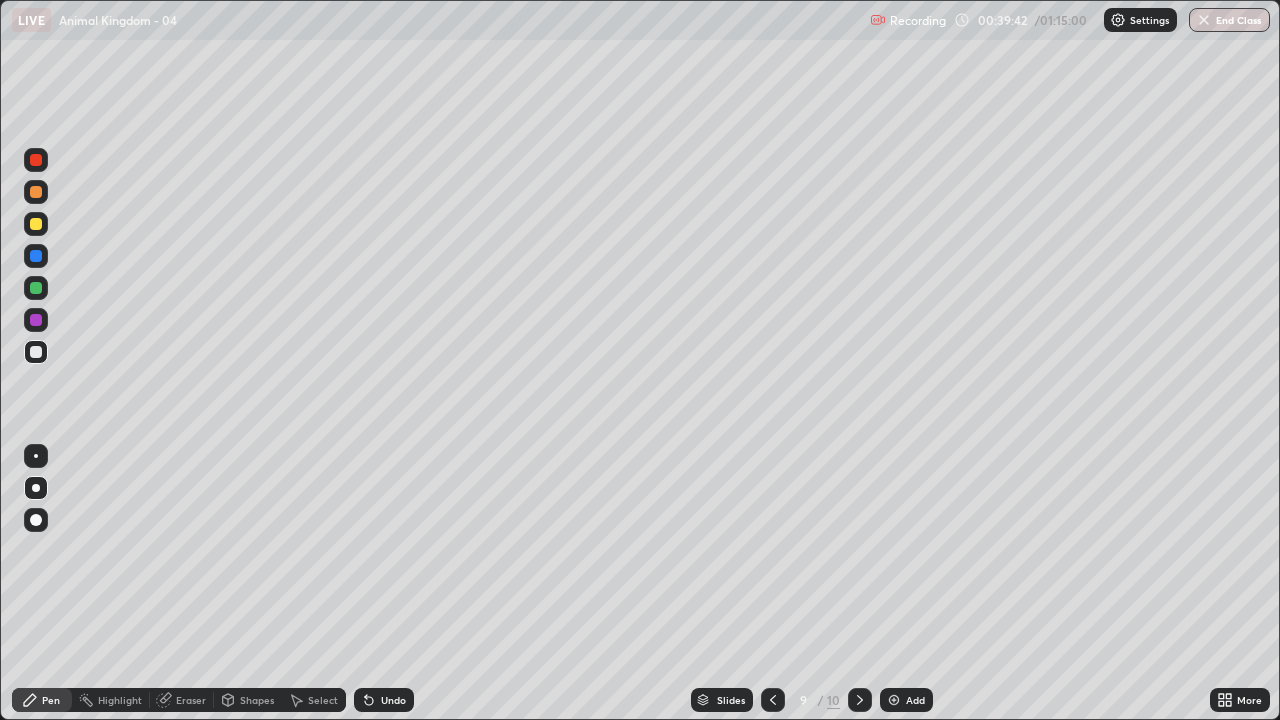 click at bounding box center [36, 352] 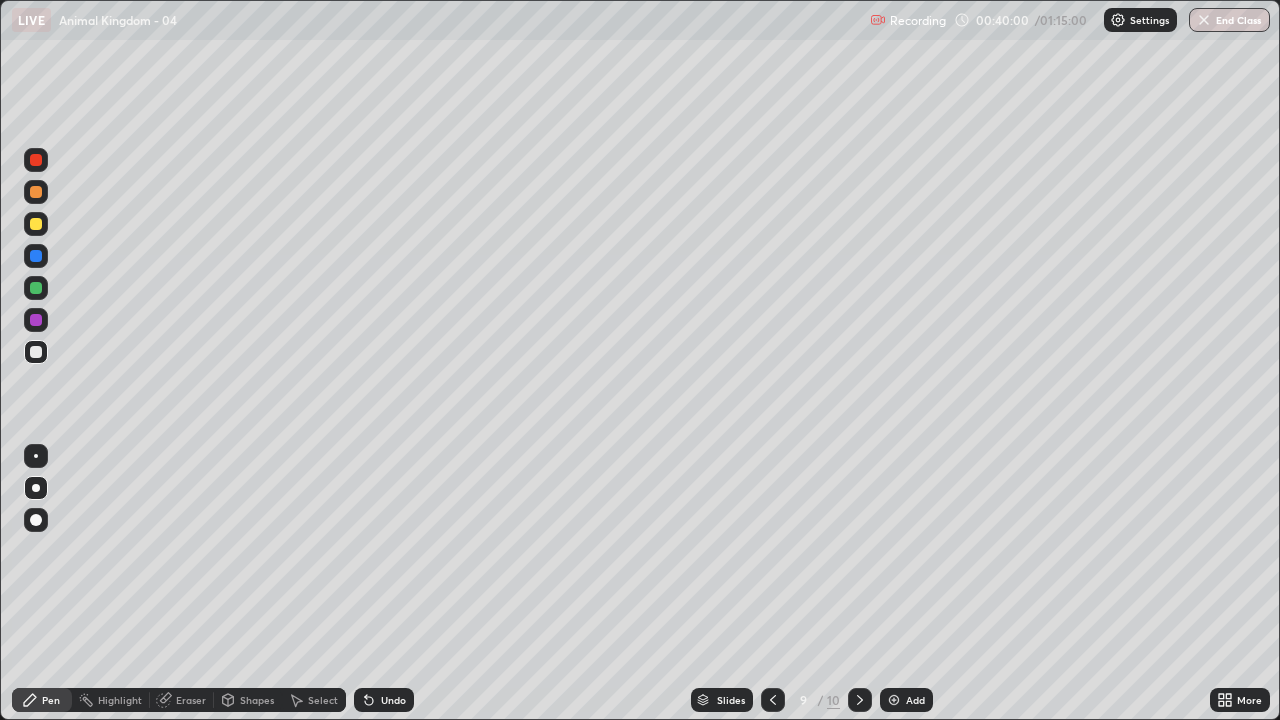 click at bounding box center (36, 352) 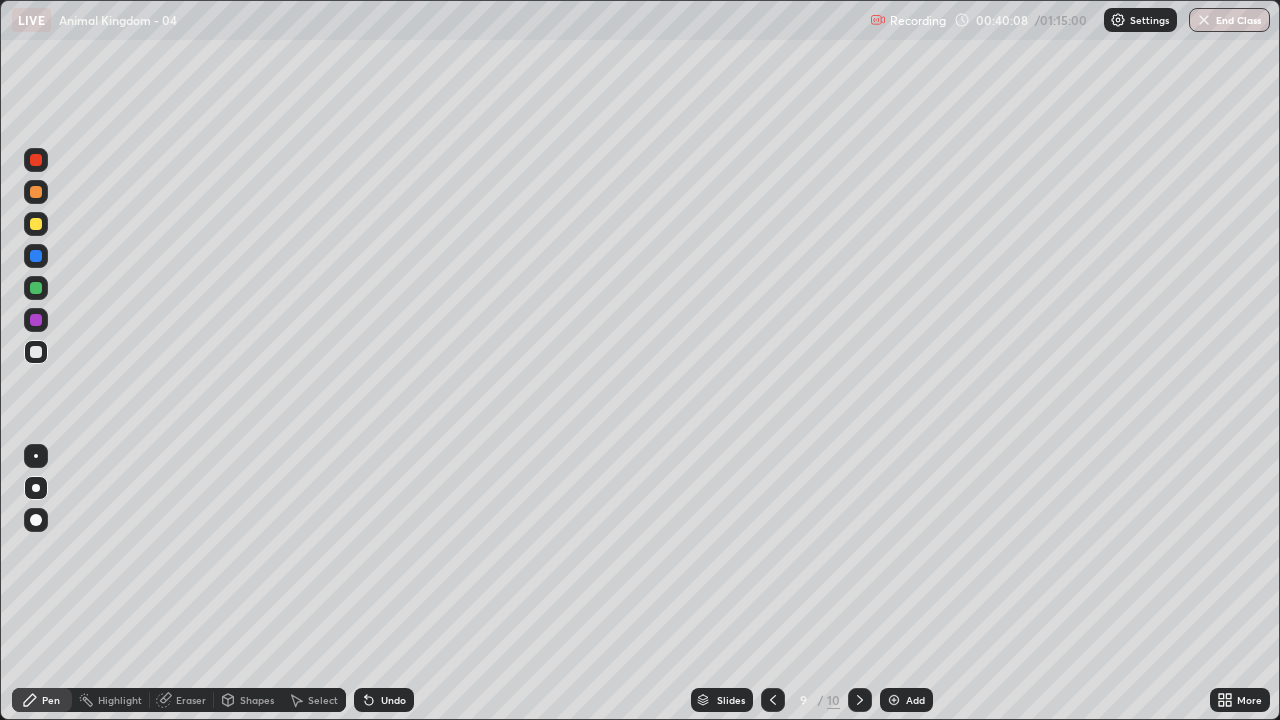 click at bounding box center [36, 256] 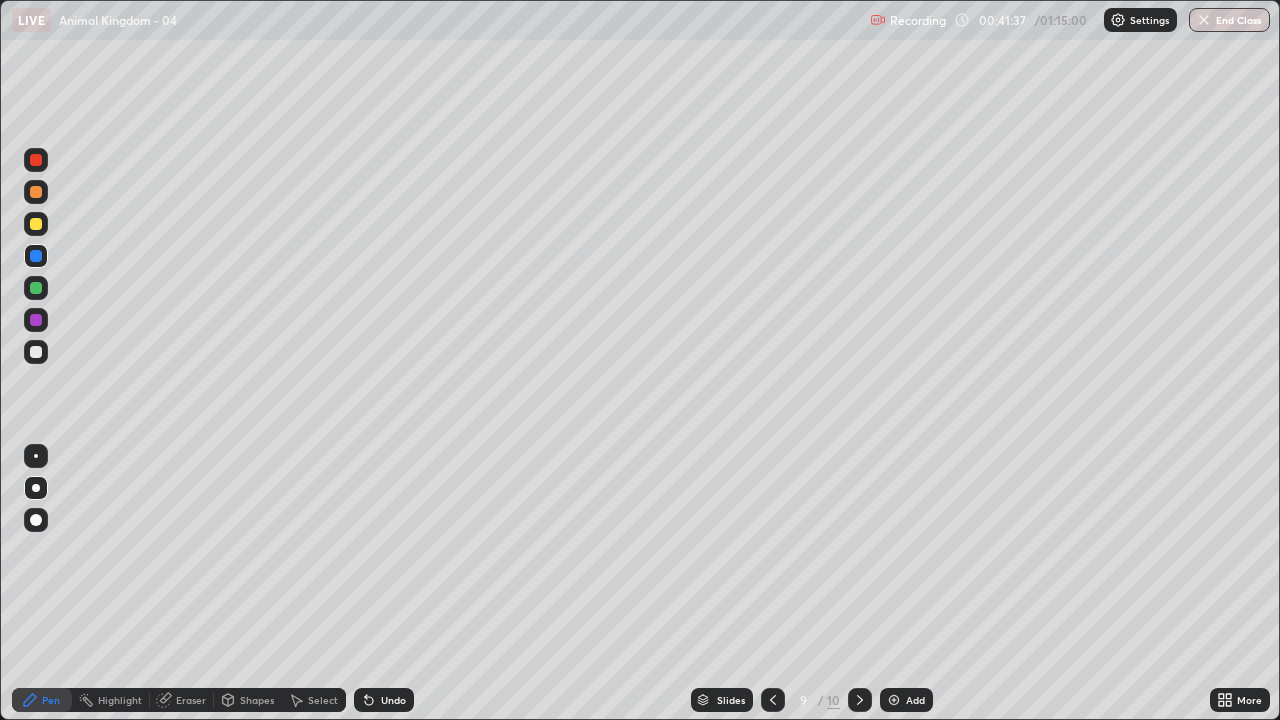 click at bounding box center (36, 320) 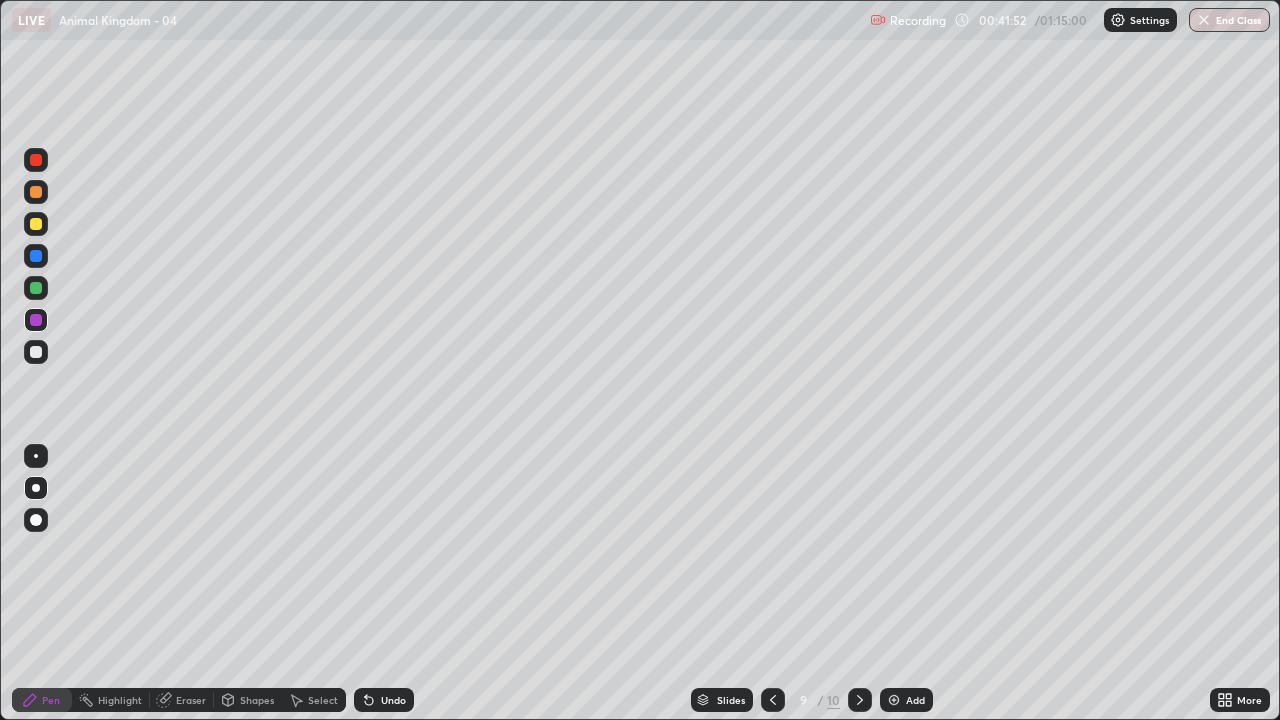 click at bounding box center [773, 700] 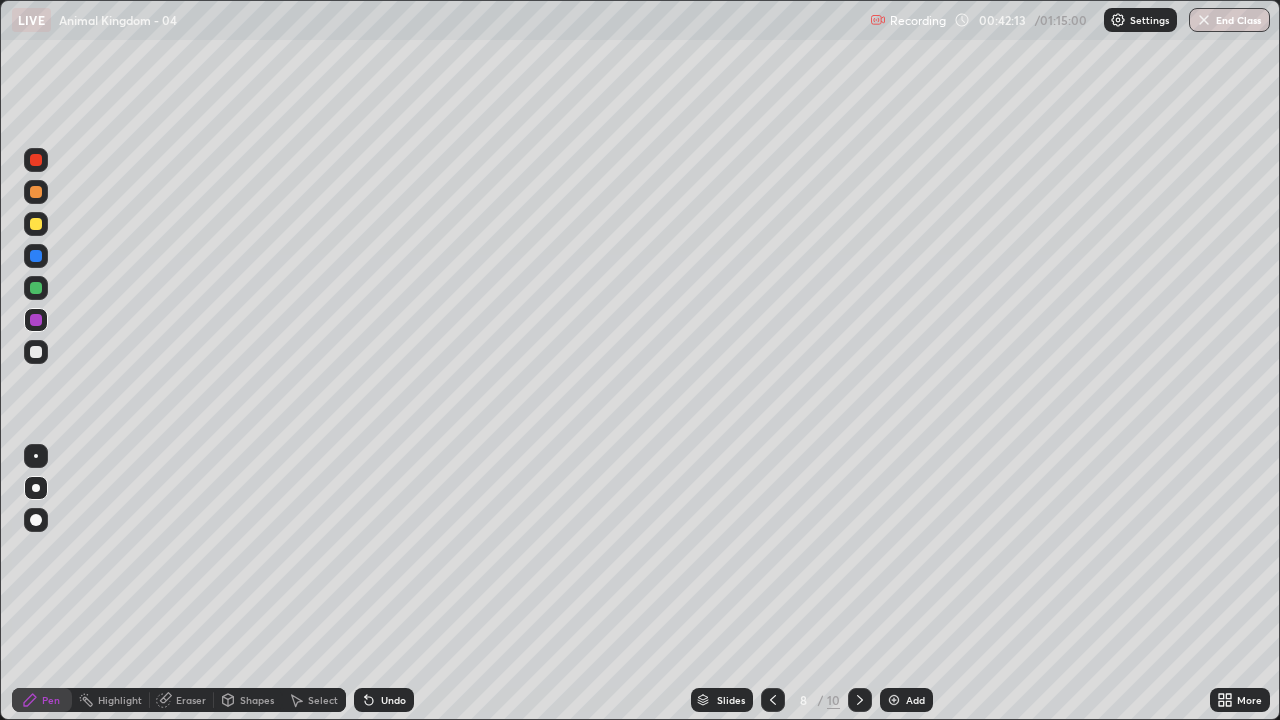 click 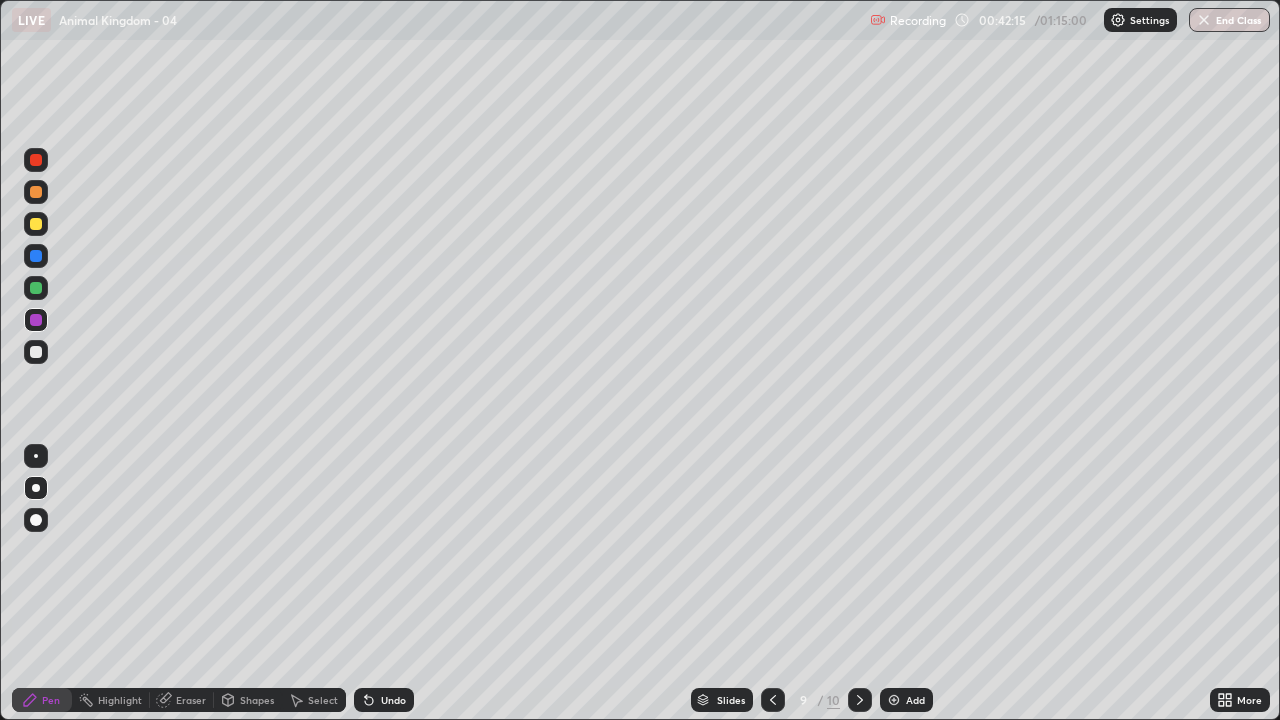 click on "Add" at bounding box center [906, 700] 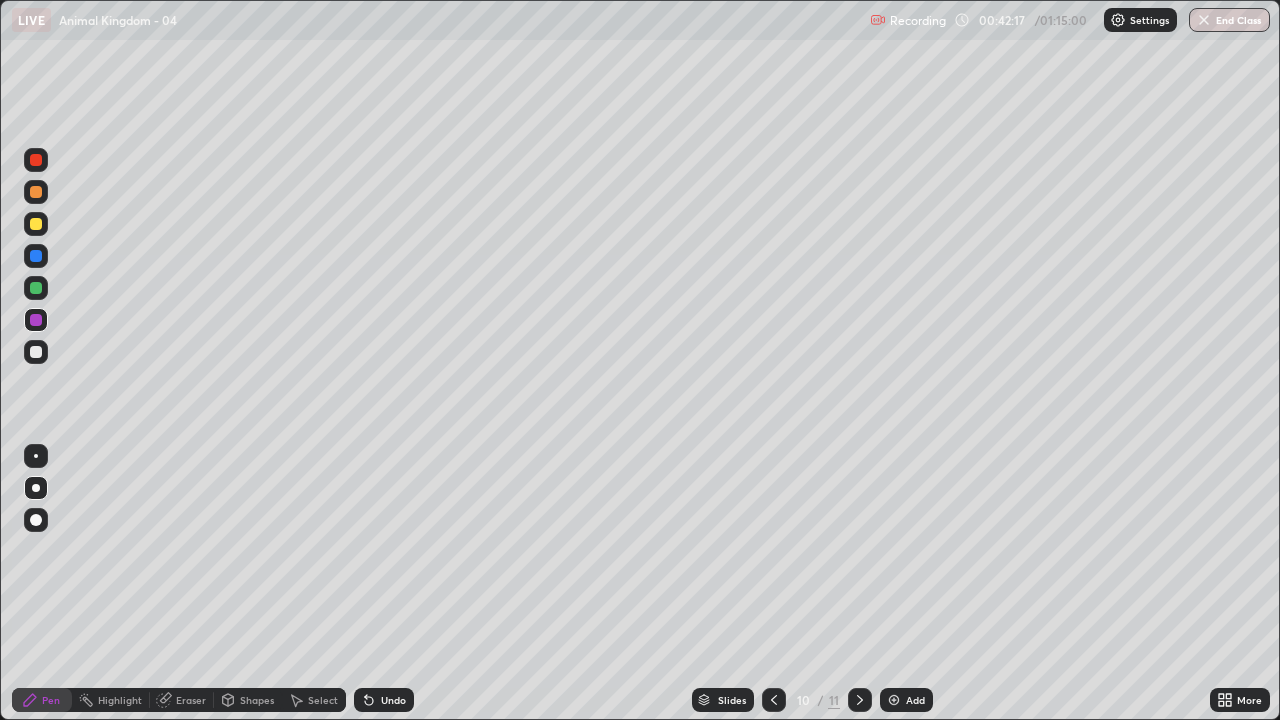 click 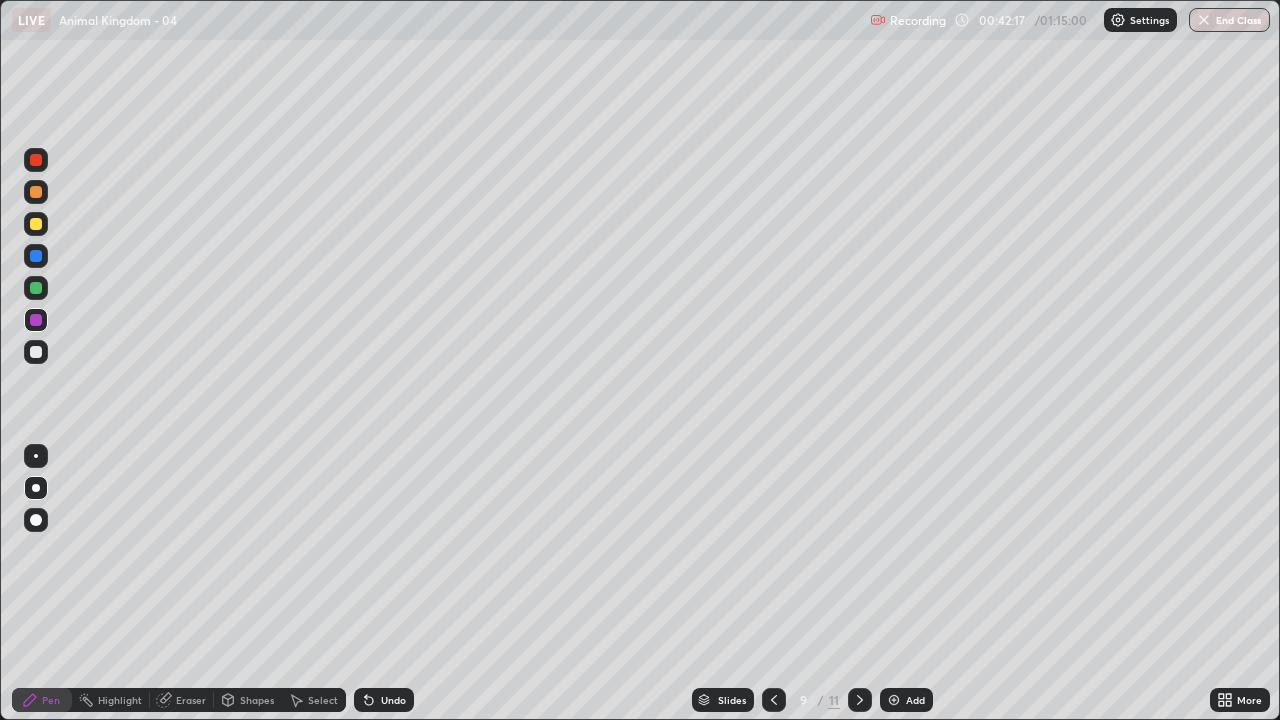 click 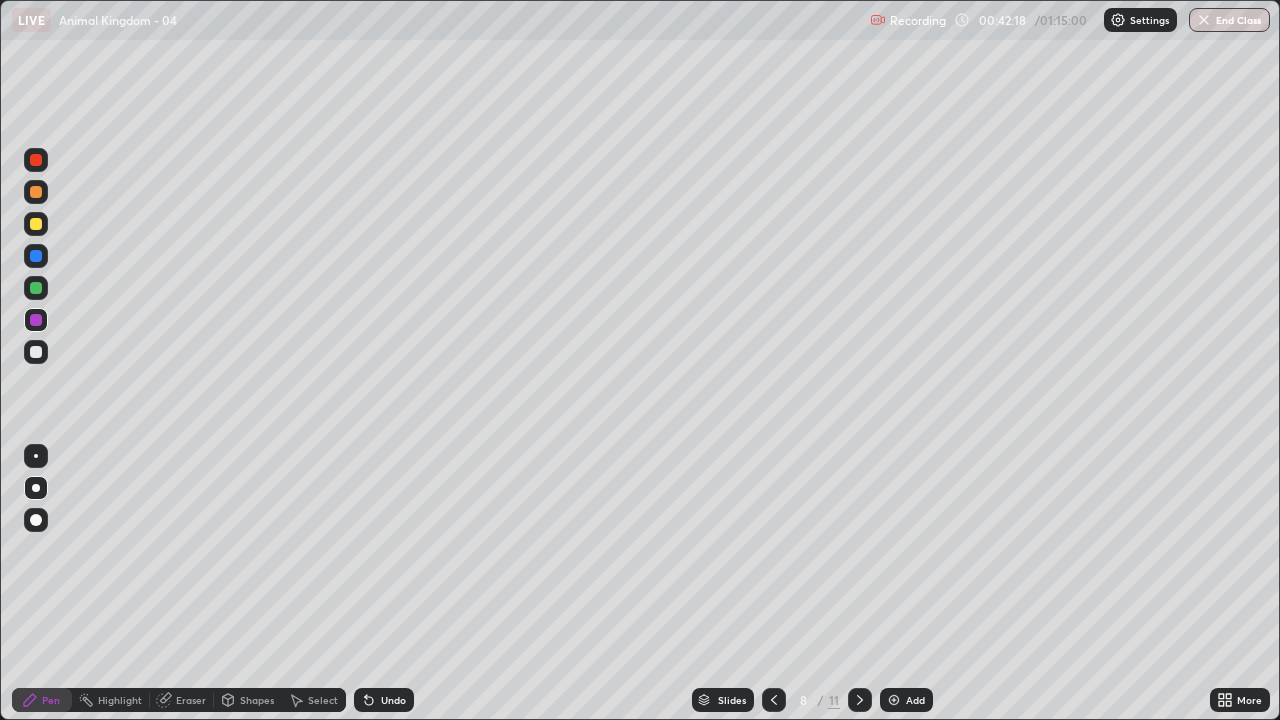 click at bounding box center [774, 700] 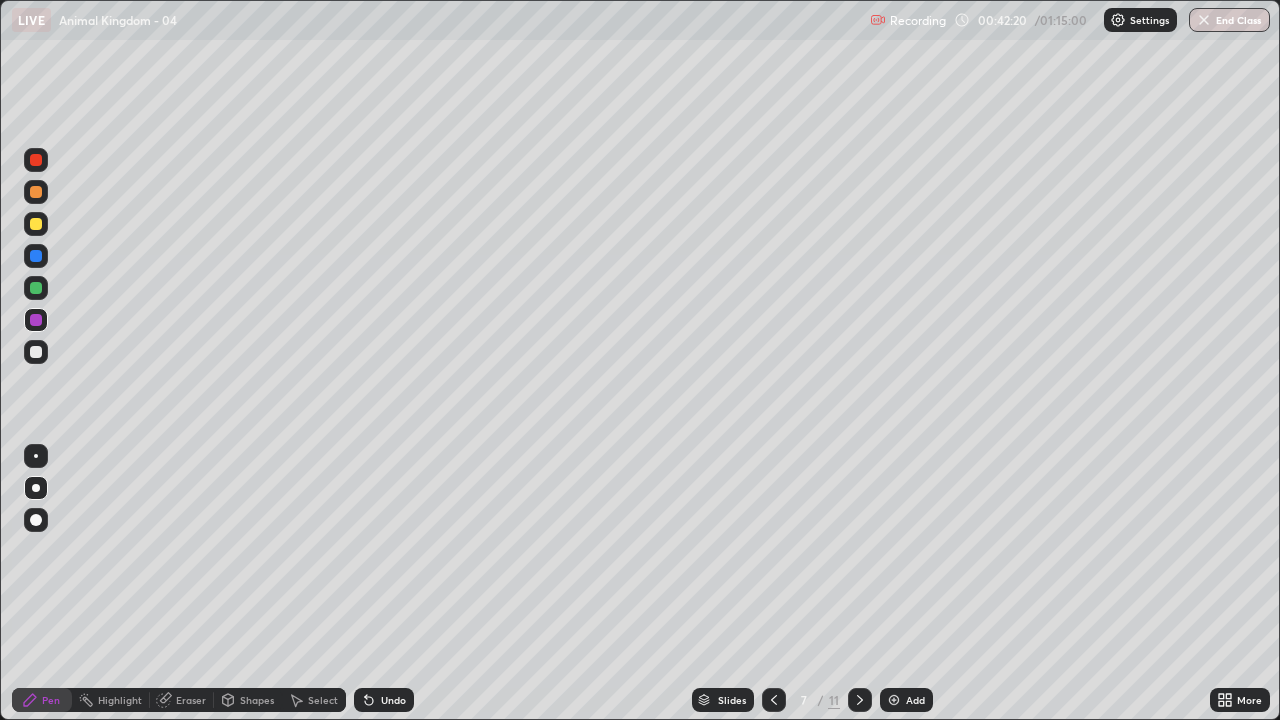 click 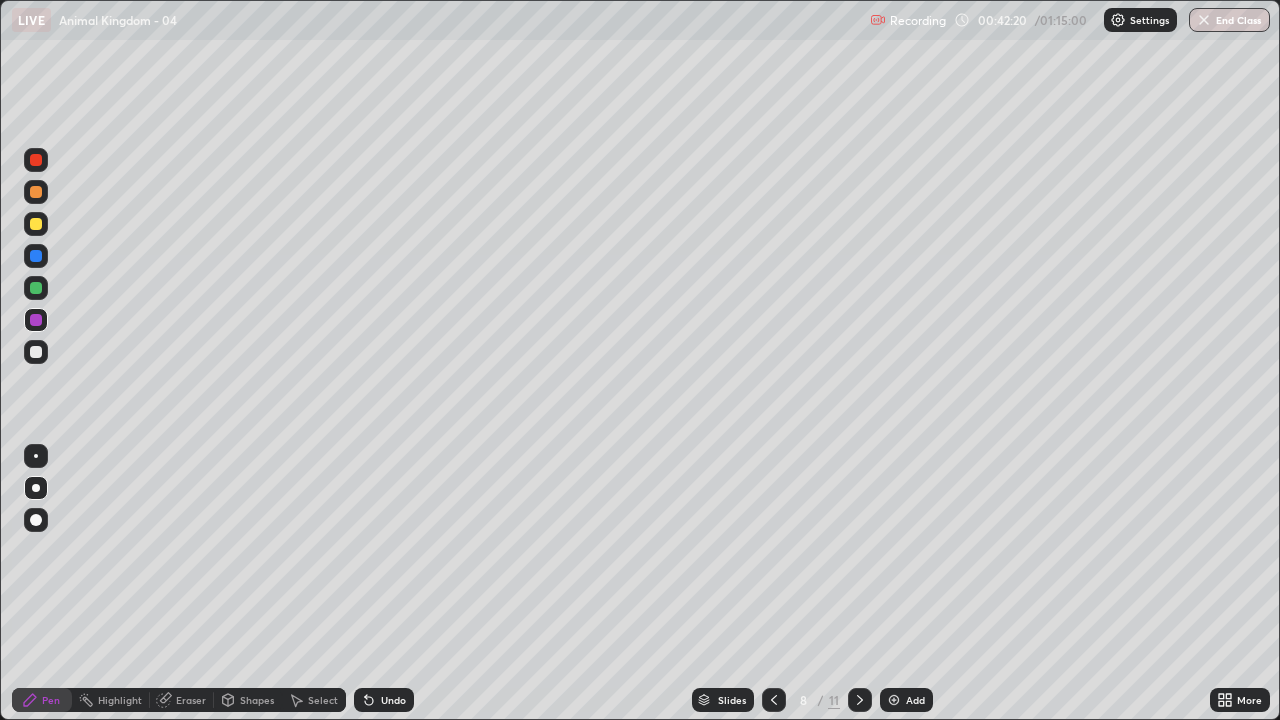 click 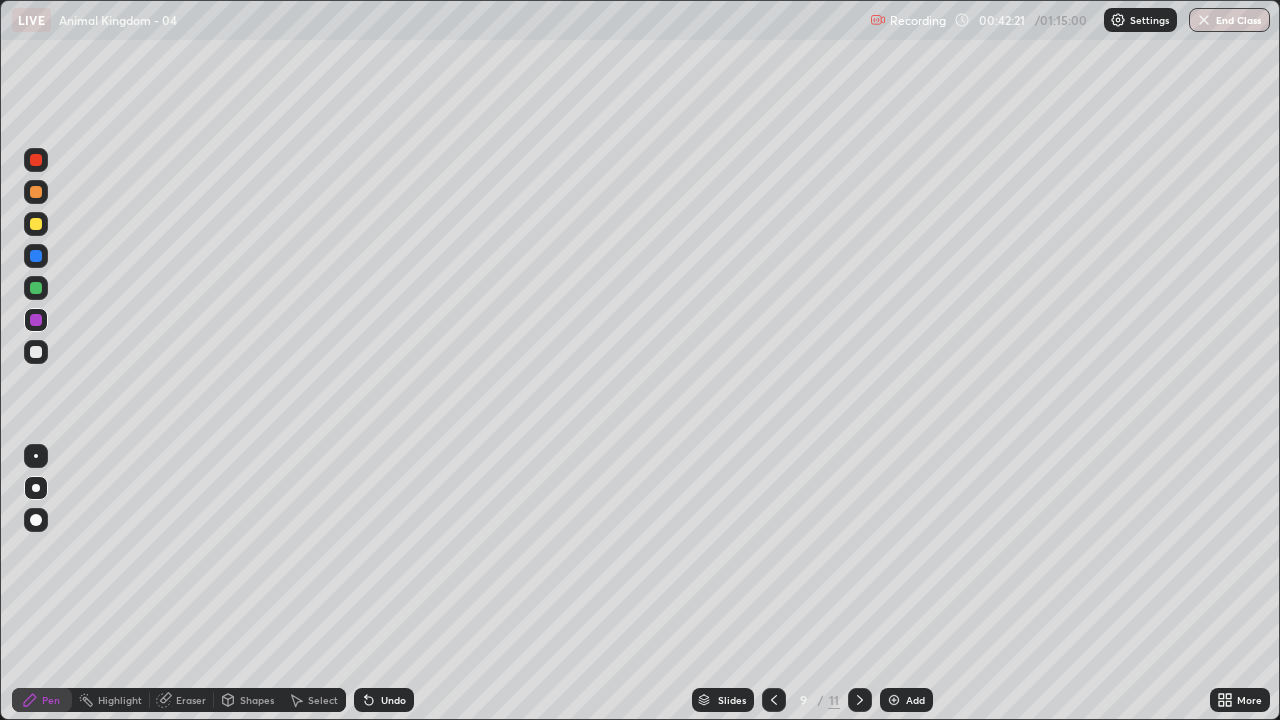 click 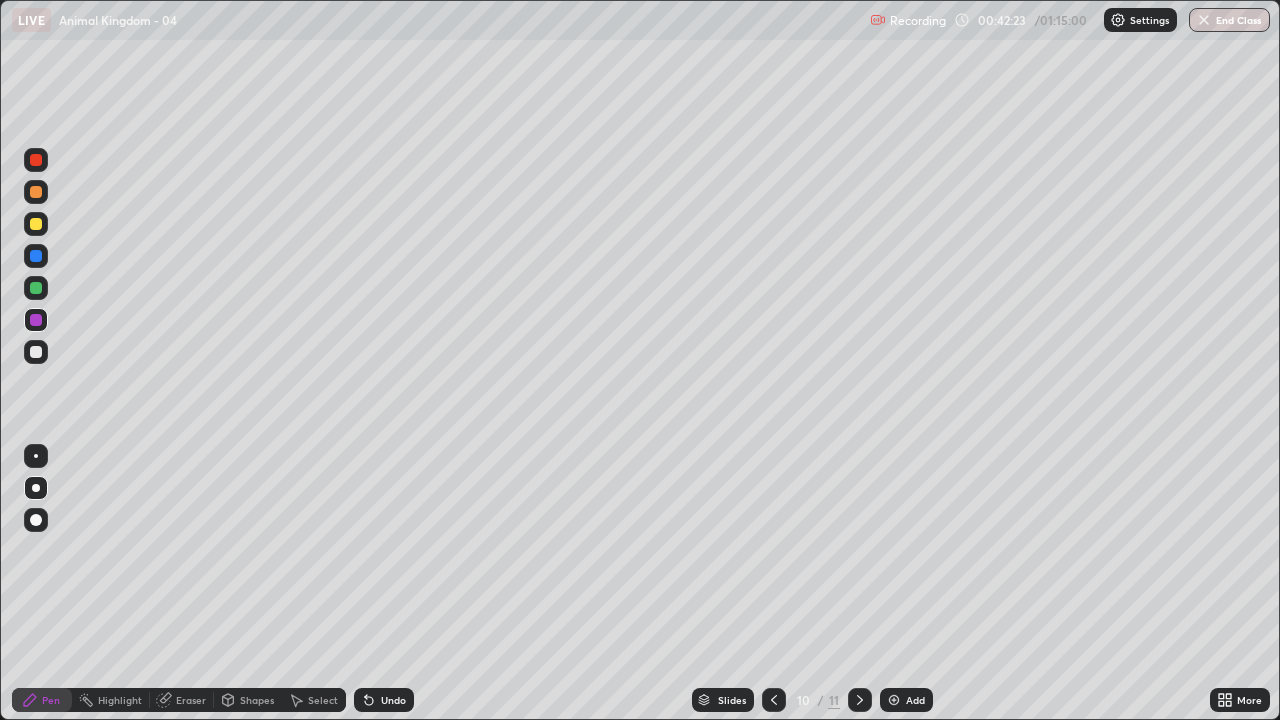 click at bounding box center (36, 352) 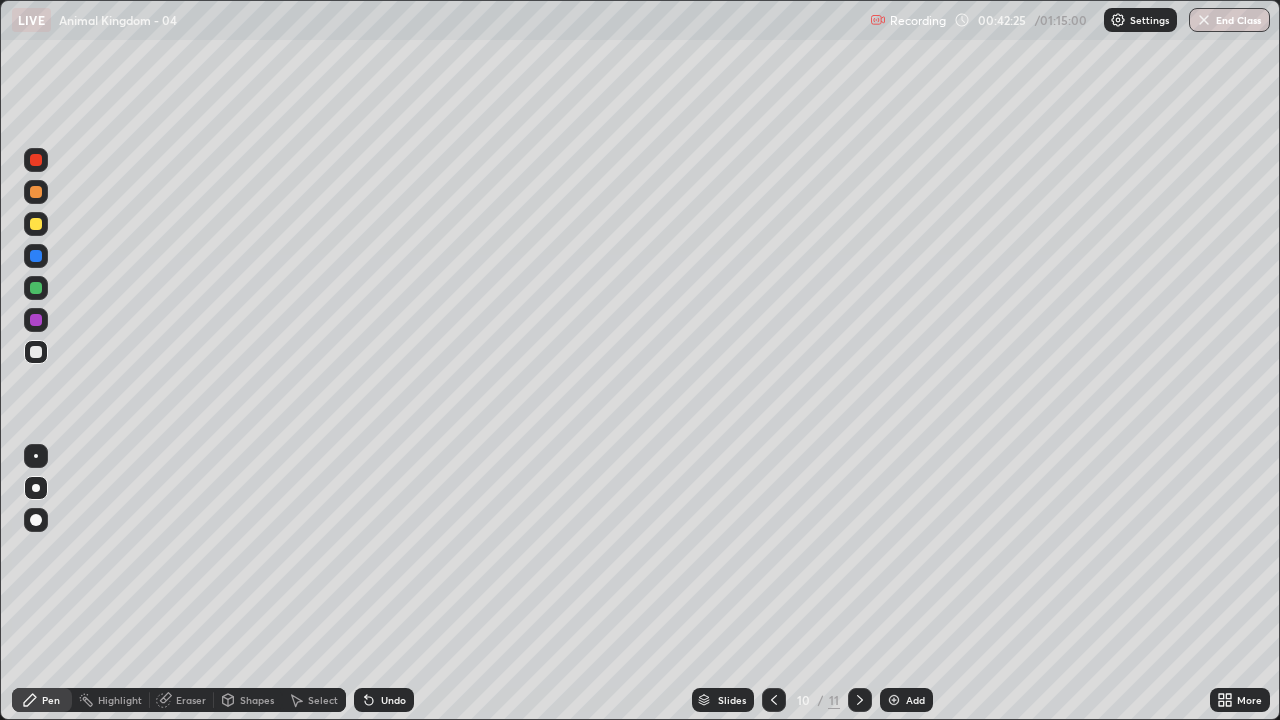 click at bounding box center (36, 352) 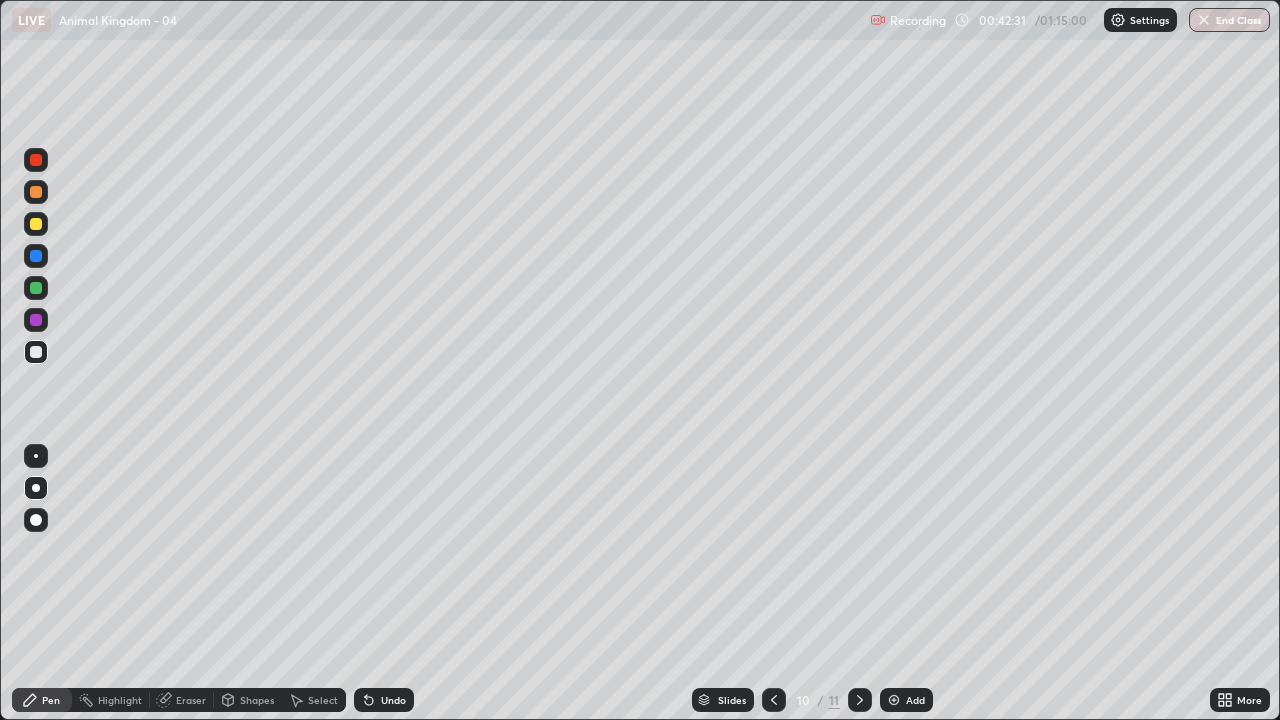 click at bounding box center (36, 352) 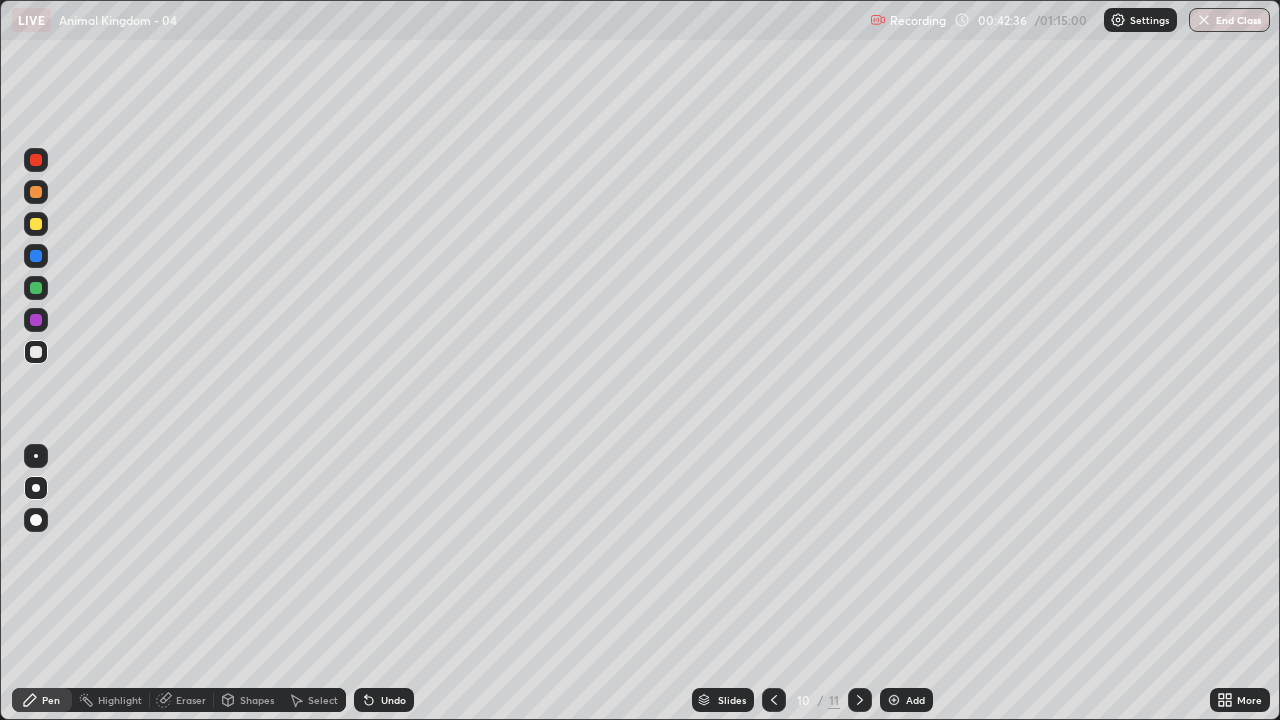 click at bounding box center [36, 352] 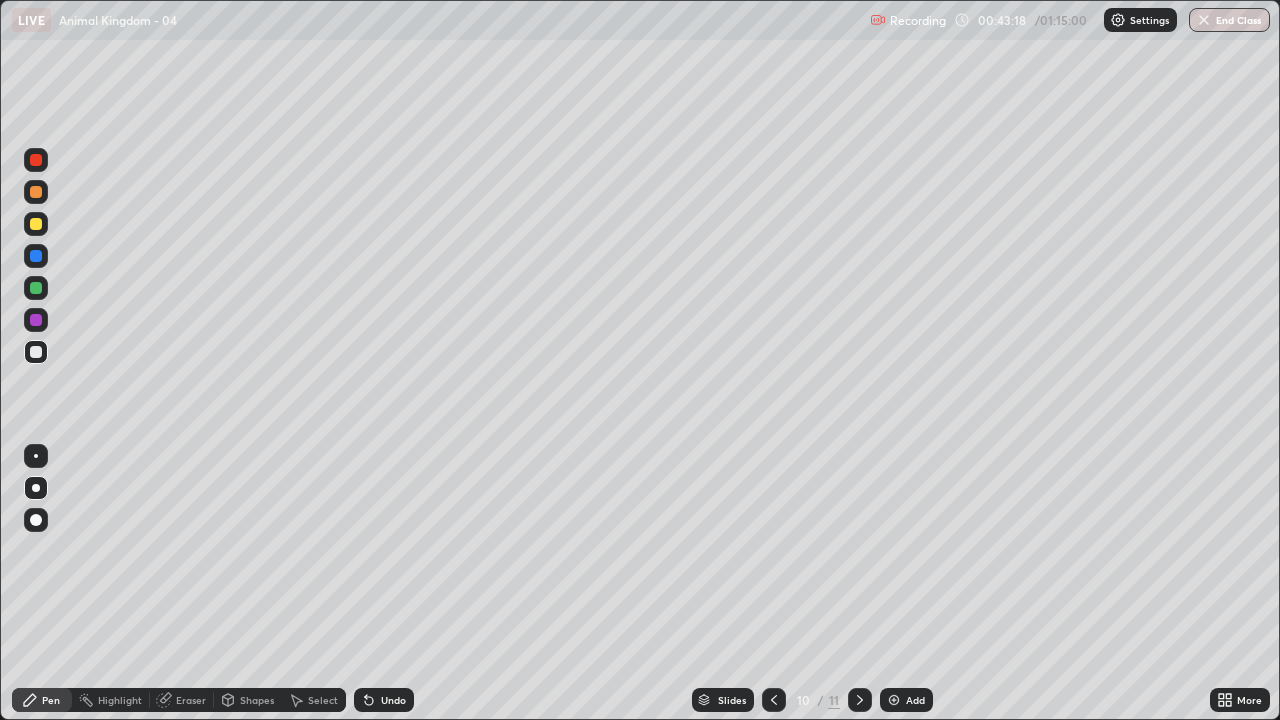 click at bounding box center [36, 352] 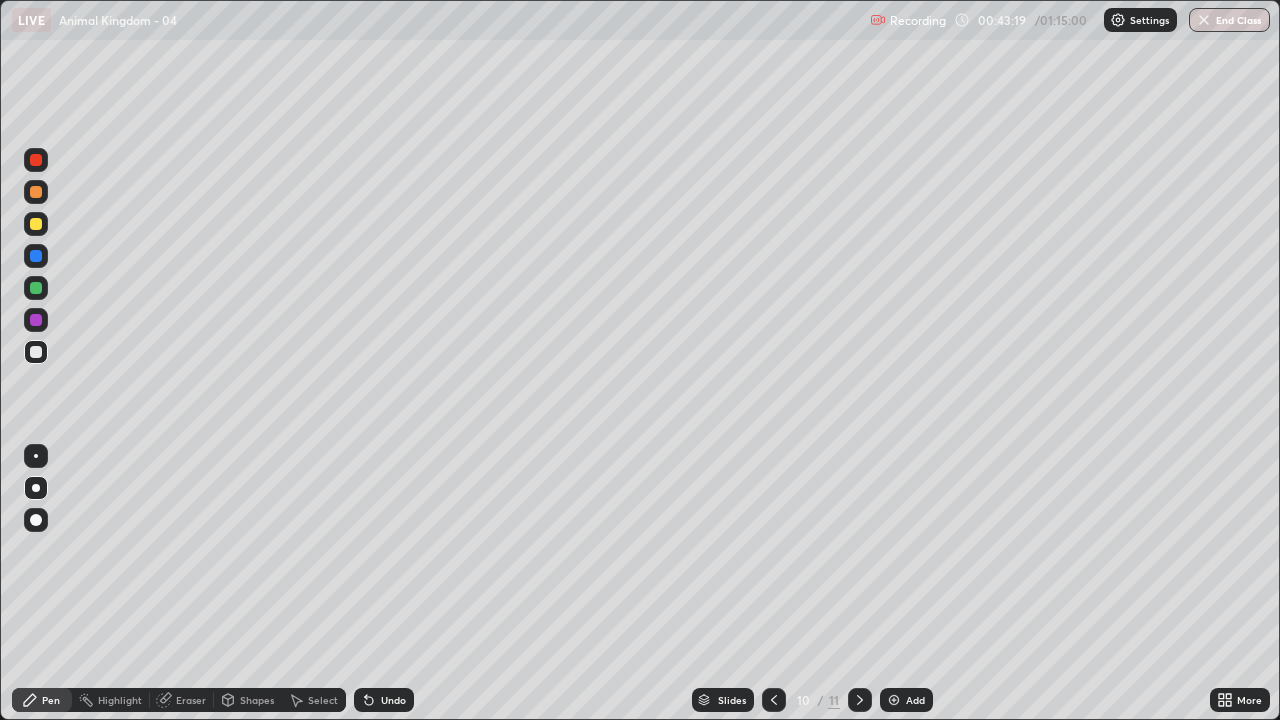click at bounding box center (36, 456) 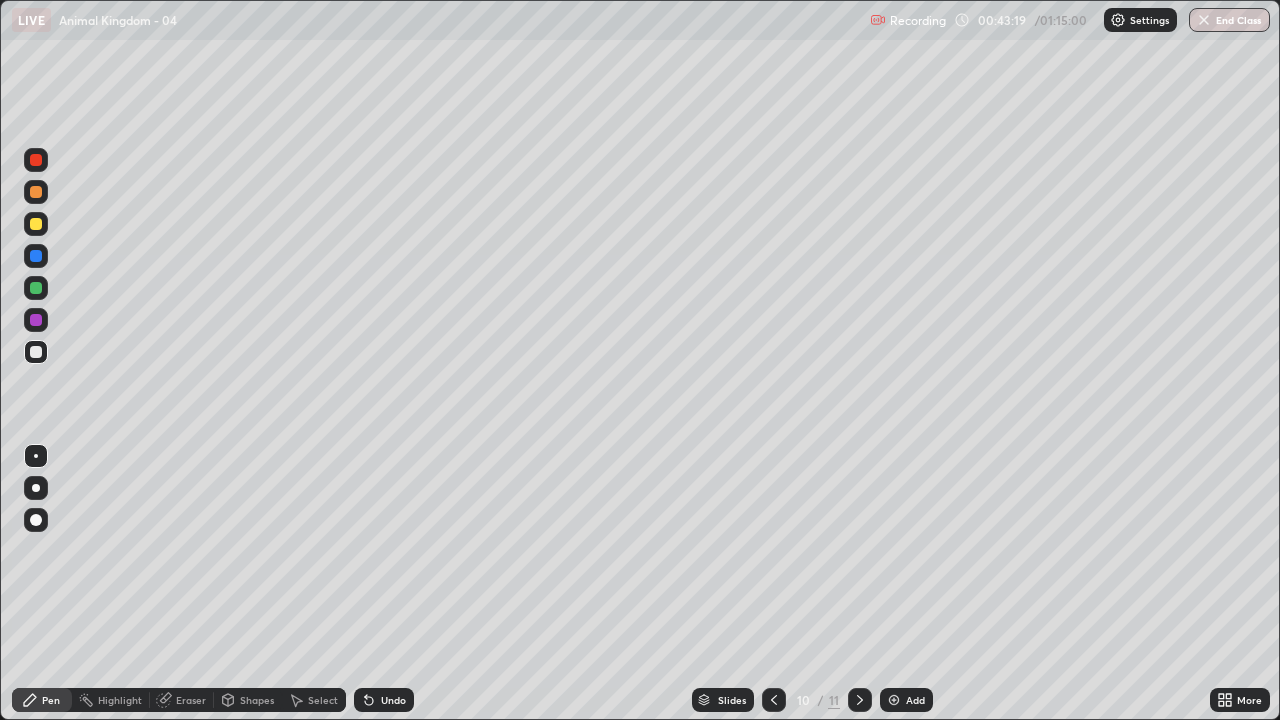 click at bounding box center (36, 488) 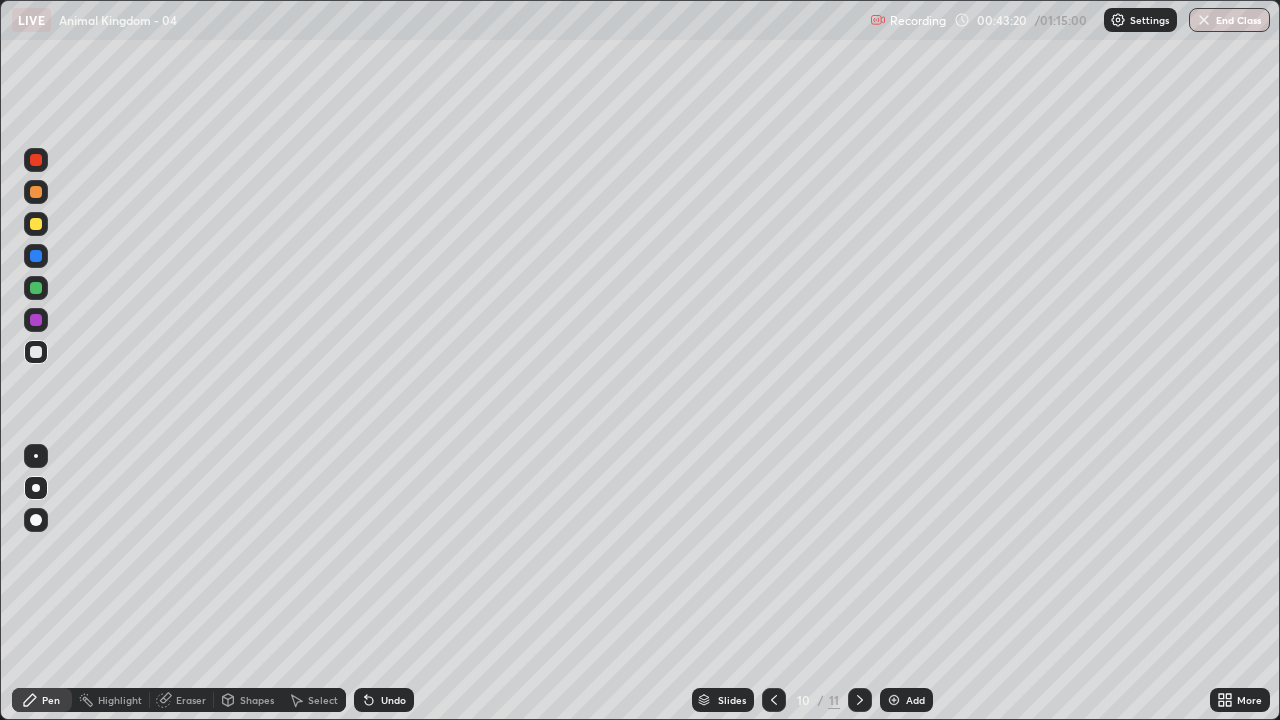 click at bounding box center (36, 488) 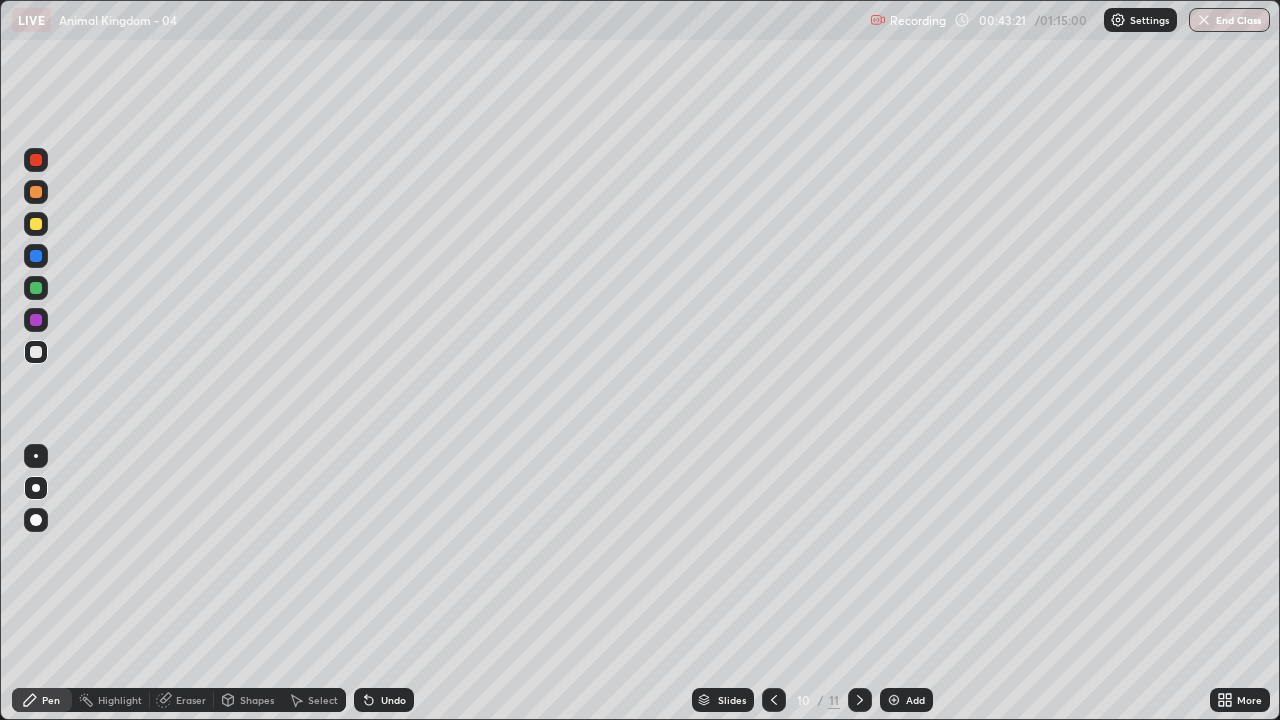 click at bounding box center [36, 456] 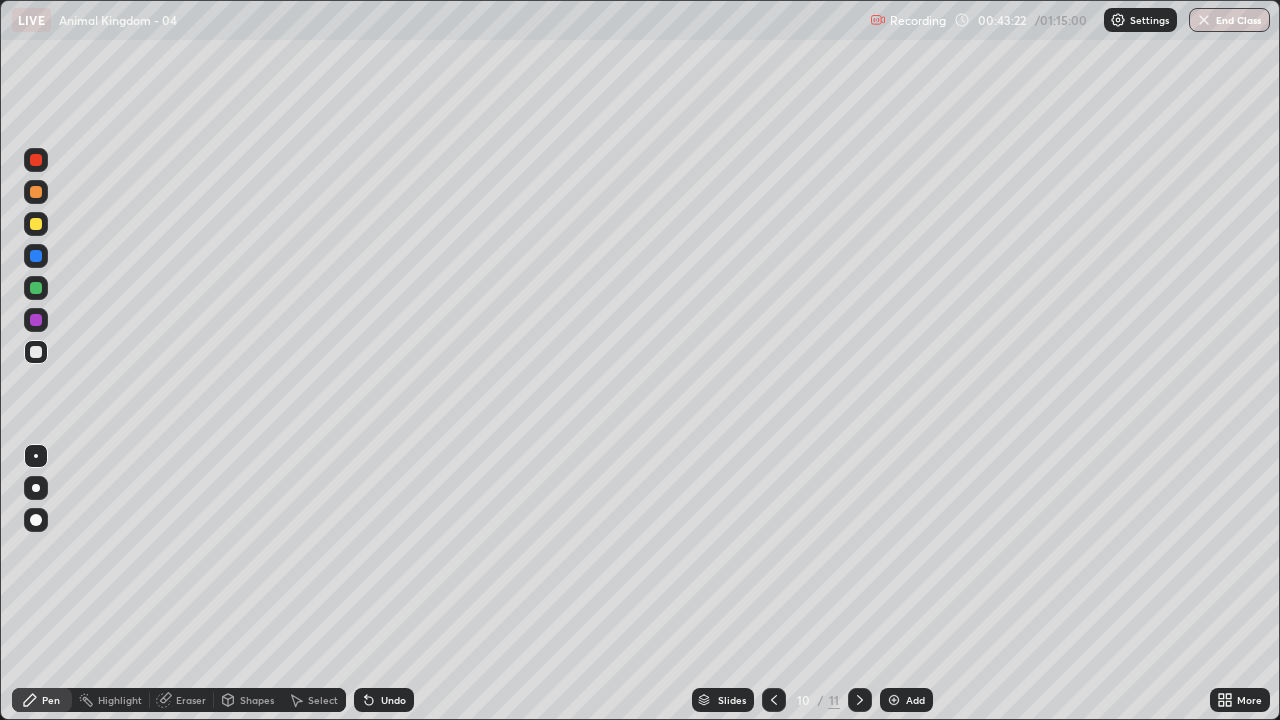 click at bounding box center (36, 488) 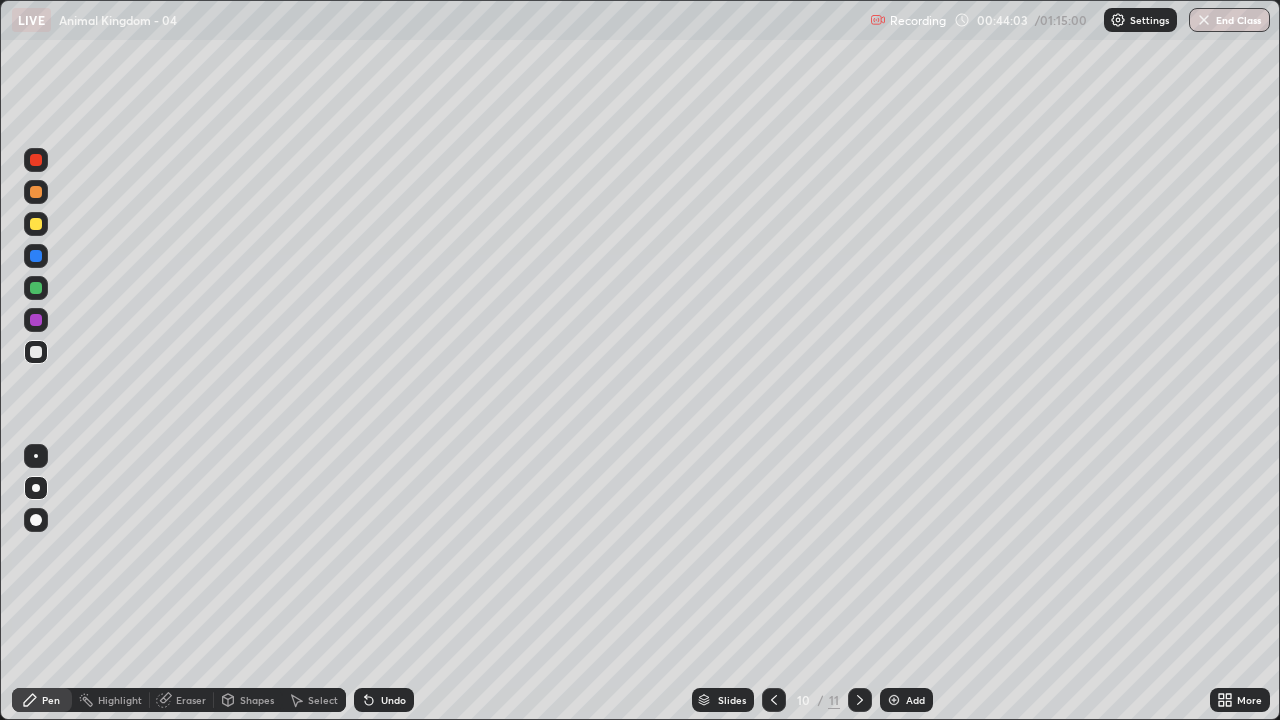 click at bounding box center [36, 352] 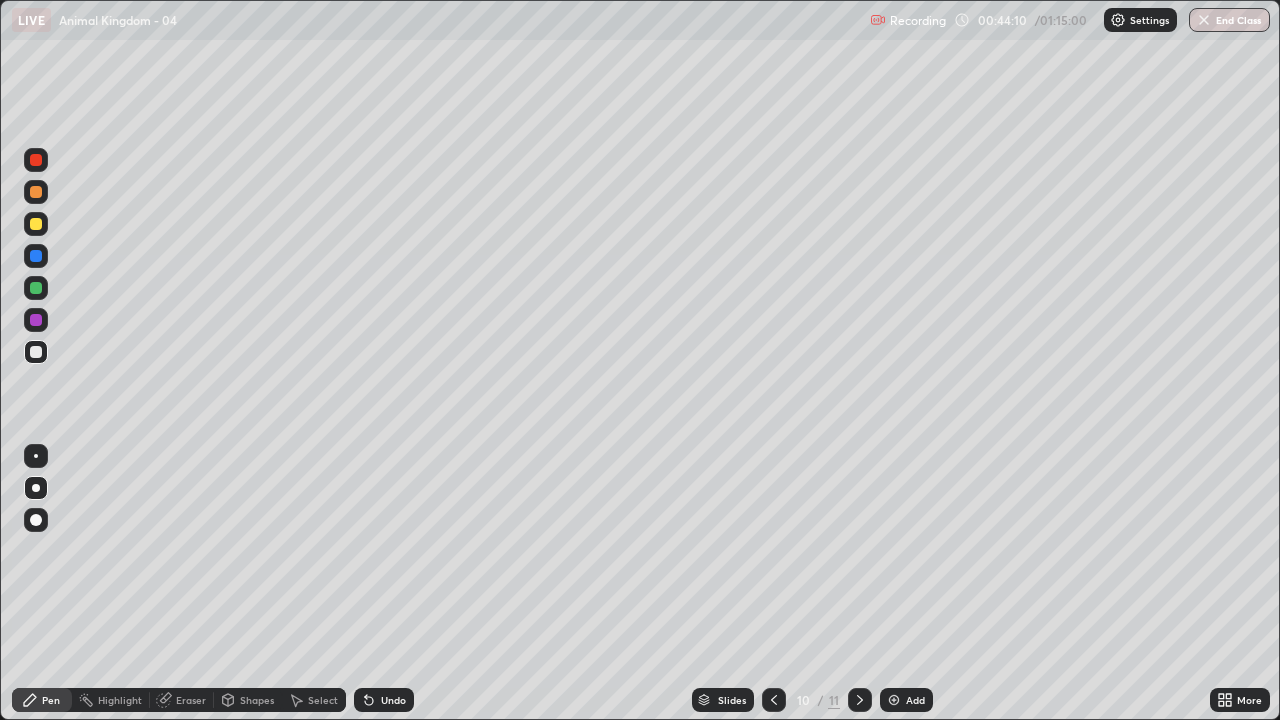 click at bounding box center (36, 352) 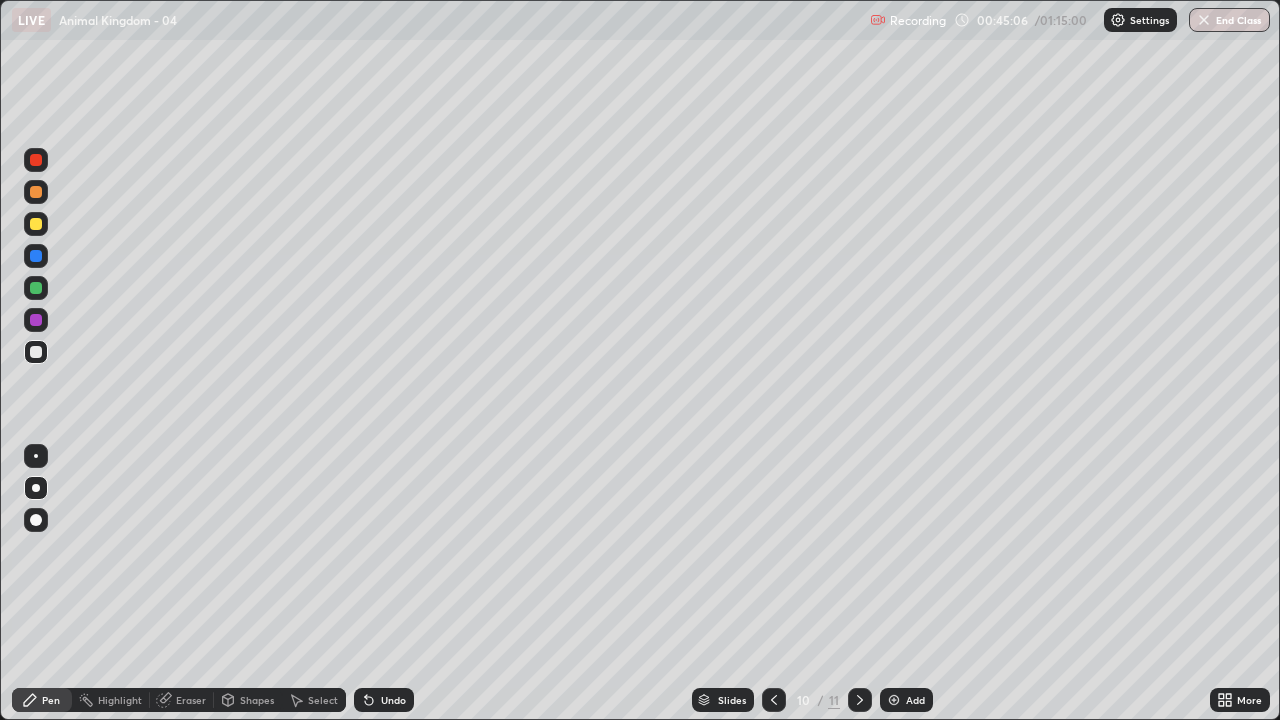 click at bounding box center (36, 352) 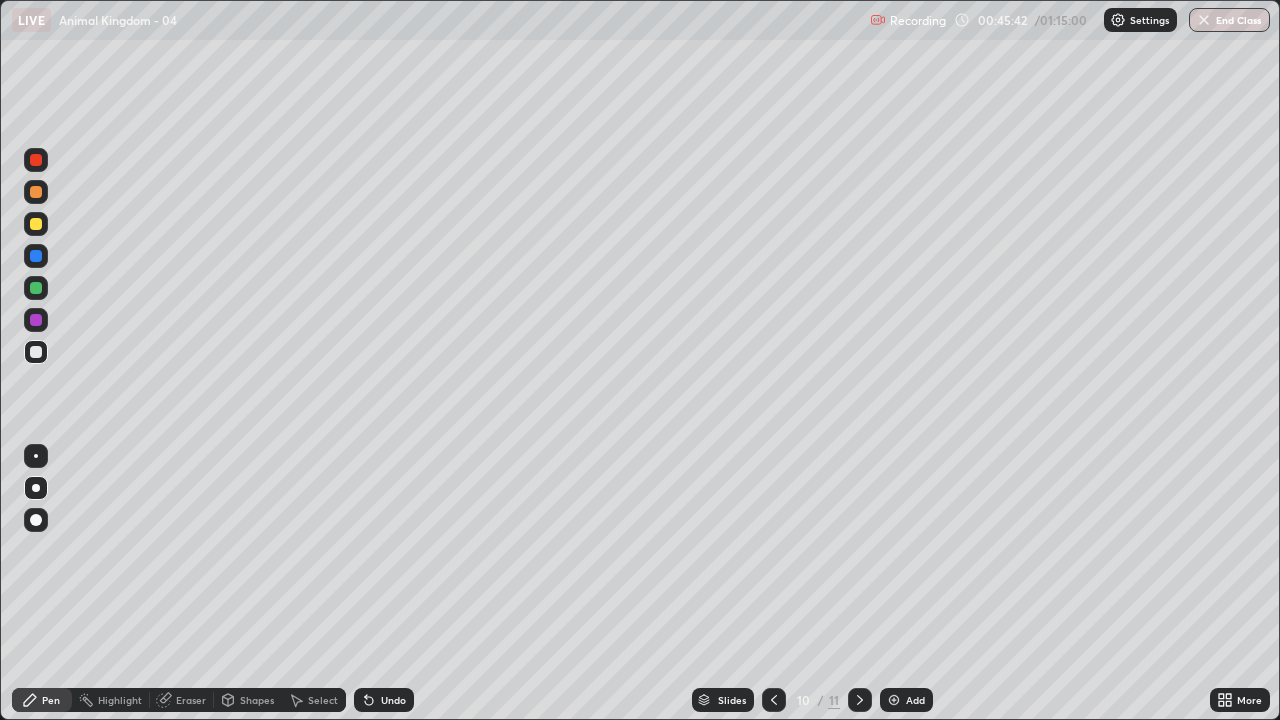 click on "Undo" at bounding box center [384, 700] 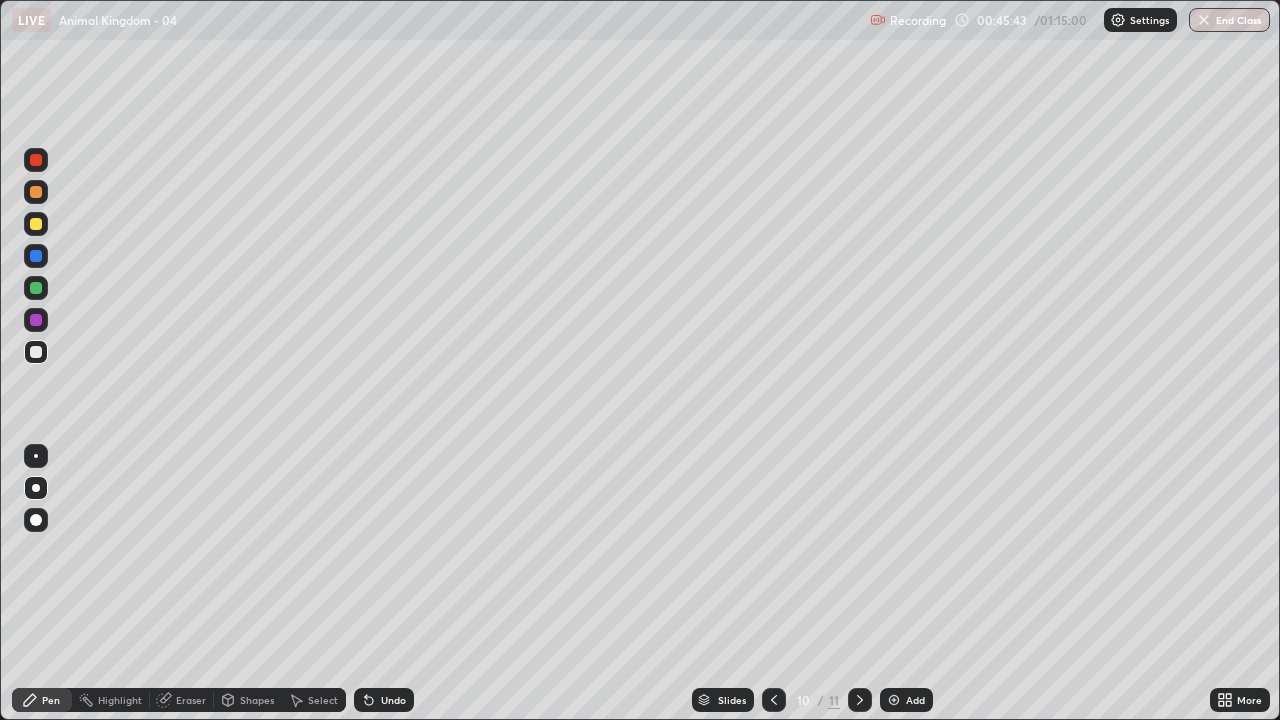 click on "Undo" at bounding box center (384, 700) 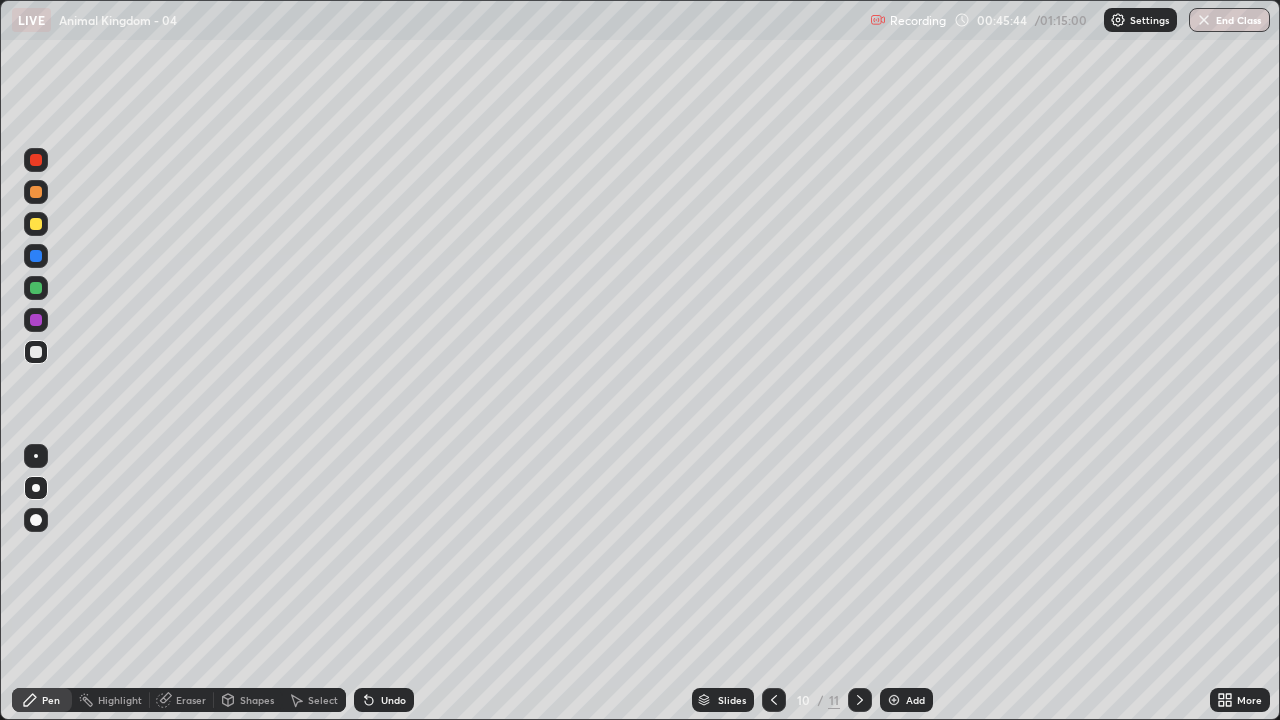 click on "Undo" at bounding box center [384, 700] 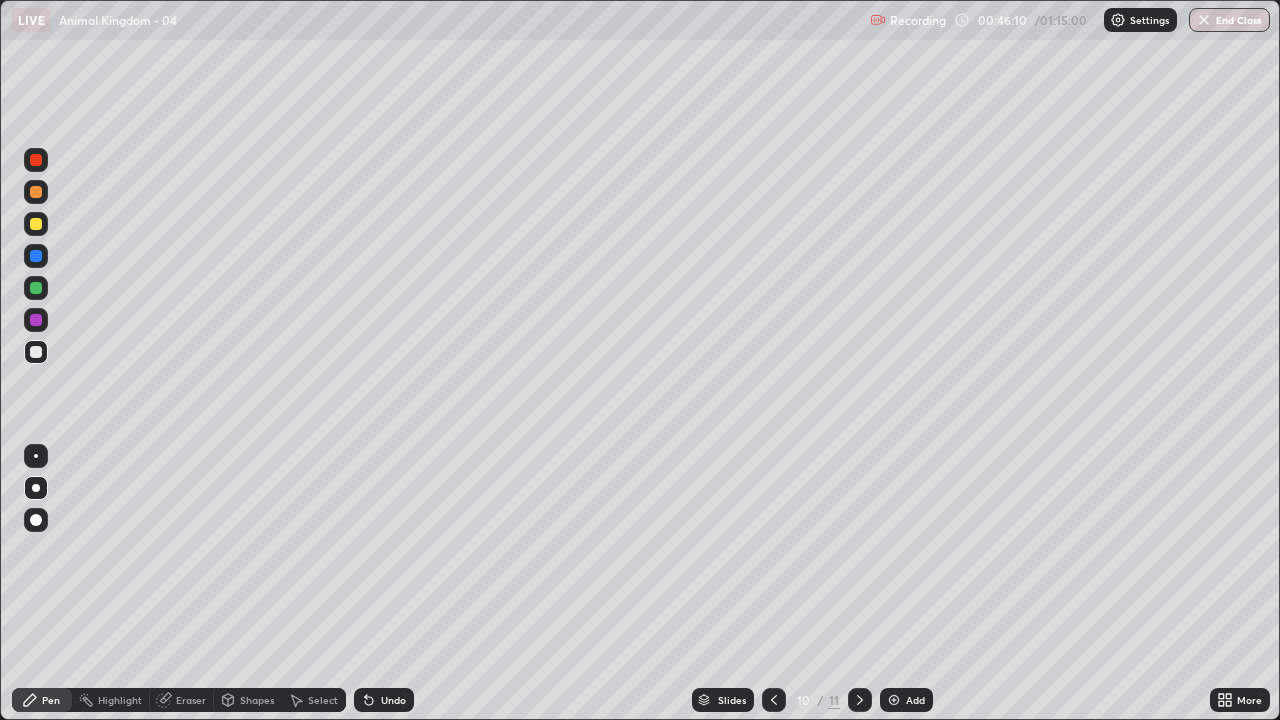 click on "Undo" at bounding box center [393, 700] 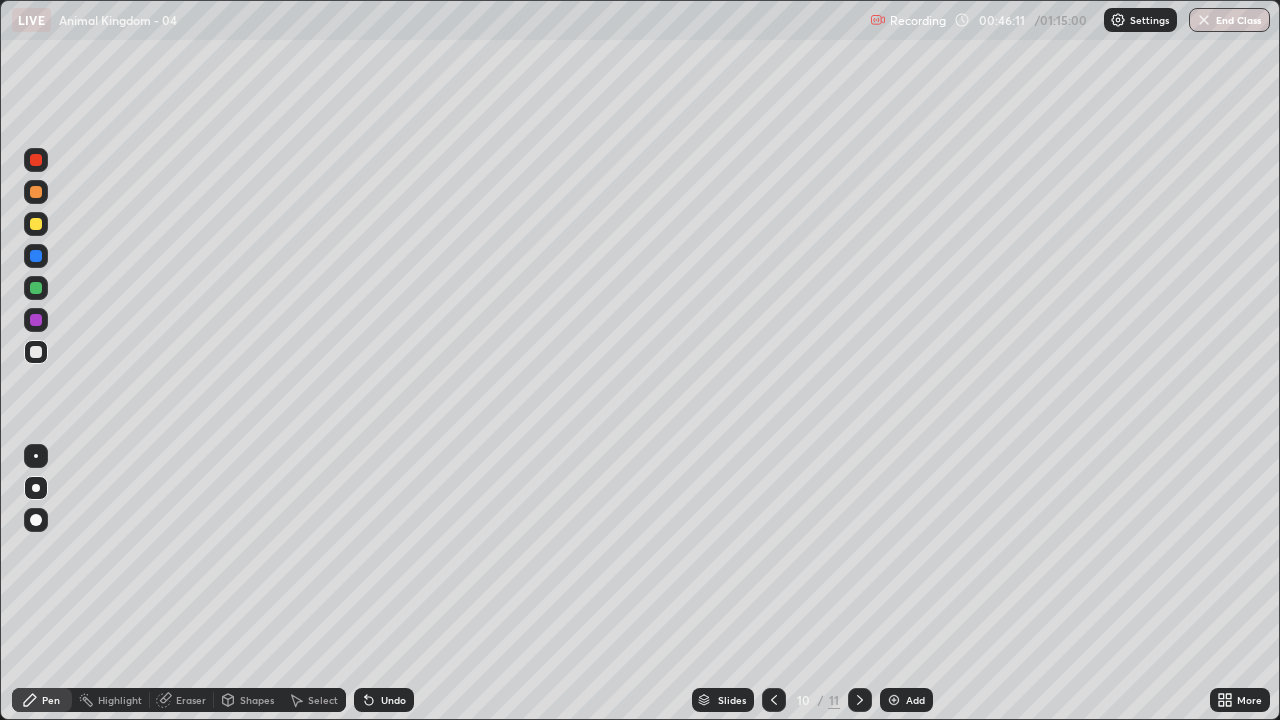 click on "Undo" at bounding box center [393, 700] 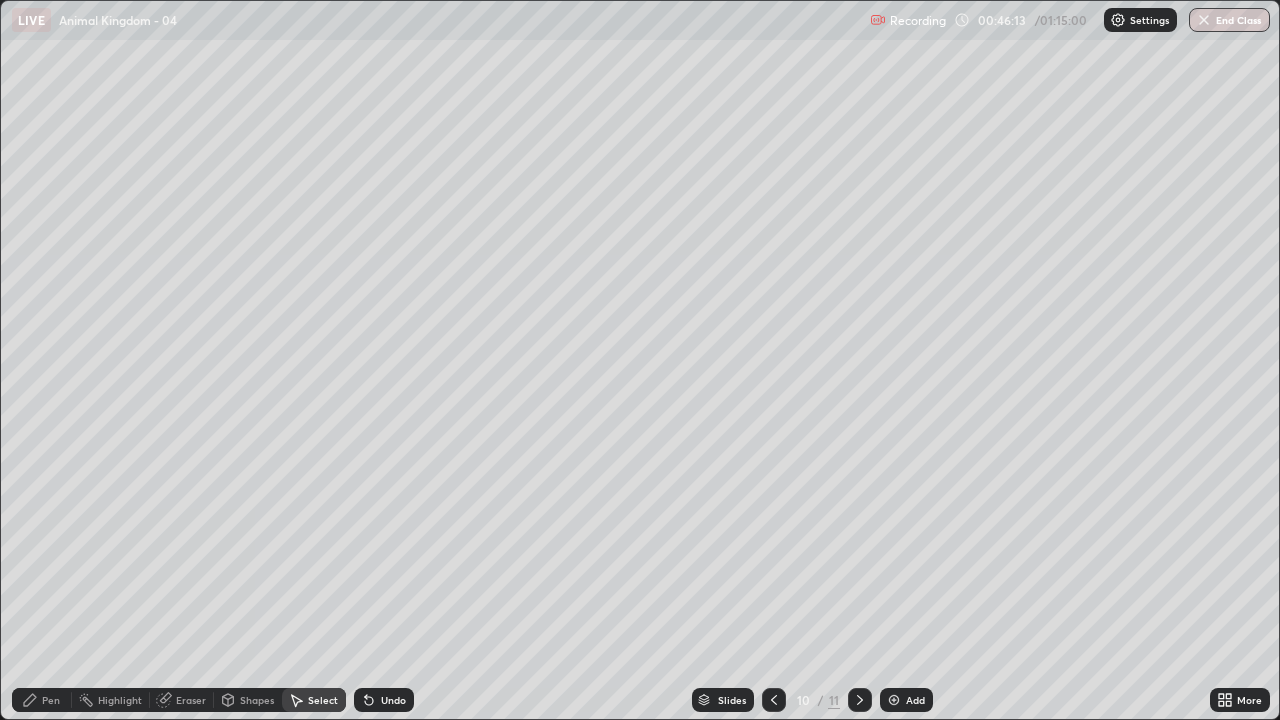 click on "Pen" at bounding box center [51, 700] 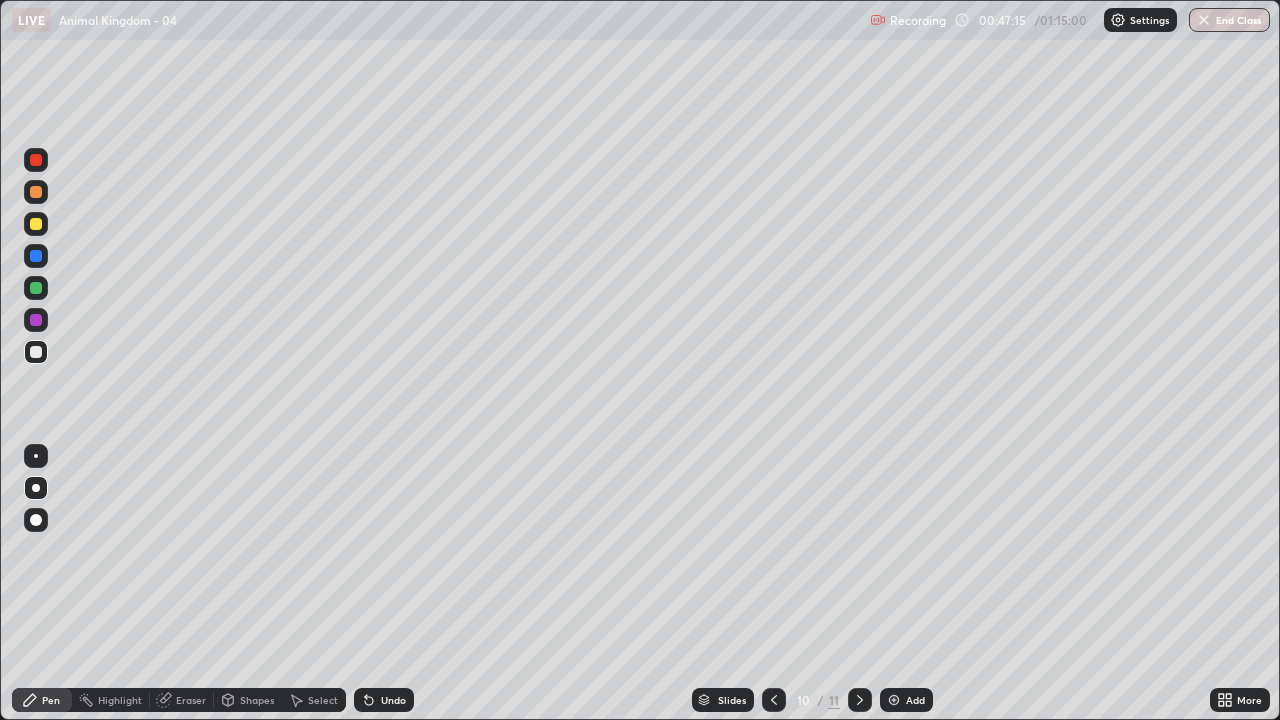 click on "Eraser" at bounding box center [191, 700] 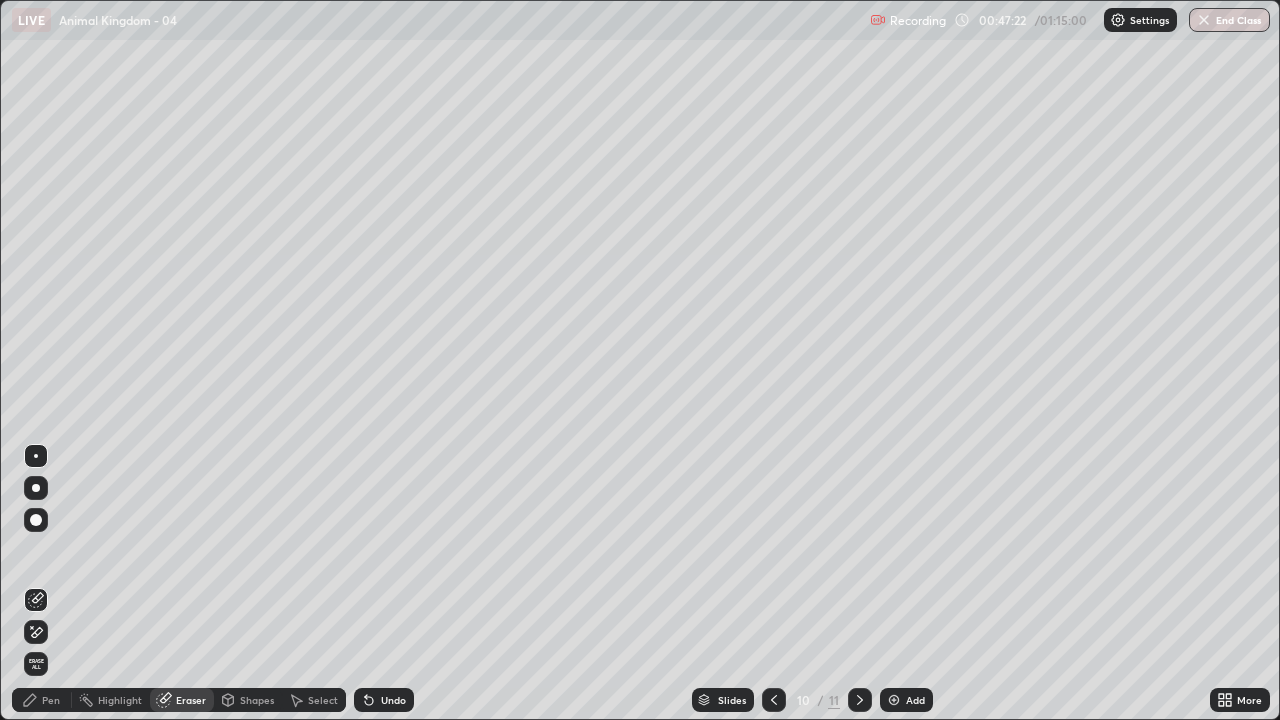 click on "Pen" at bounding box center (51, 700) 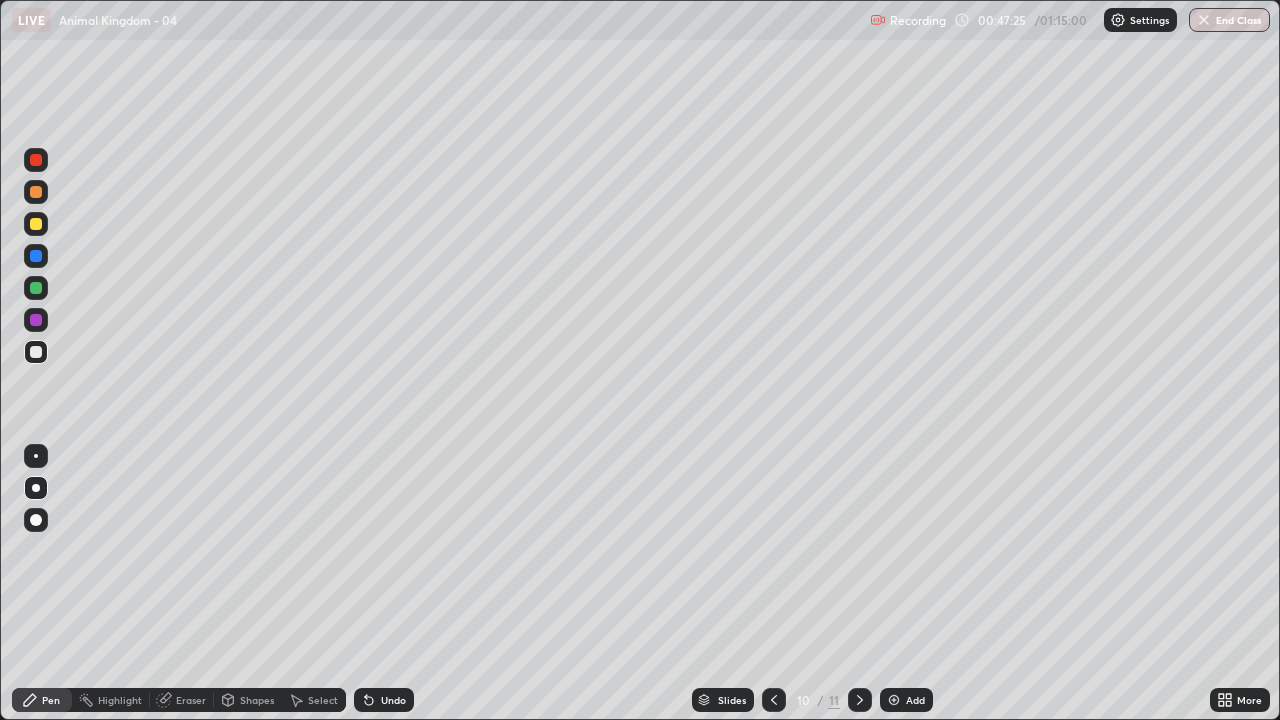 click on "Undo" at bounding box center (393, 700) 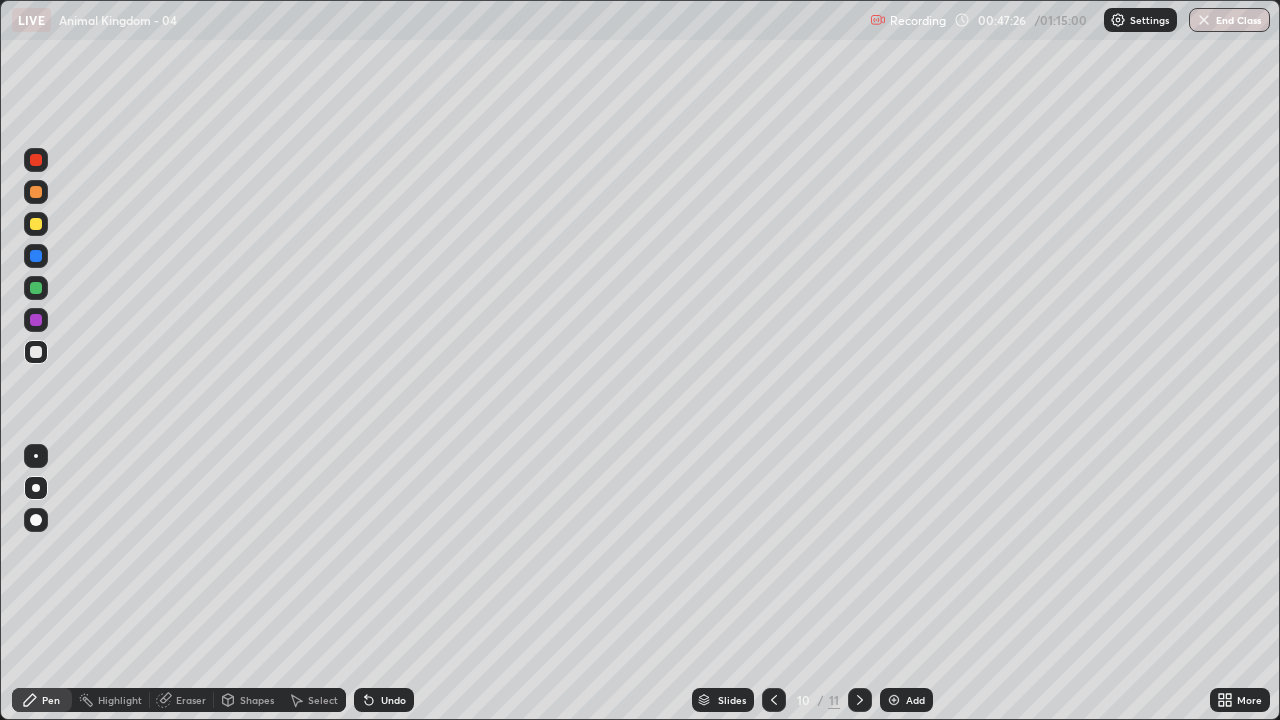 click on "Undo" at bounding box center [393, 700] 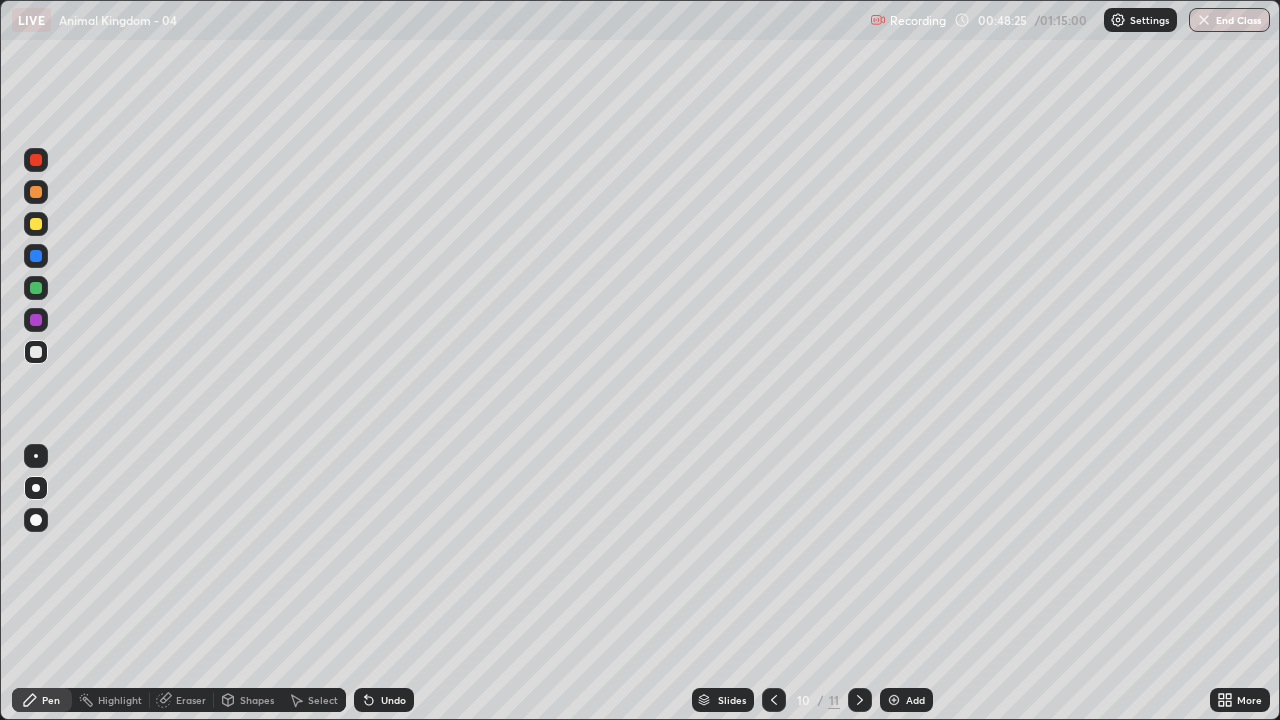 click at bounding box center (36, 320) 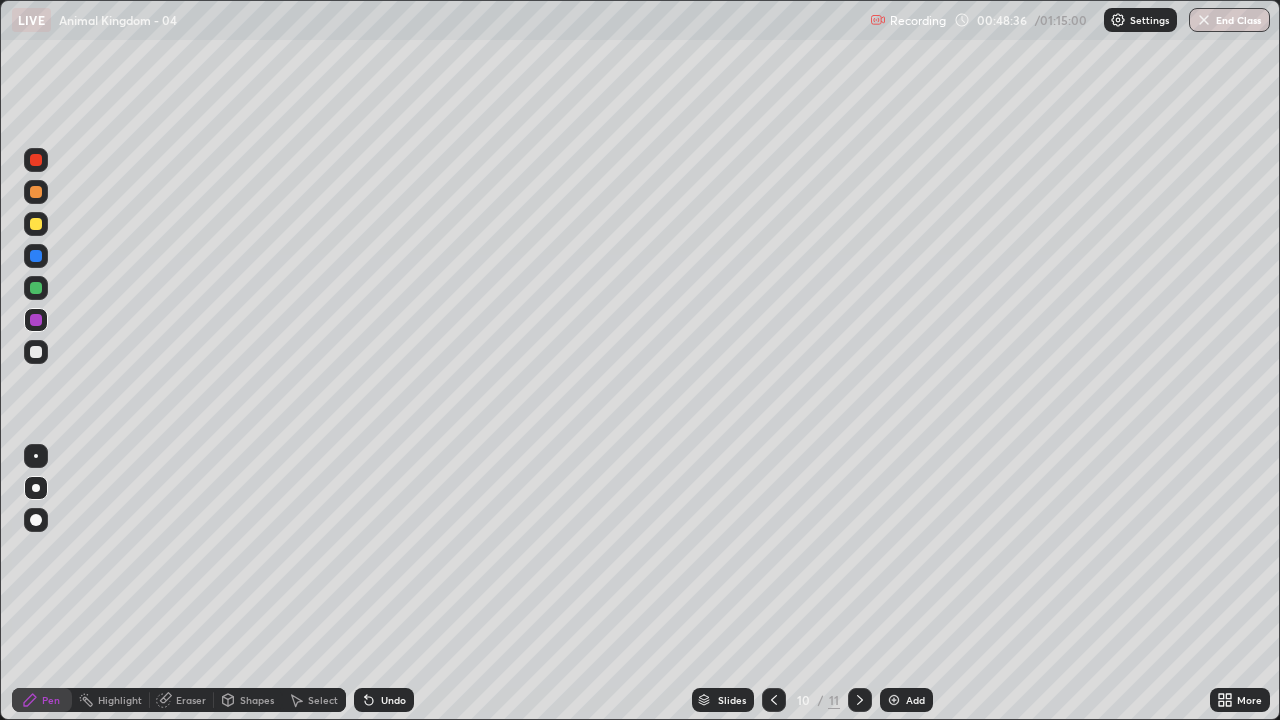 click at bounding box center (36, 320) 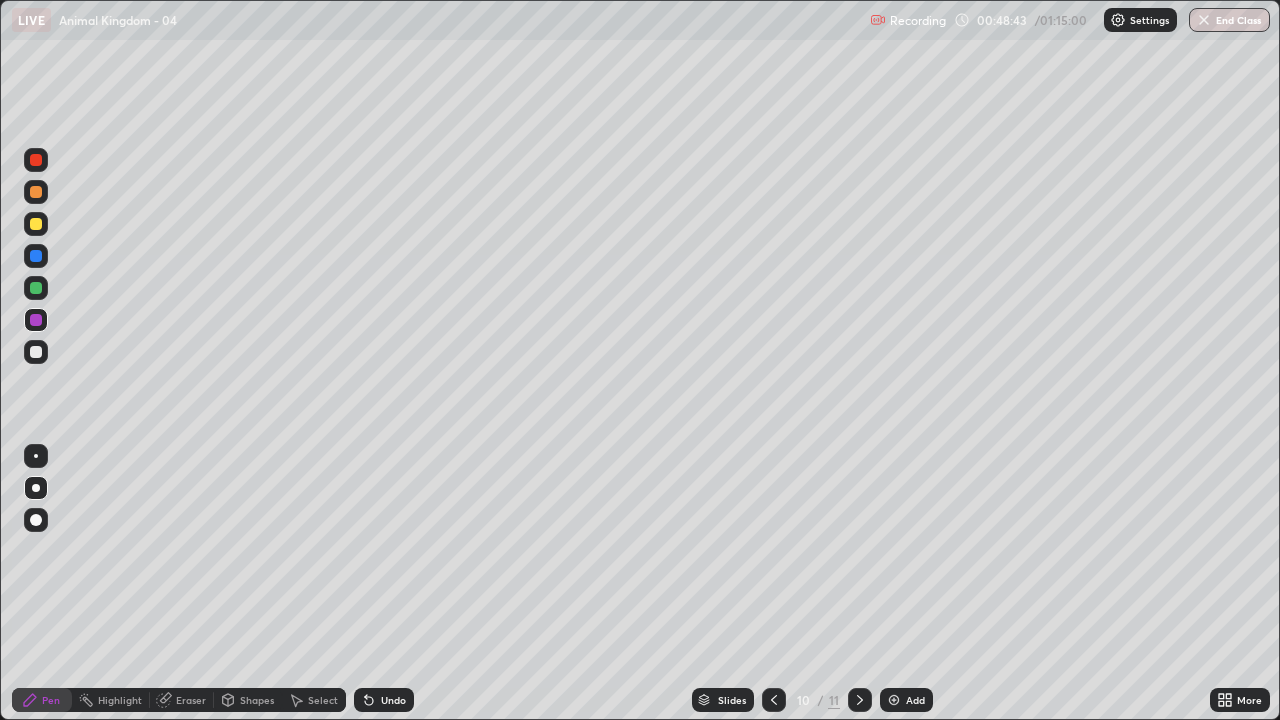 click at bounding box center (36, 320) 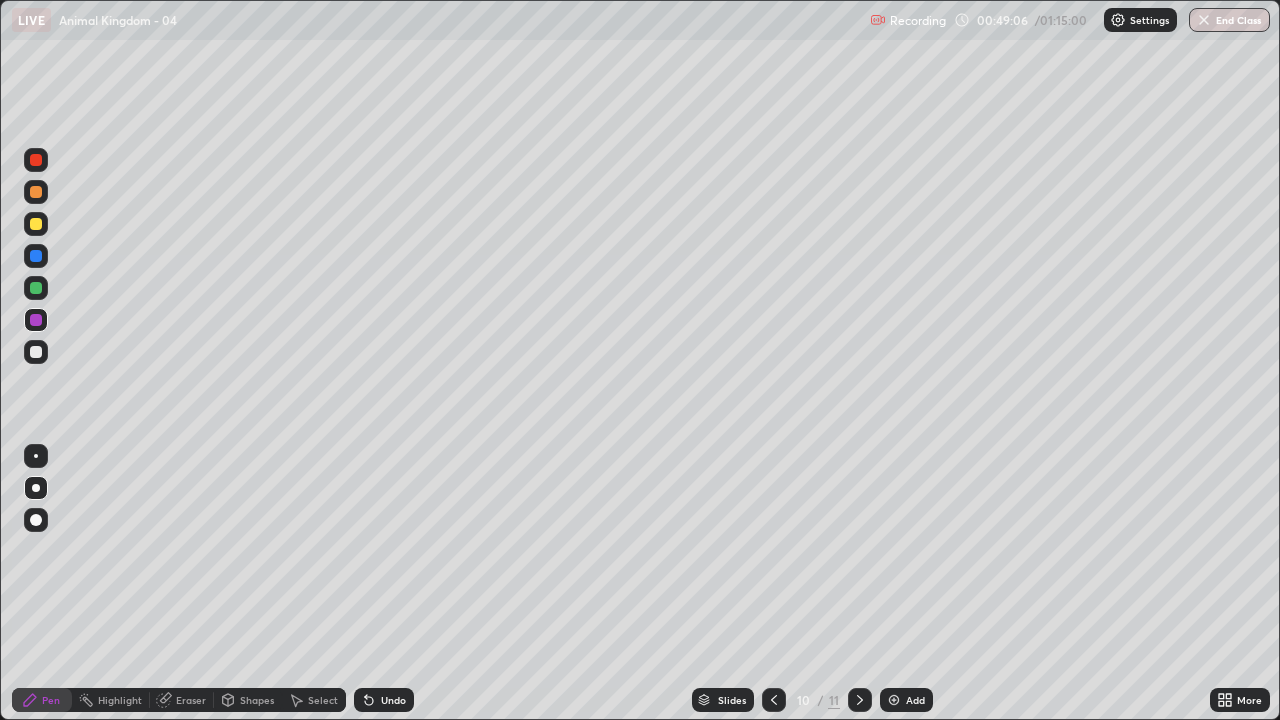 click at bounding box center (36, 352) 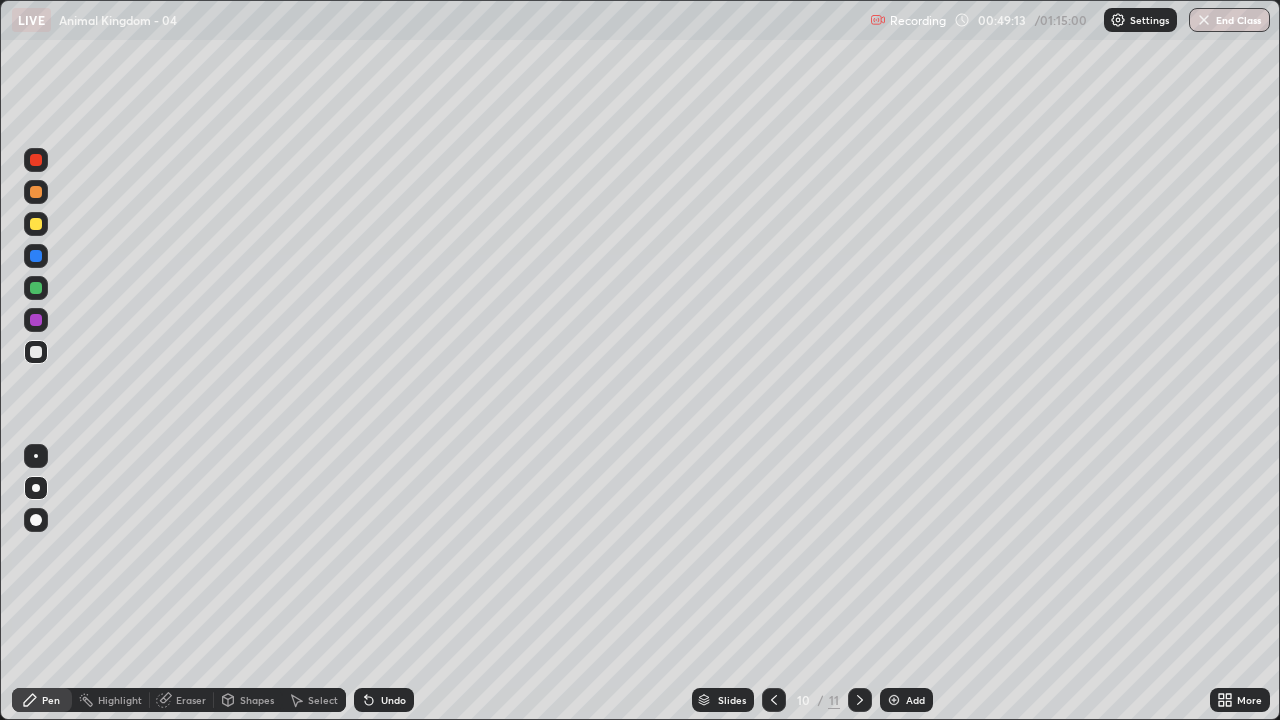 click on "Undo" at bounding box center [393, 700] 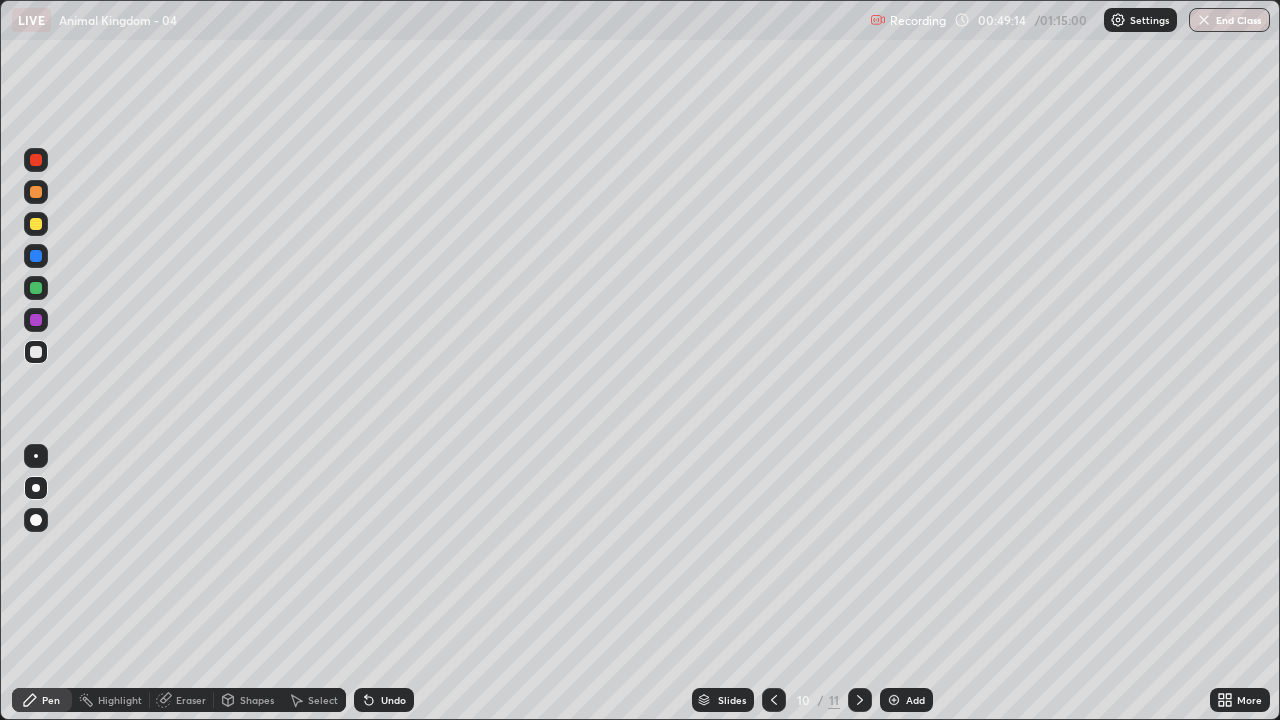click on "Undo" at bounding box center (384, 700) 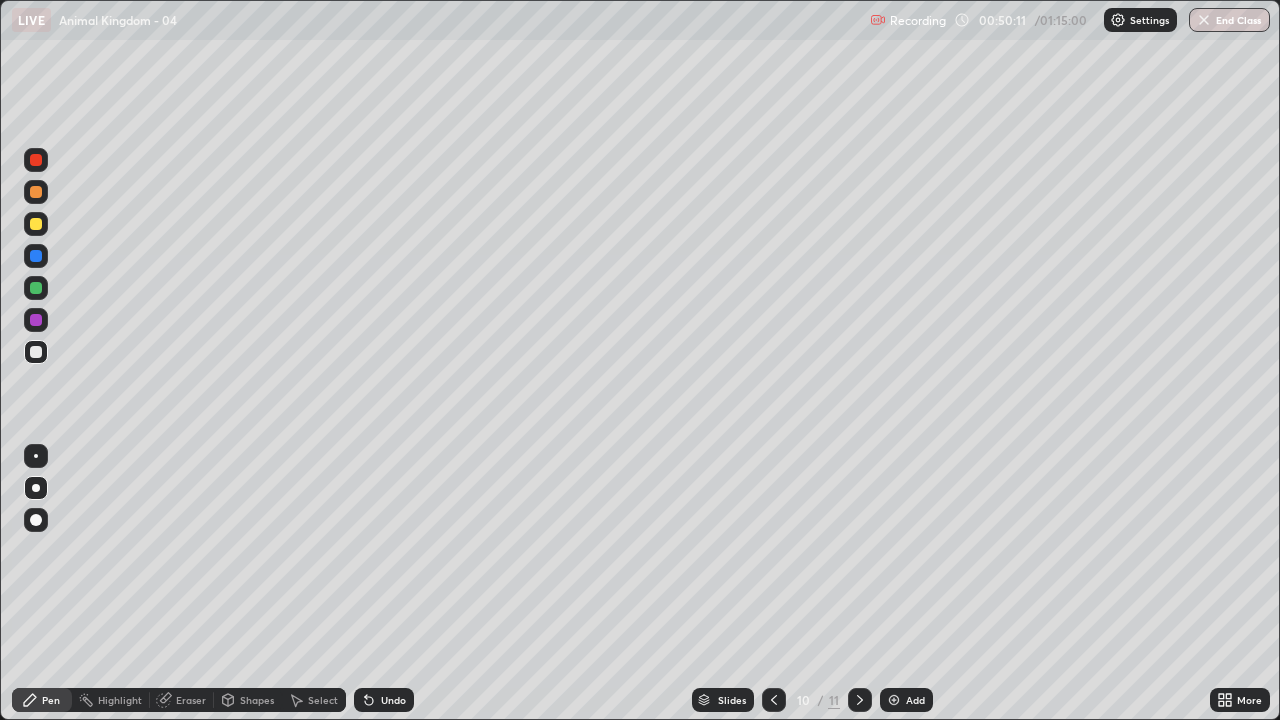 click at bounding box center (36, 352) 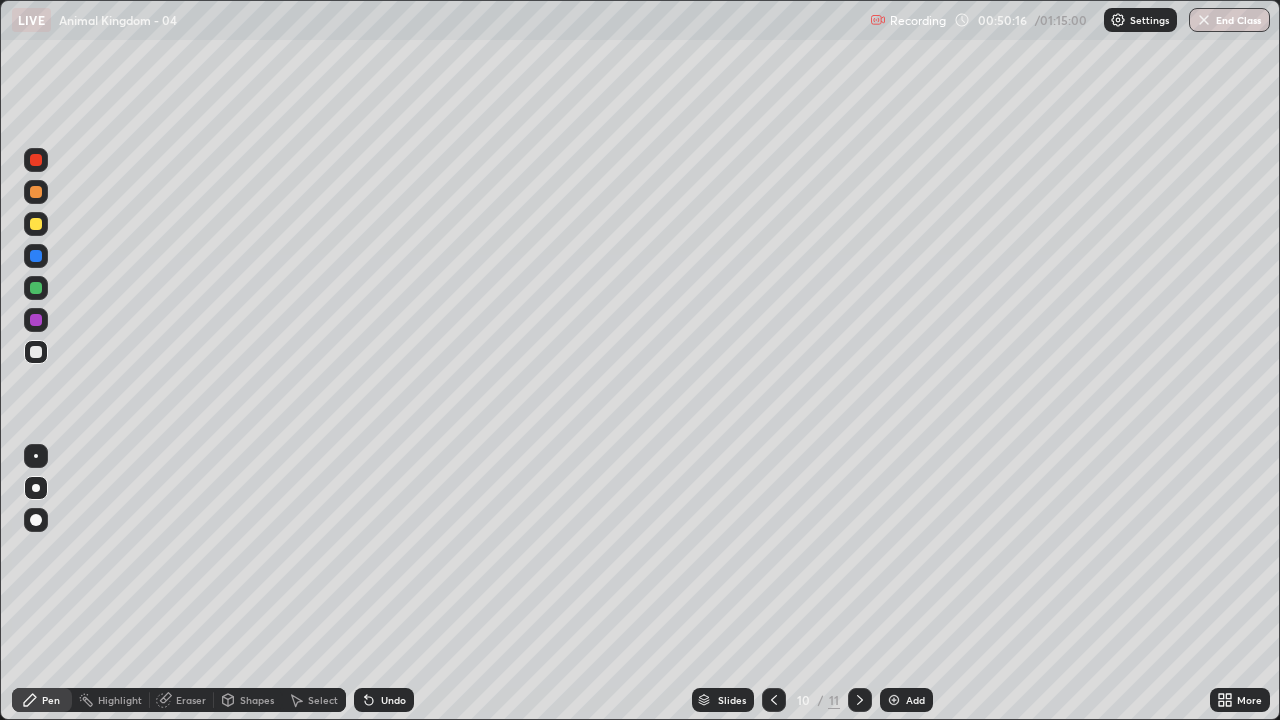 click 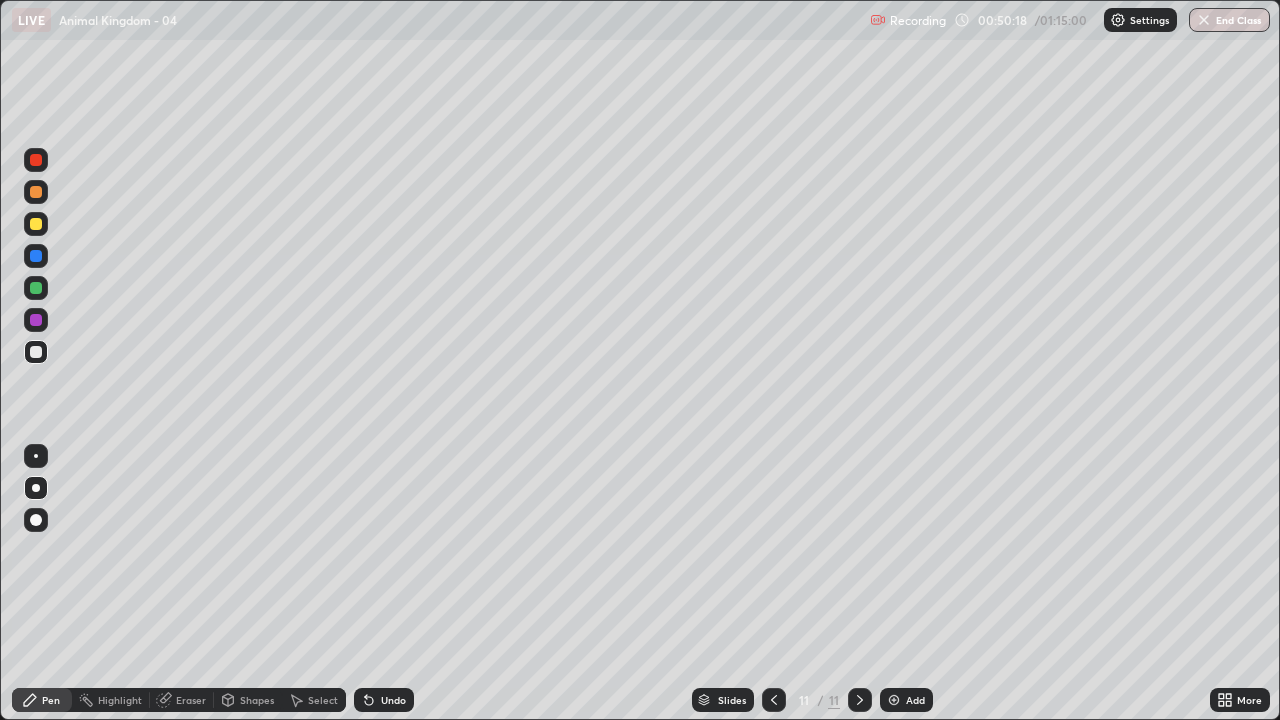 click at bounding box center (36, 352) 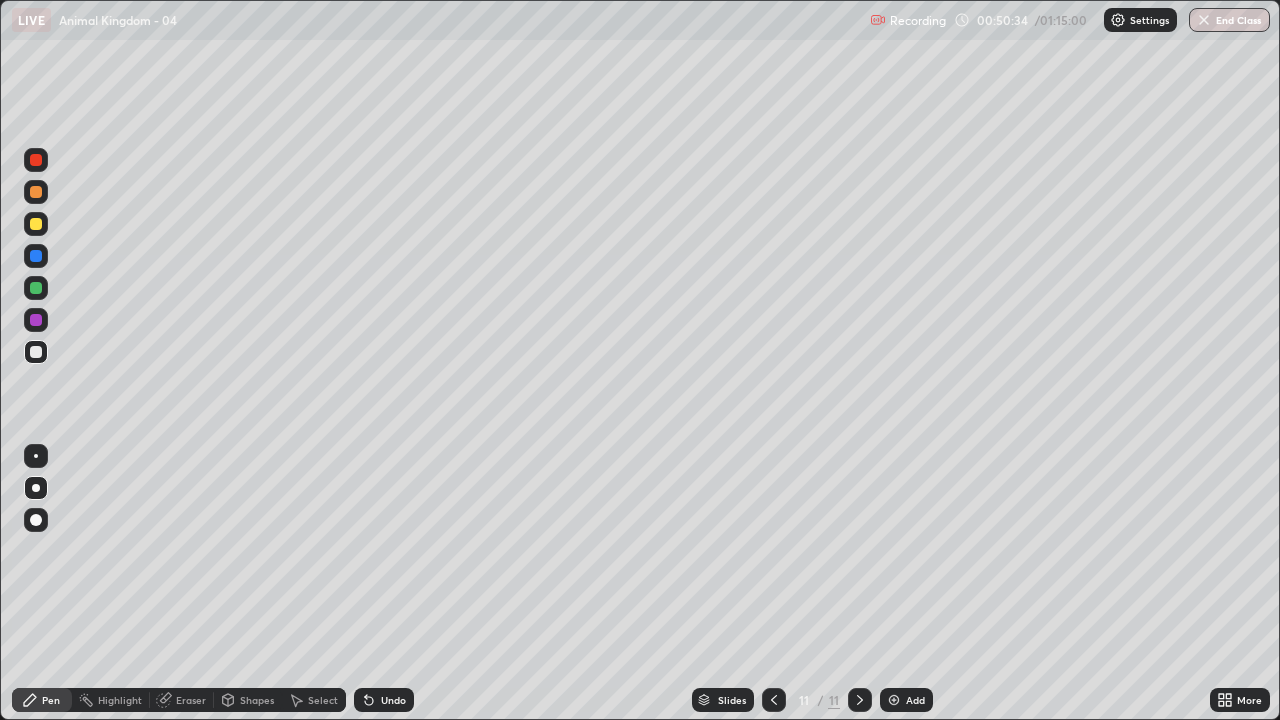click at bounding box center (36, 352) 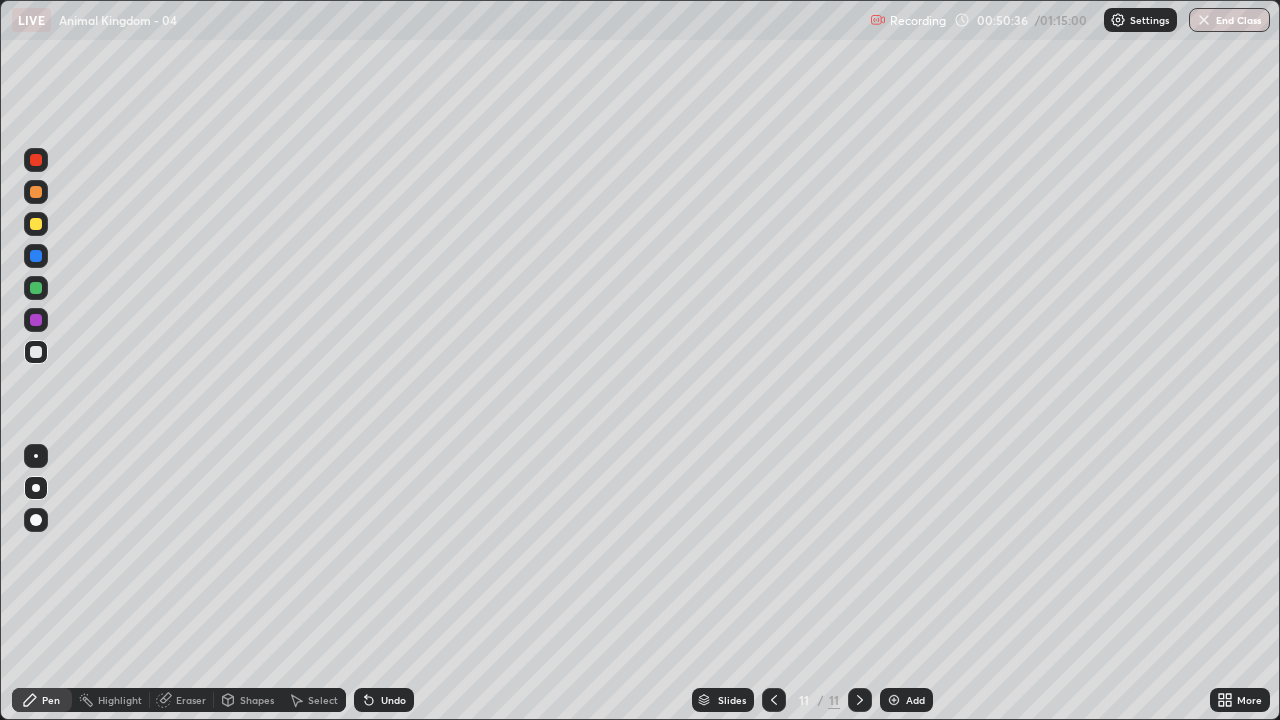 click at bounding box center [36, 352] 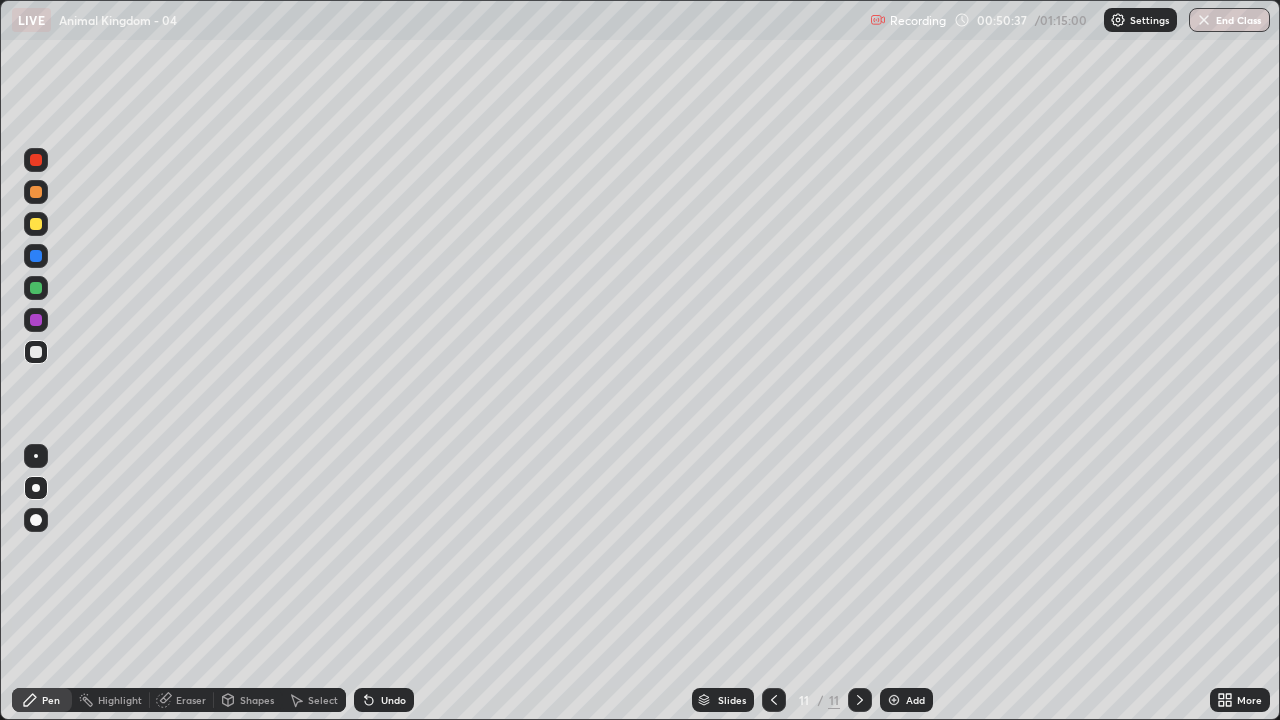 click at bounding box center (36, 352) 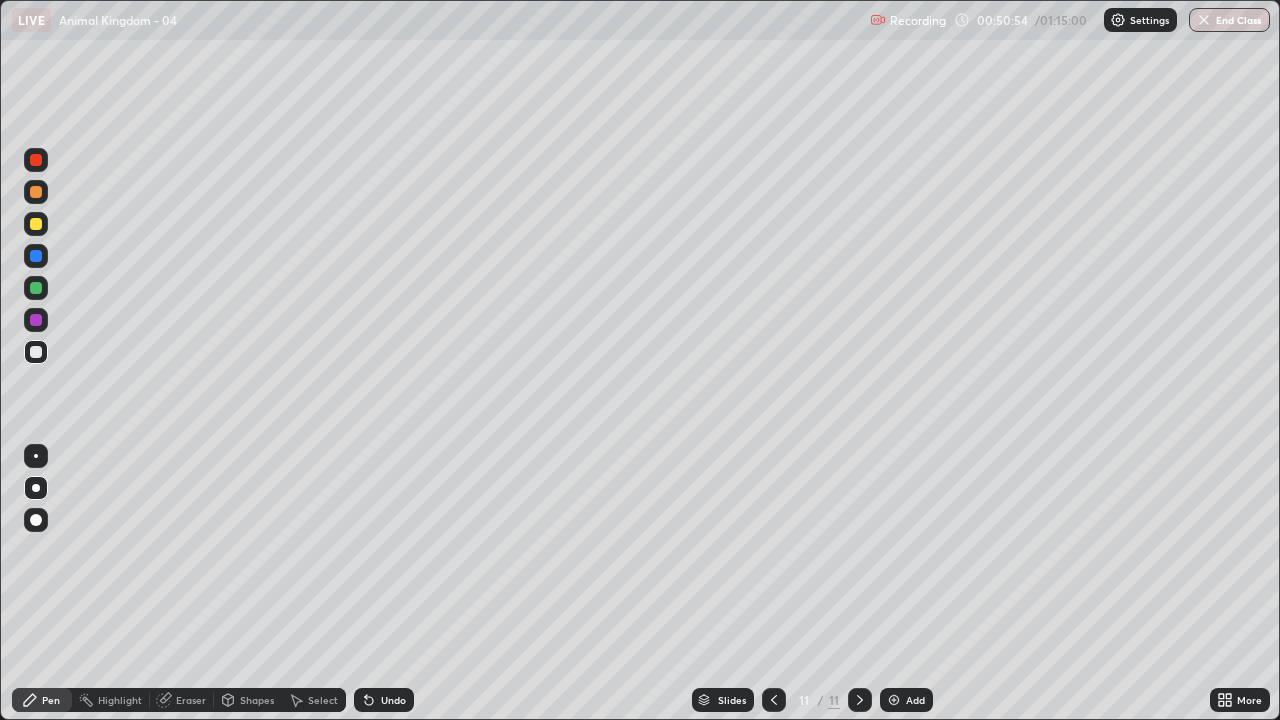 click on "Eraser" at bounding box center [191, 700] 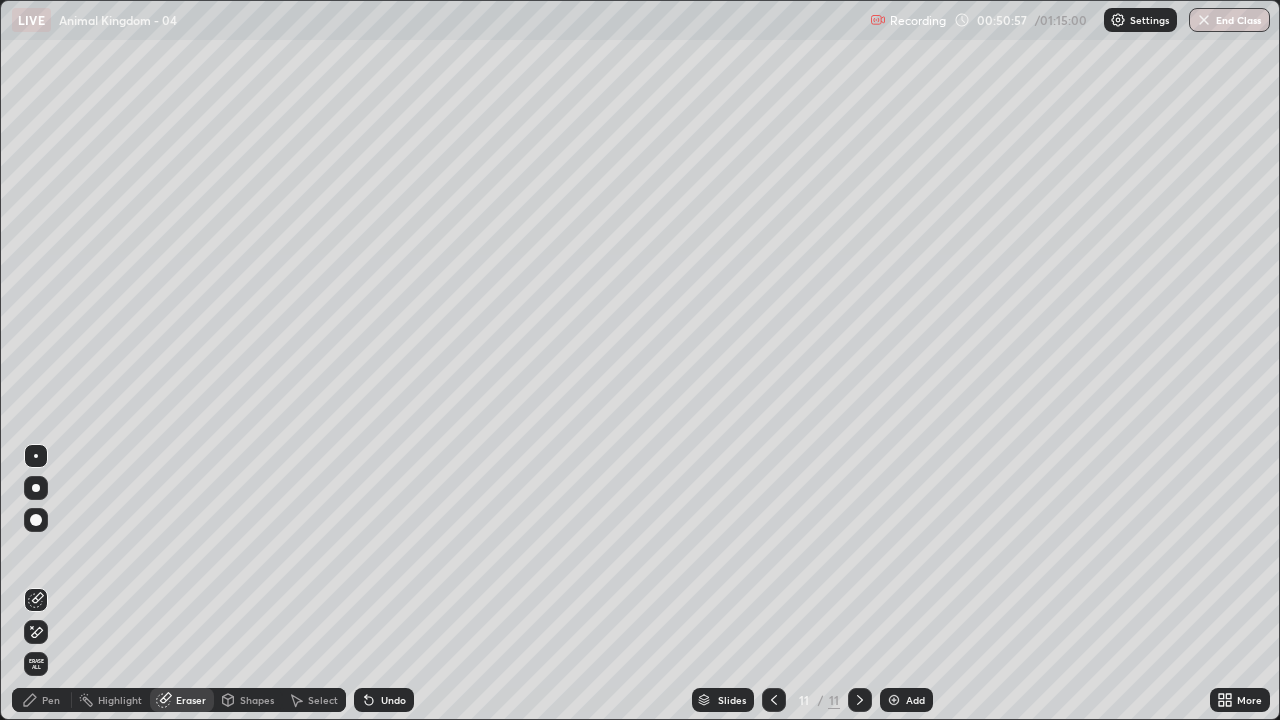 click on "Pen" at bounding box center [51, 700] 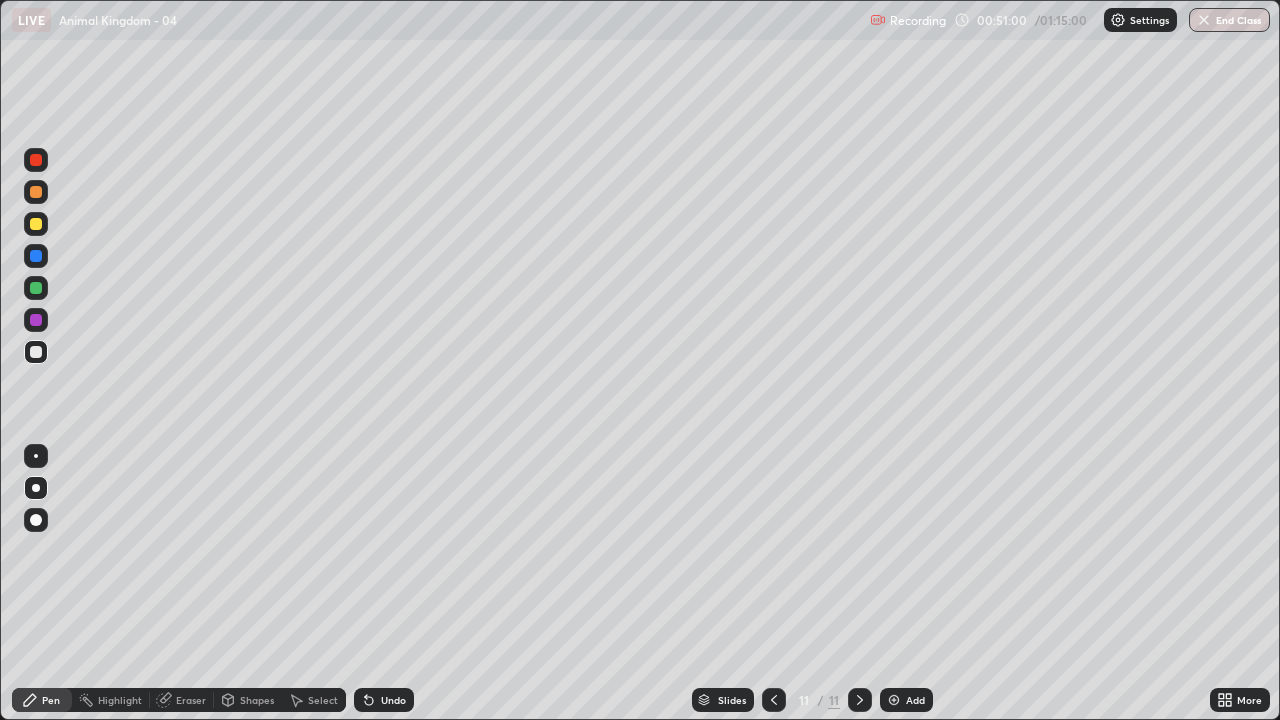 click on "Undo" at bounding box center (384, 700) 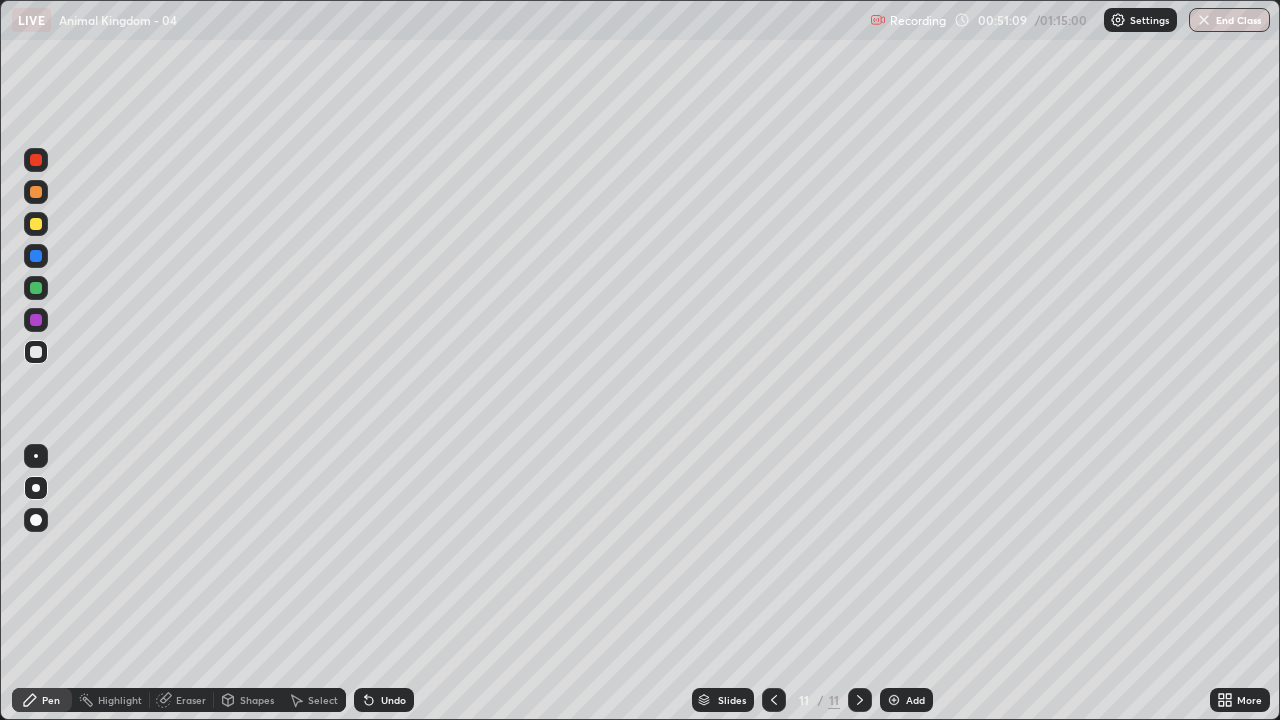 click at bounding box center [36, 352] 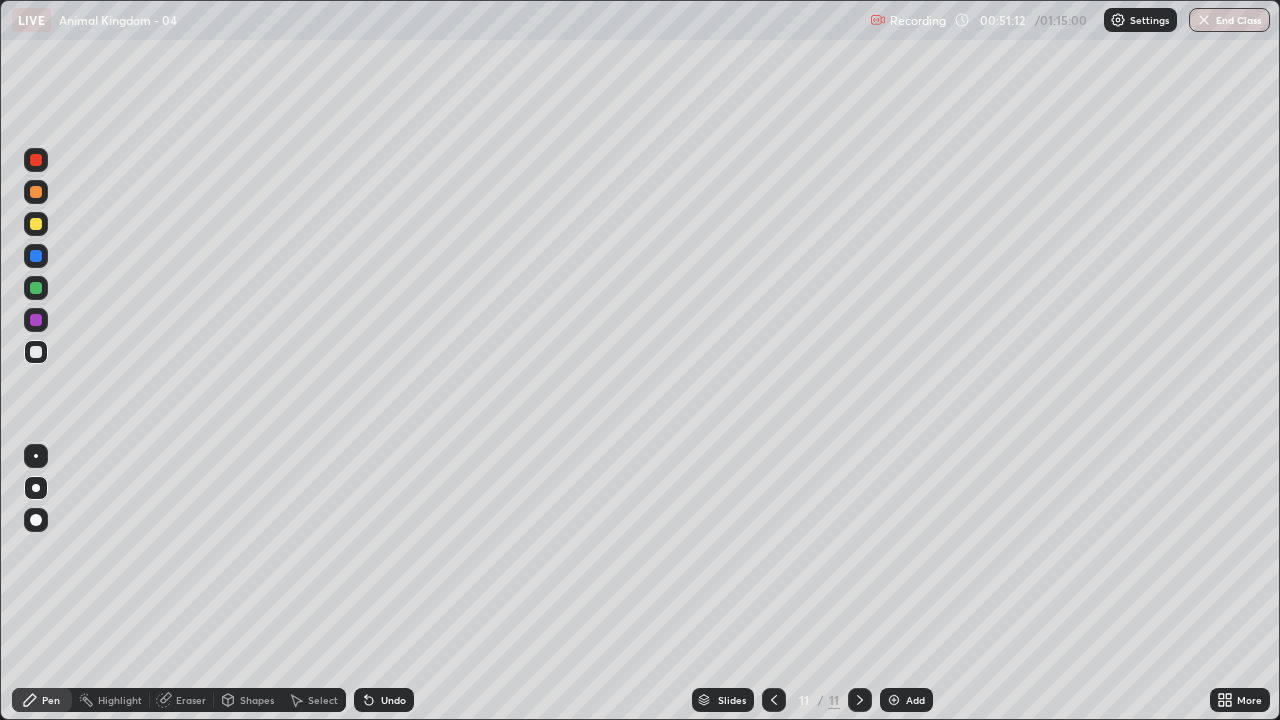 click at bounding box center (36, 352) 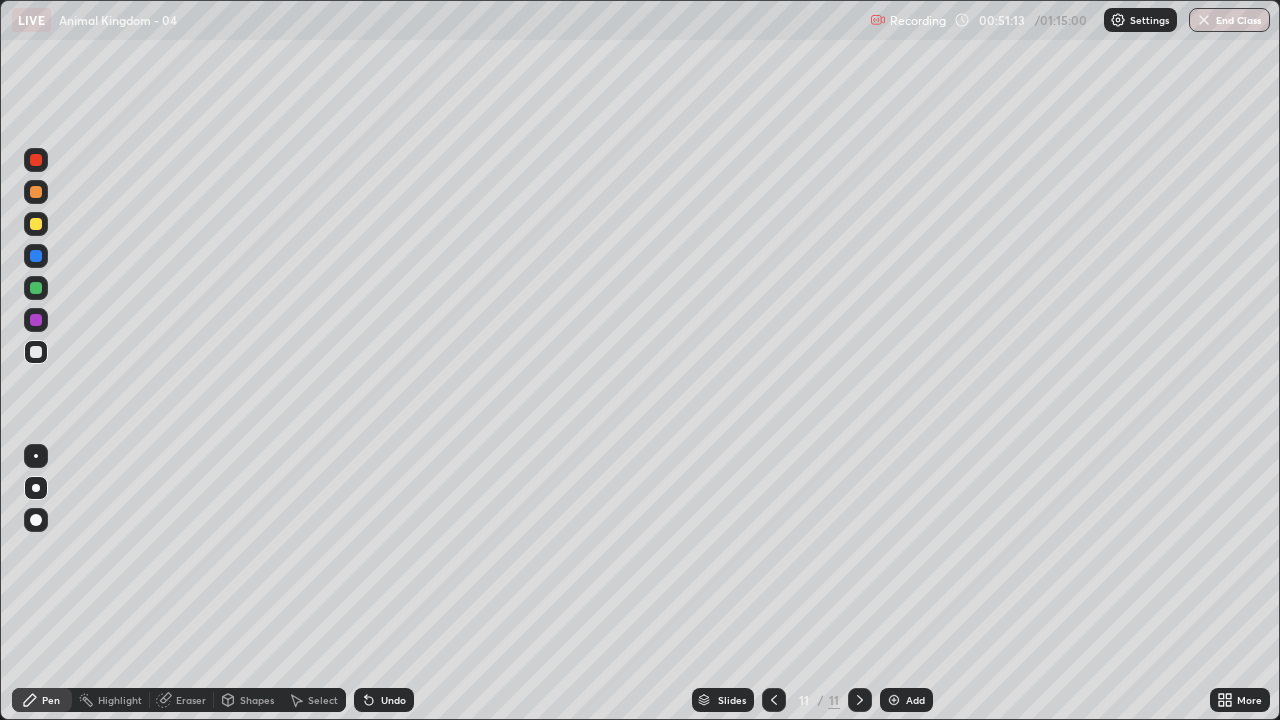 click at bounding box center [36, 320] 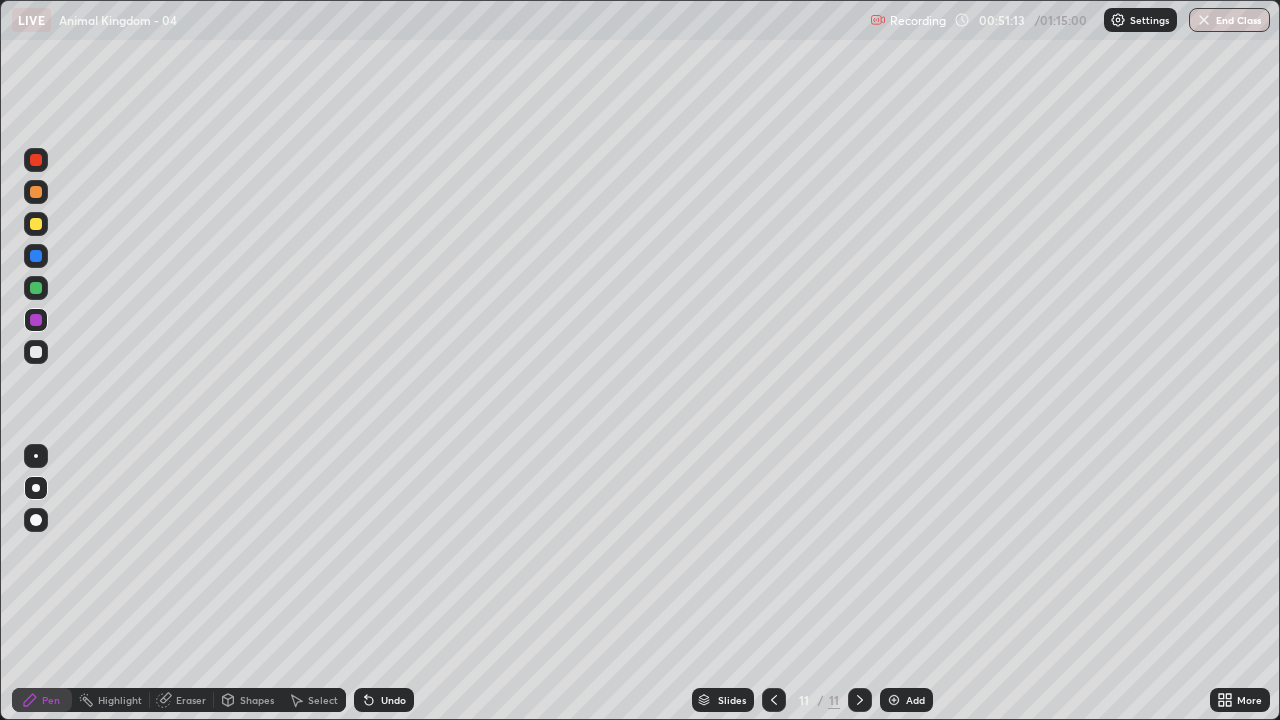 click at bounding box center (36, 352) 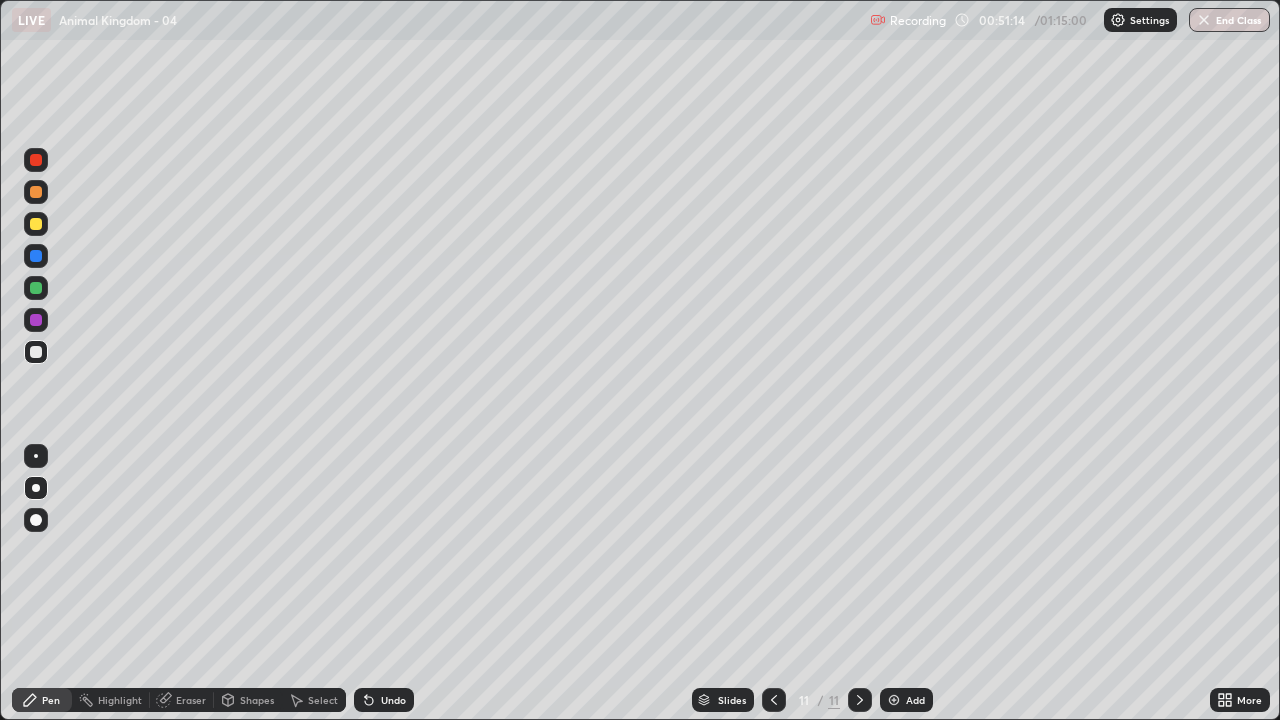 click at bounding box center (36, 224) 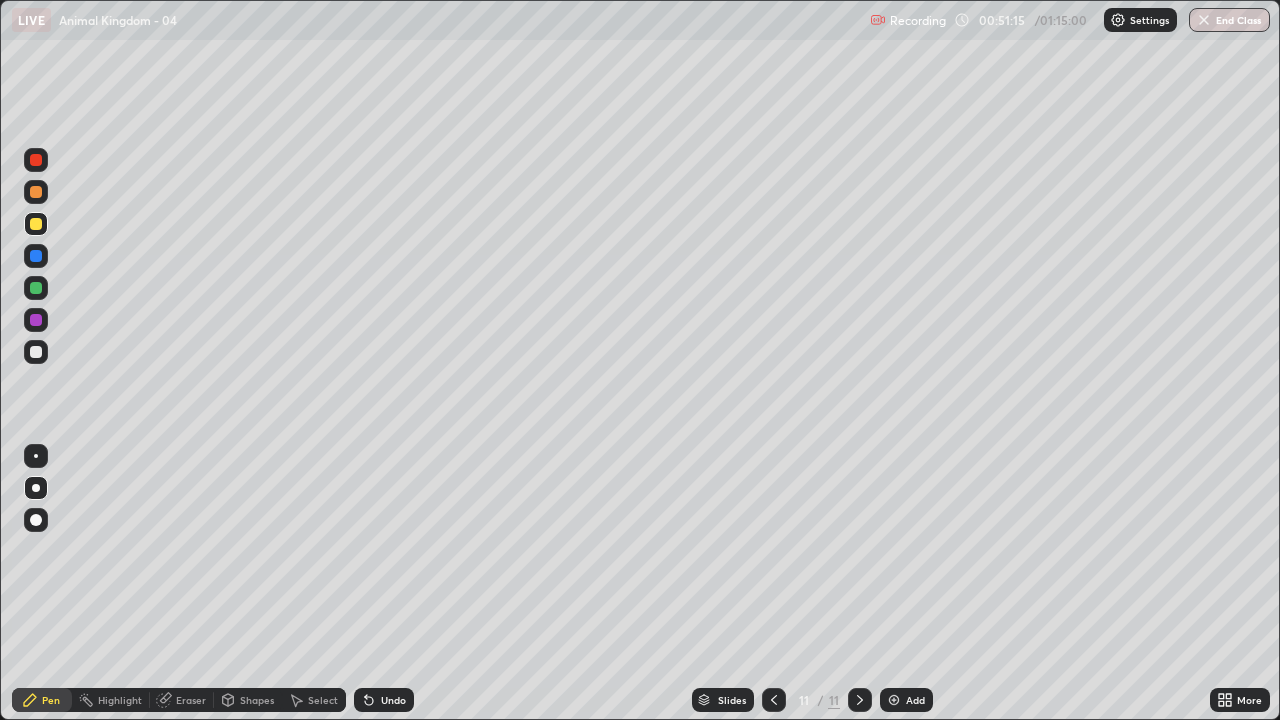 click at bounding box center [36, 352] 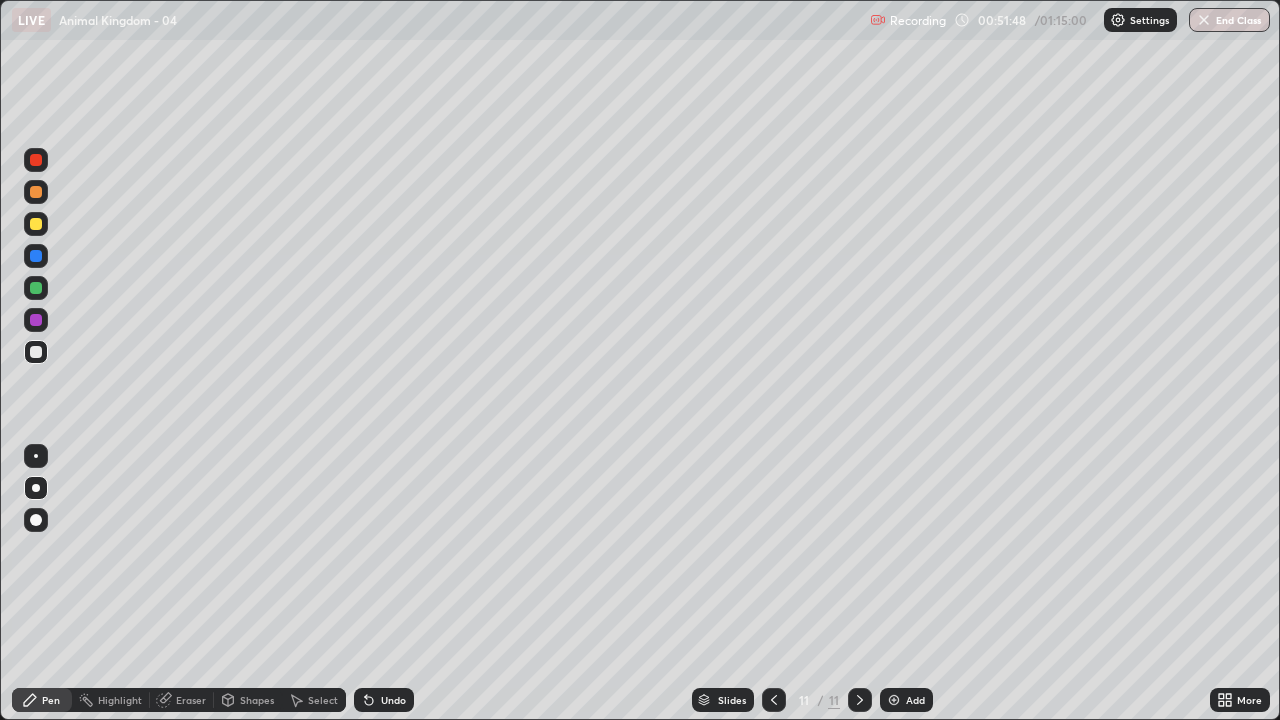 click at bounding box center (36, 352) 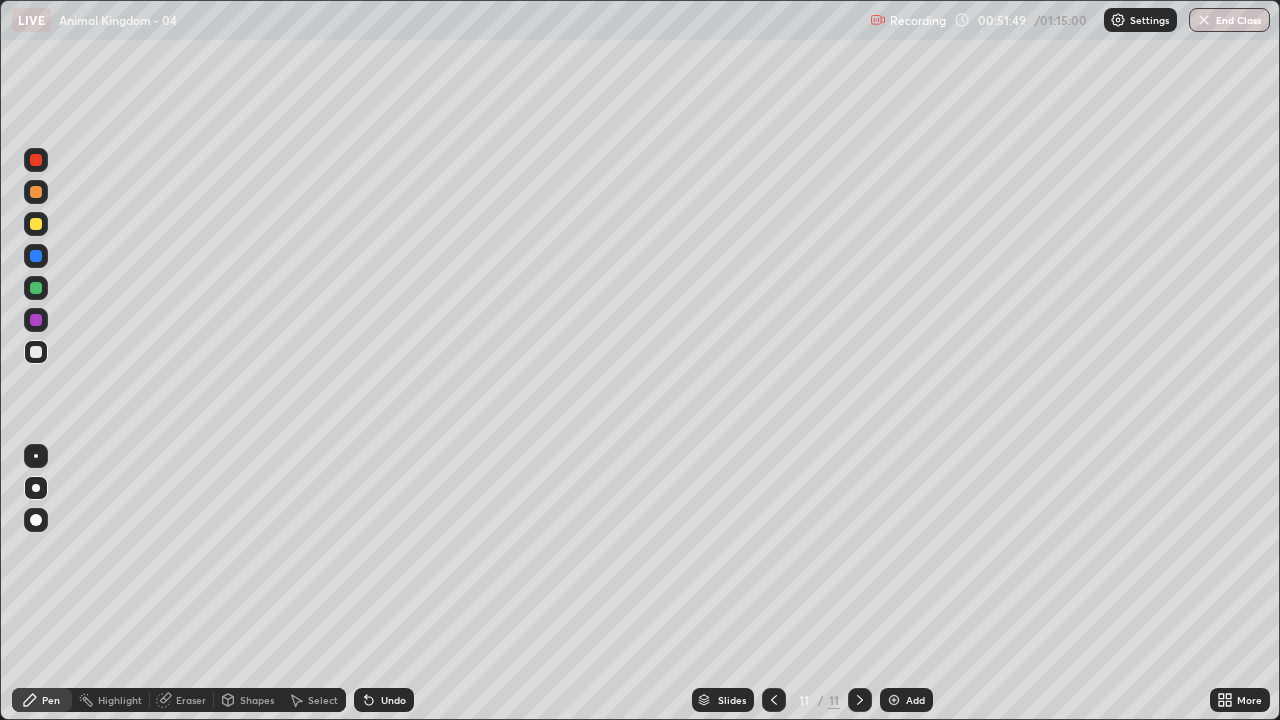 click at bounding box center (36, 352) 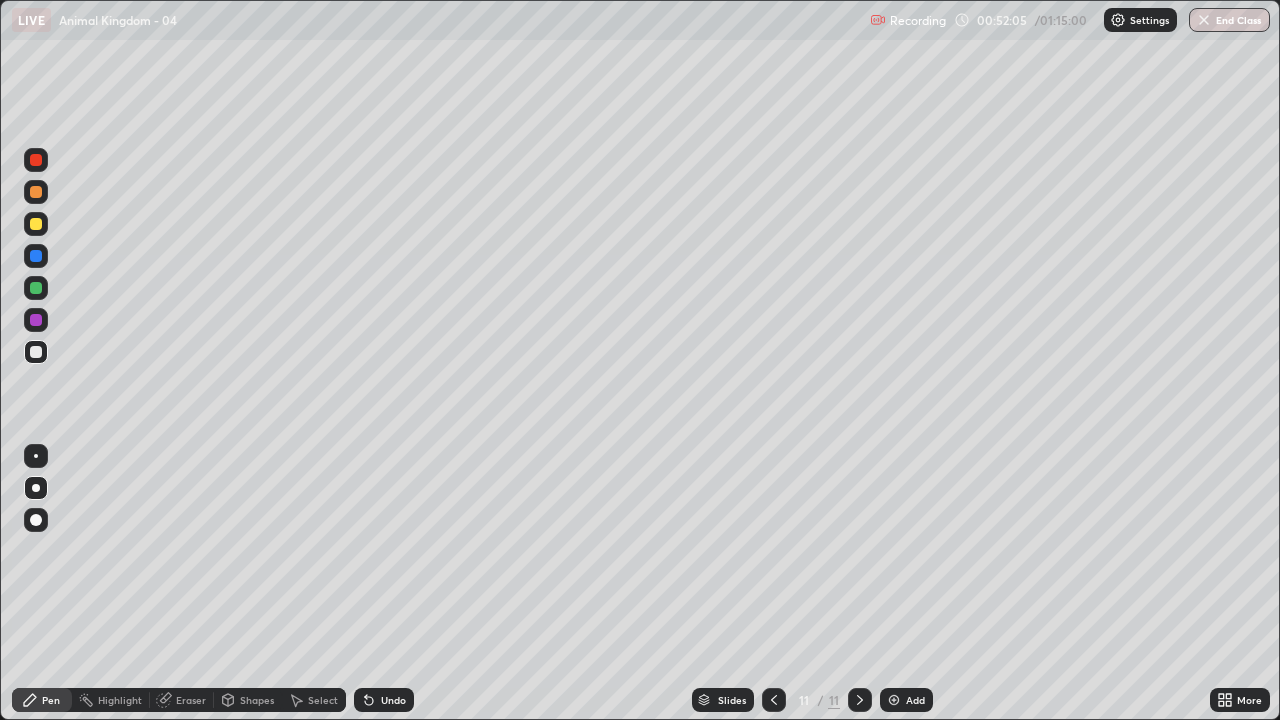 click at bounding box center [36, 256] 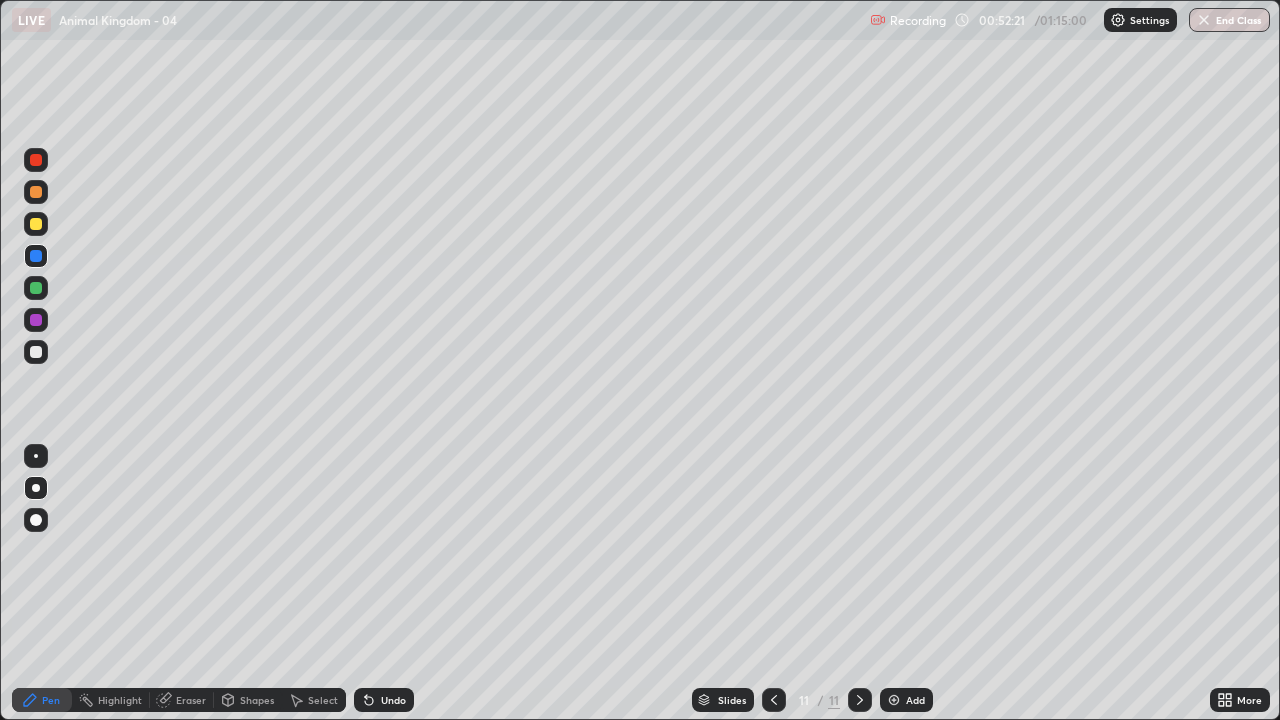 click at bounding box center (36, 352) 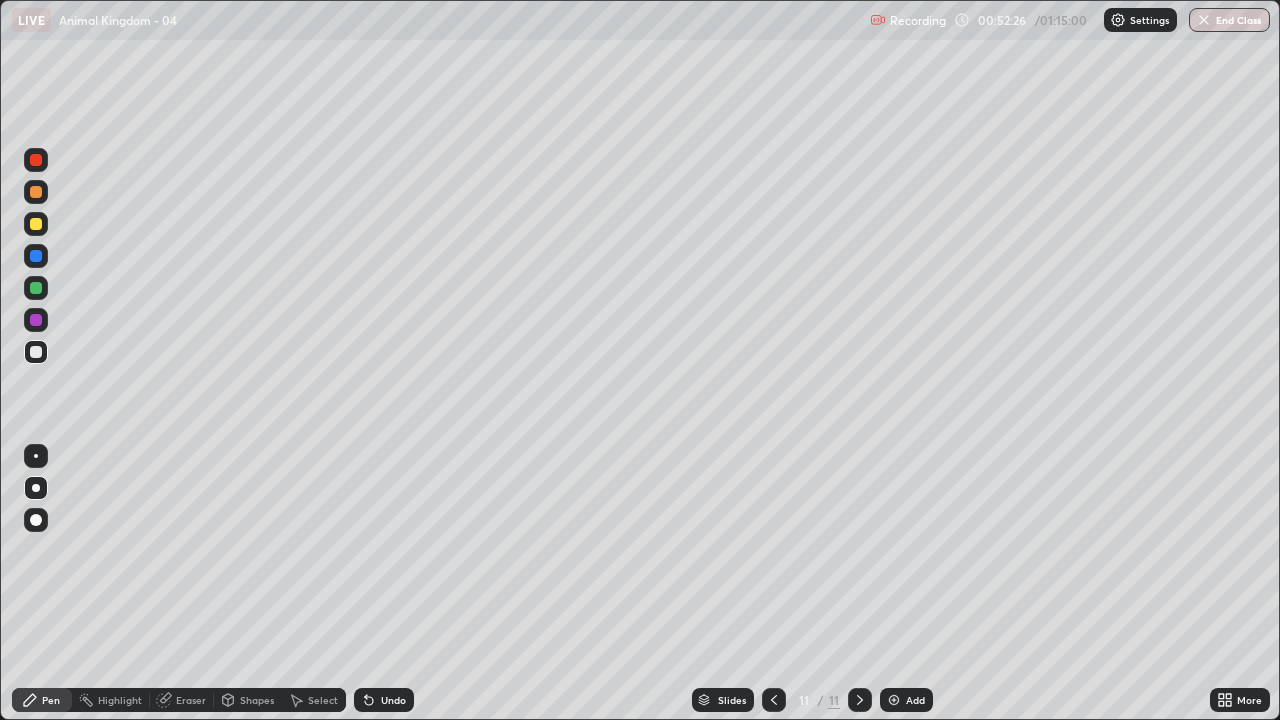 click on "Undo" at bounding box center (393, 700) 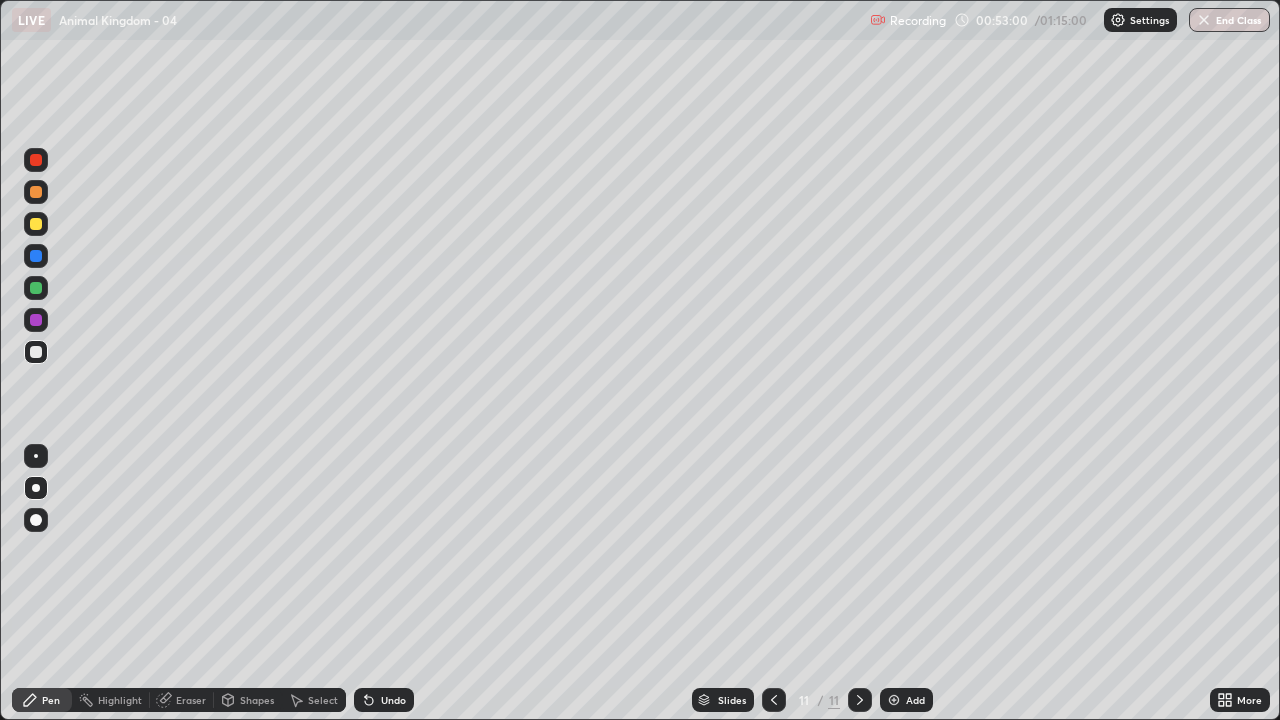 click at bounding box center [36, 224] 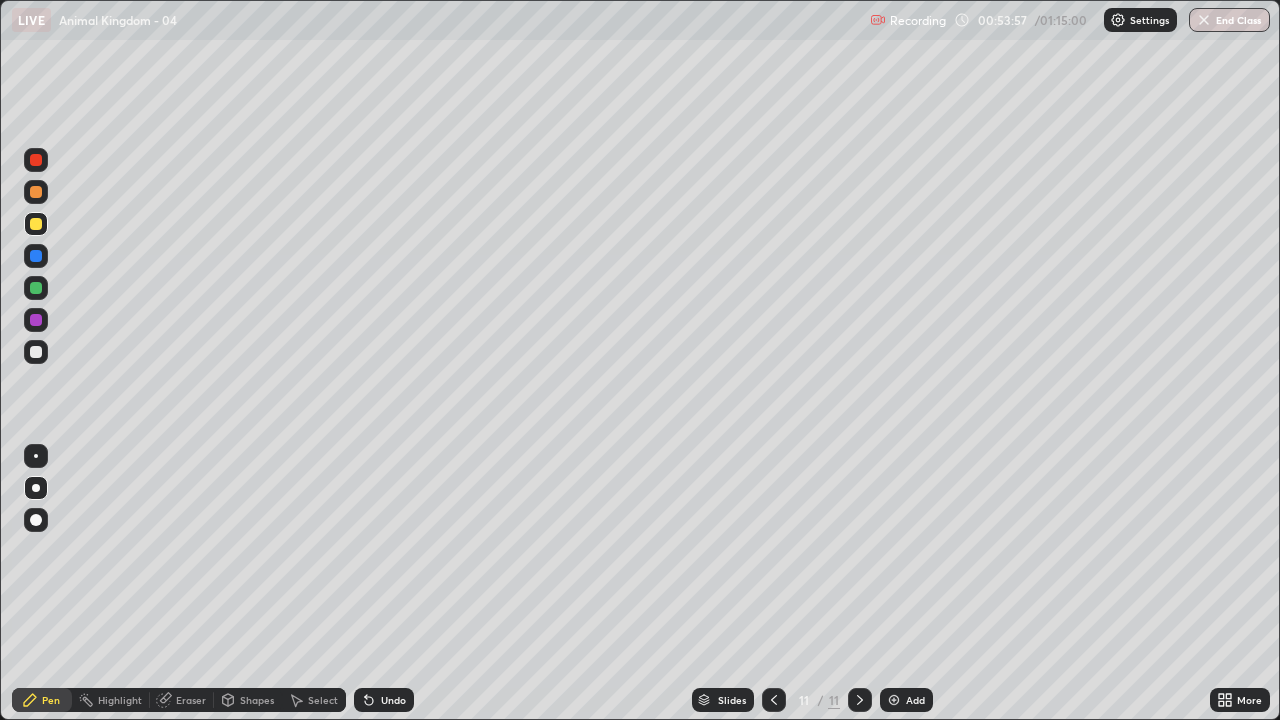 click at bounding box center (36, 352) 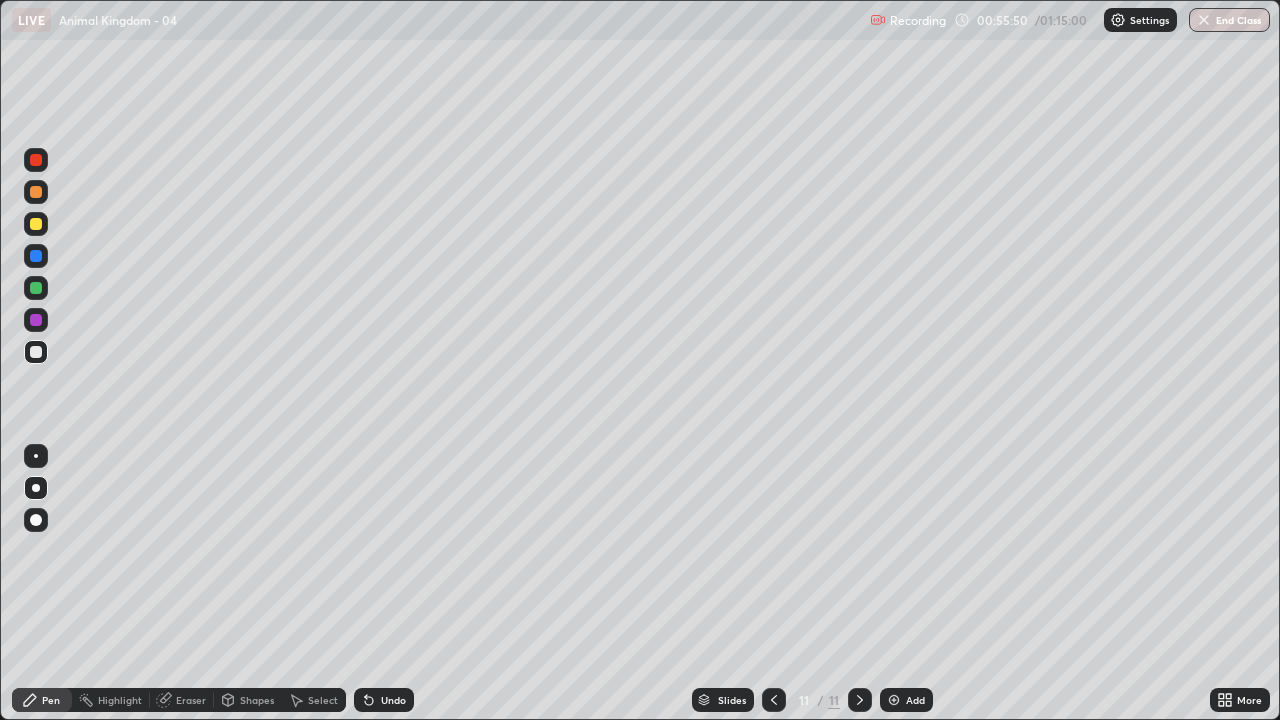 click at bounding box center (36, 352) 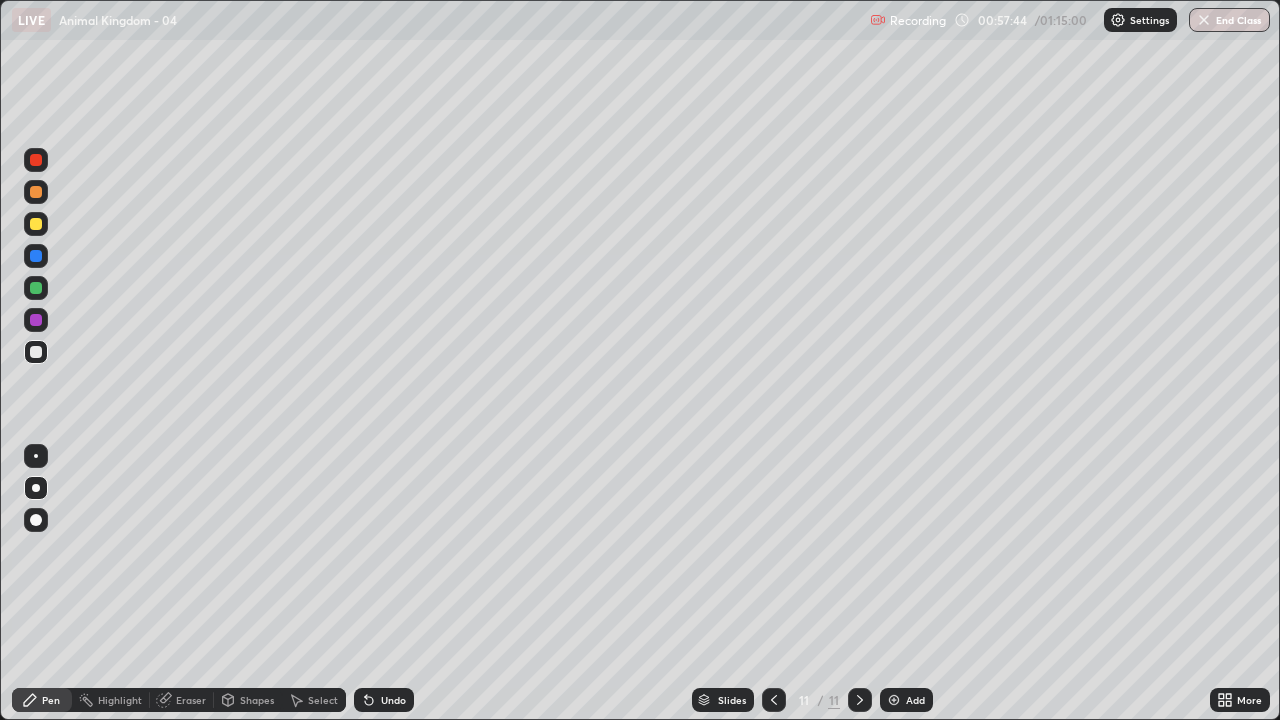 click at bounding box center [36, 352] 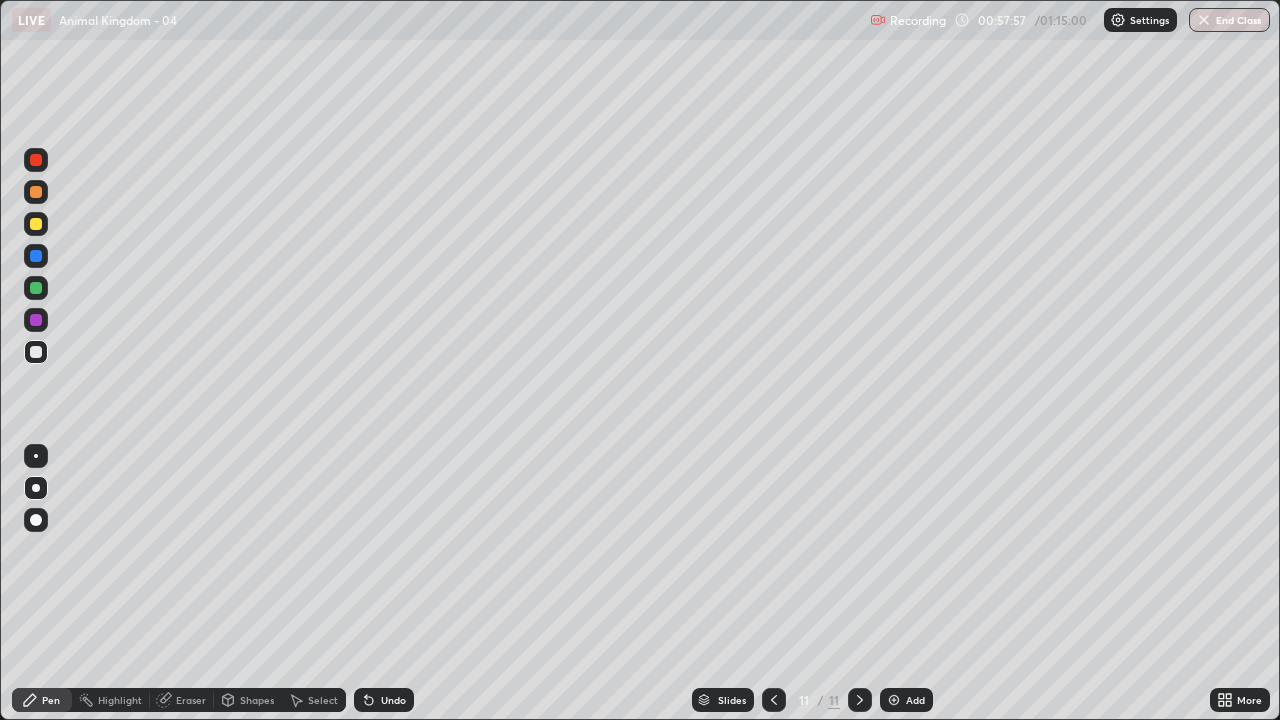 click at bounding box center [36, 352] 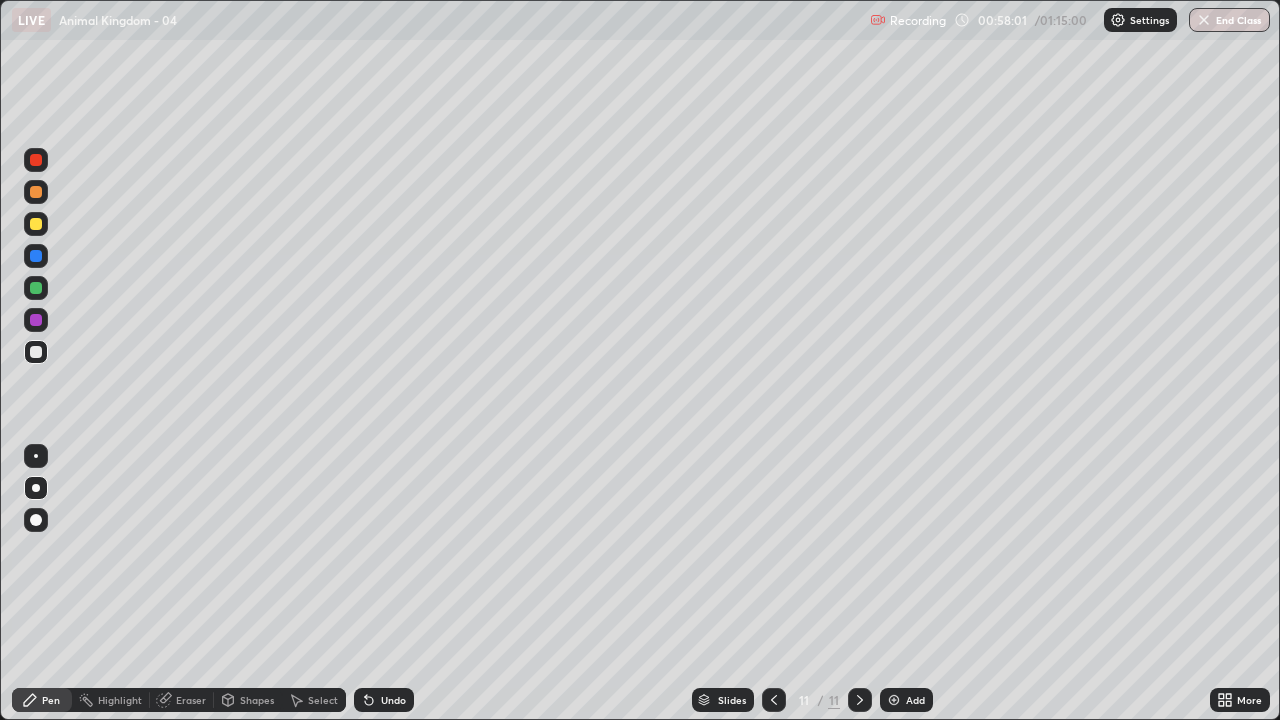 click on "Add" at bounding box center [906, 700] 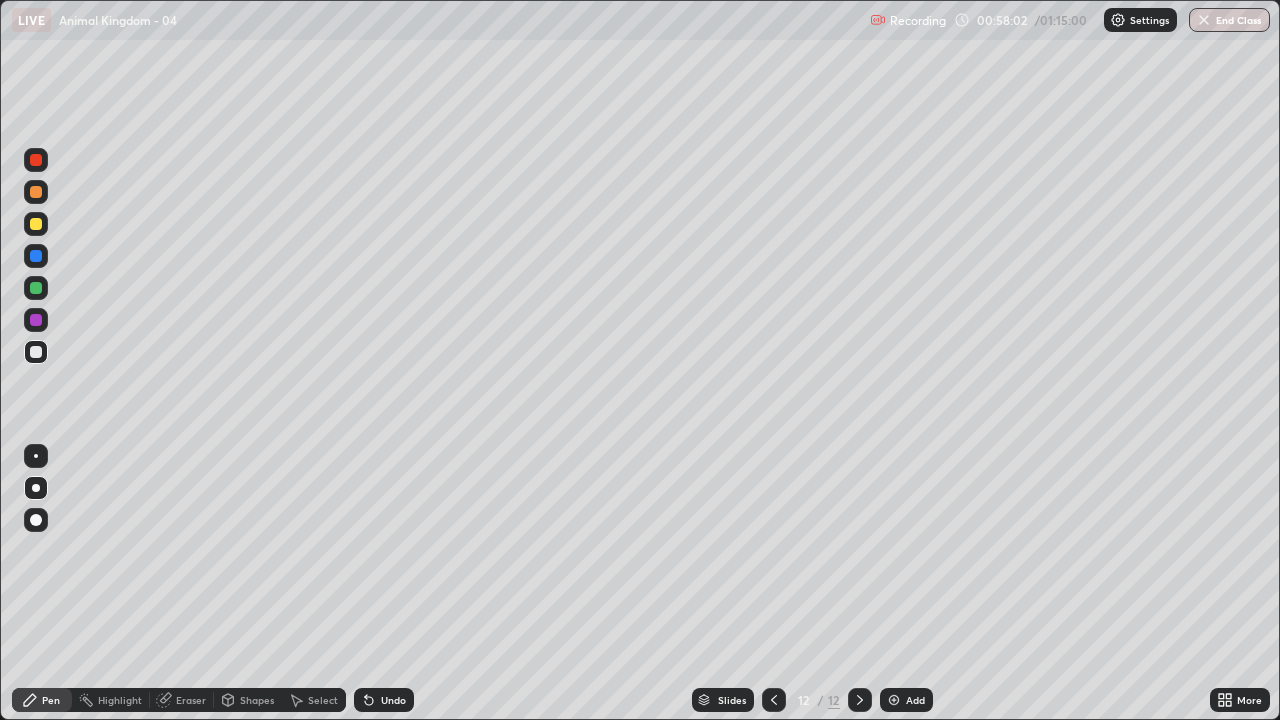 click at bounding box center [36, 352] 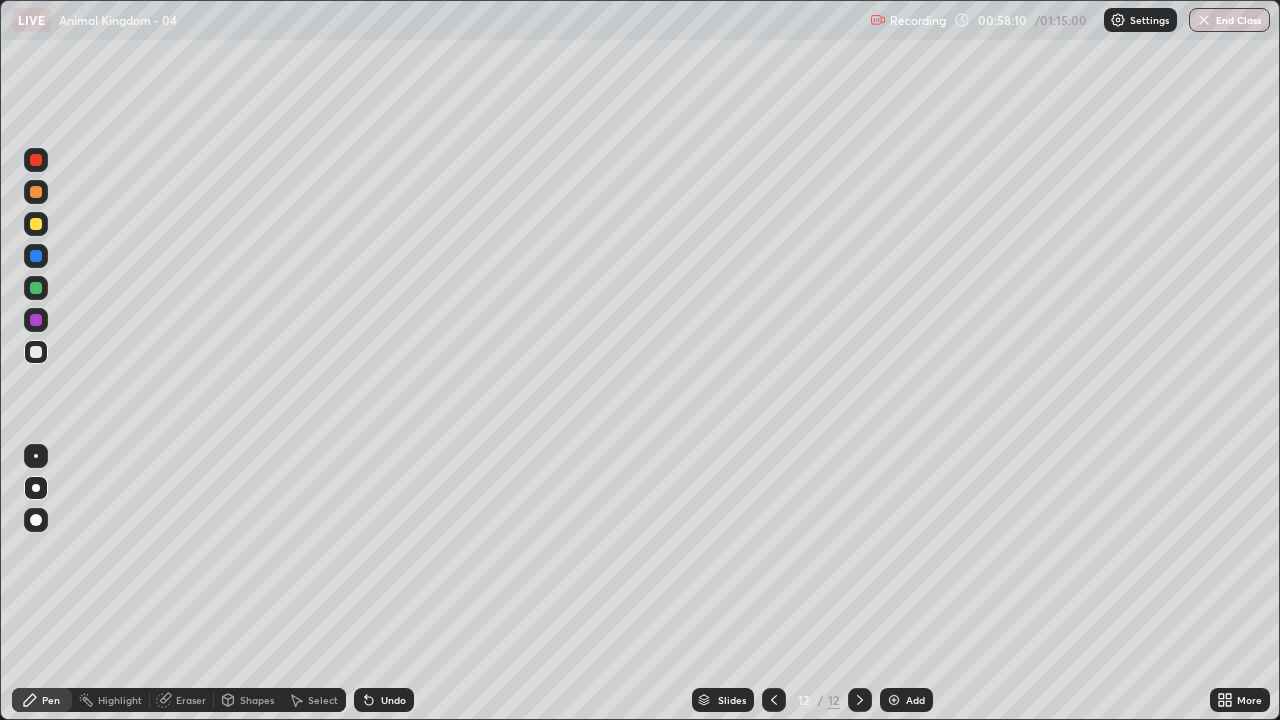click on "Undo" at bounding box center [384, 700] 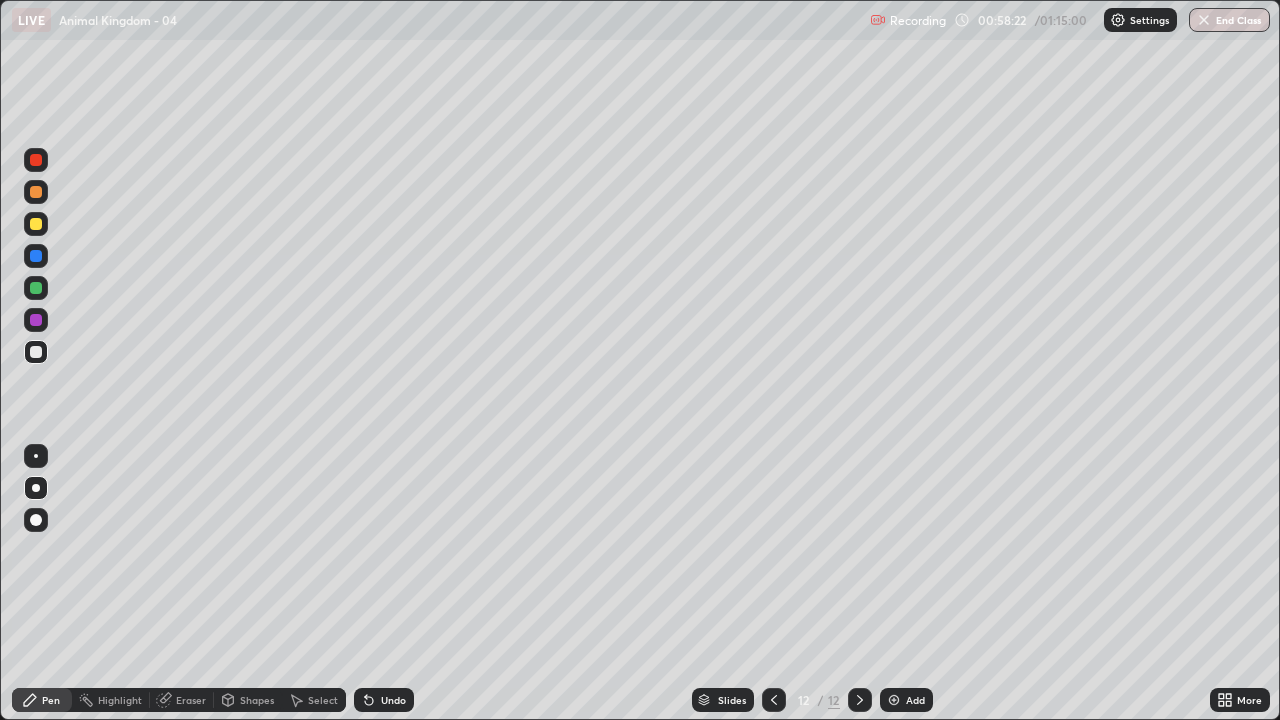 click 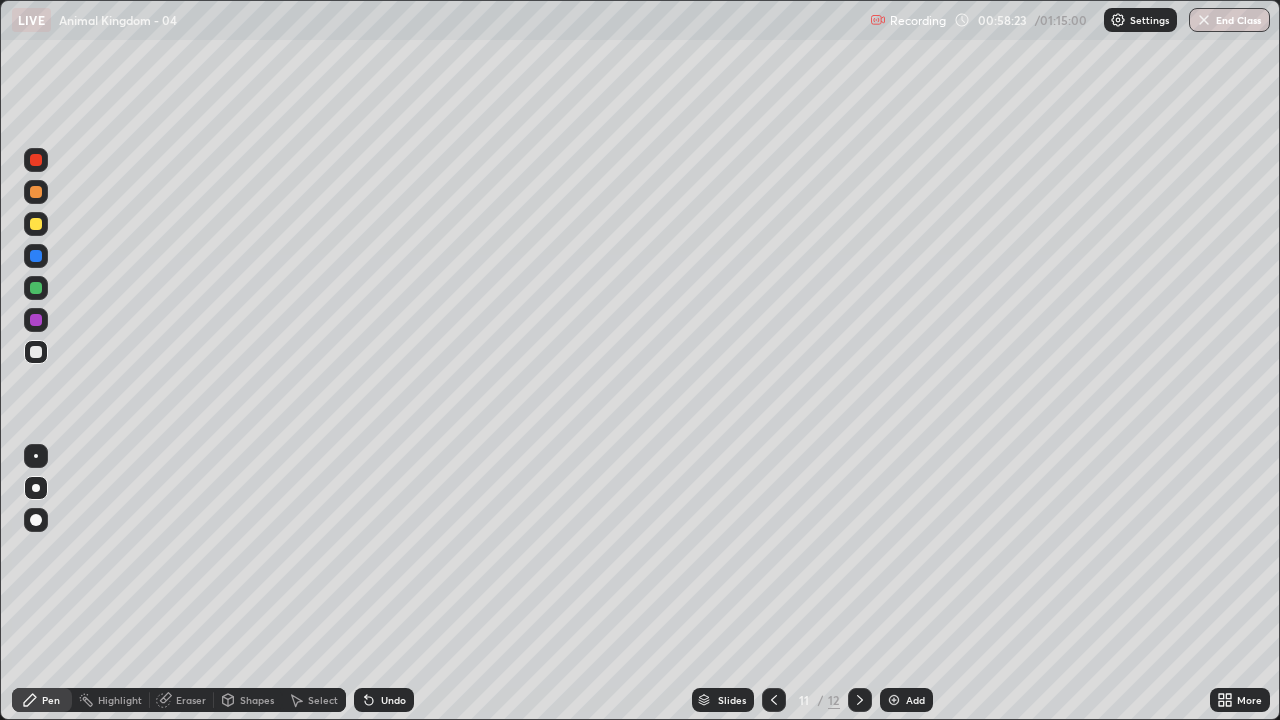 click 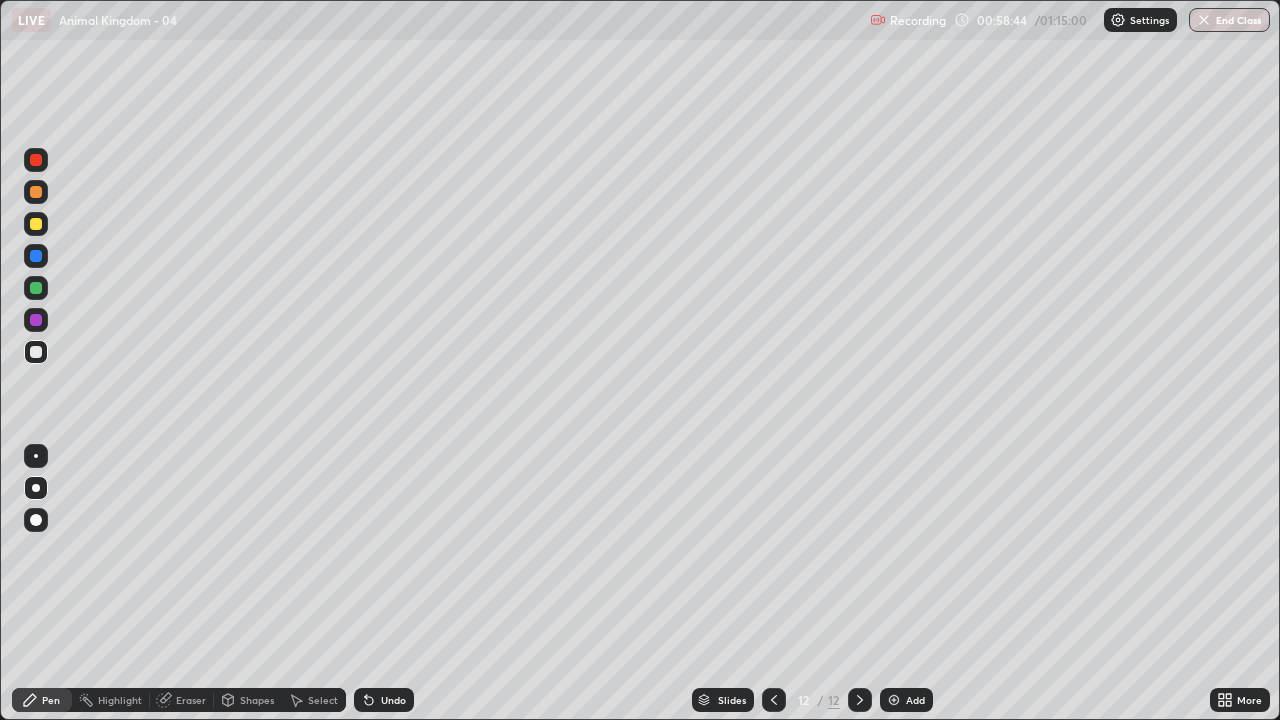click at bounding box center (36, 352) 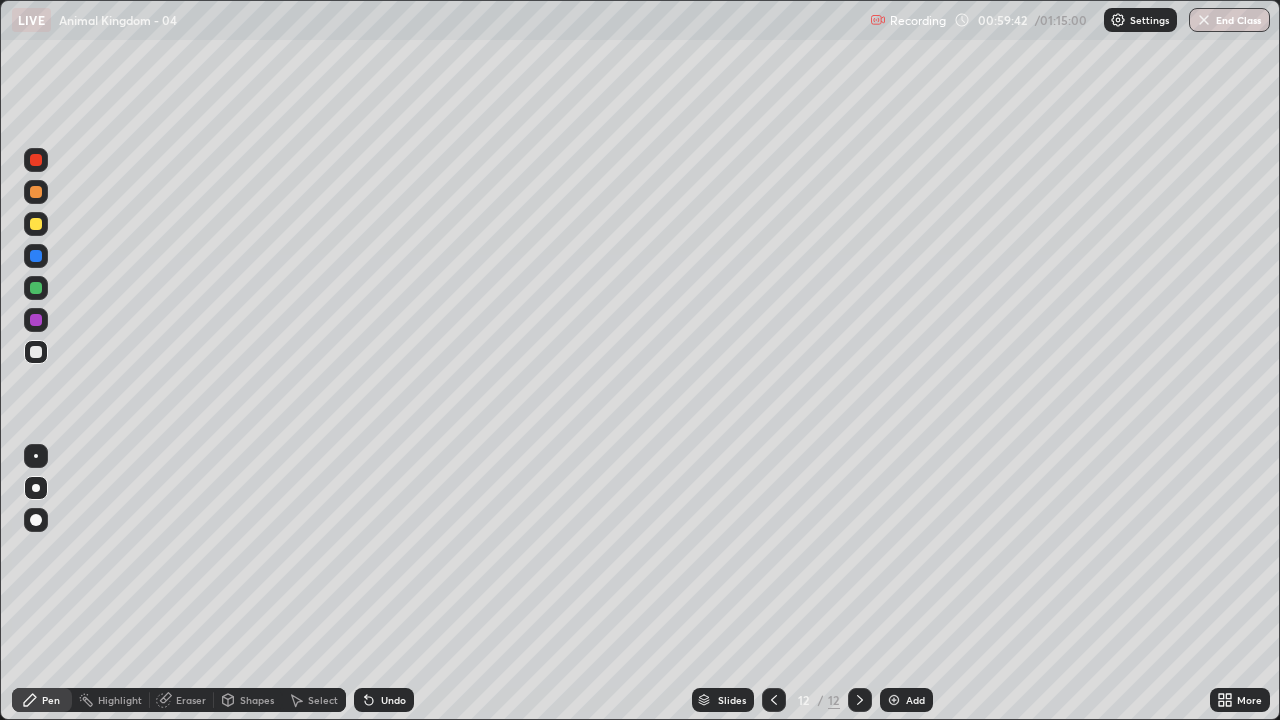 click at bounding box center (36, 352) 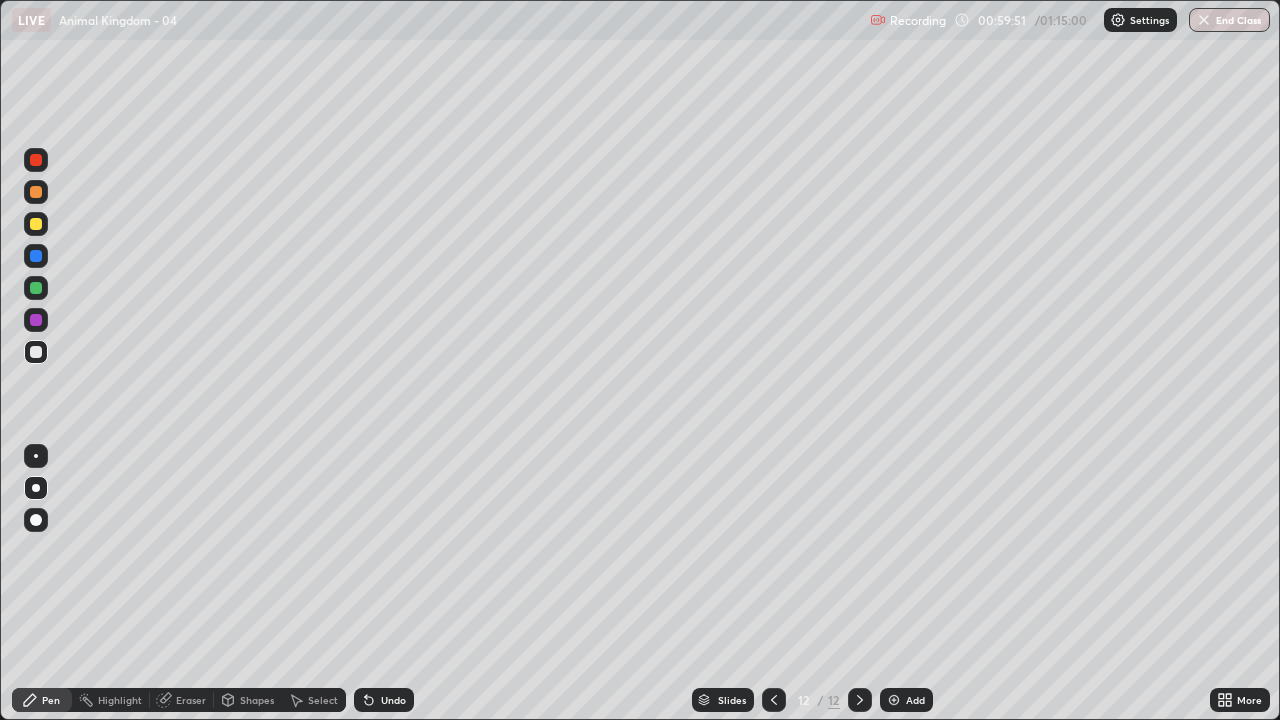 click on "Undo" at bounding box center (393, 700) 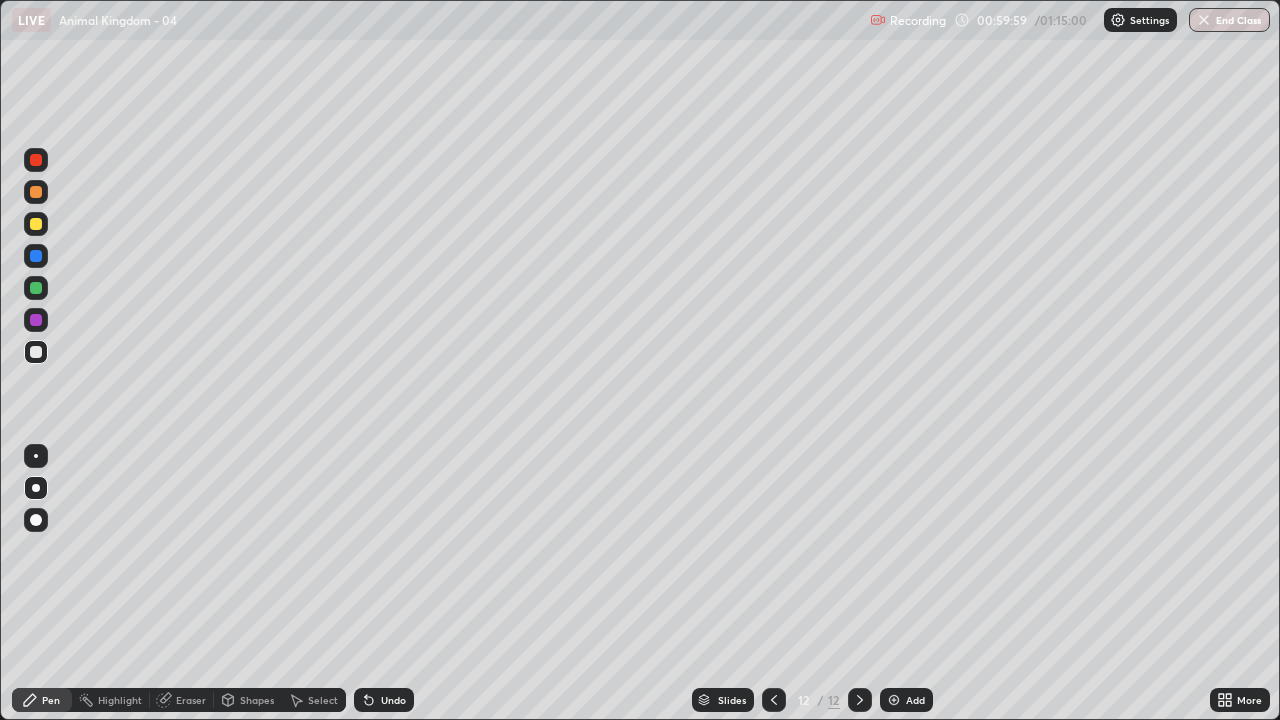 click on "Undo" at bounding box center [393, 700] 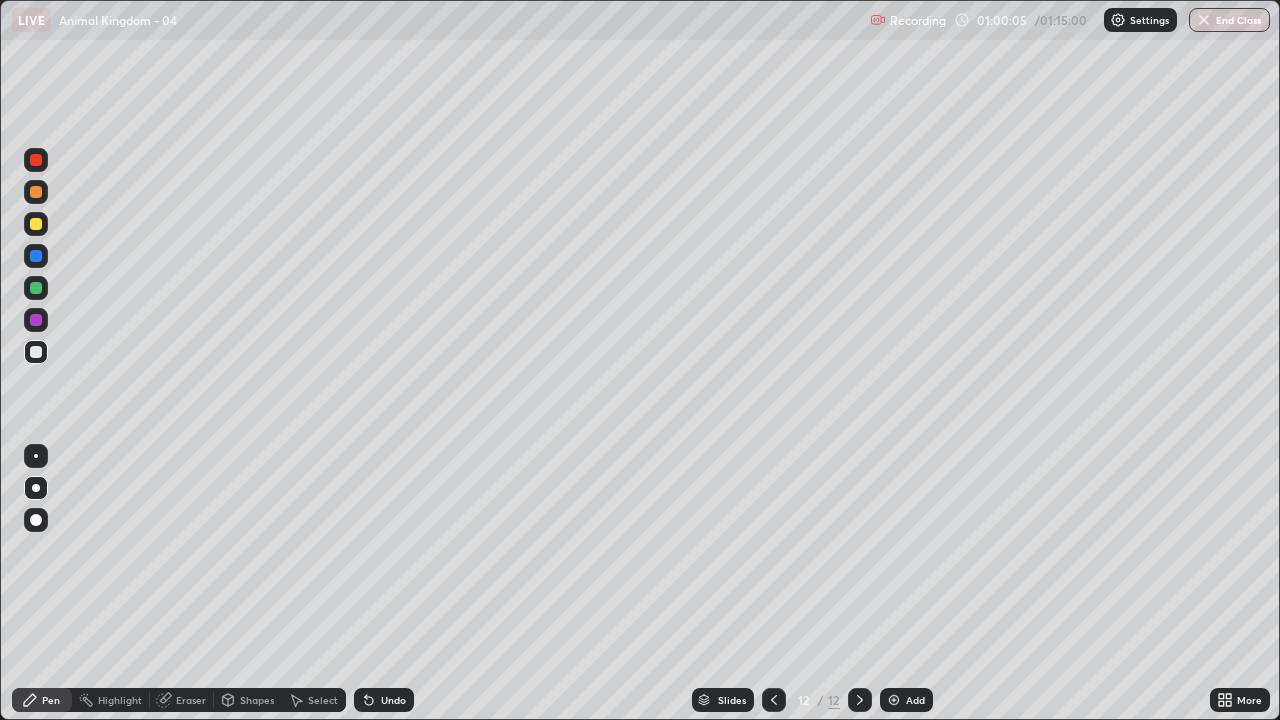 click at bounding box center [36, 352] 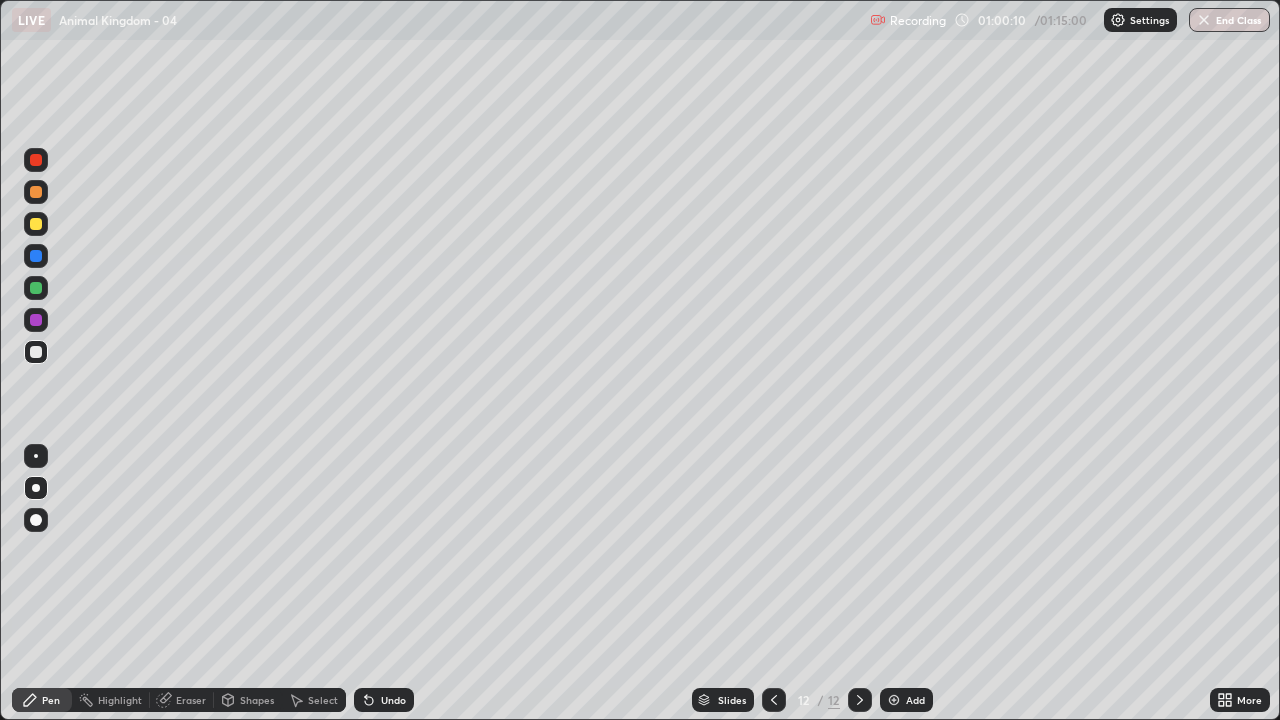 click on "Undo" at bounding box center (393, 700) 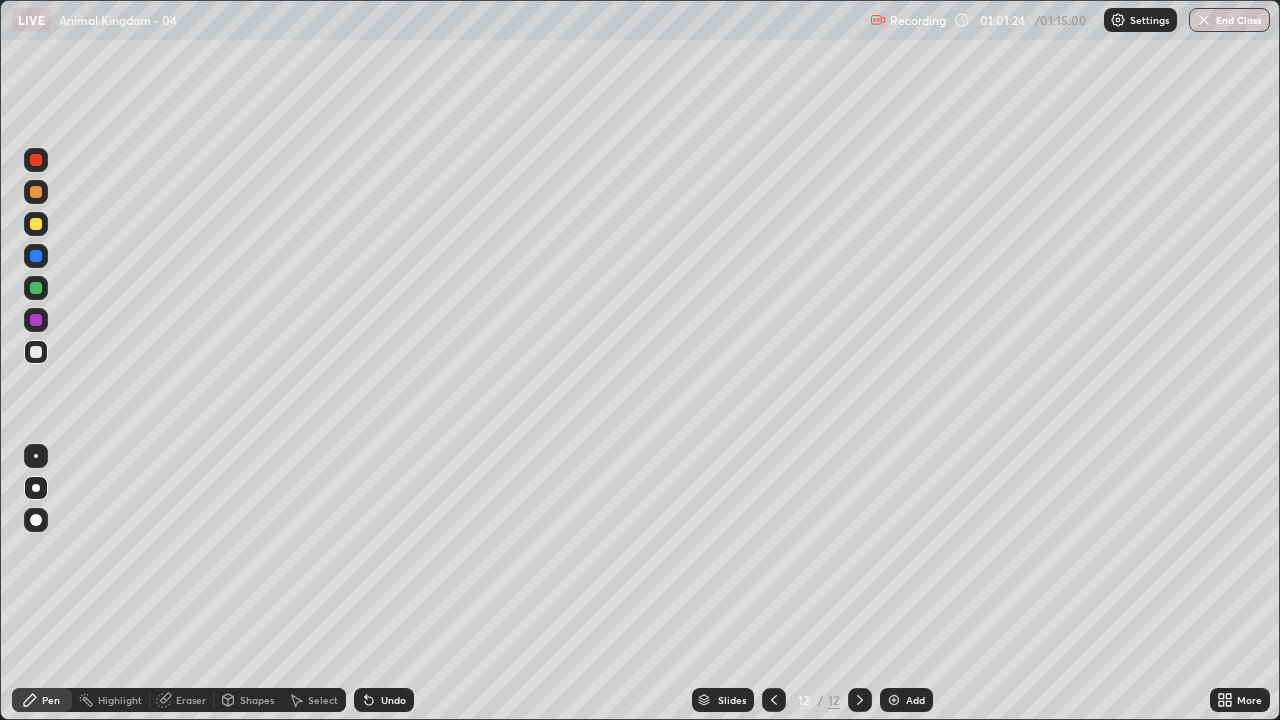 click at bounding box center (36, 352) 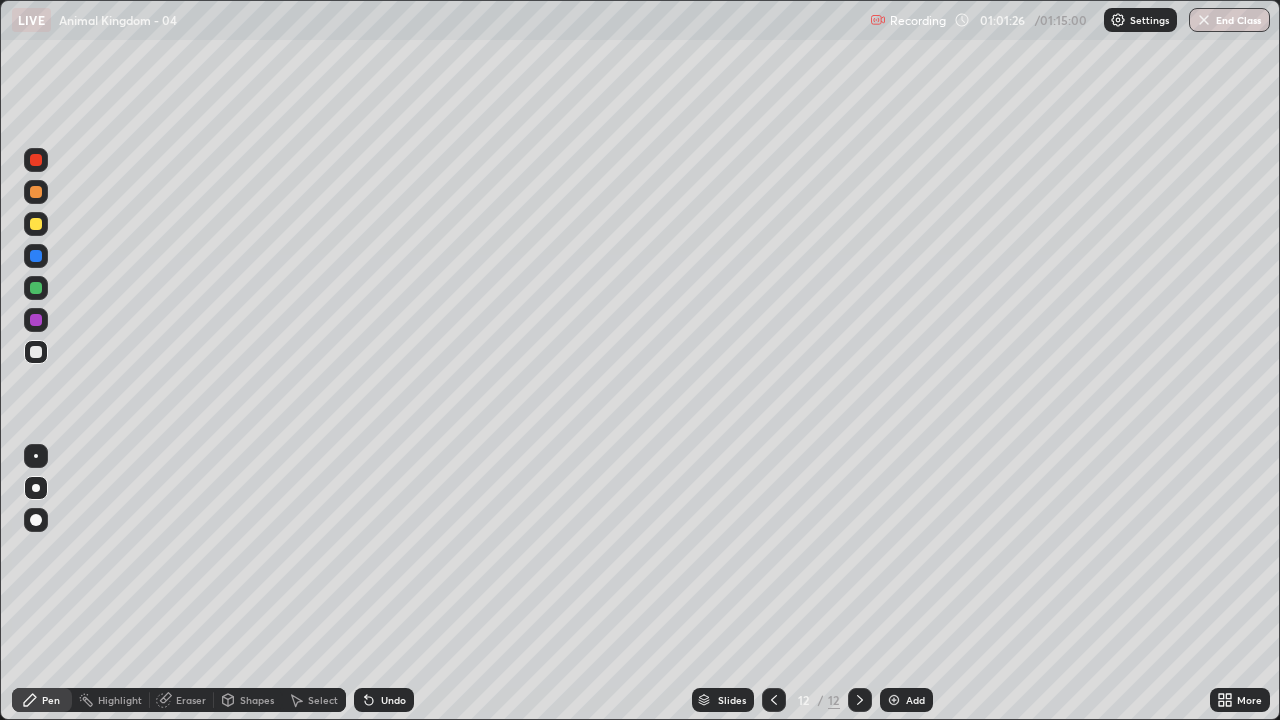 click 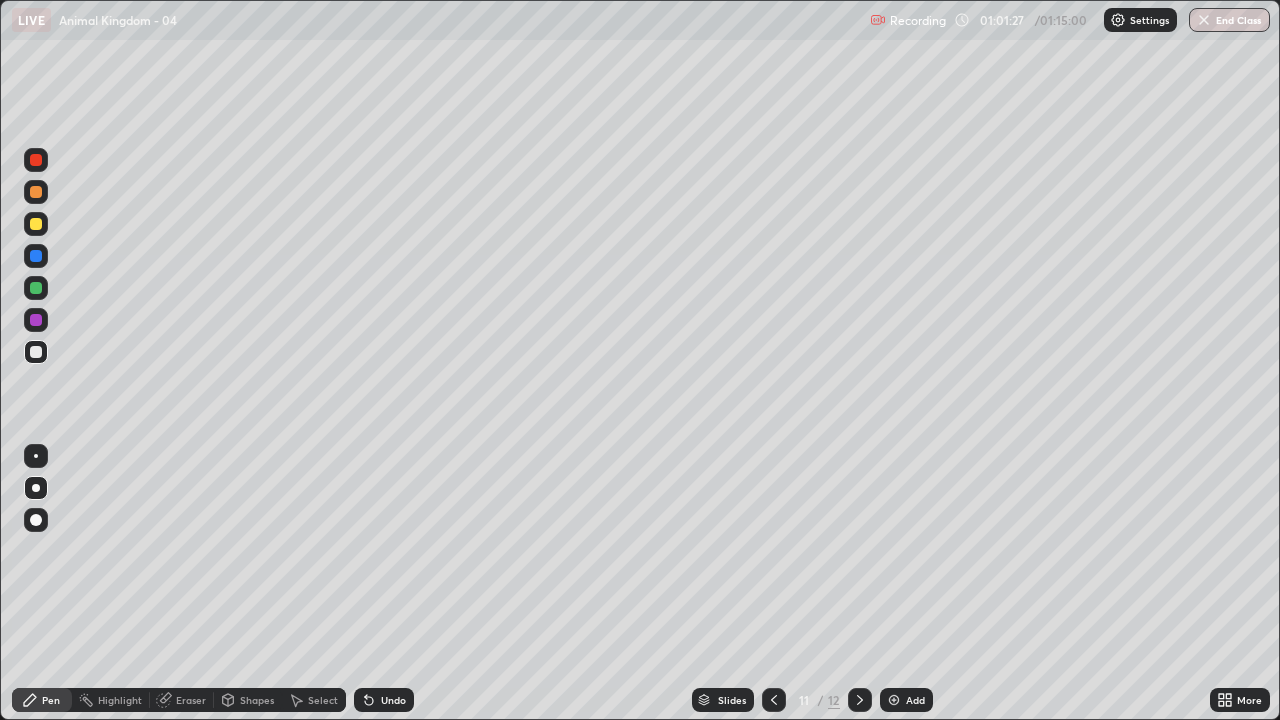click 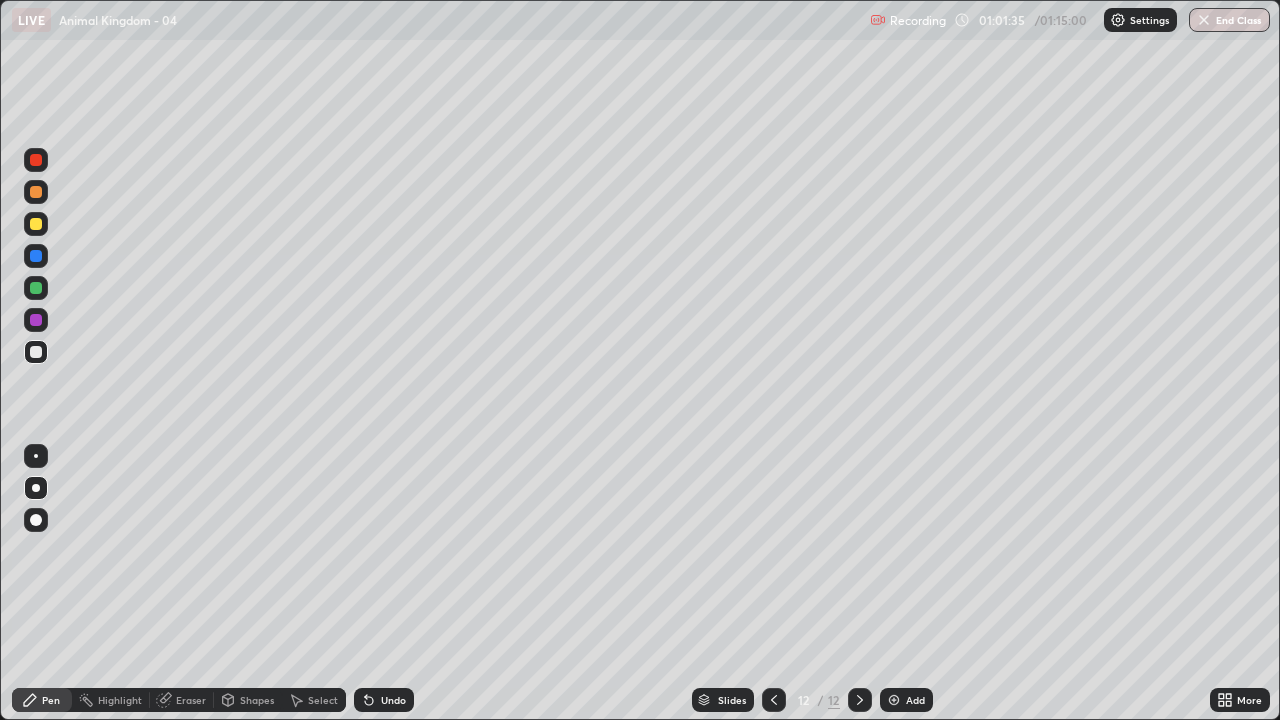 click at bounding box center (894, 700) 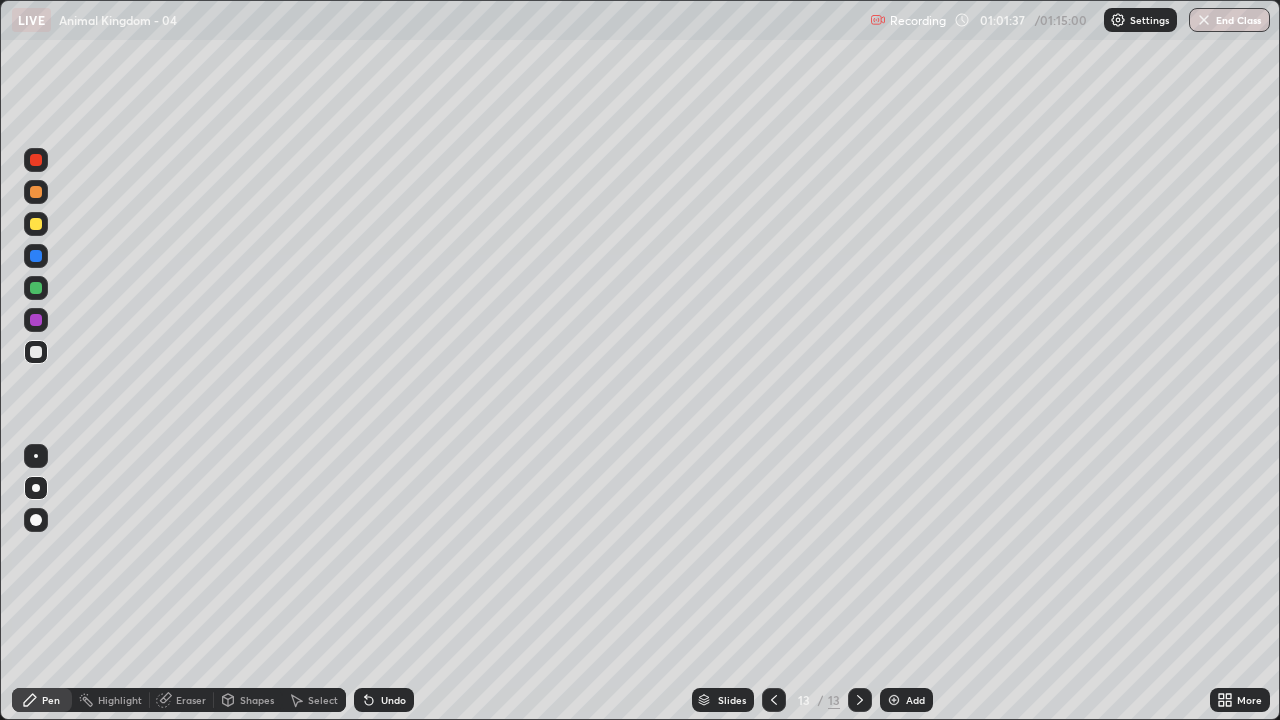 click at bounding box center (36, 352) 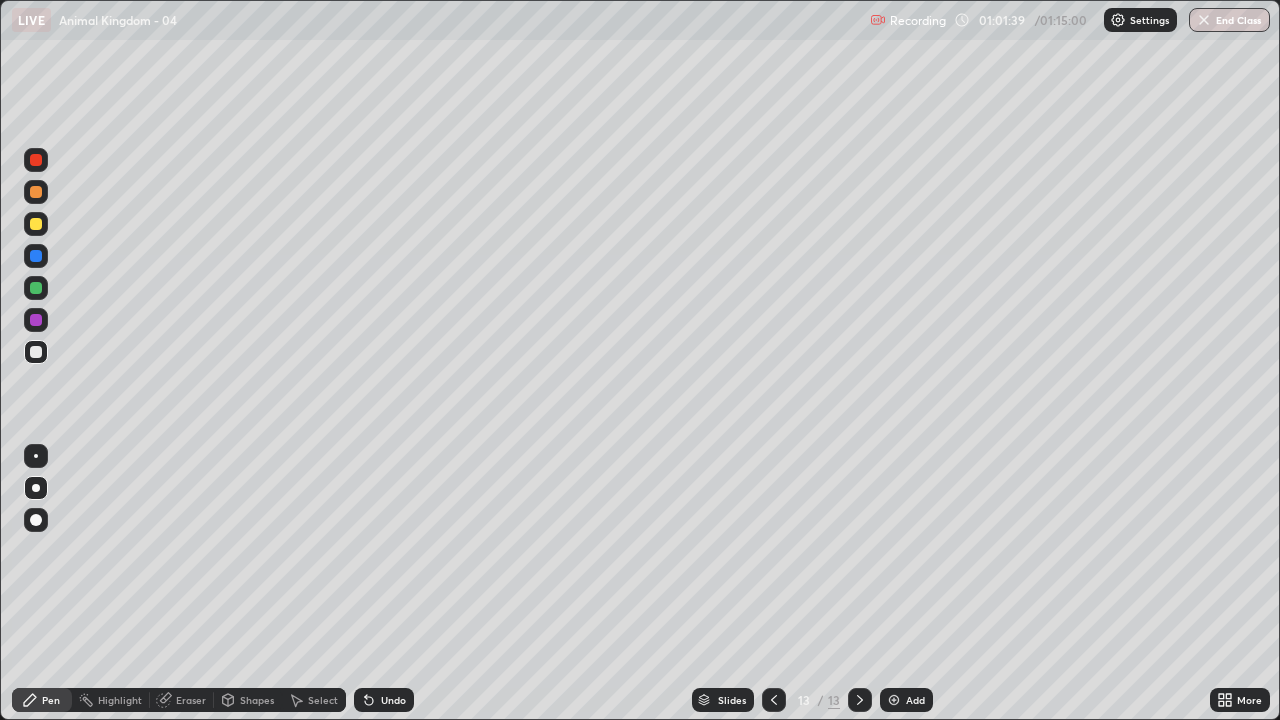 click at bounding box center [36, 352] 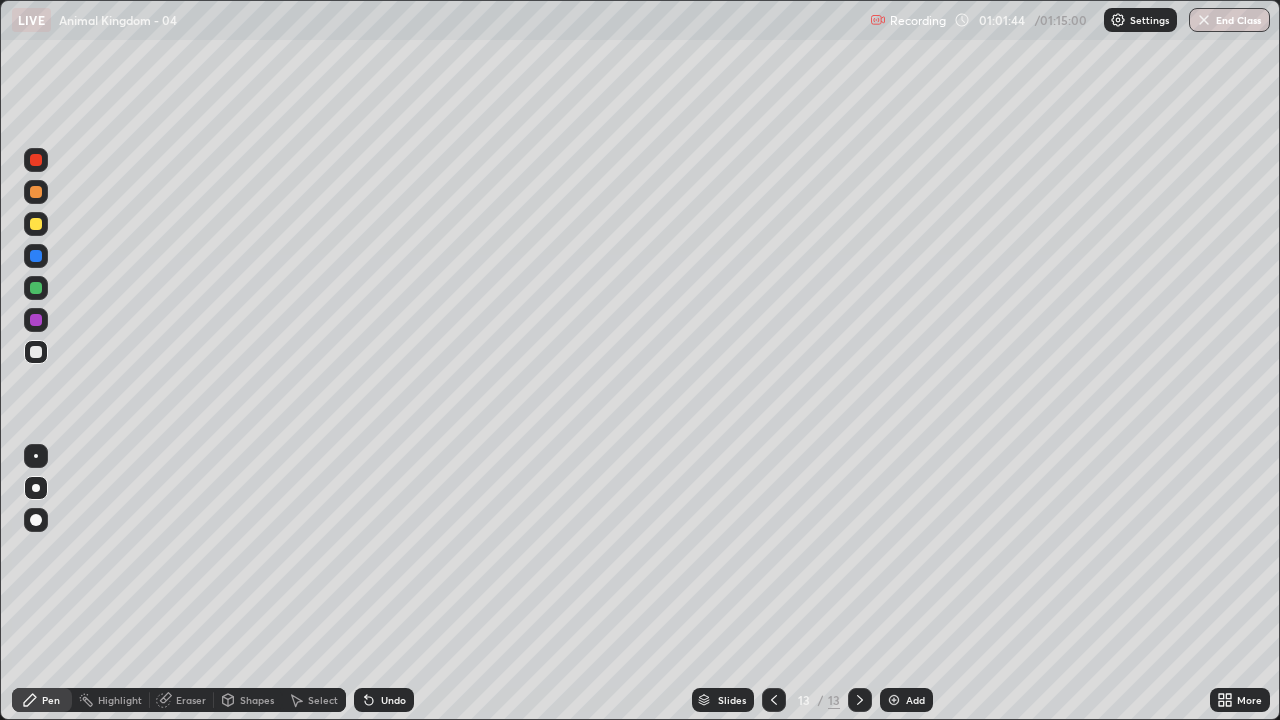 click 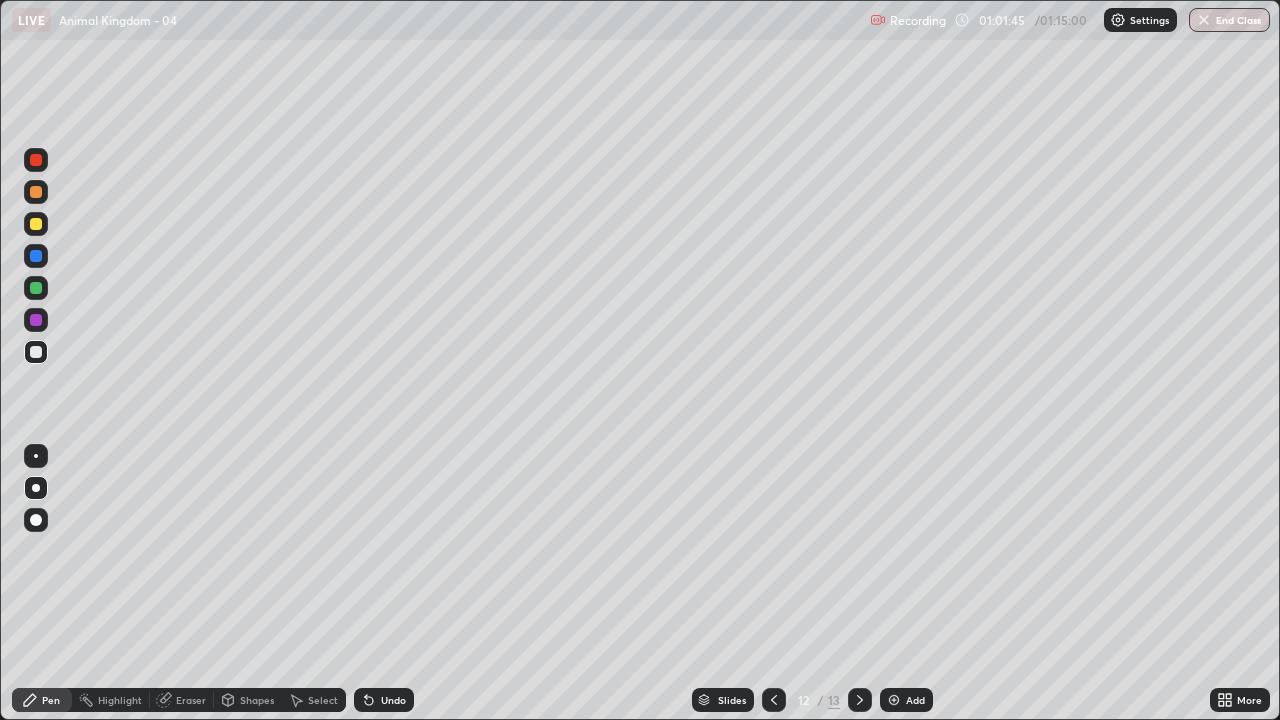 click 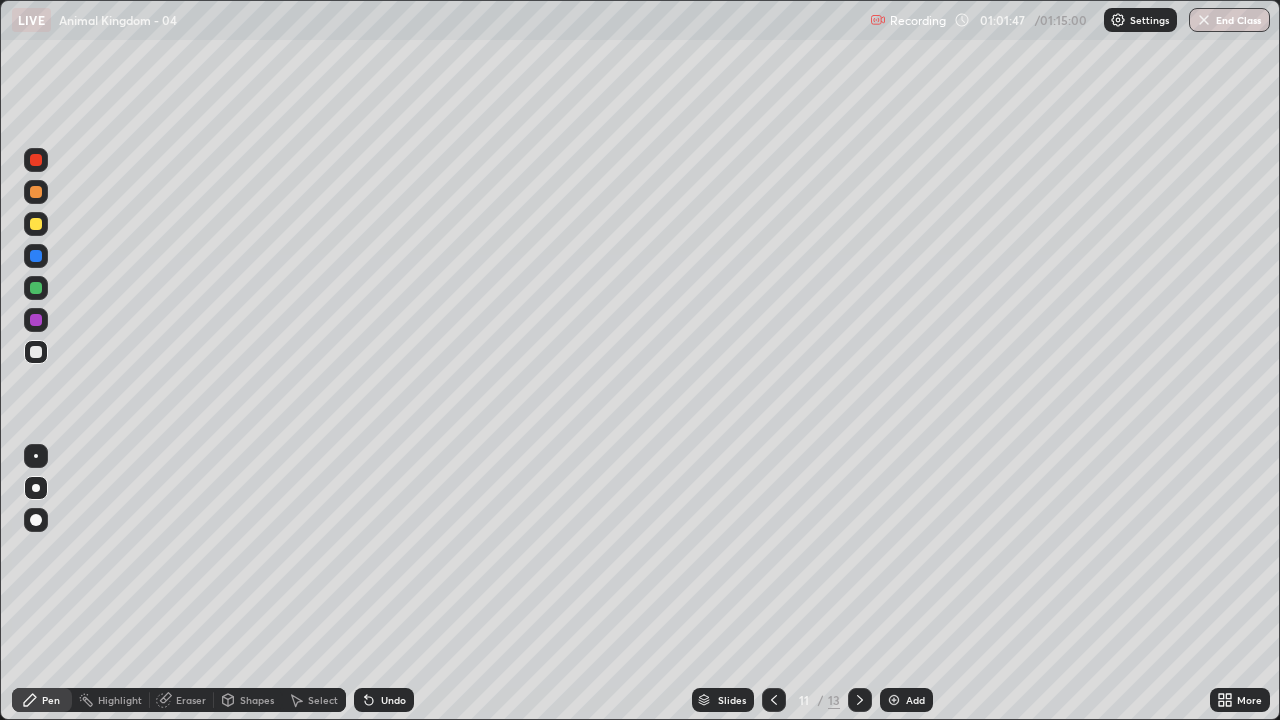 click 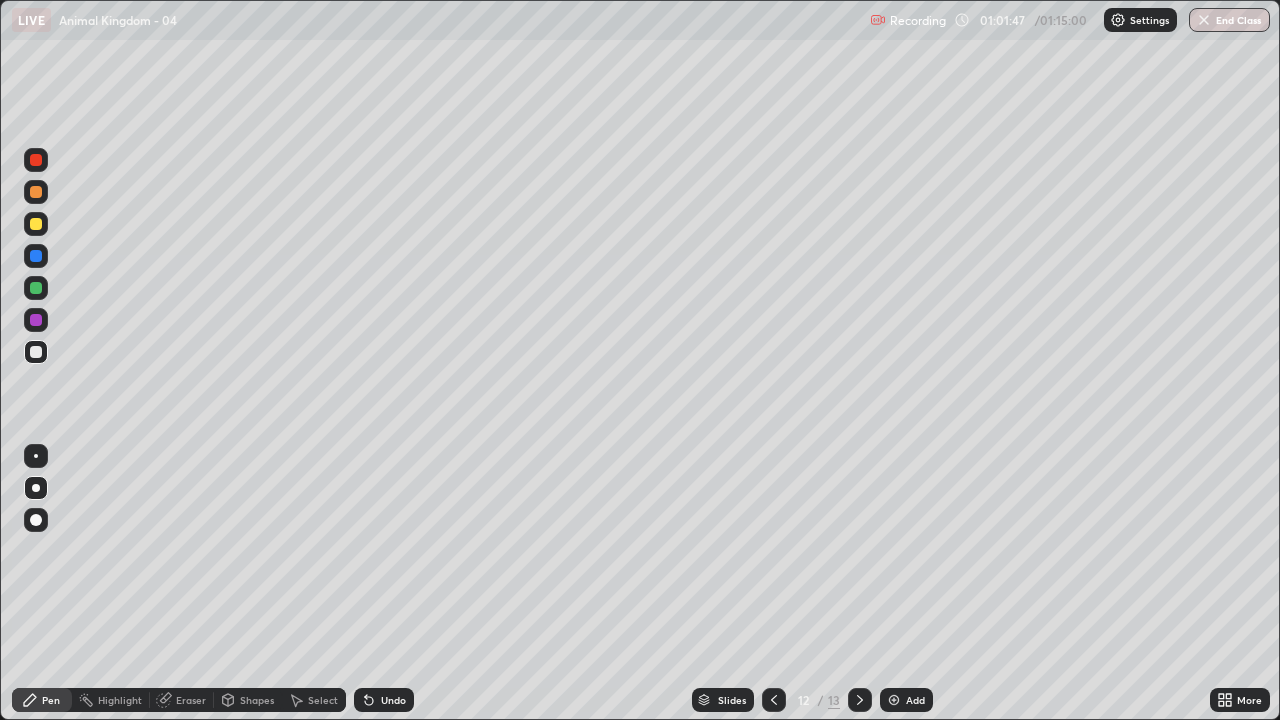 click 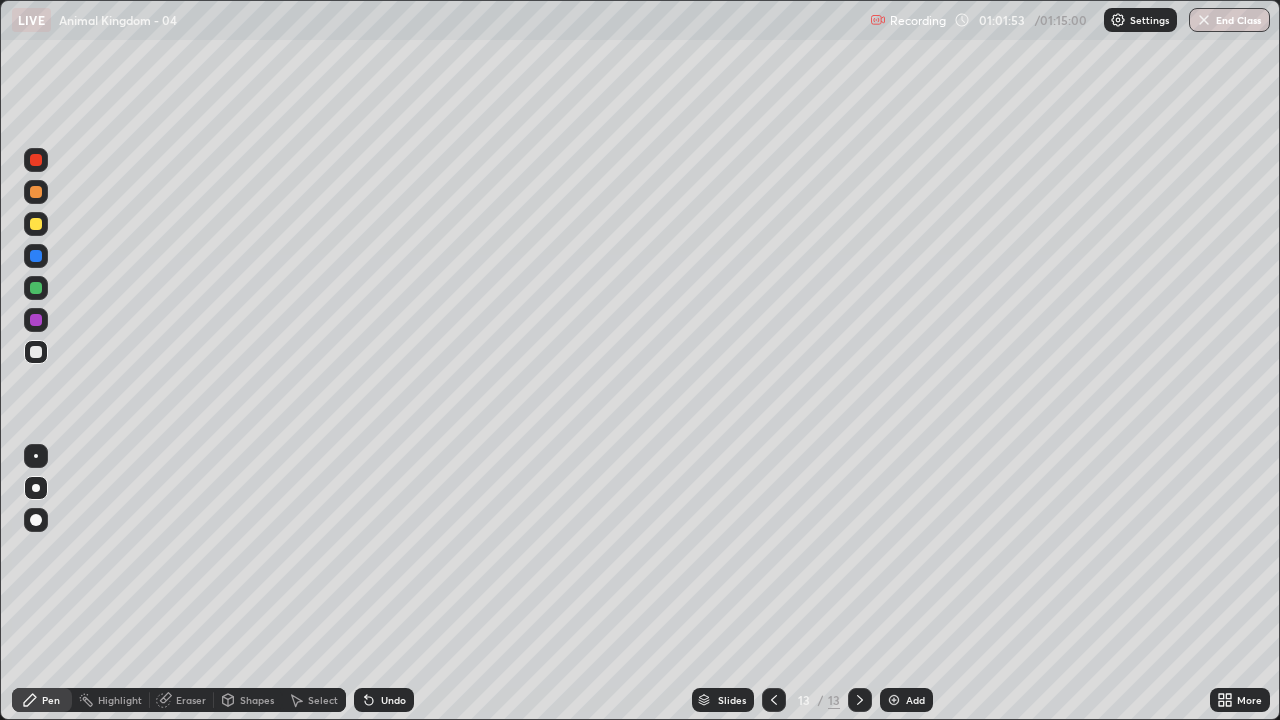 click at bounding box center [36, 352] 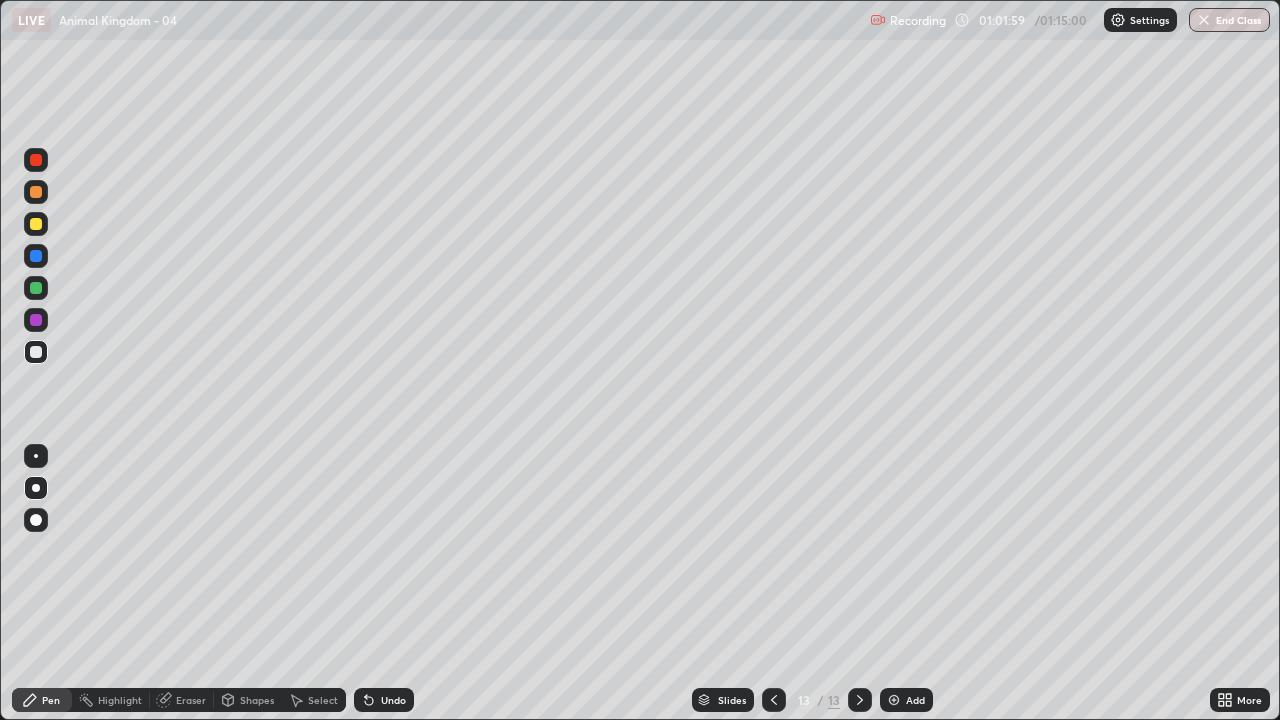 click at bounding box center [36, 352] 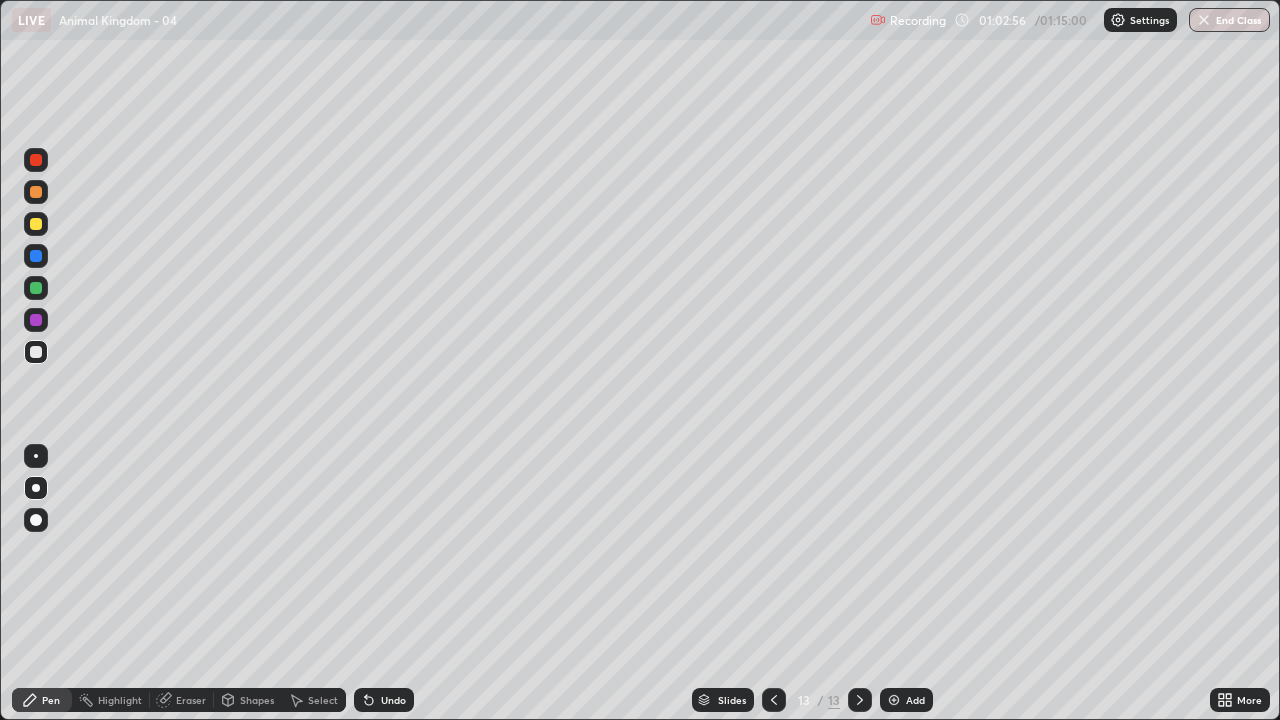 click at bounding box center (36, 352) 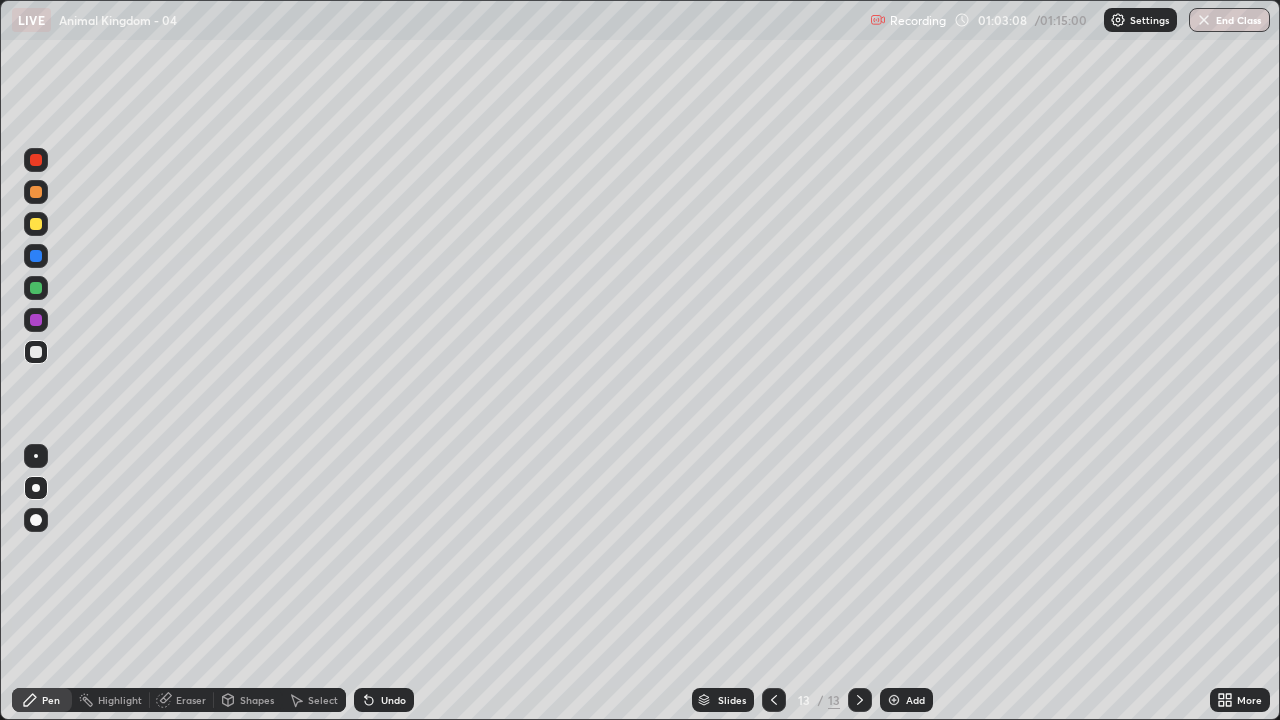 click at bounding box center (36, 352) 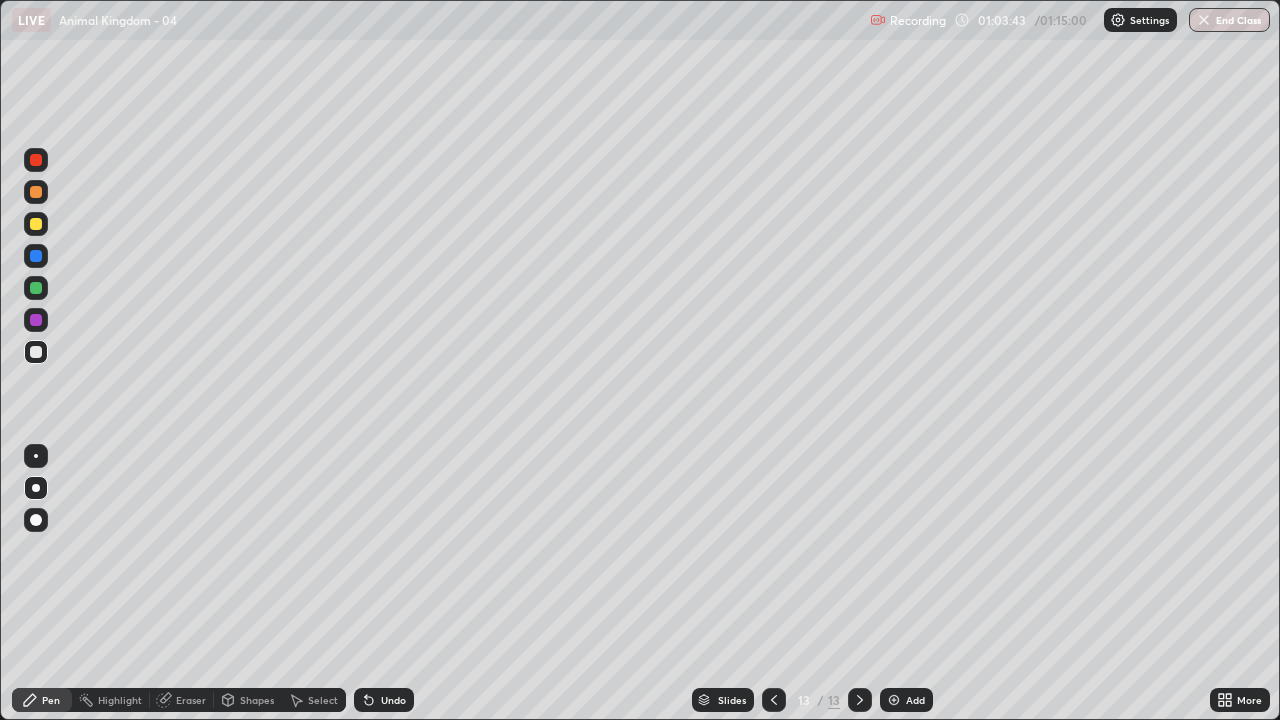 click at bounding box center (36, 352) 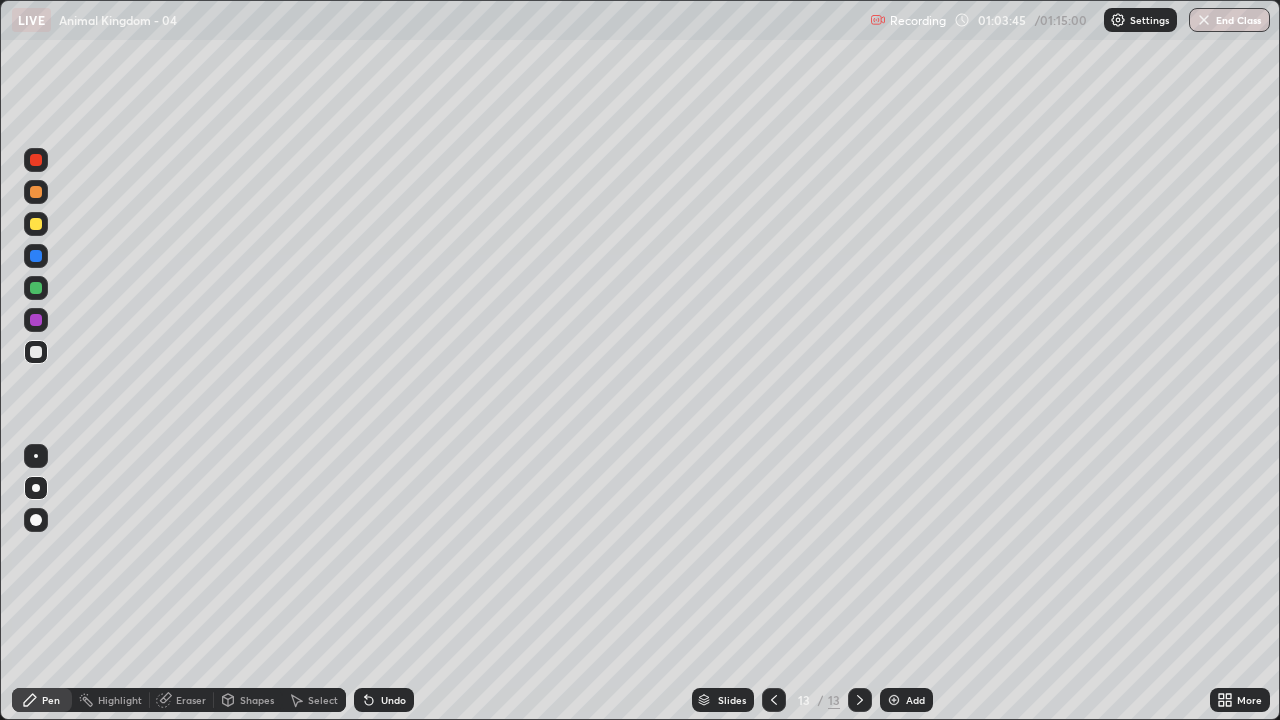 click at bounding box center [36, 352] 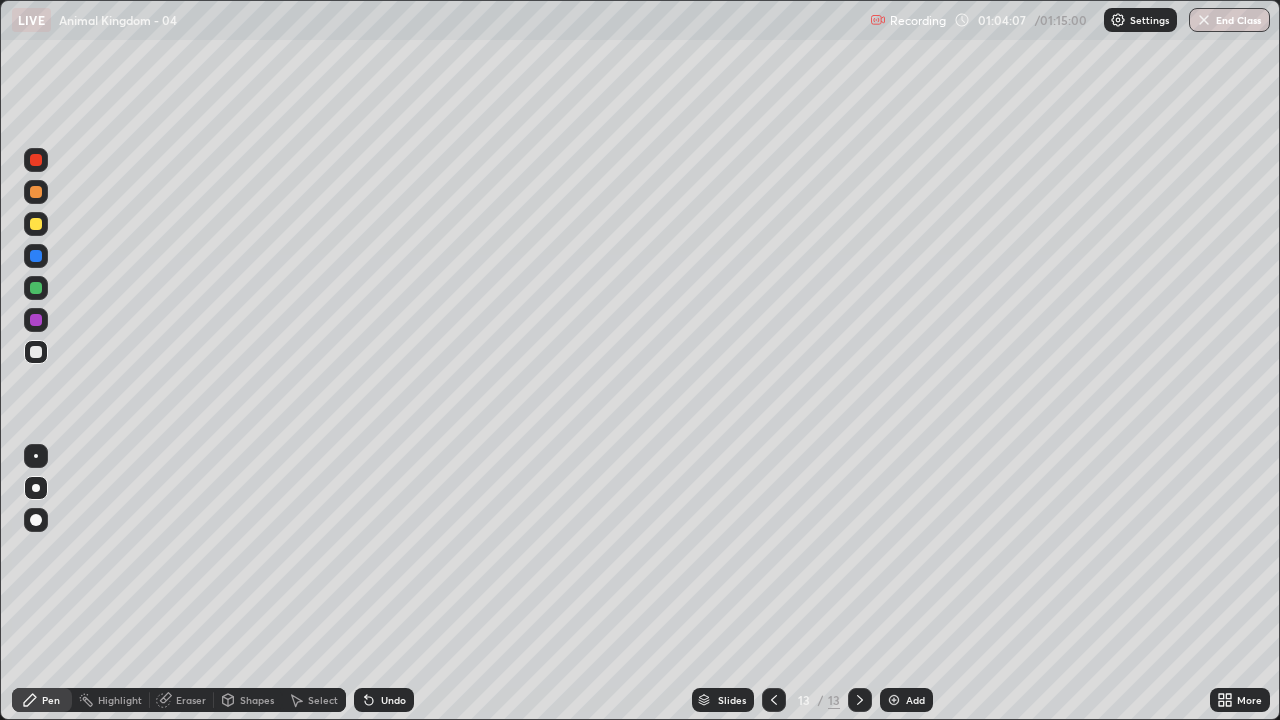 click on "Undo" at bounding box center (393, 700) 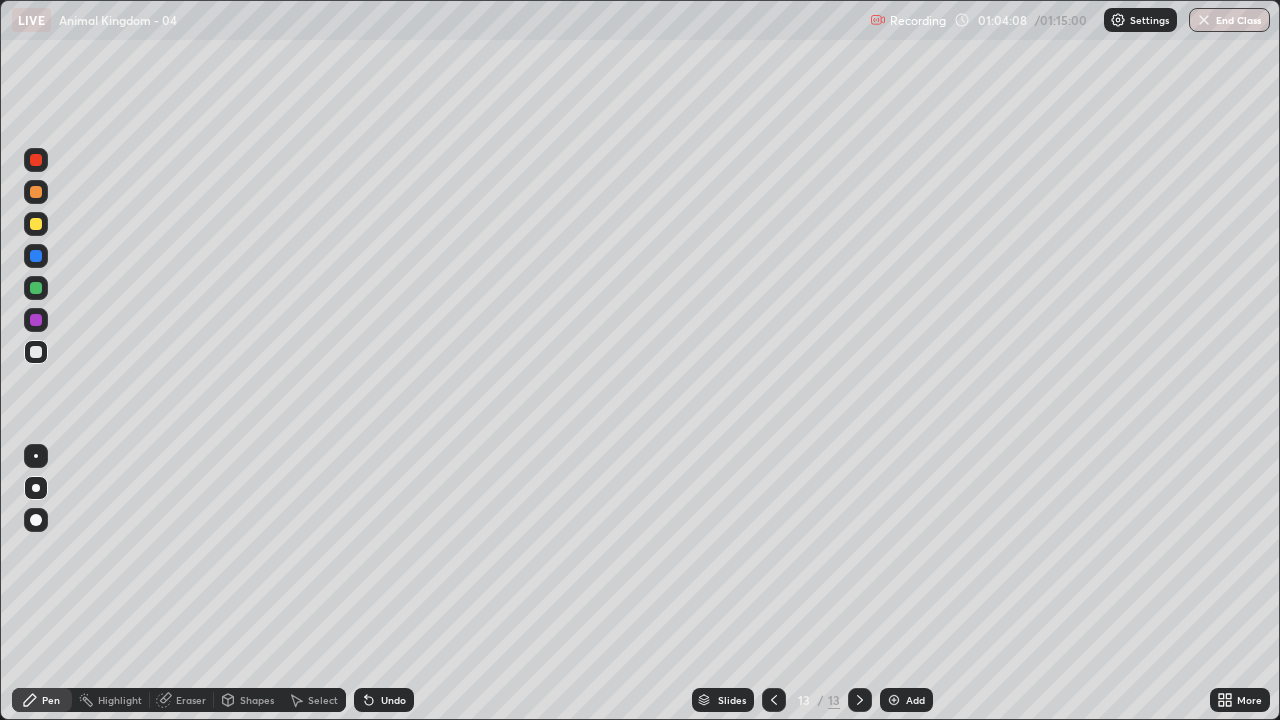 click on "Undo" at bounding box center [384, 700] 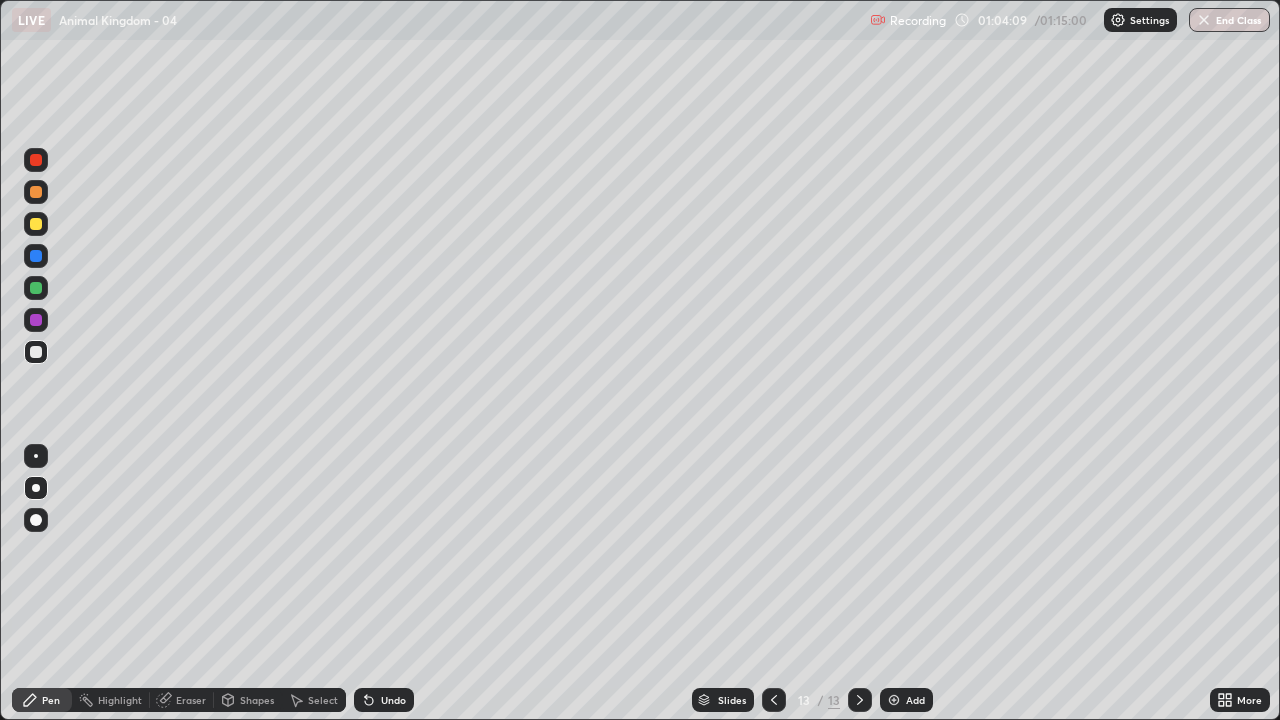 click on "Undo" at bounding box center (384, 700) 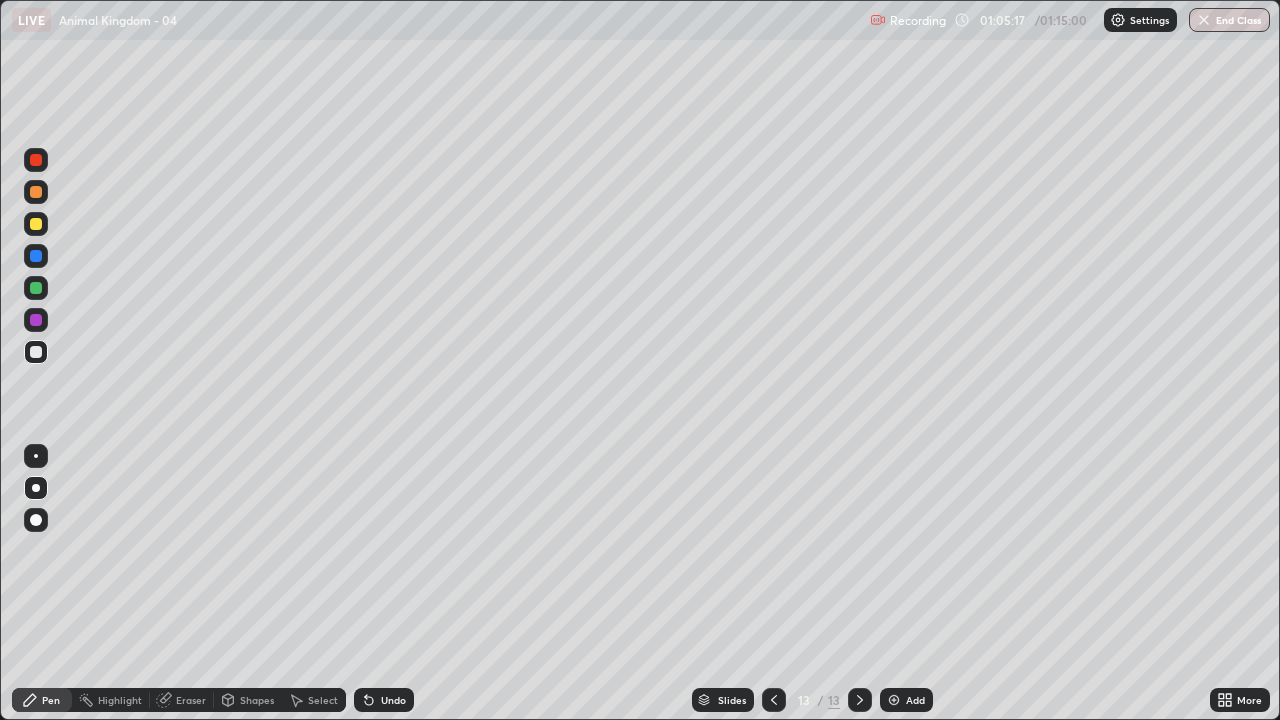 click on "Add" at bounding box center (915, 700) 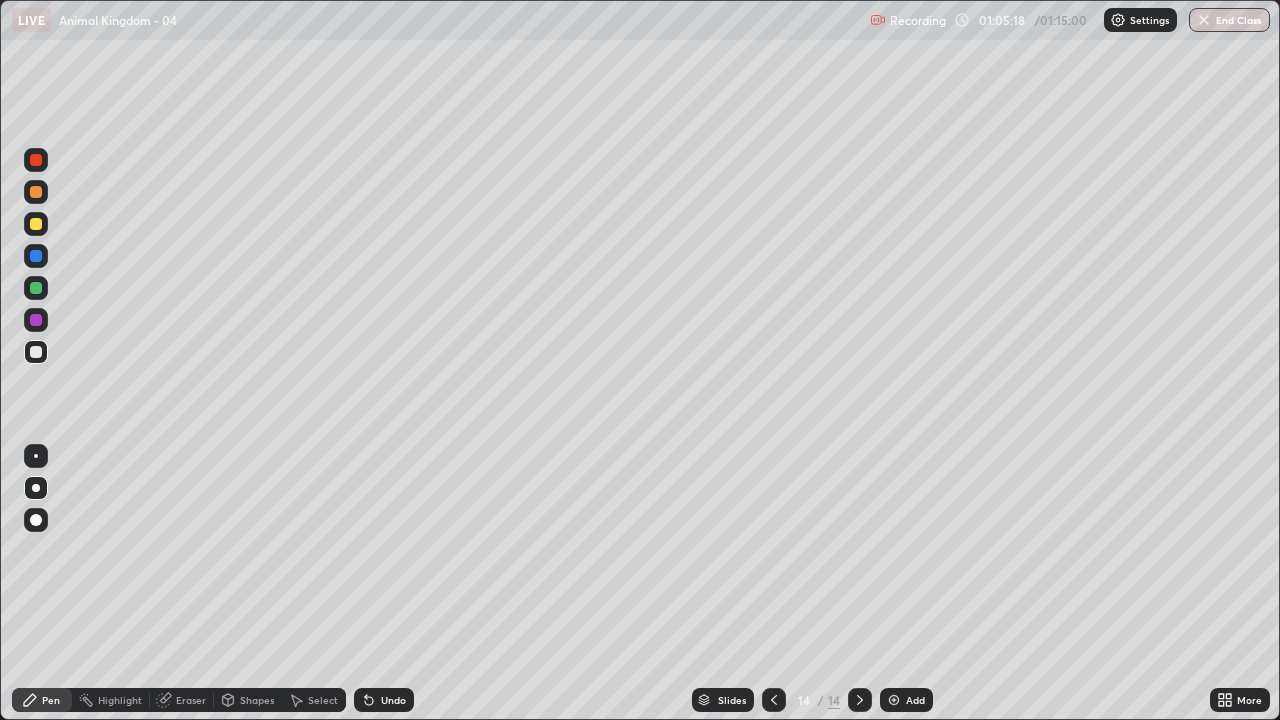 click at bounding box center [36, 352] 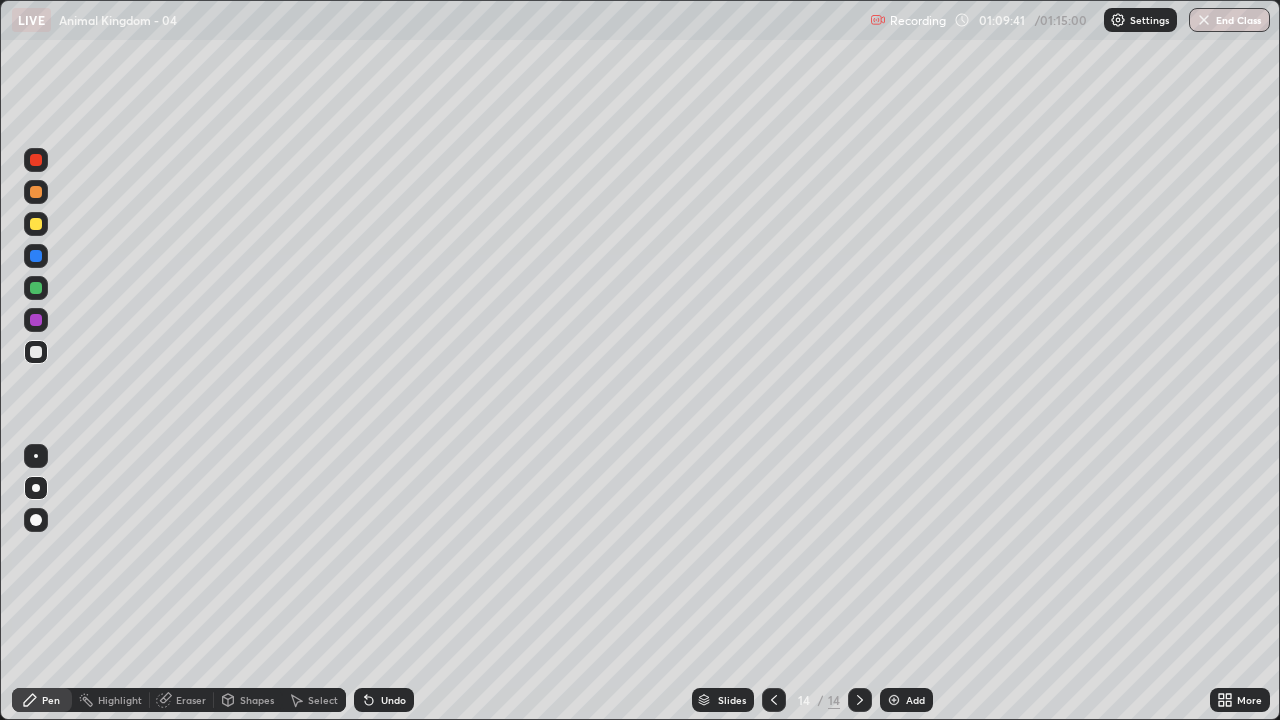 click on "End Class" at bounding box center (1229, 20) 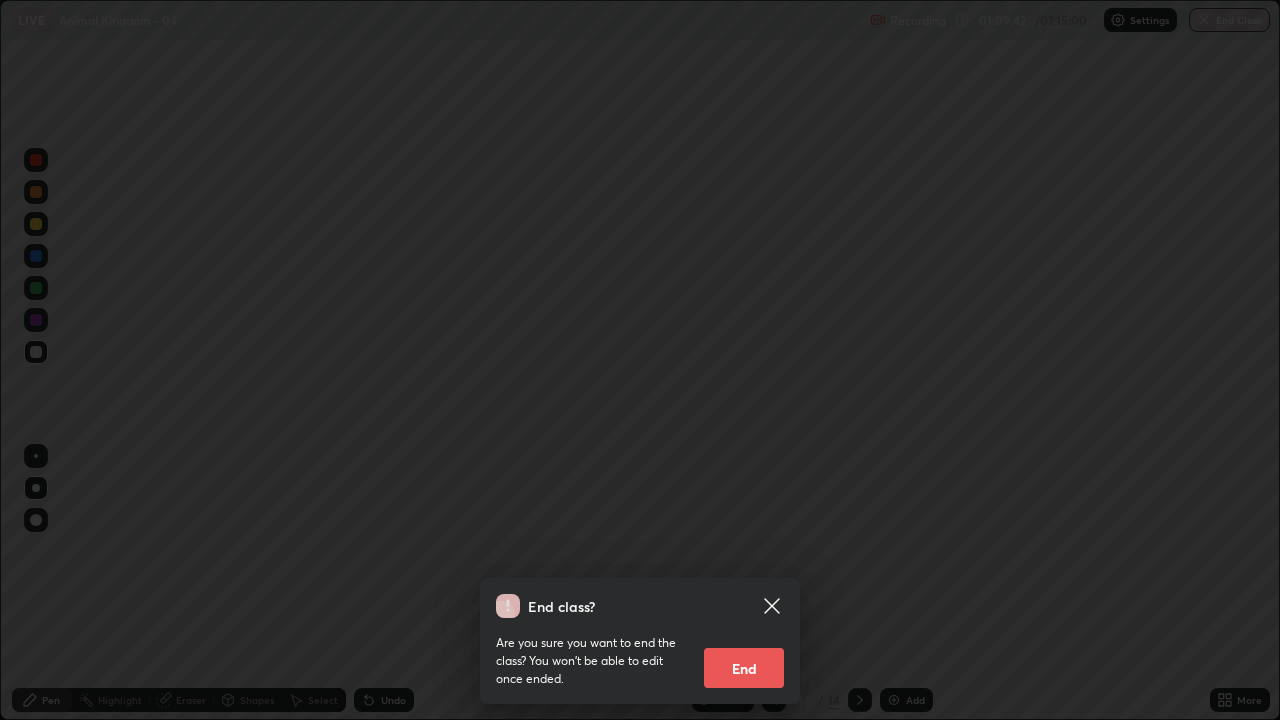 click on "End" at bounding box center (744, 668) 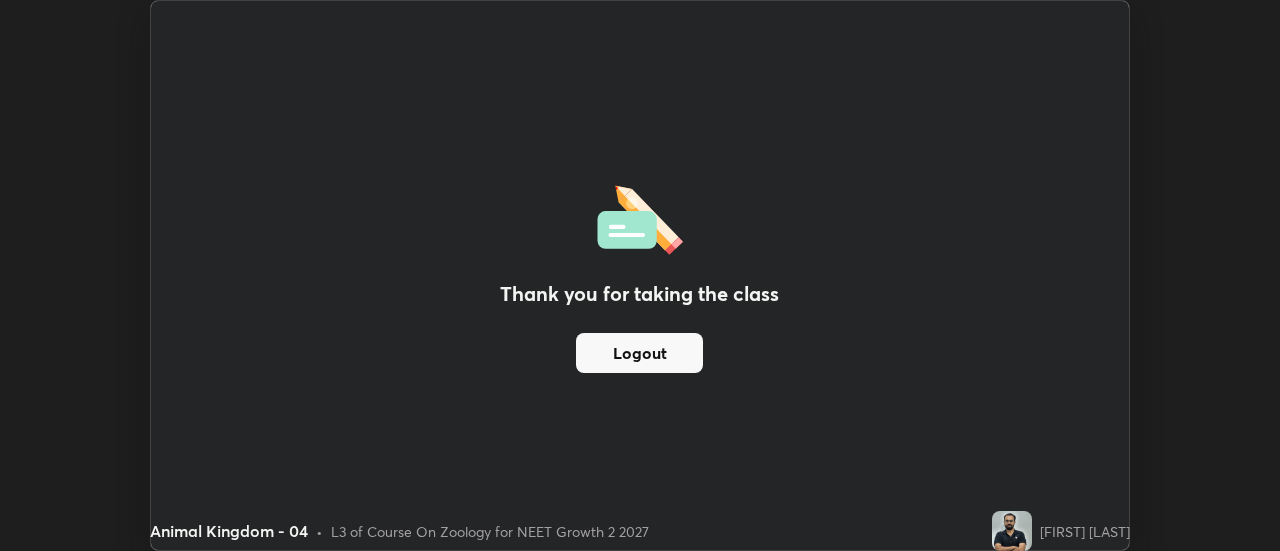 scroll, scrollTop: 551, scrollLeft: 1280, axis: both 